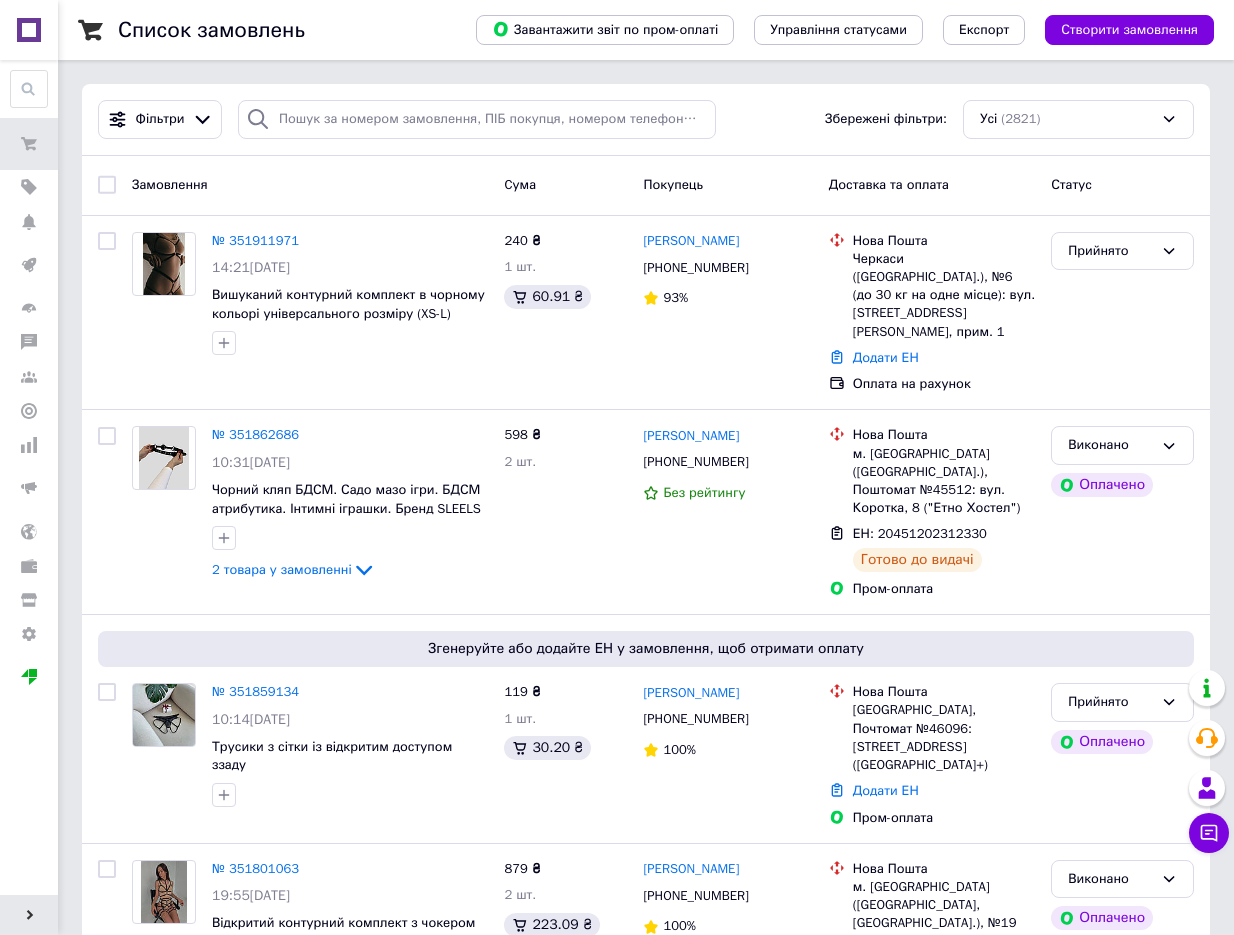 scroll, scrollTop: 0, scrollLeft: 0, axis: both 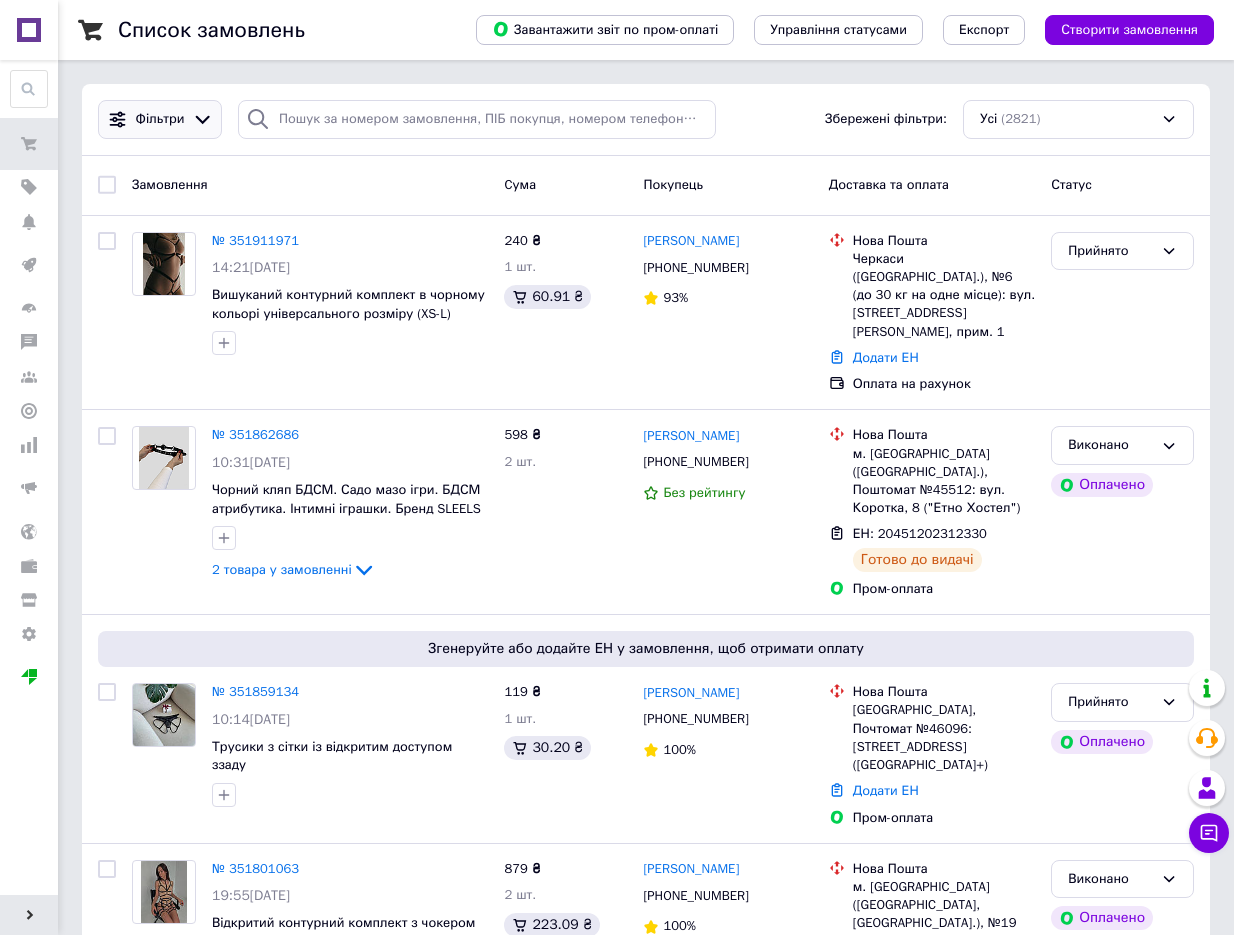 click 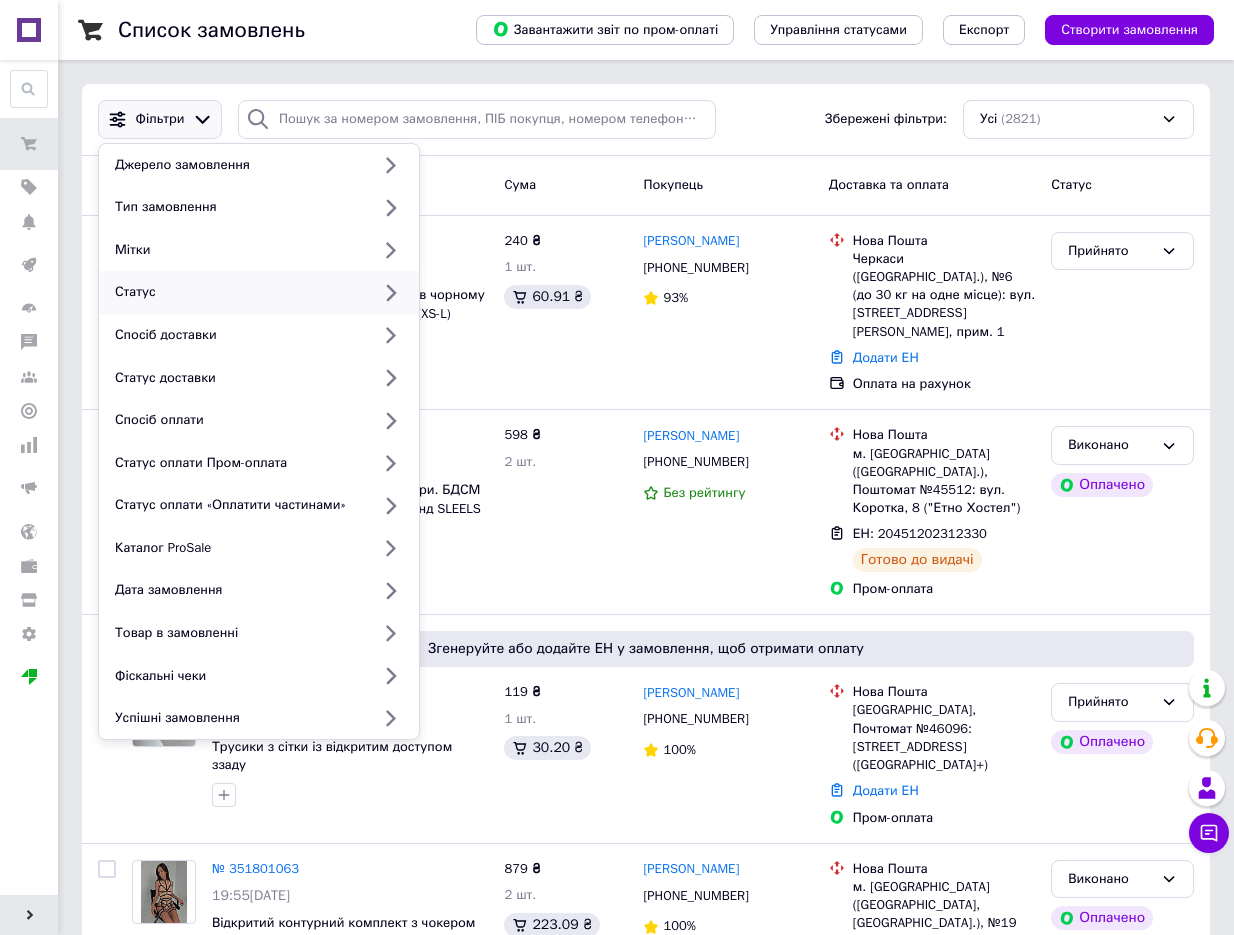 click on "Статус" at bounding box center [238, 292] 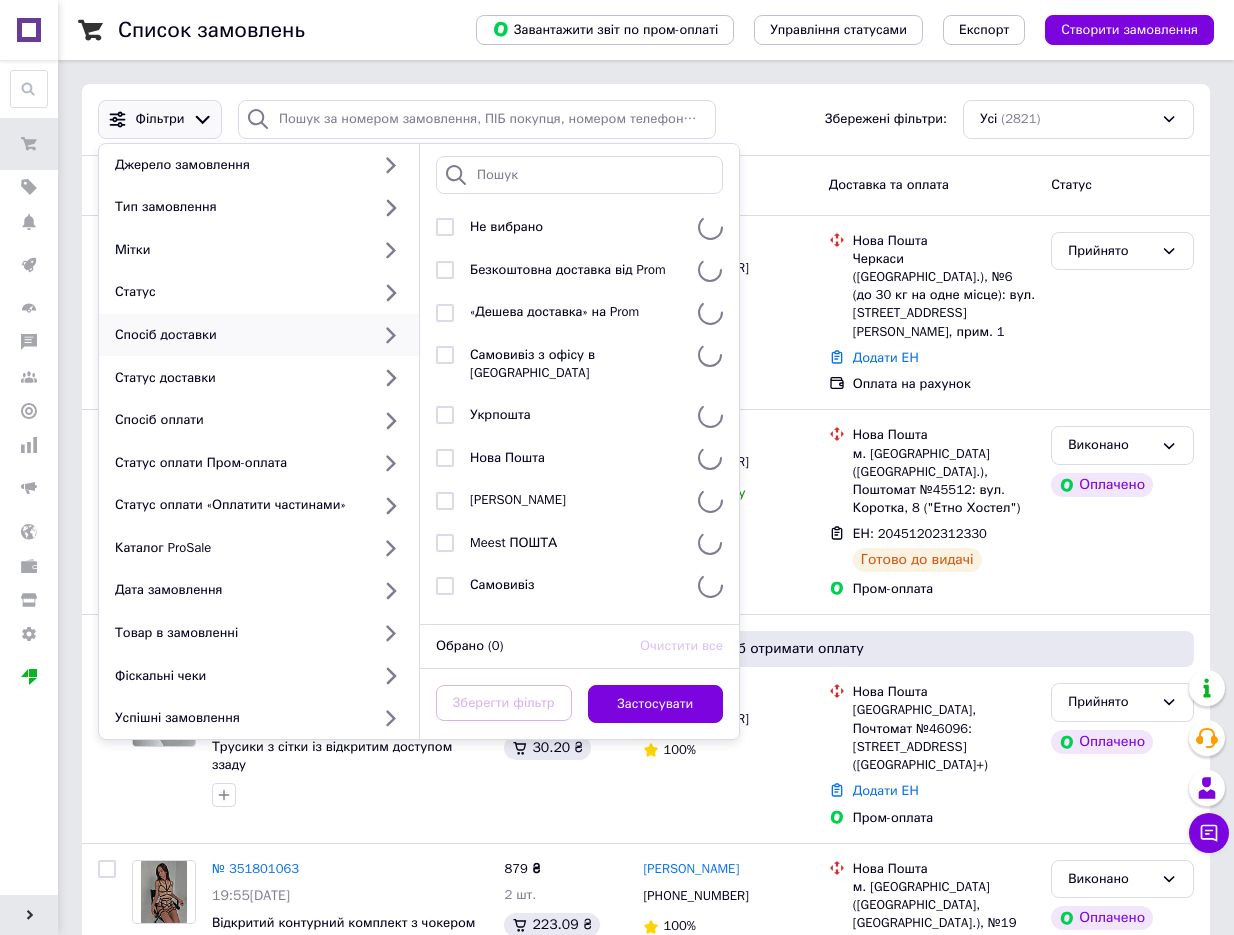 click on "Спосіб доставки" at bounding box center (238, 335) 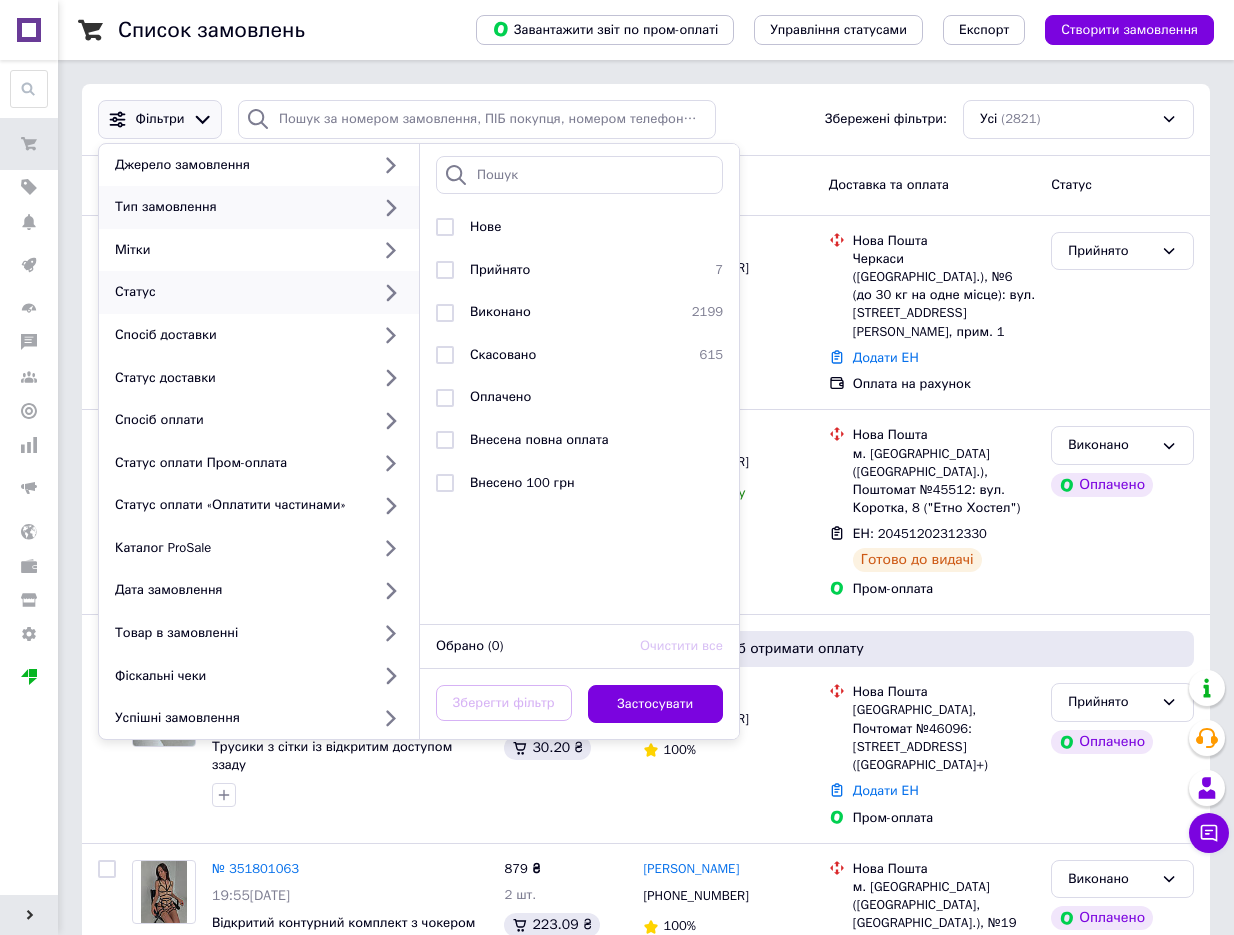 click on "Тип замовлення" at bounding box center (238, 207) 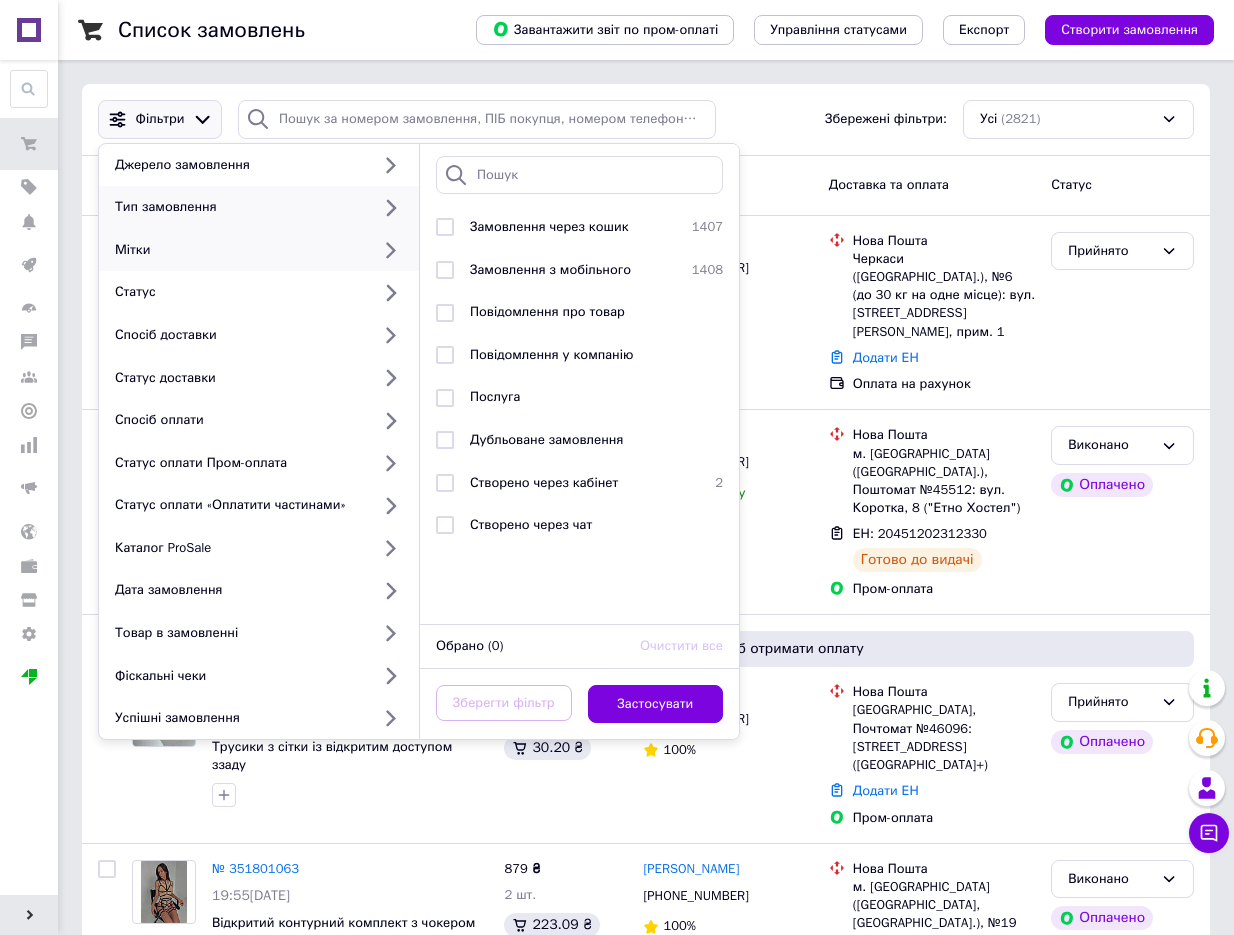 click on "Мітки" at bounding box center [238, 250] 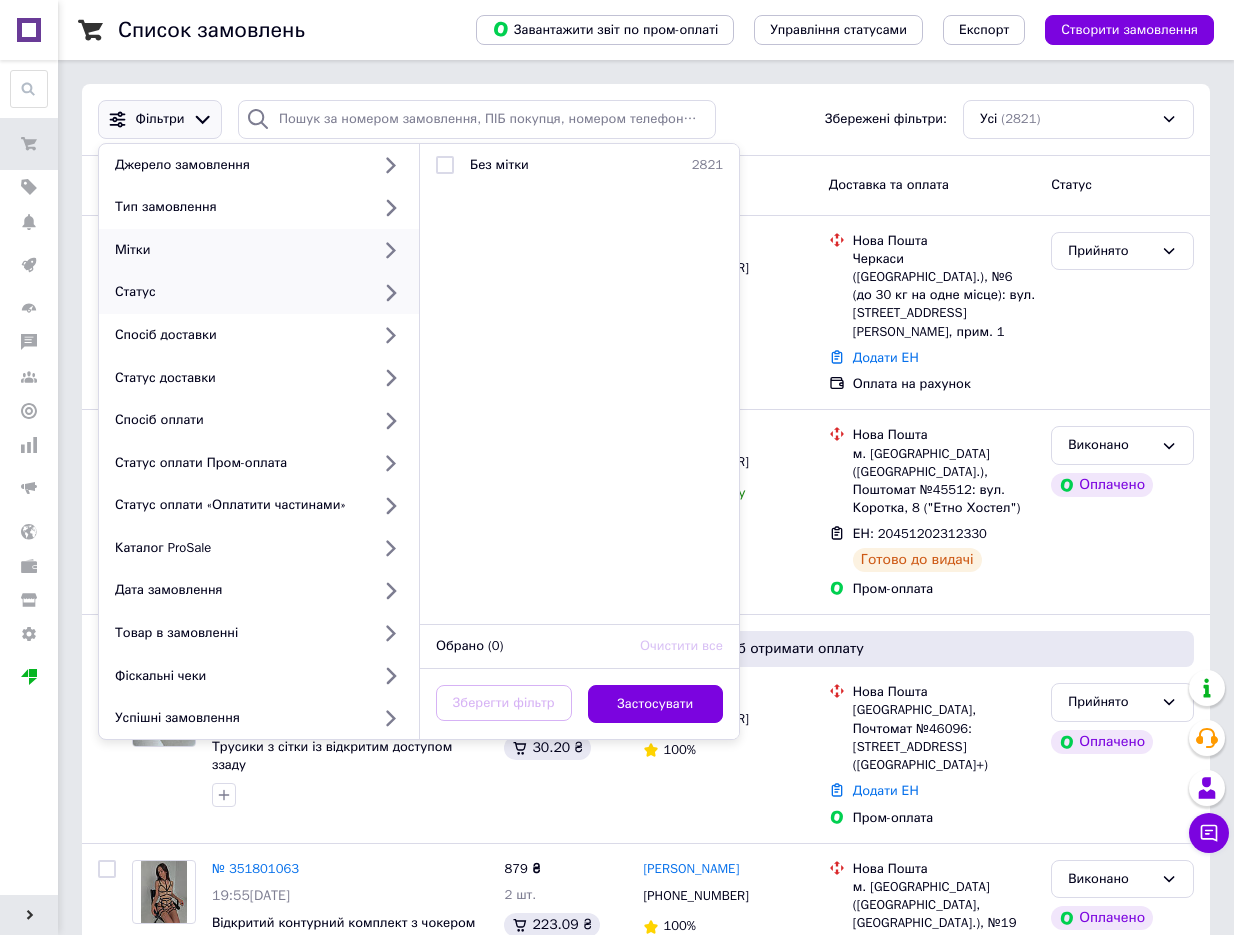 click on "Статус" at bounding box center [238, 292] 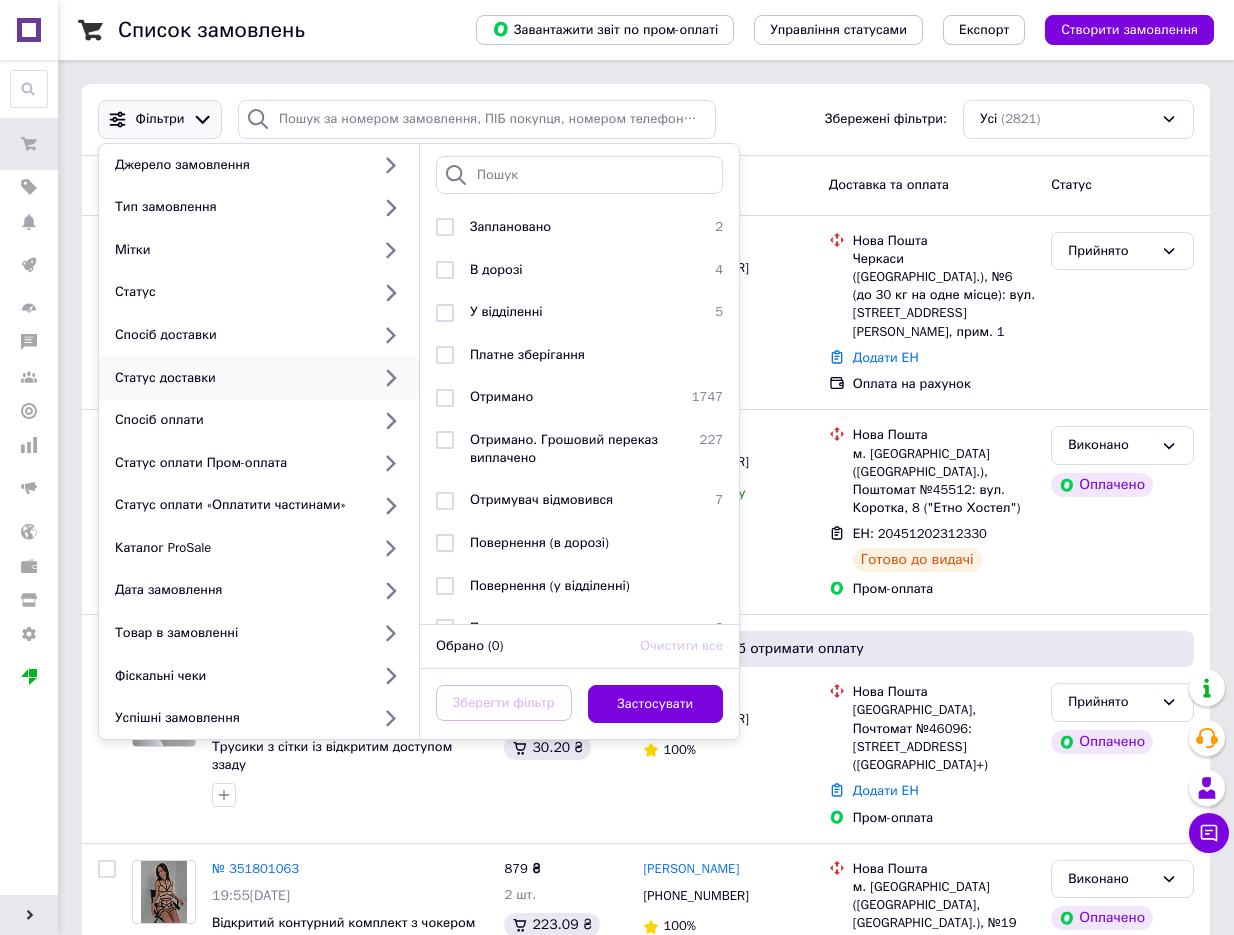 click on "Статус доставки" at bounding box center (238, 378) 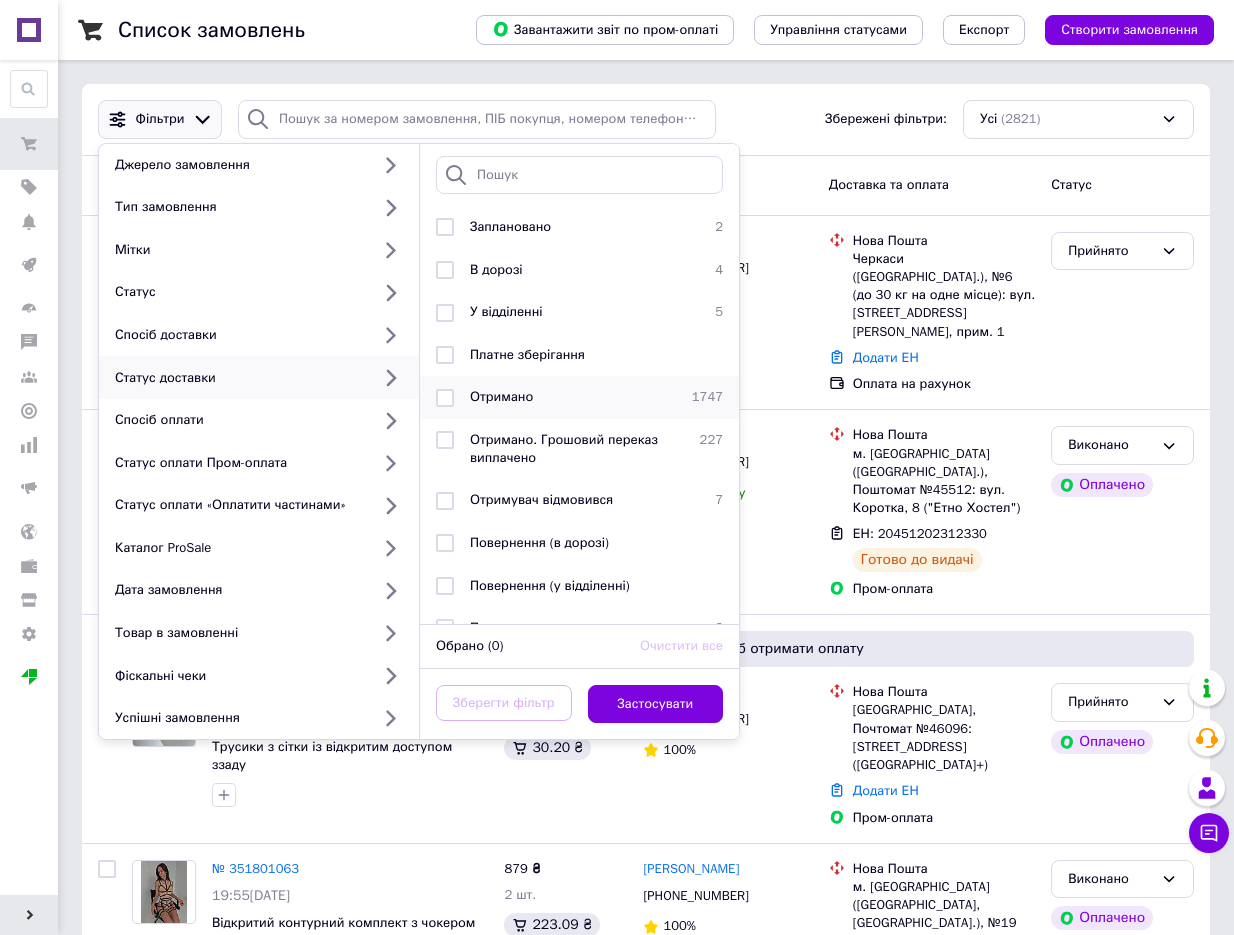 click on "Отримано" at bounding box center (573, 397) 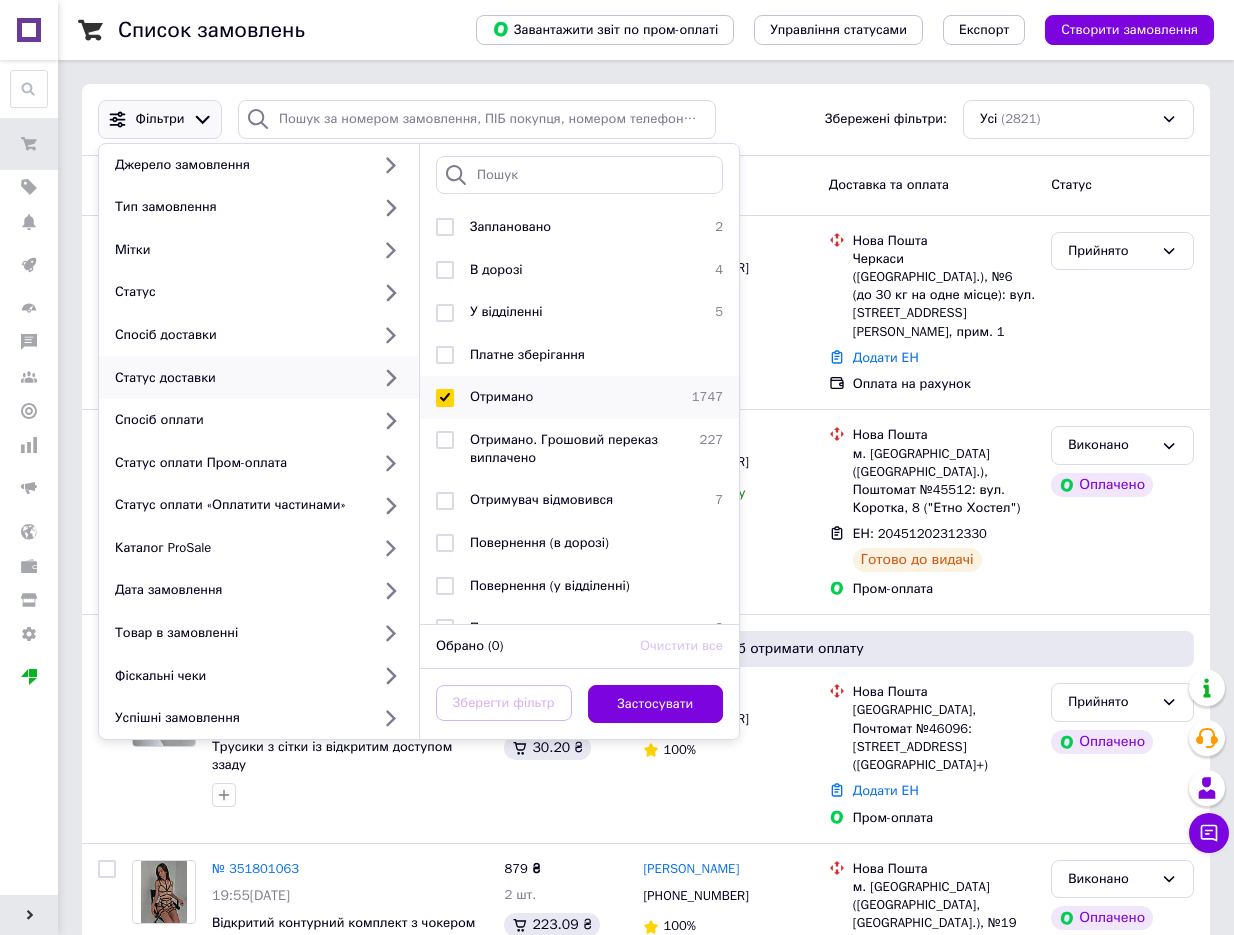 checkbox on "true" 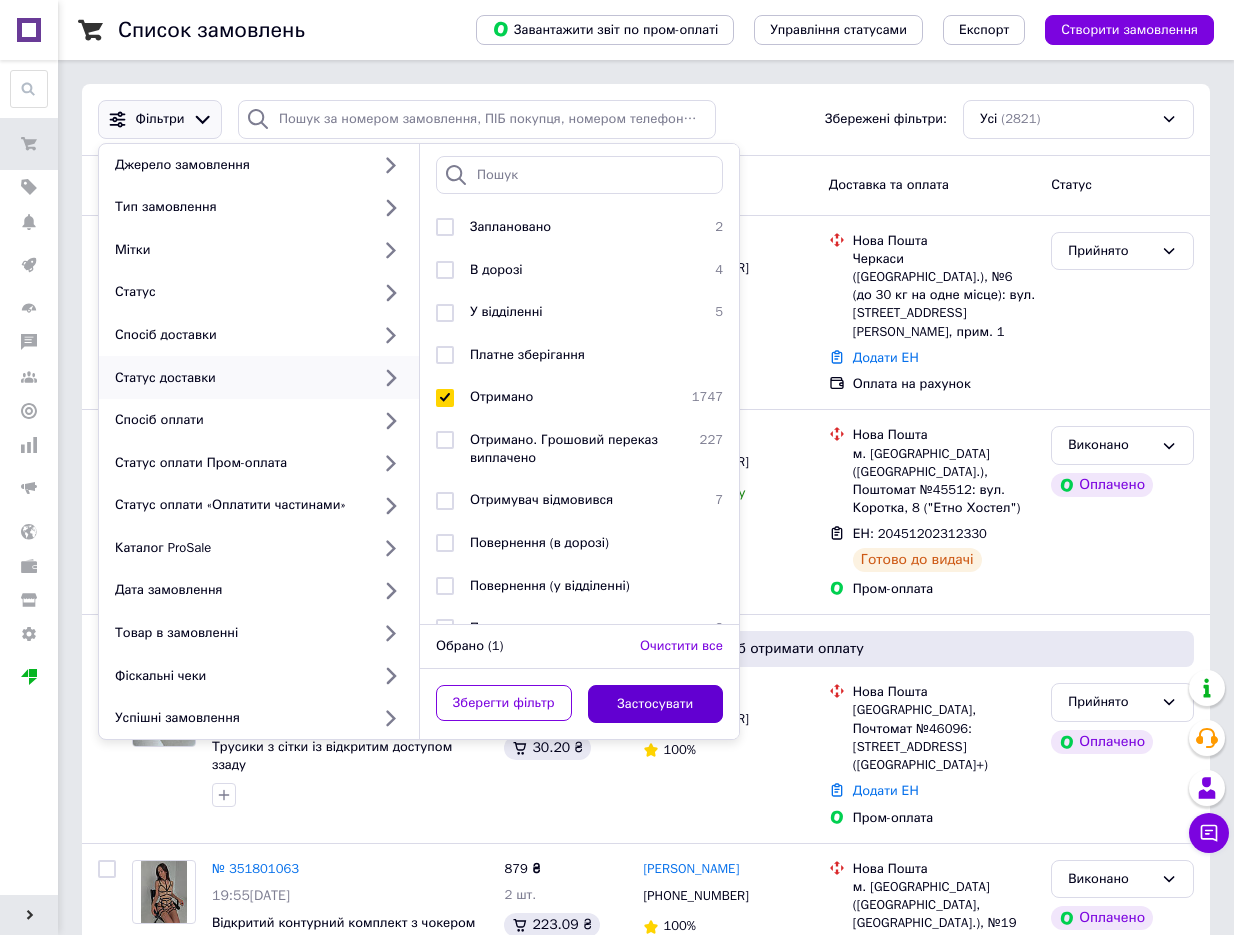 click on "Застосувати" at bounding box center [656, 704] 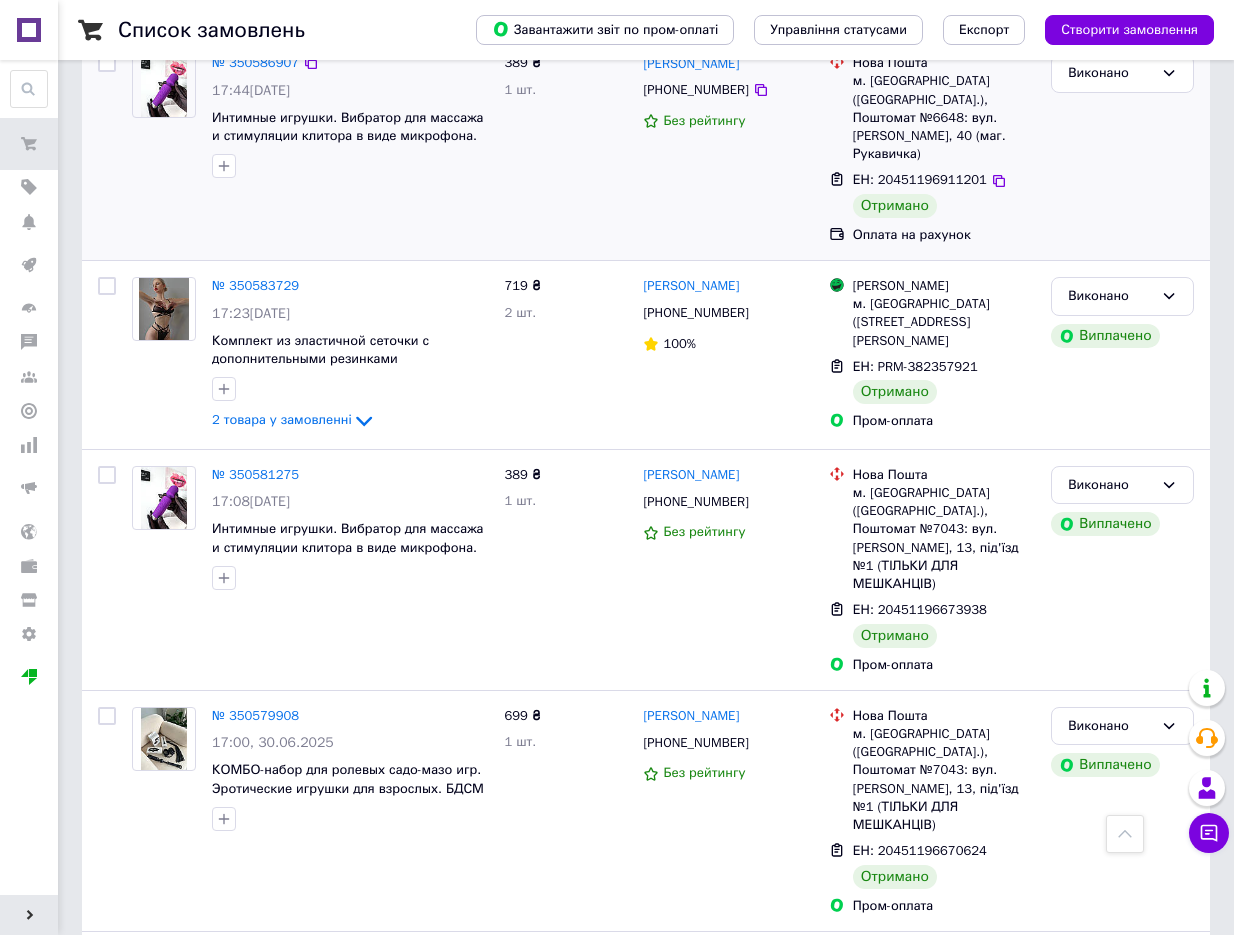 scroll, scrollTop: 3468, scrollLeft: 0, axis: vertical 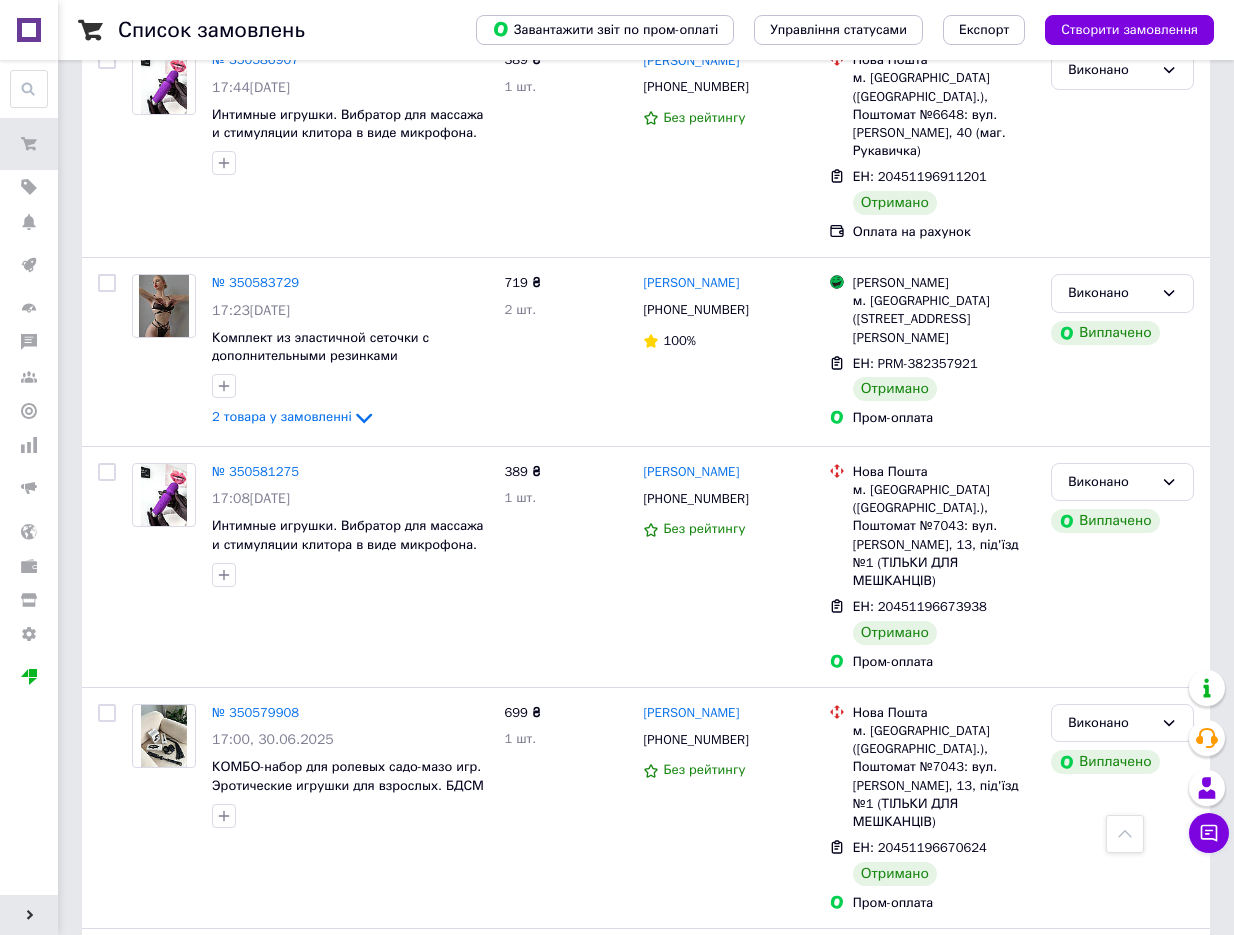 click on "2" at bounding box center [145, 1214] 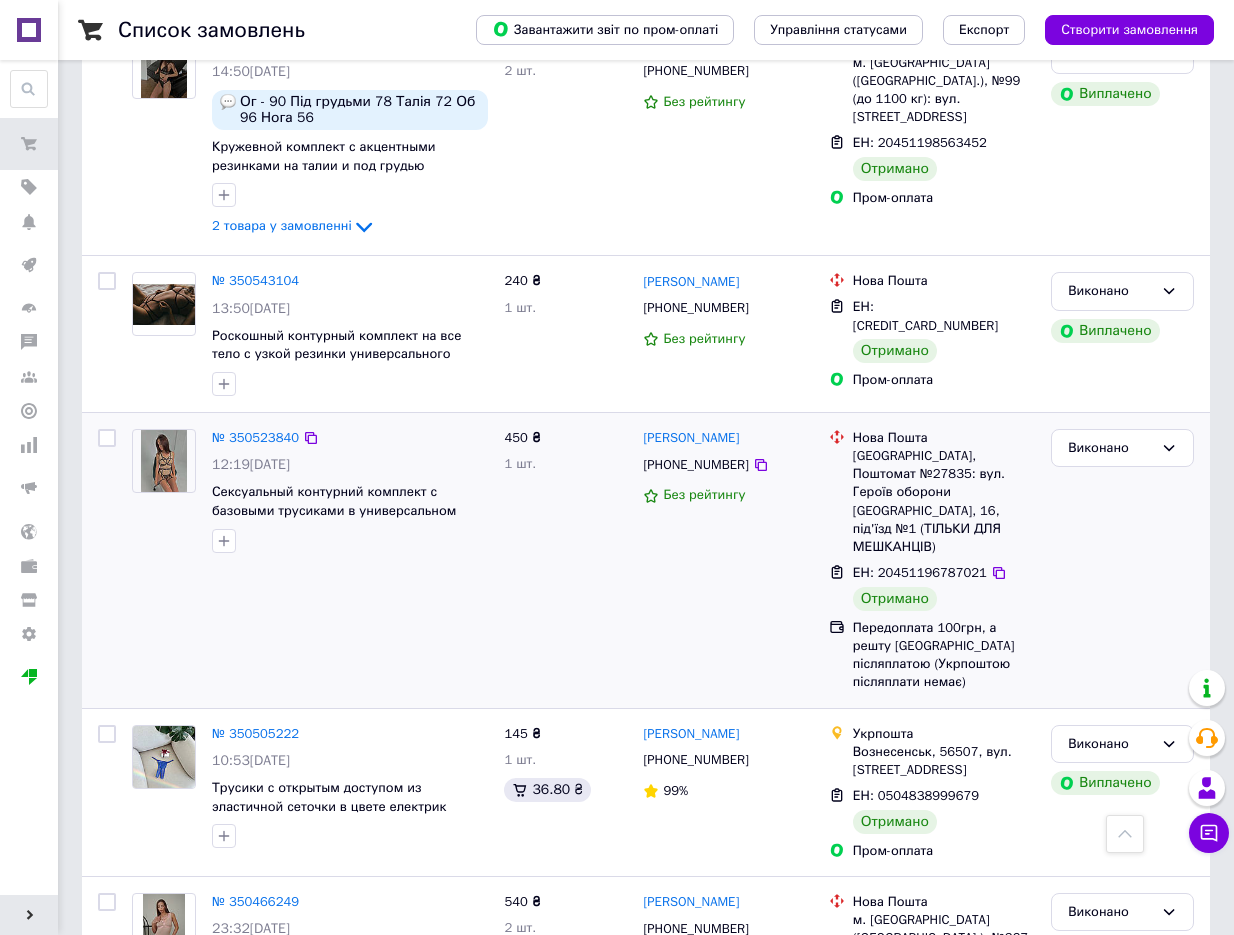 scroll, scrollTop: 548, scrollLeft: 0, axis: vertical 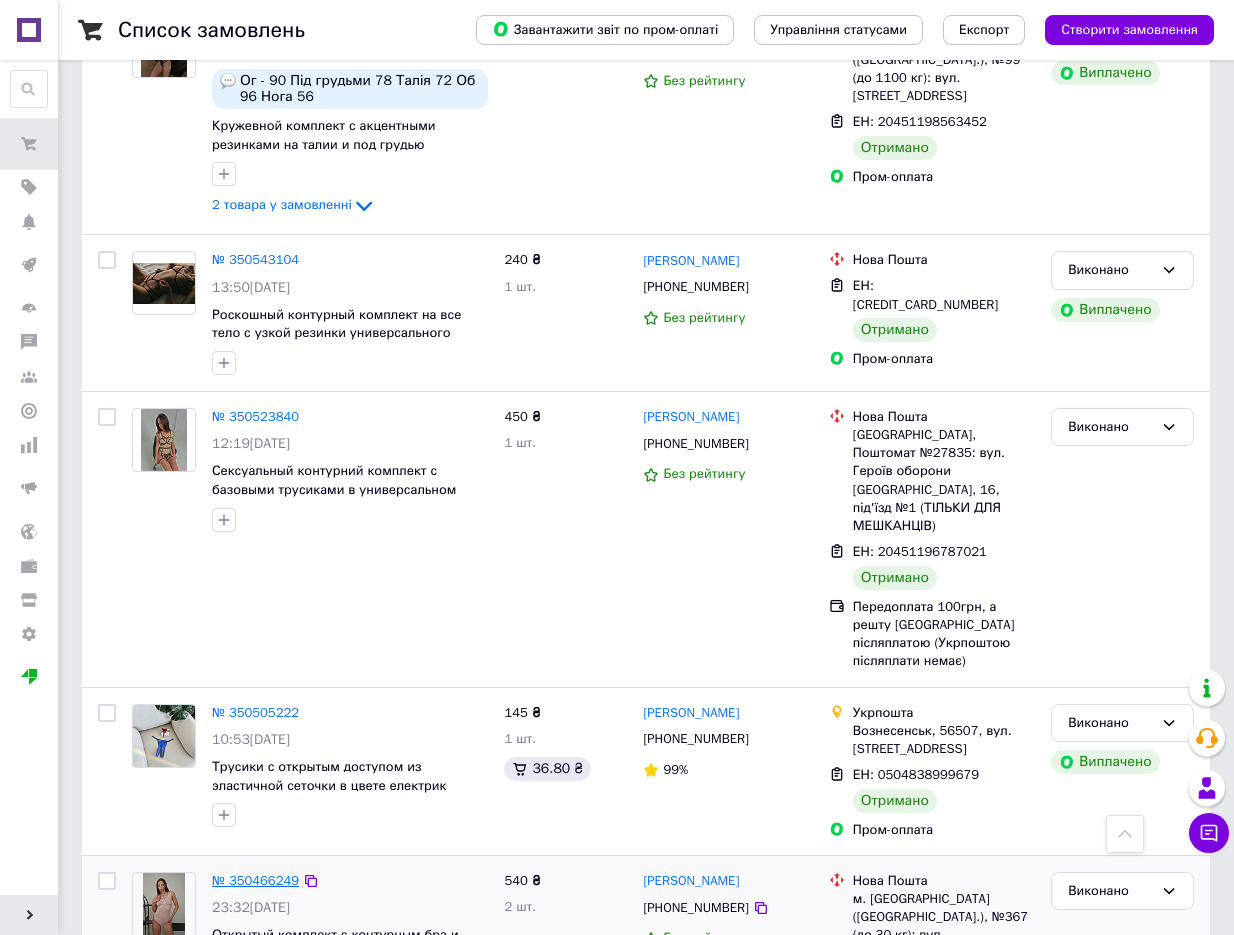 click on "№ 350466249" at bounding box center [255, 880] 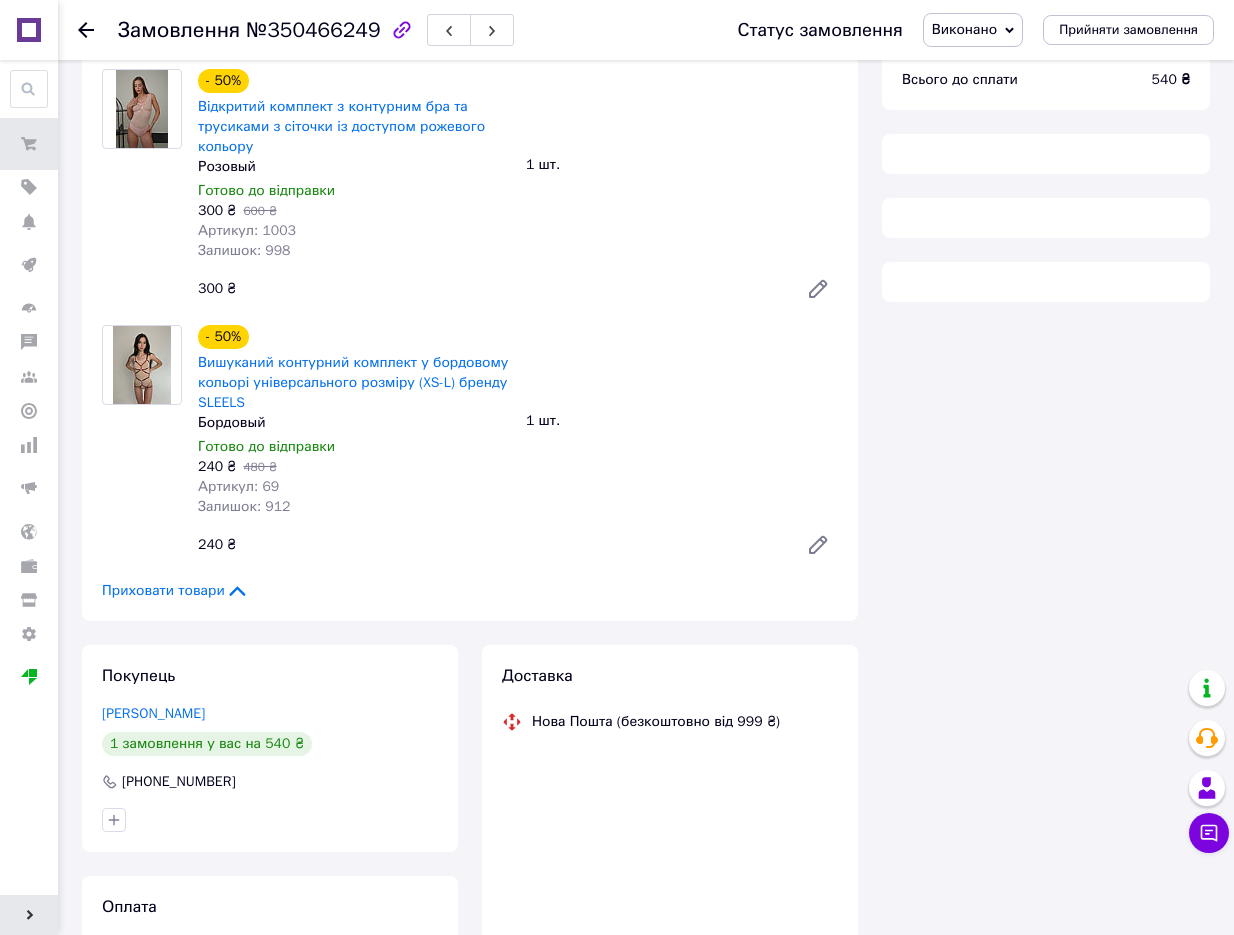 scroll, scrollTop: 310, scrollLeft: 0, axis: vertical 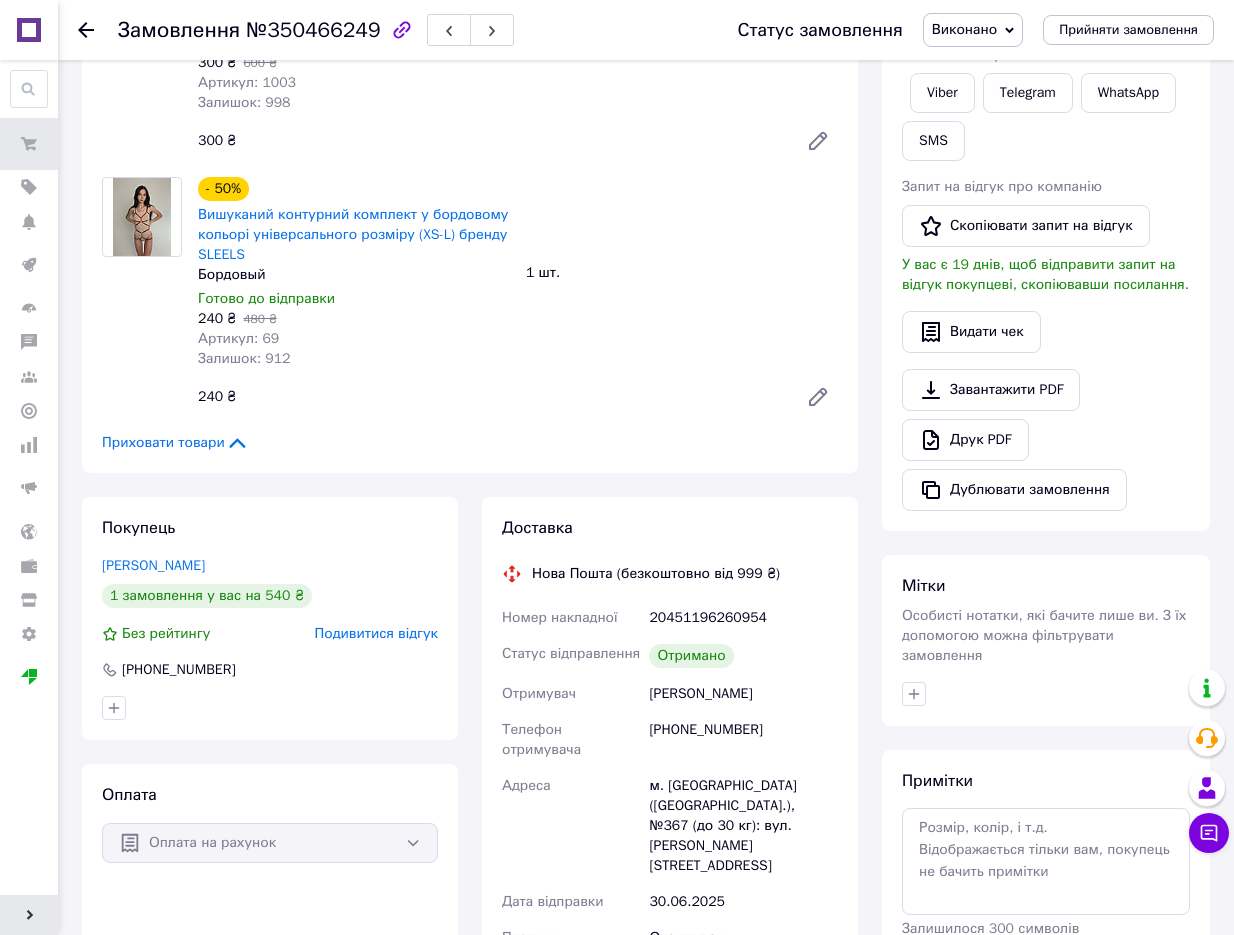 click on "Запит на відгук про компанію   Скопіювати запит на відгук У вас є 19 днів, щоб відправити запит на відгук покупцеві, скопіювавши посилання." at bounding box center [1046, 236] 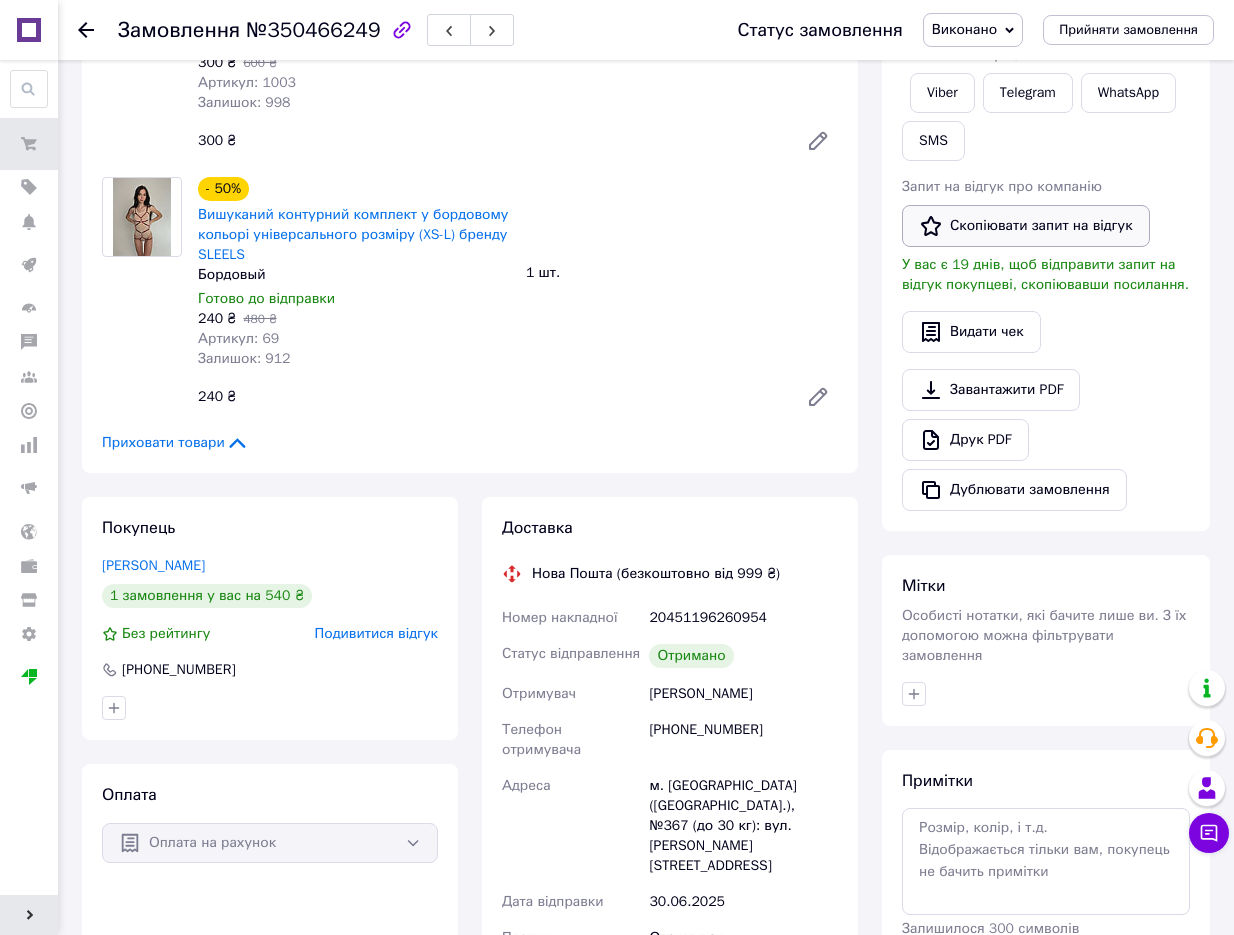 click on "Скопіювати запит на відгук" at bounding box center [1026, 226] 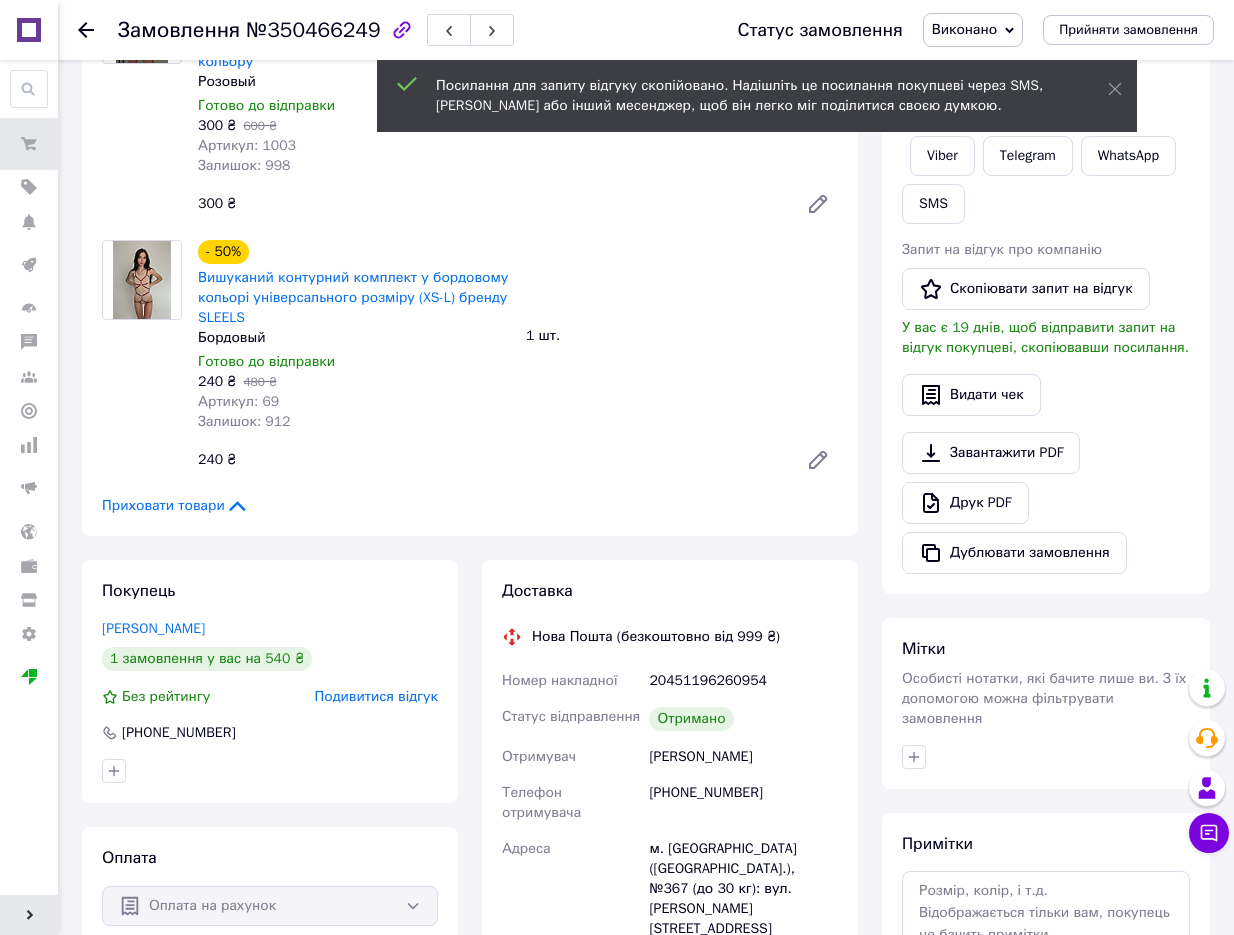 scroll, scrollTop: 214, scrollLeft: 0, axis: vertical 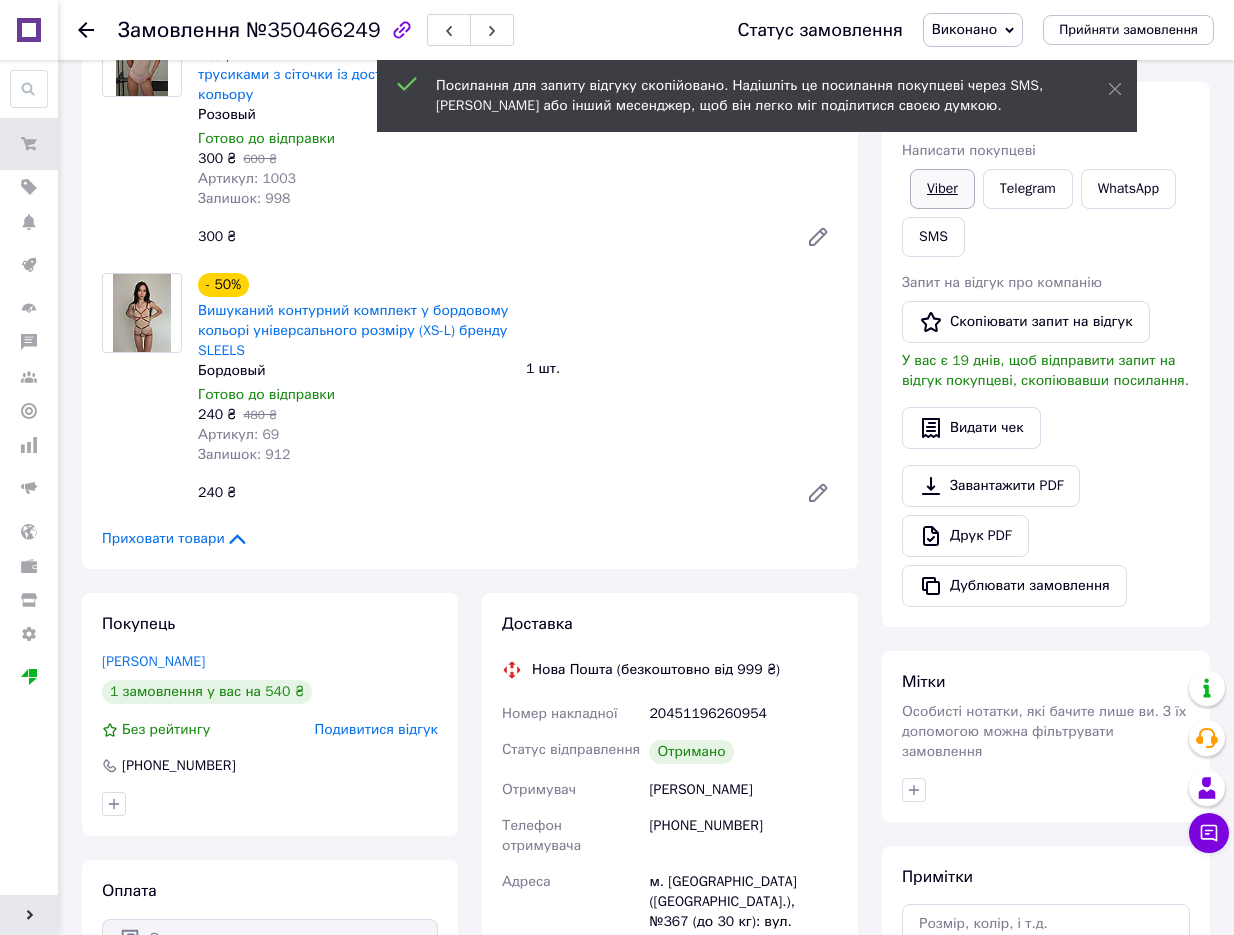 click on "Viber" at bounding box center (942, 189) 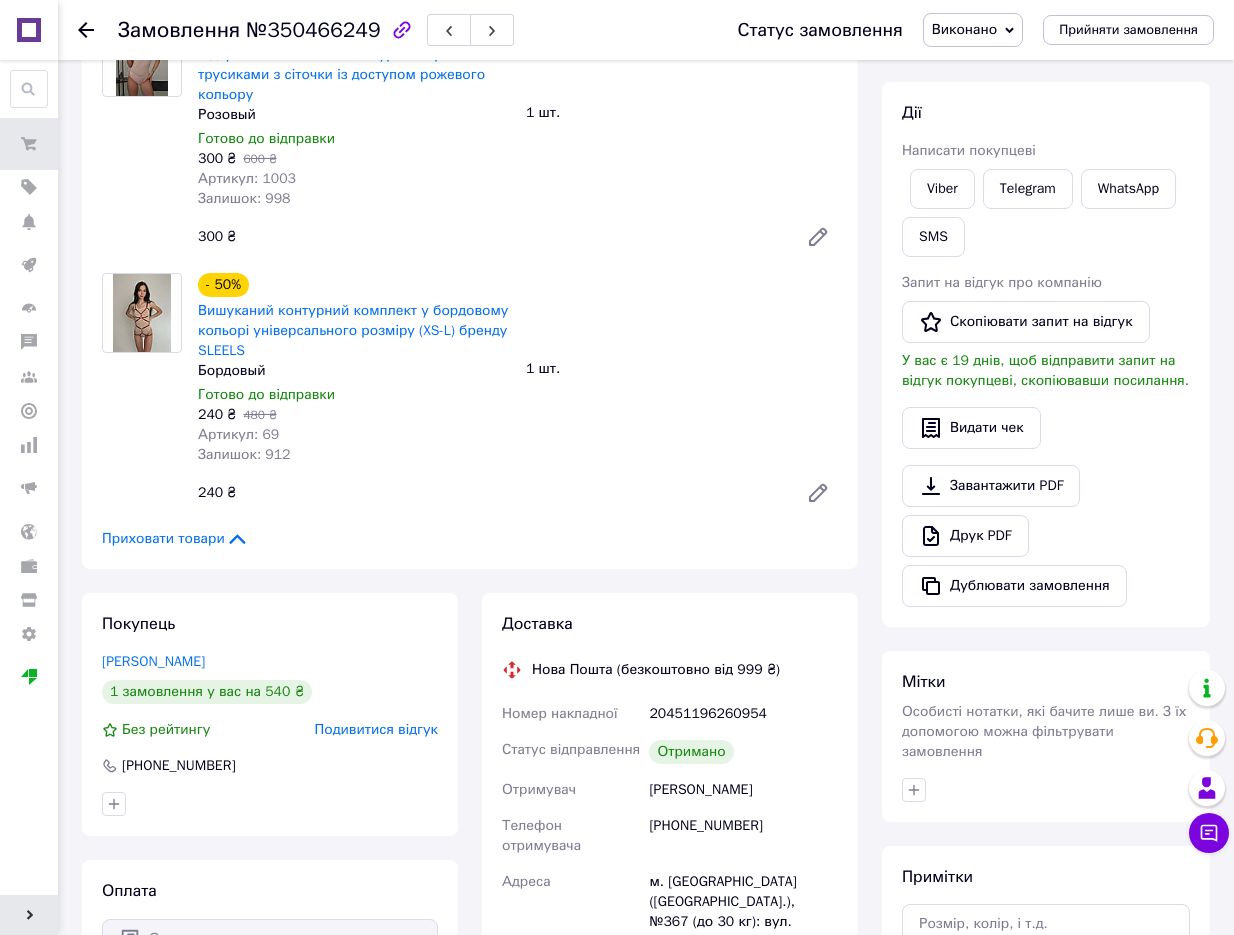 drag, startPoint x: 472, startPoint y: 224, endPoint x: 375, endPoint y: 125, distance: 138.60014 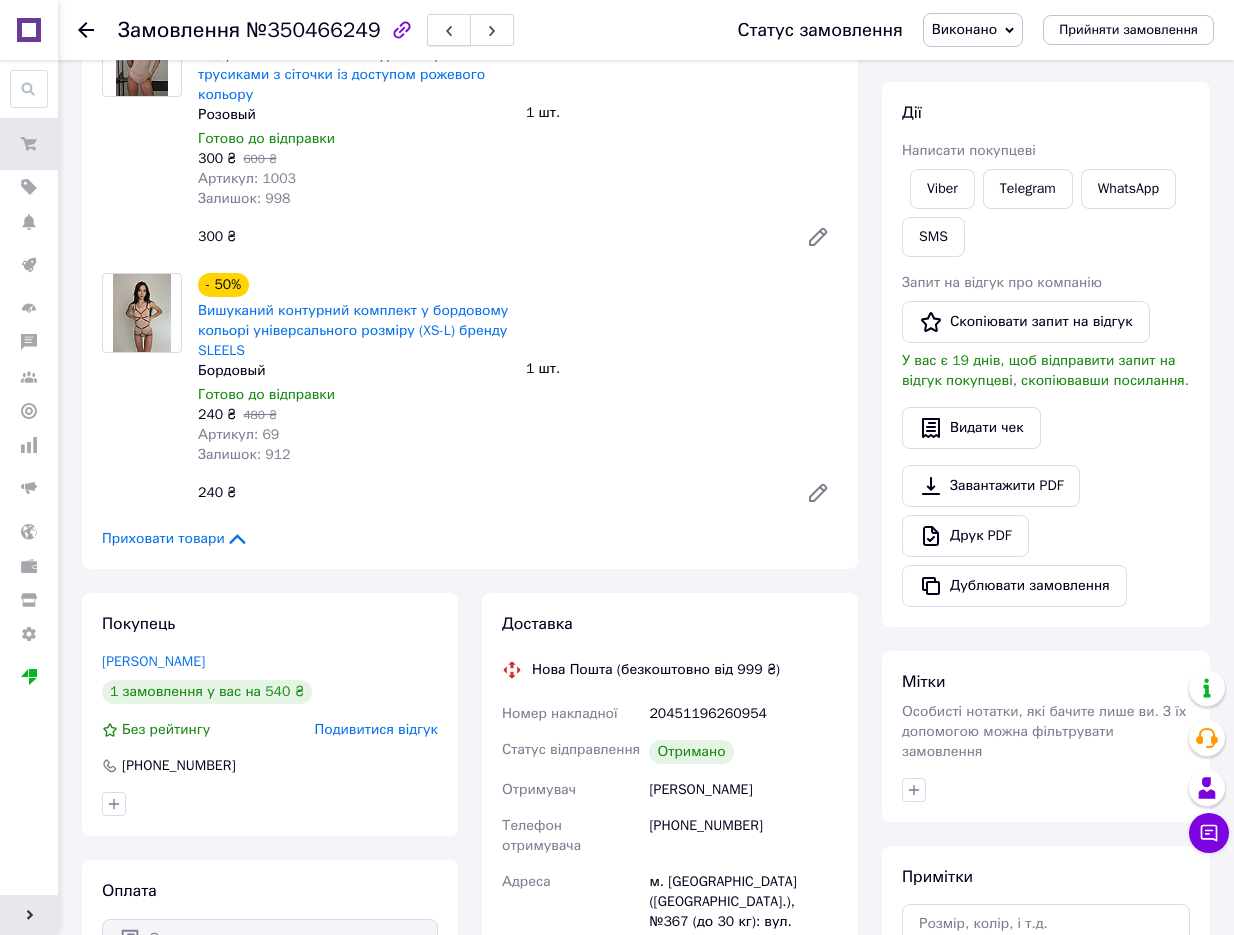 click 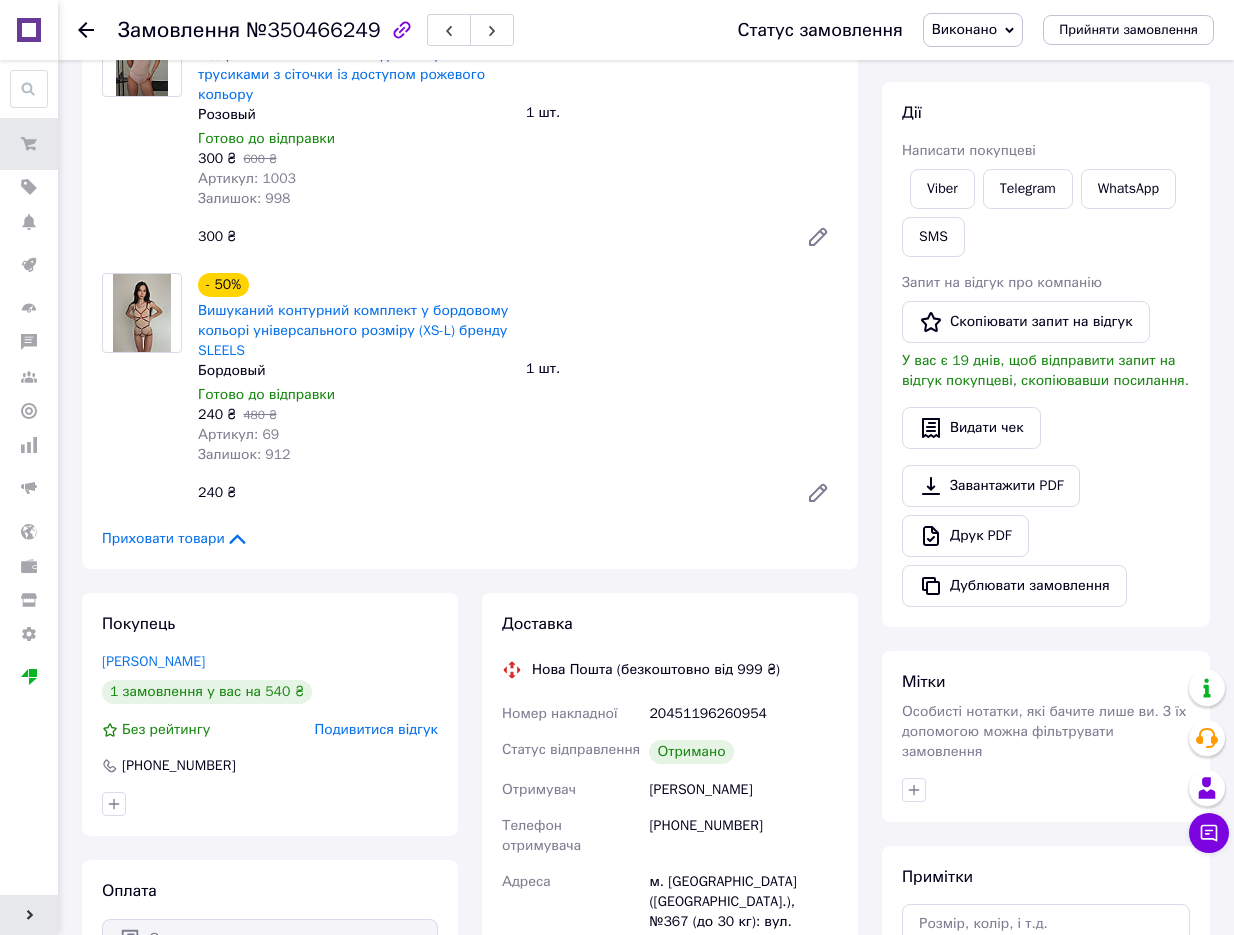 scroll, scrollTop: 0, scrollLeft: 0, axis: both 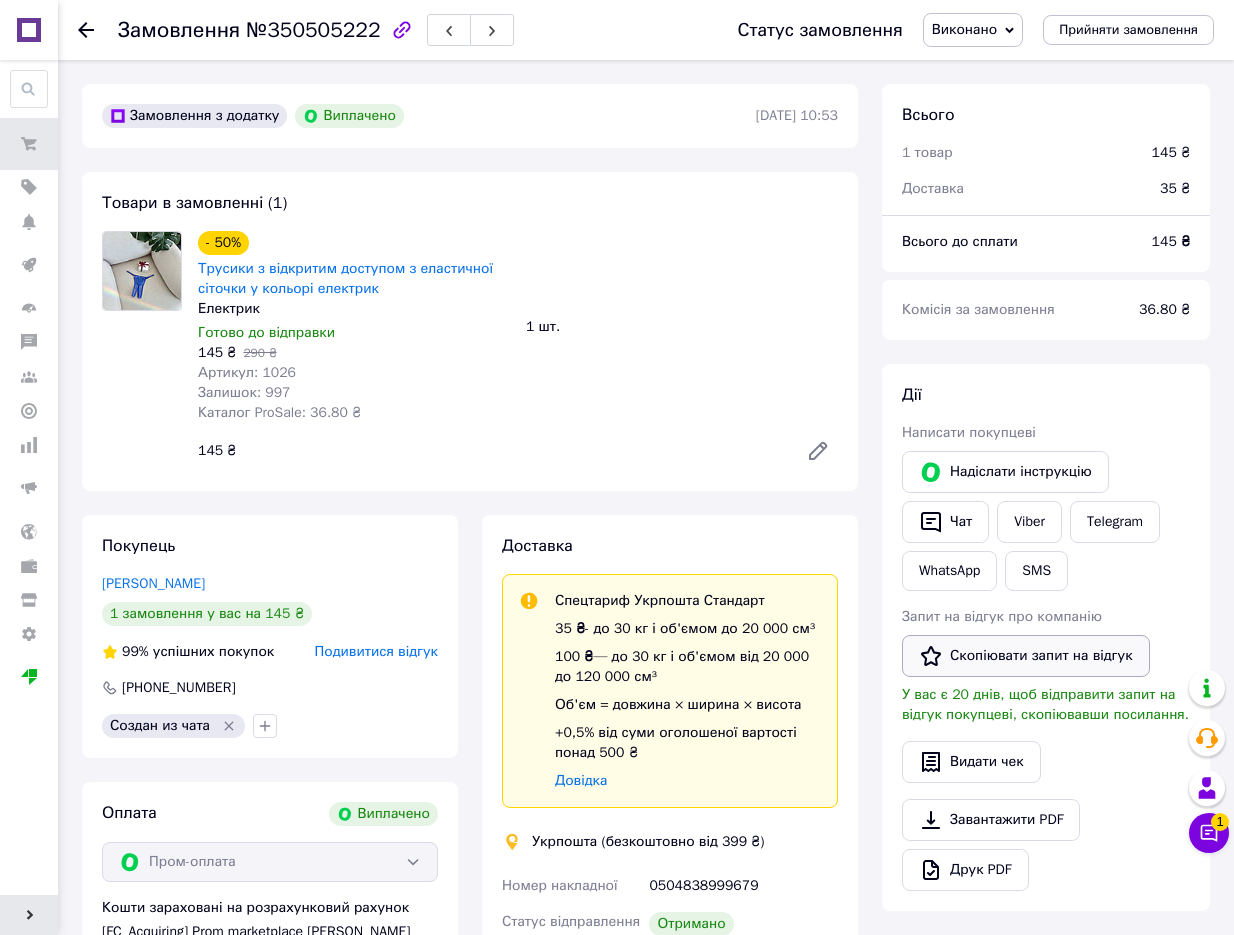 click on "Скопіювати запит на відгук" at bounding box center [1026, 656] 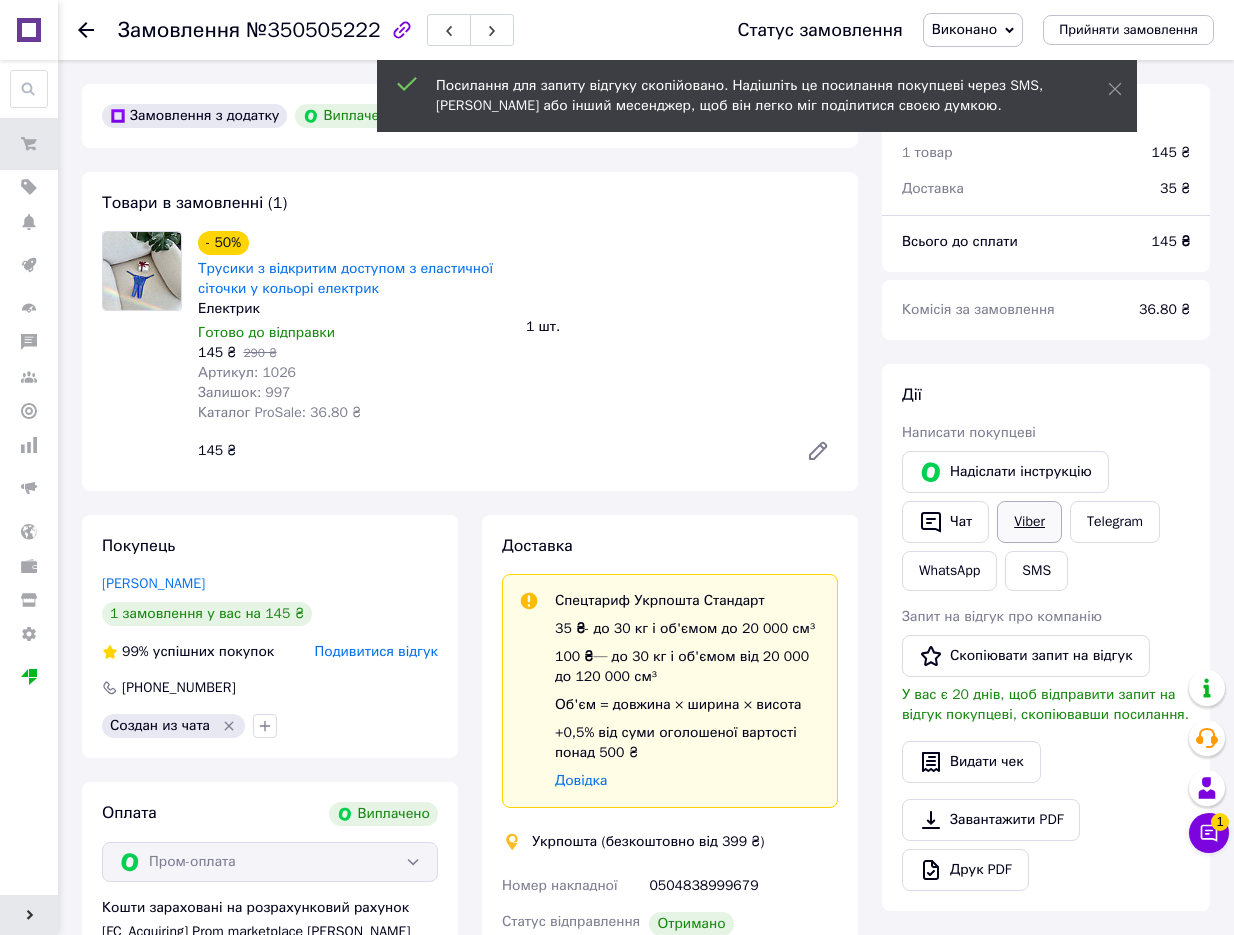 click on "Viber" at bounding box center [1029, 522] 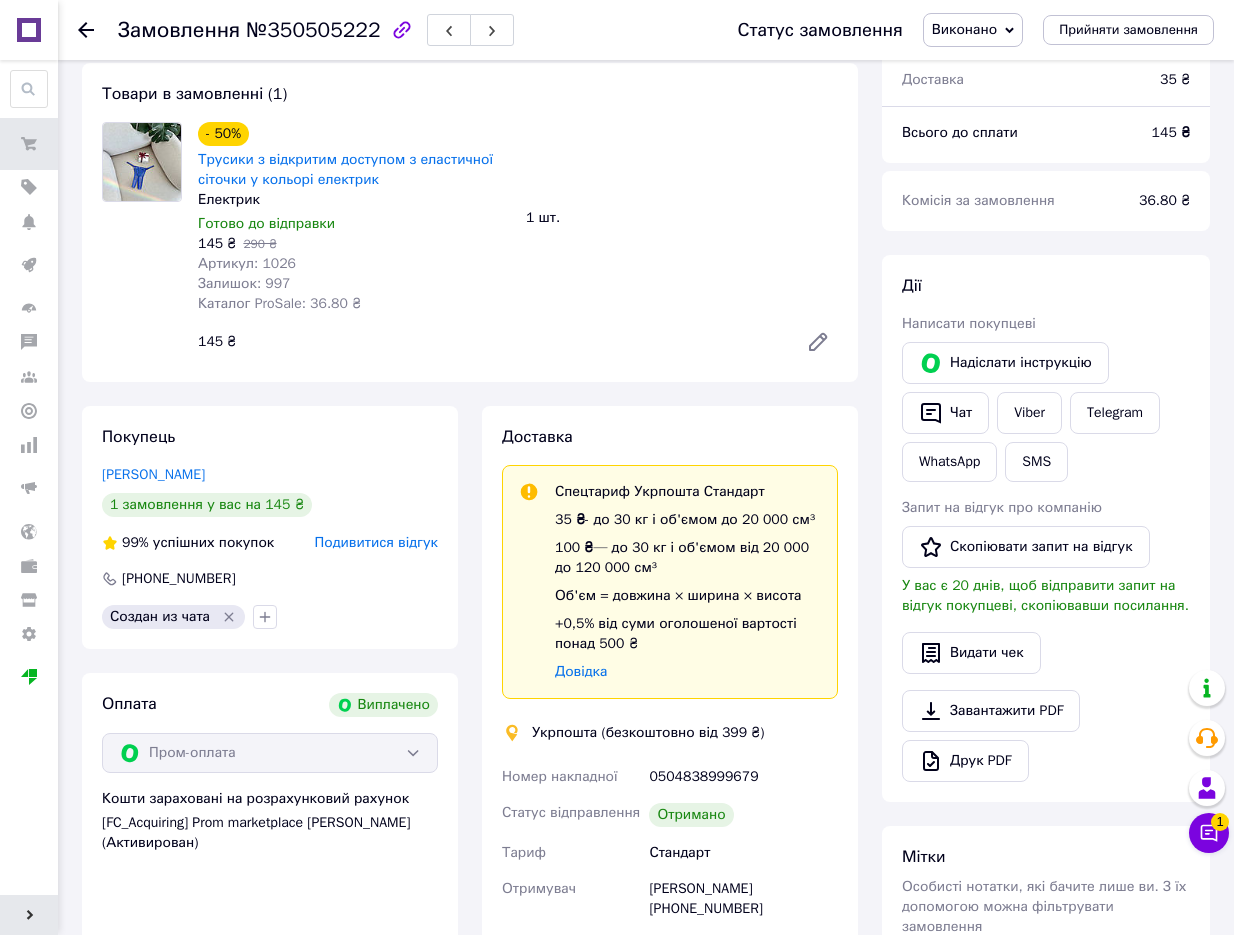 scroll, scrollTop: 113, scrollLeft: 0, axis: vertical 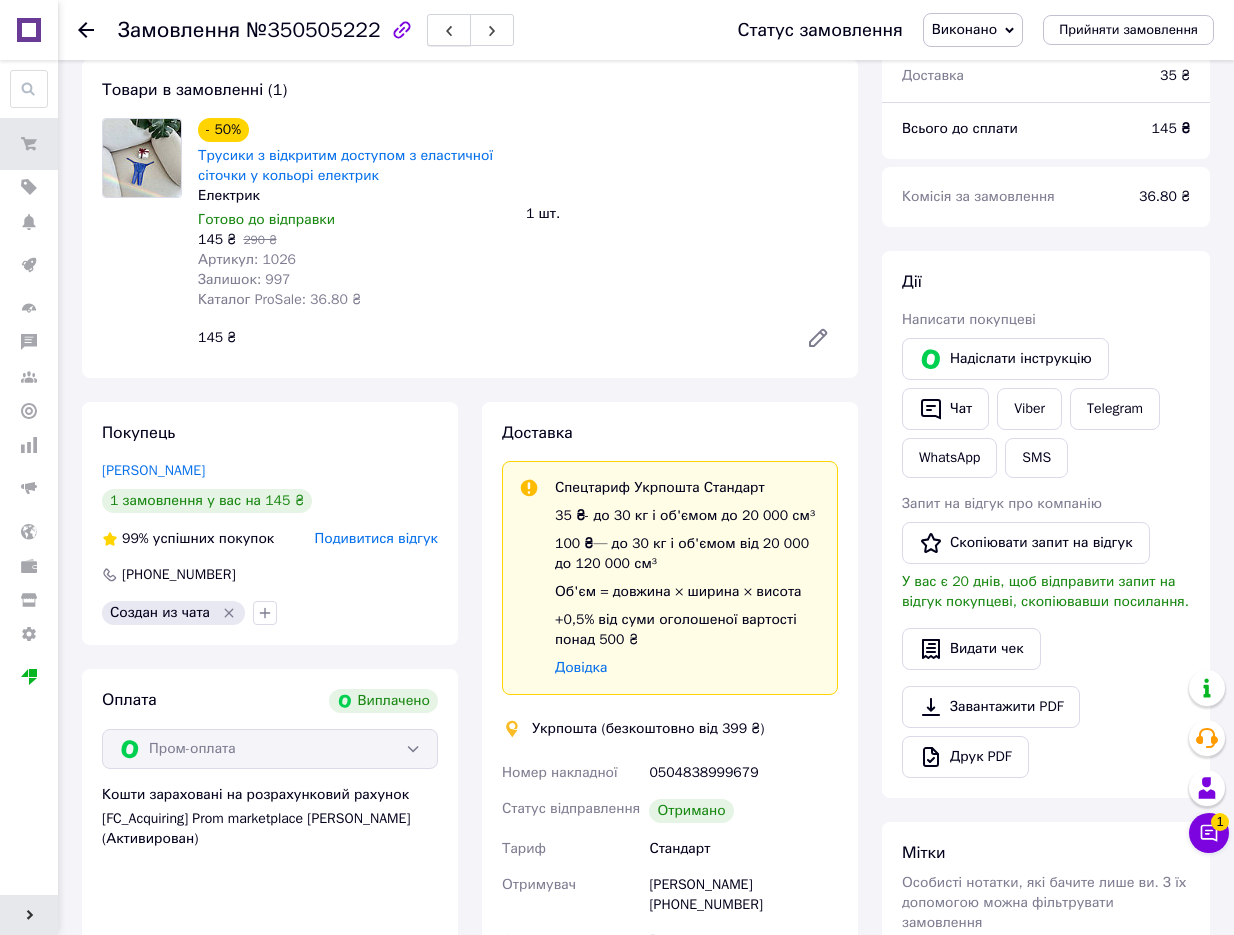 click 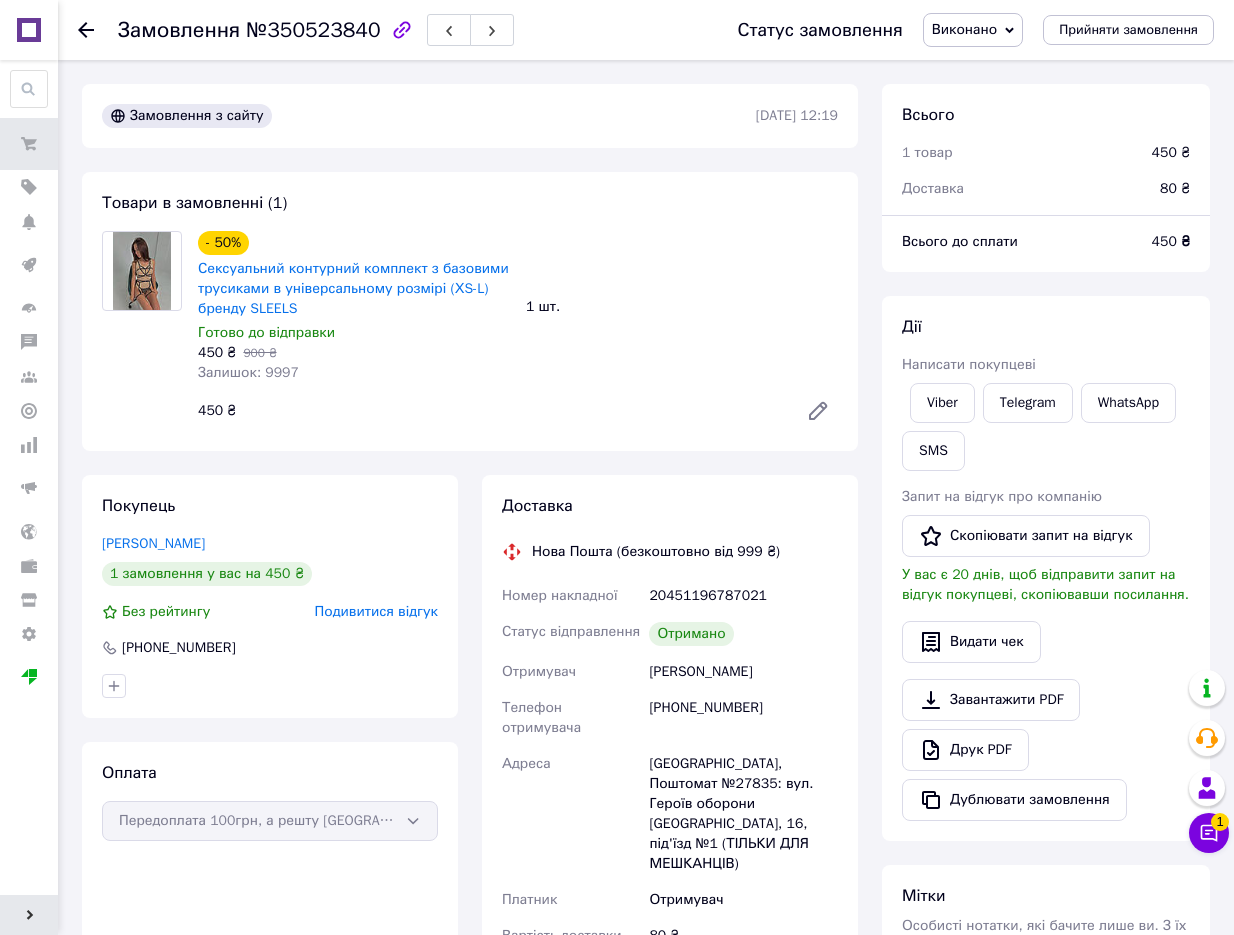 scroll, scrollTop: 23, scrollLeft: 0, axis: vertical 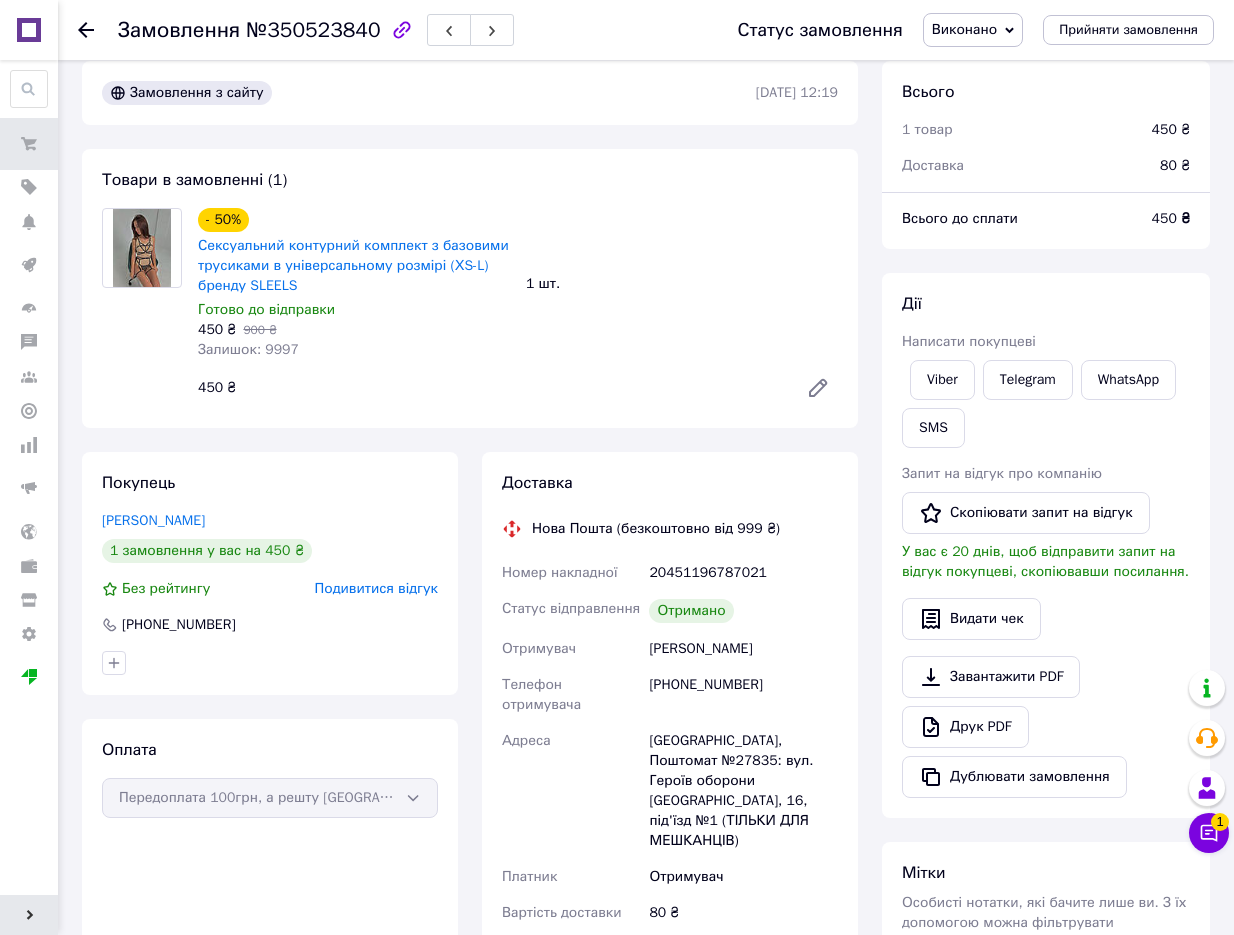 click 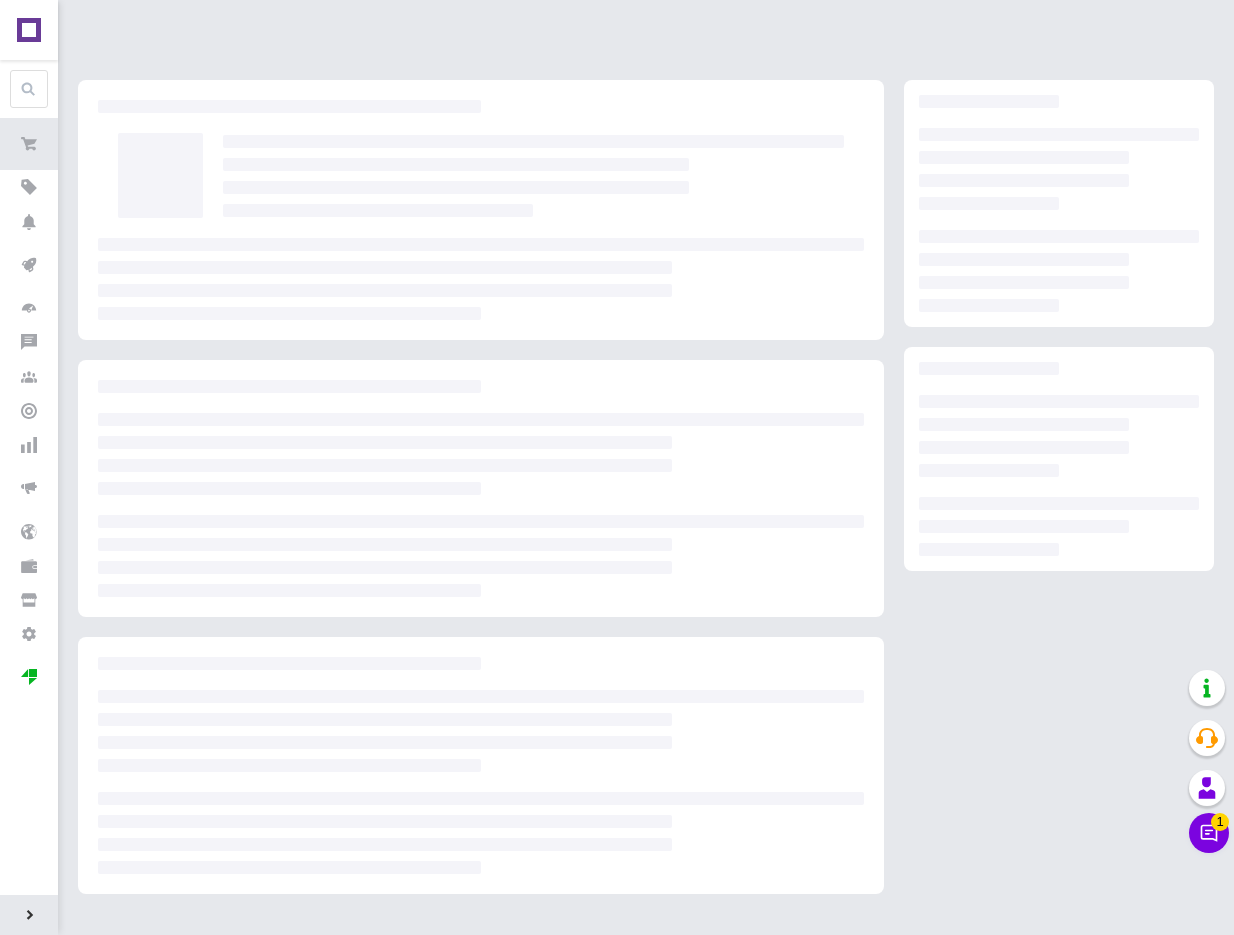 scroll, scrollTop: 0, scrollLeft: 0, axis: both 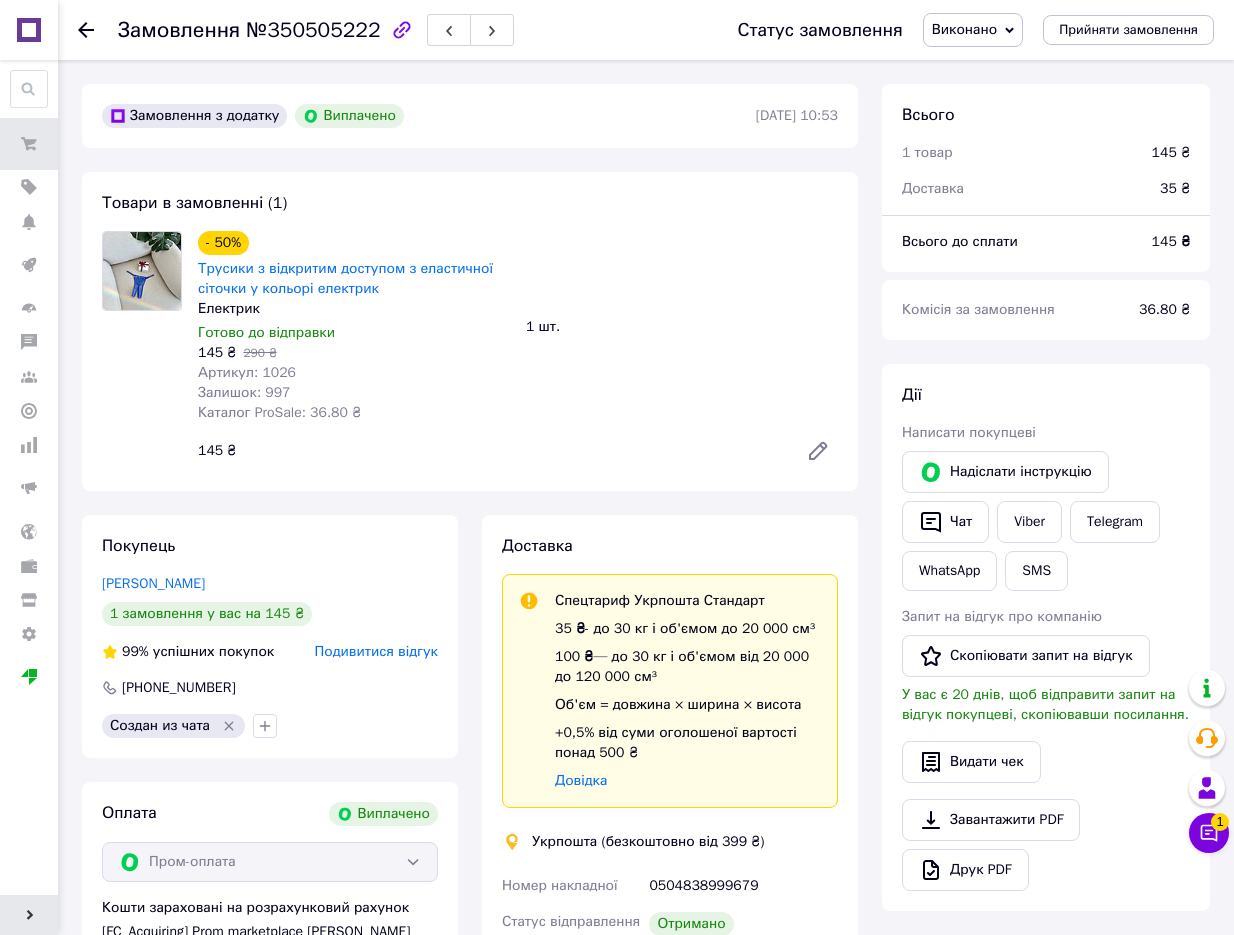 click at bounding box center [98, 30] 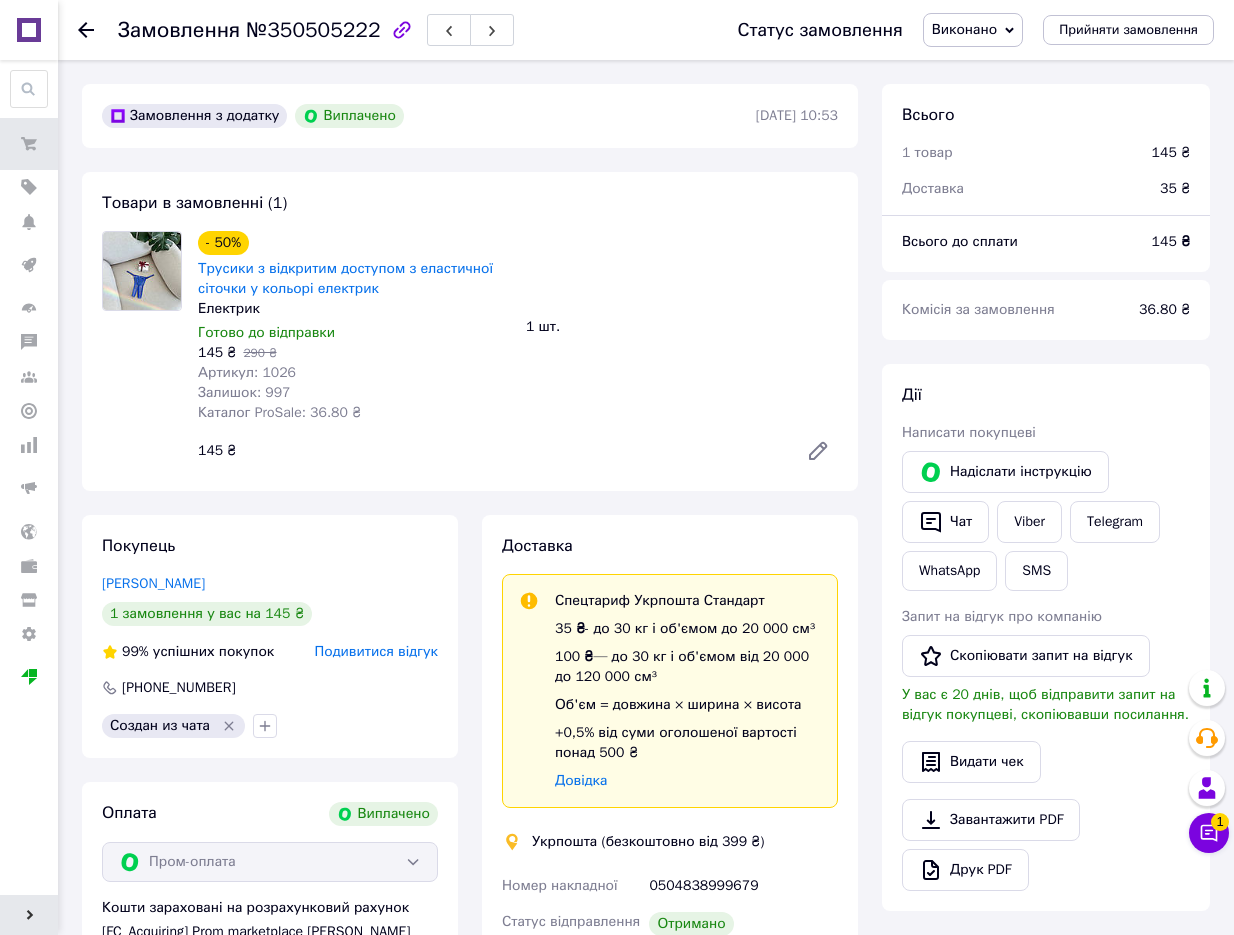 scroll, scrollTop: 56, scrollLeft: 0, axis: vertical 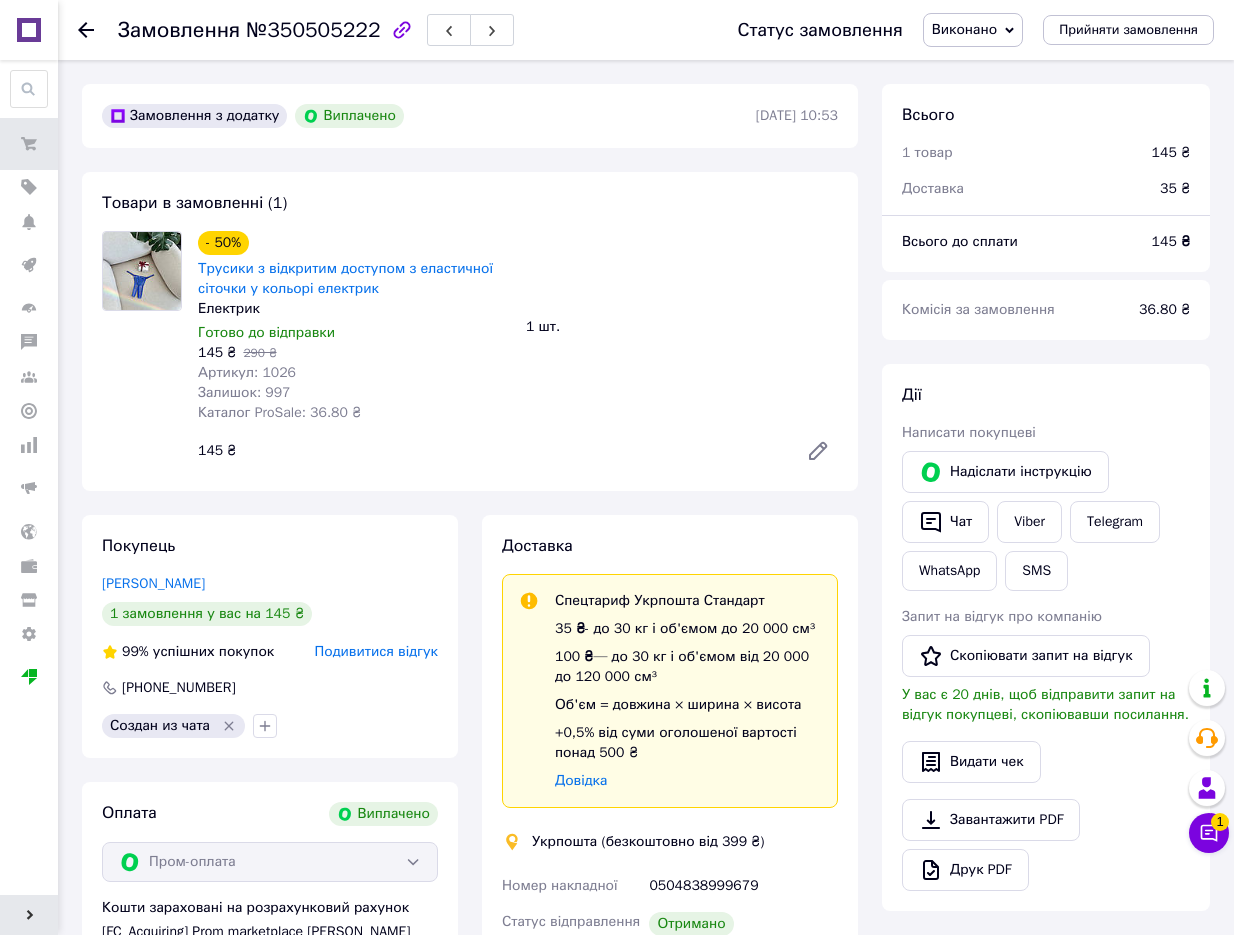 click on "Замовлення №350505222 Статус замовлення Виконано Прийнято Скасовано Оплачено Внесена повна оплата Внесено 100 грн Прийняти замовлення" at bounding box center [646, 30] 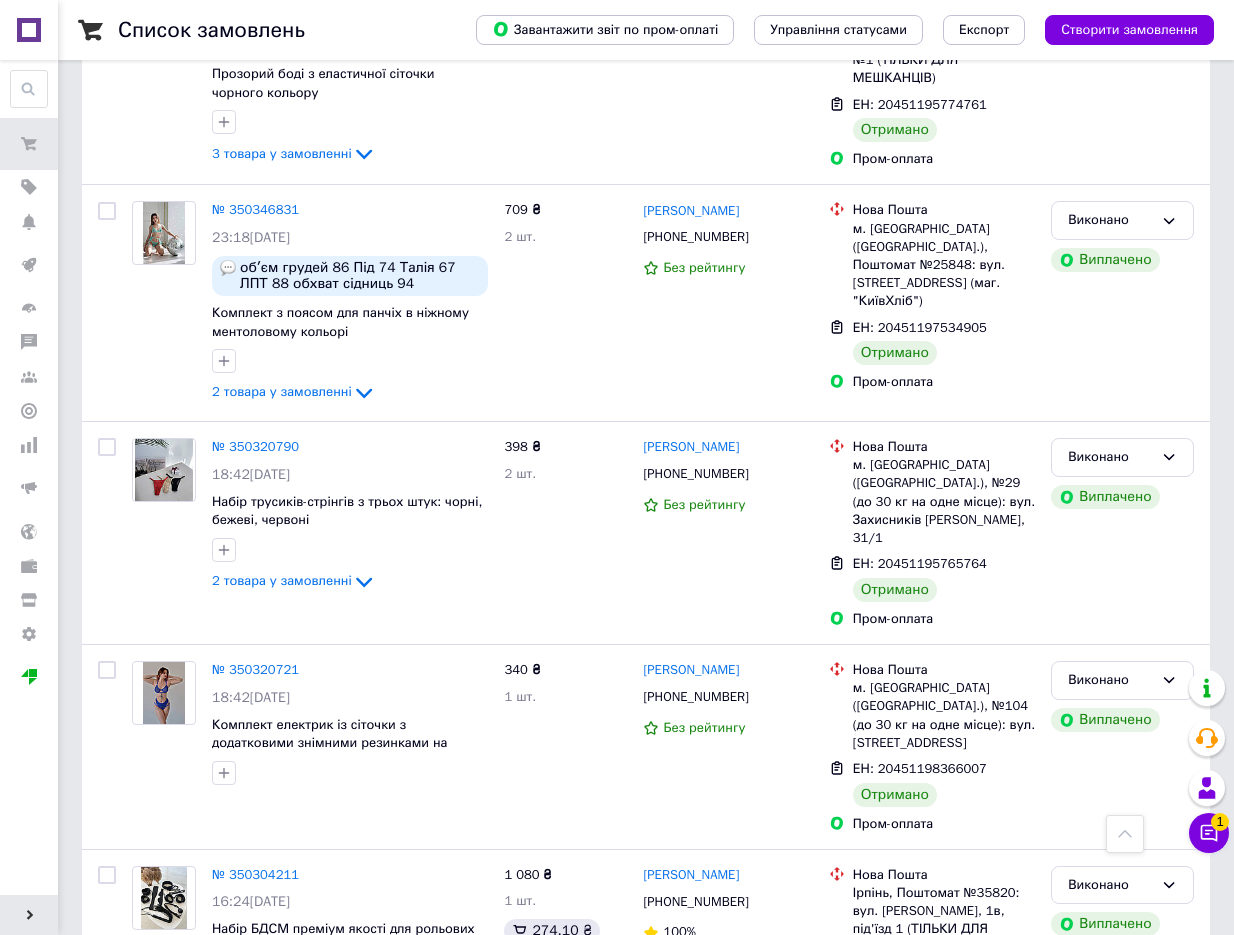 scroll, scrollTop: 3564, scrollLeft: 0, axis: vertical 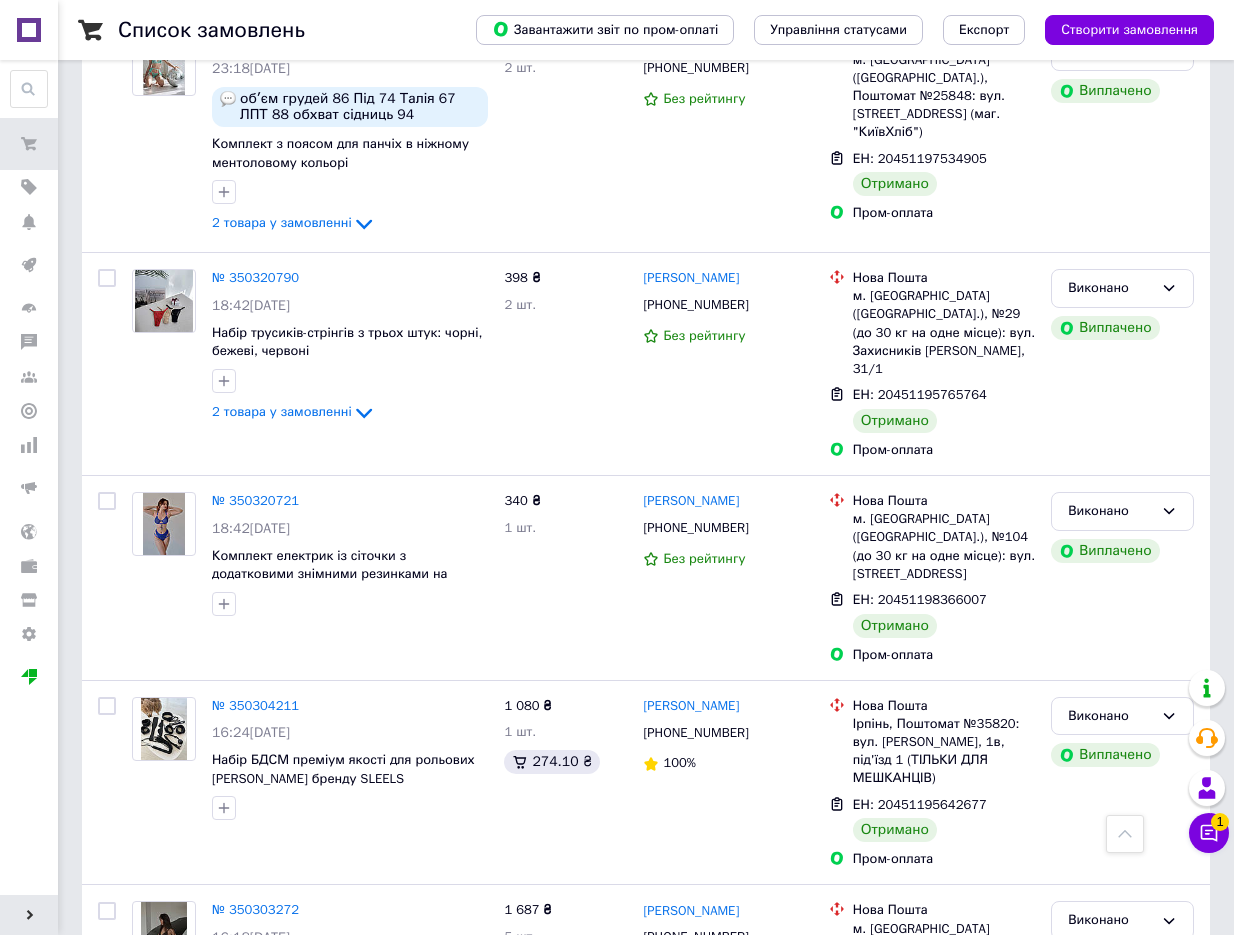 click on "1" at bounding box center (222, 1166) 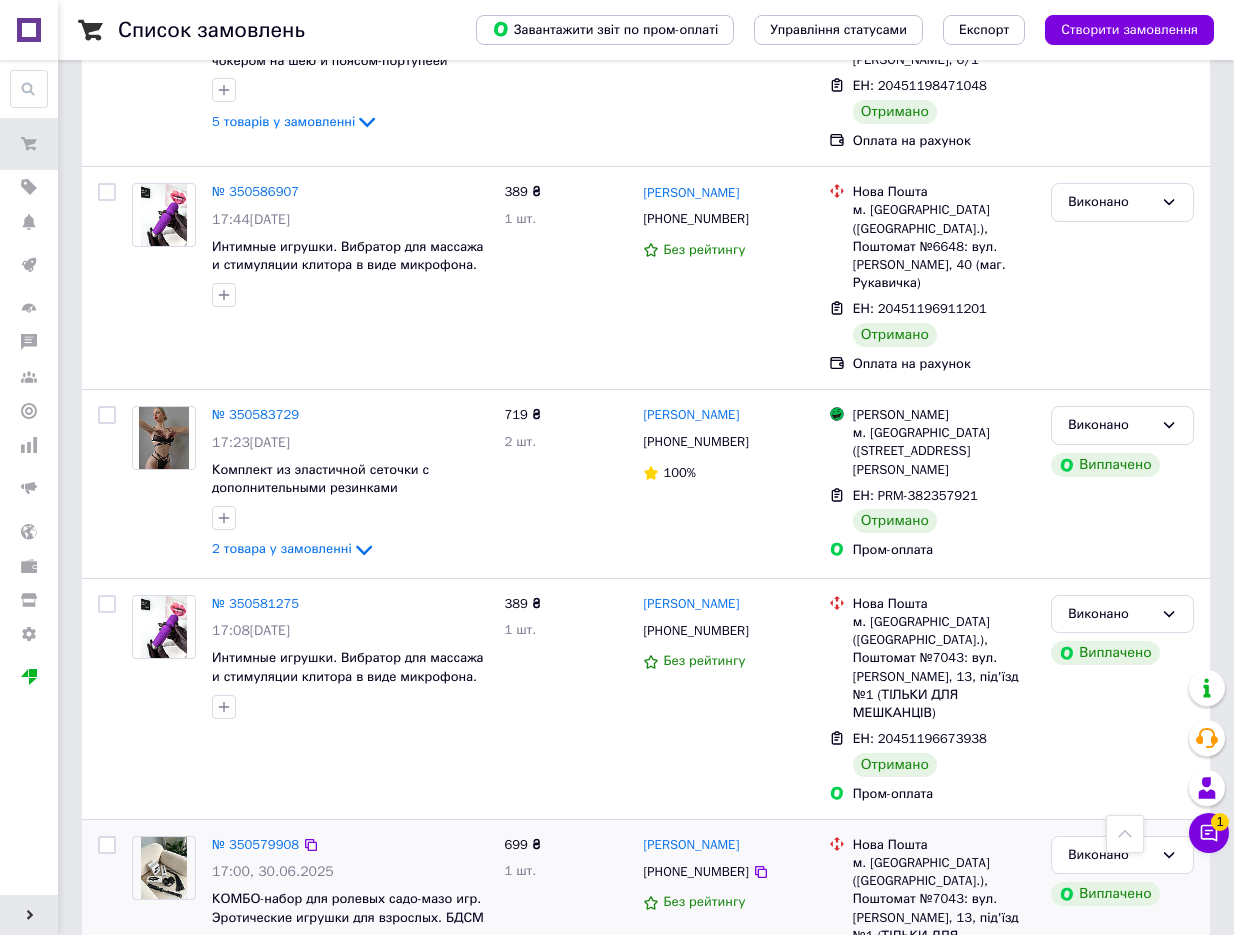 scroll, scrollTop: 3468, scrollLeft: 0, axis: vertical 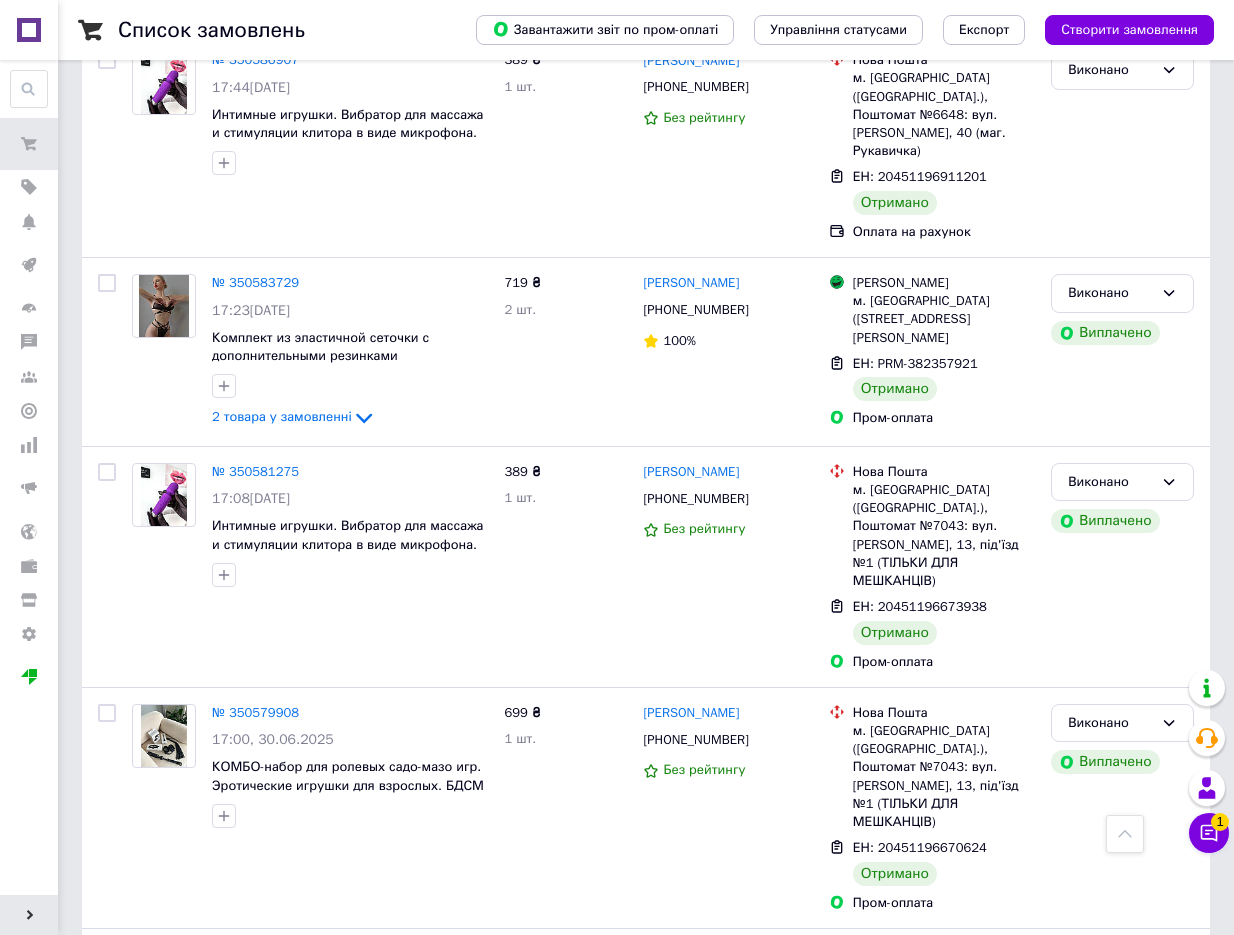 click on "2" at bounding box center (145, 1214) 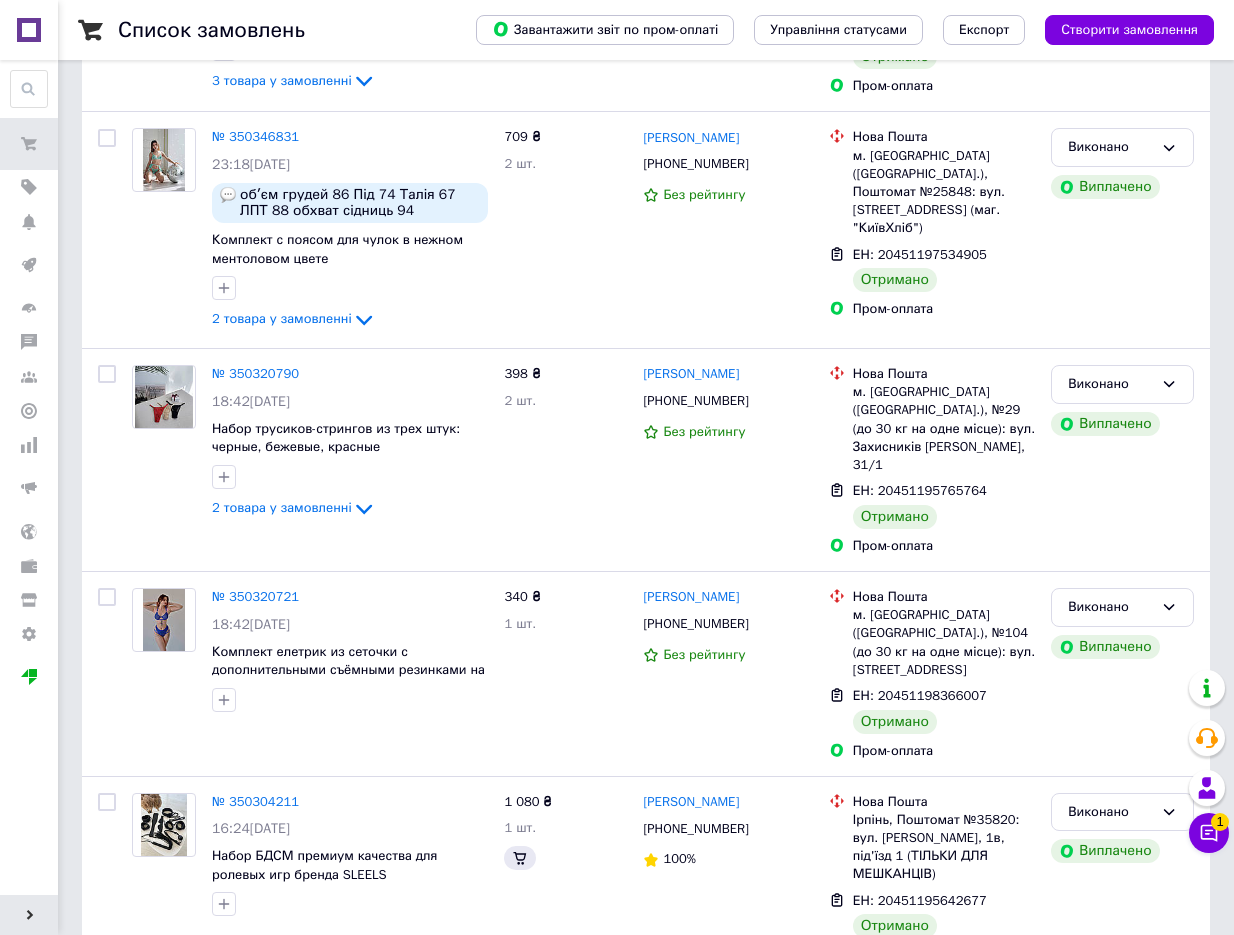 scroll, scrollTop: 0, scrollLeft: 0, axis: both 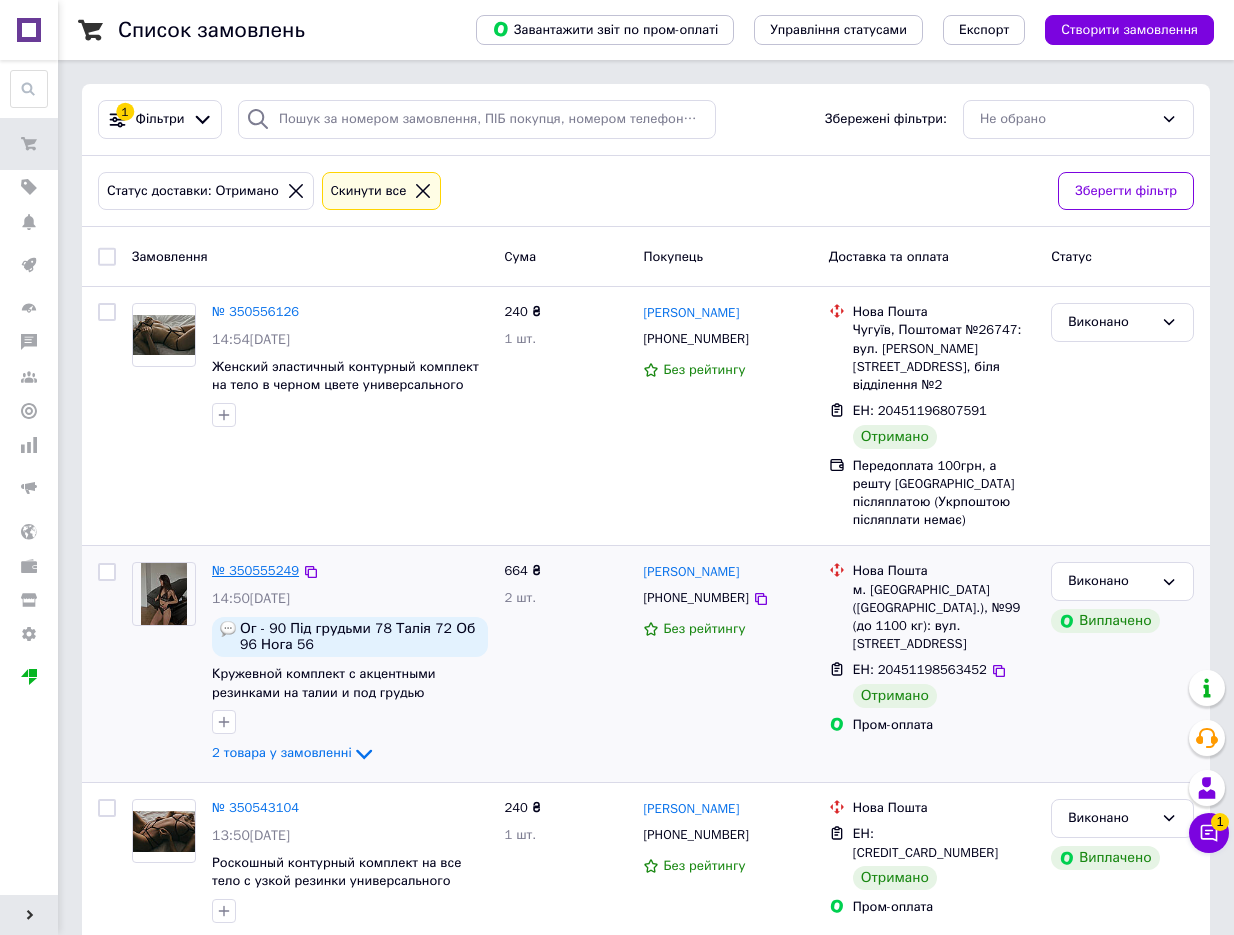 click on "№ 350555249" at bounding box center [255, 570] 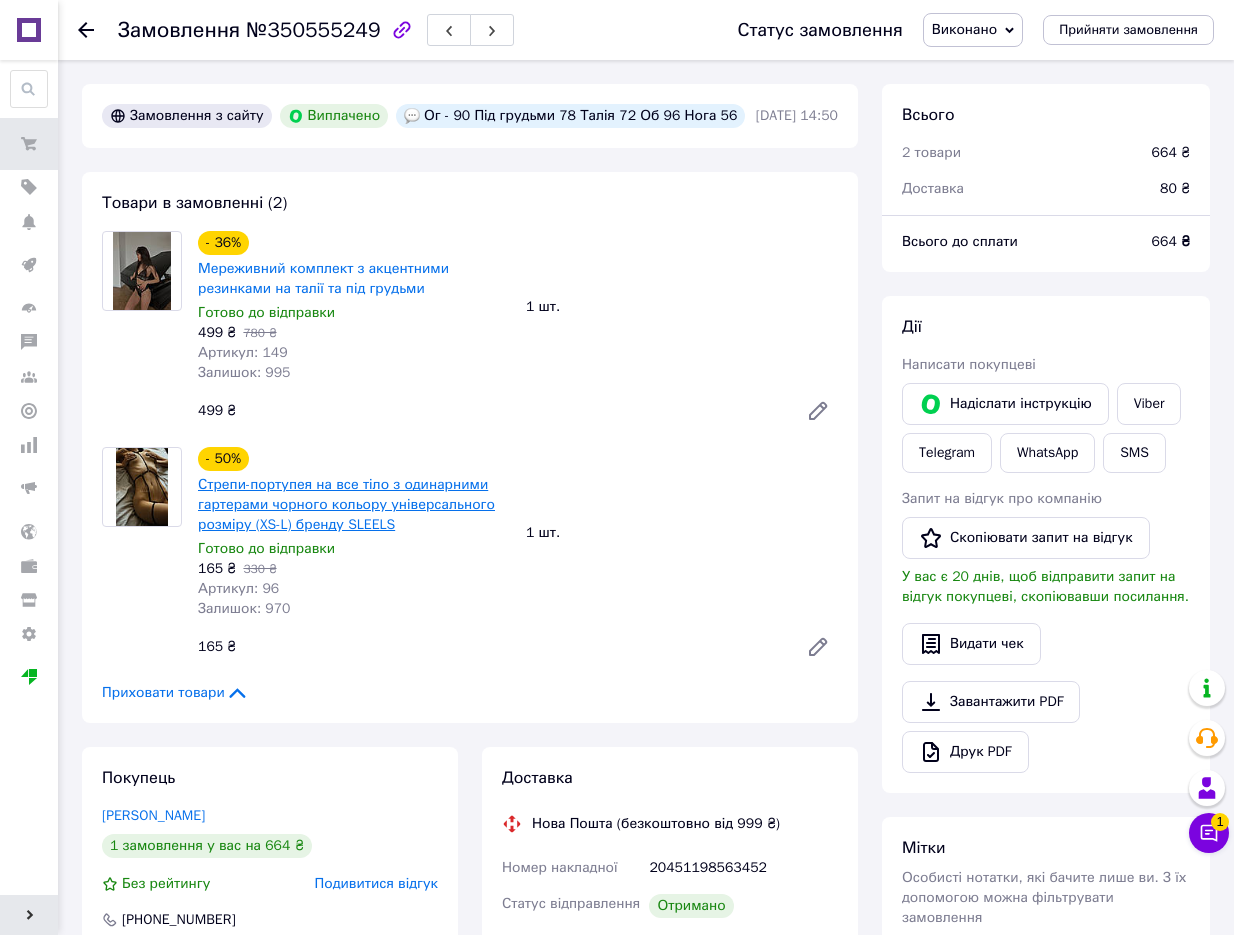 scroll, scrollTop: 280, scrollLeft: 0, axis: vertical 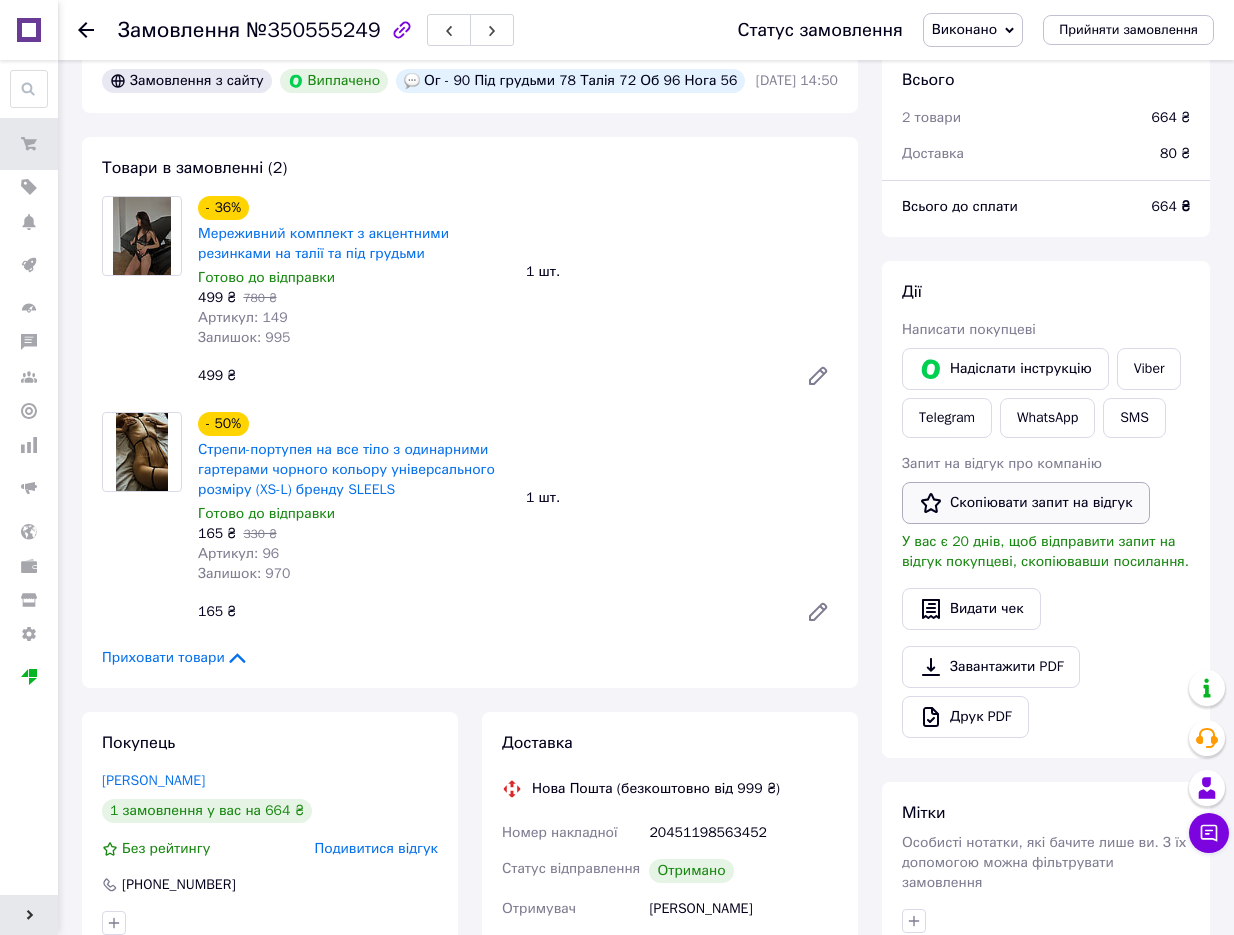 click on "Скопіювати запит на відгук" at bounding box center (1026, 503) 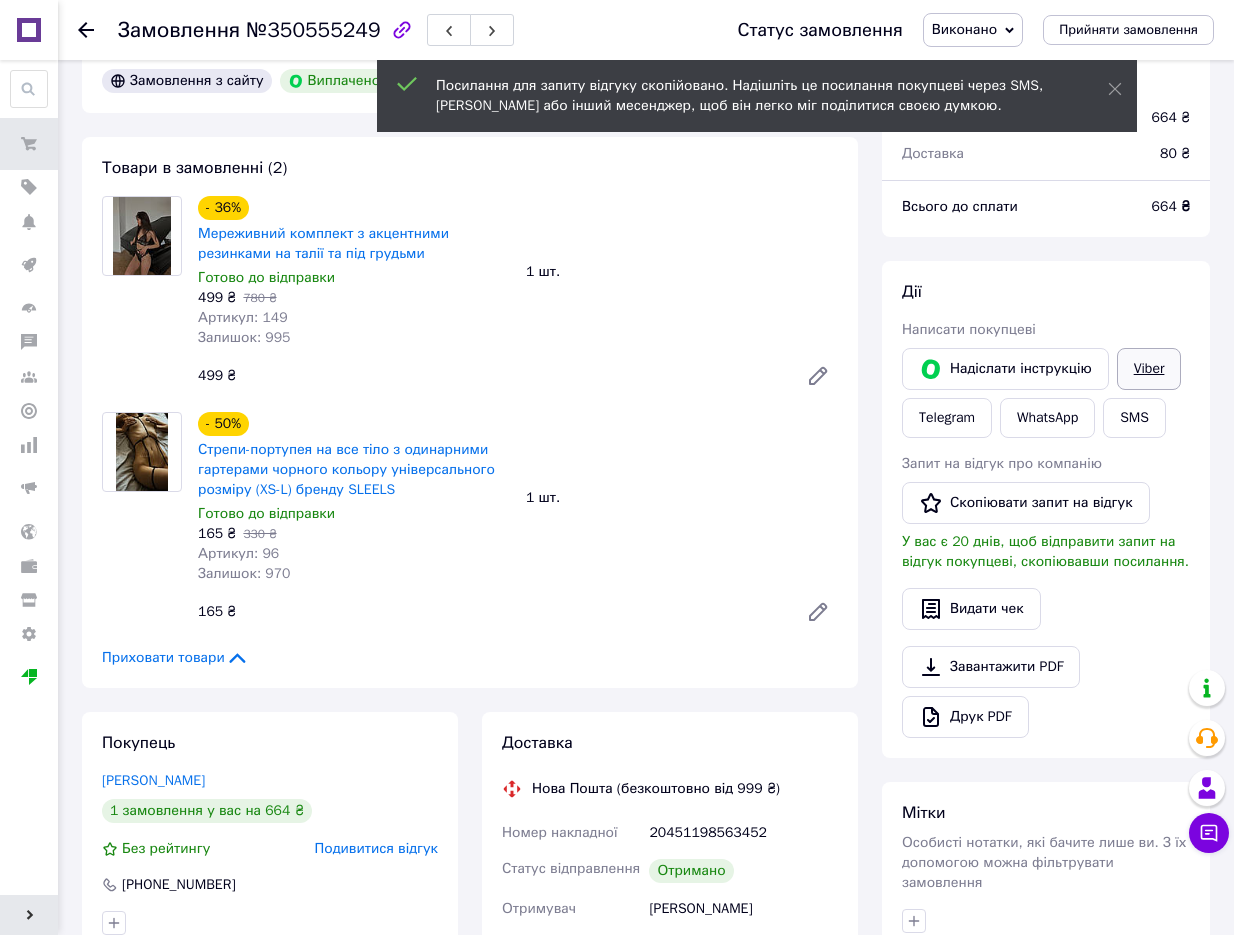 click on "Viber" at bounding box center (1149, 369) 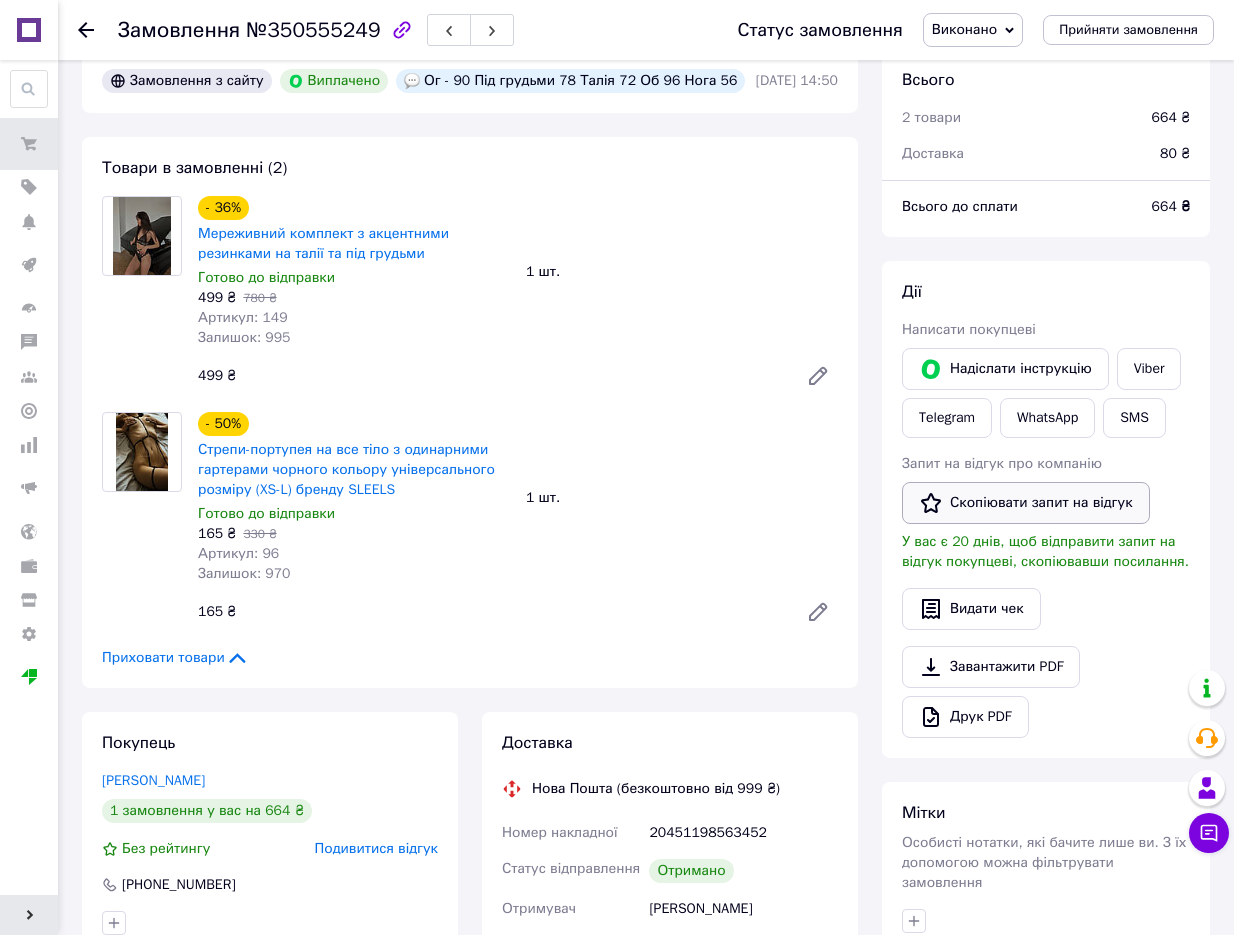 click on "Скопіювати запит на відгук" at bounding box center [1026, 503] 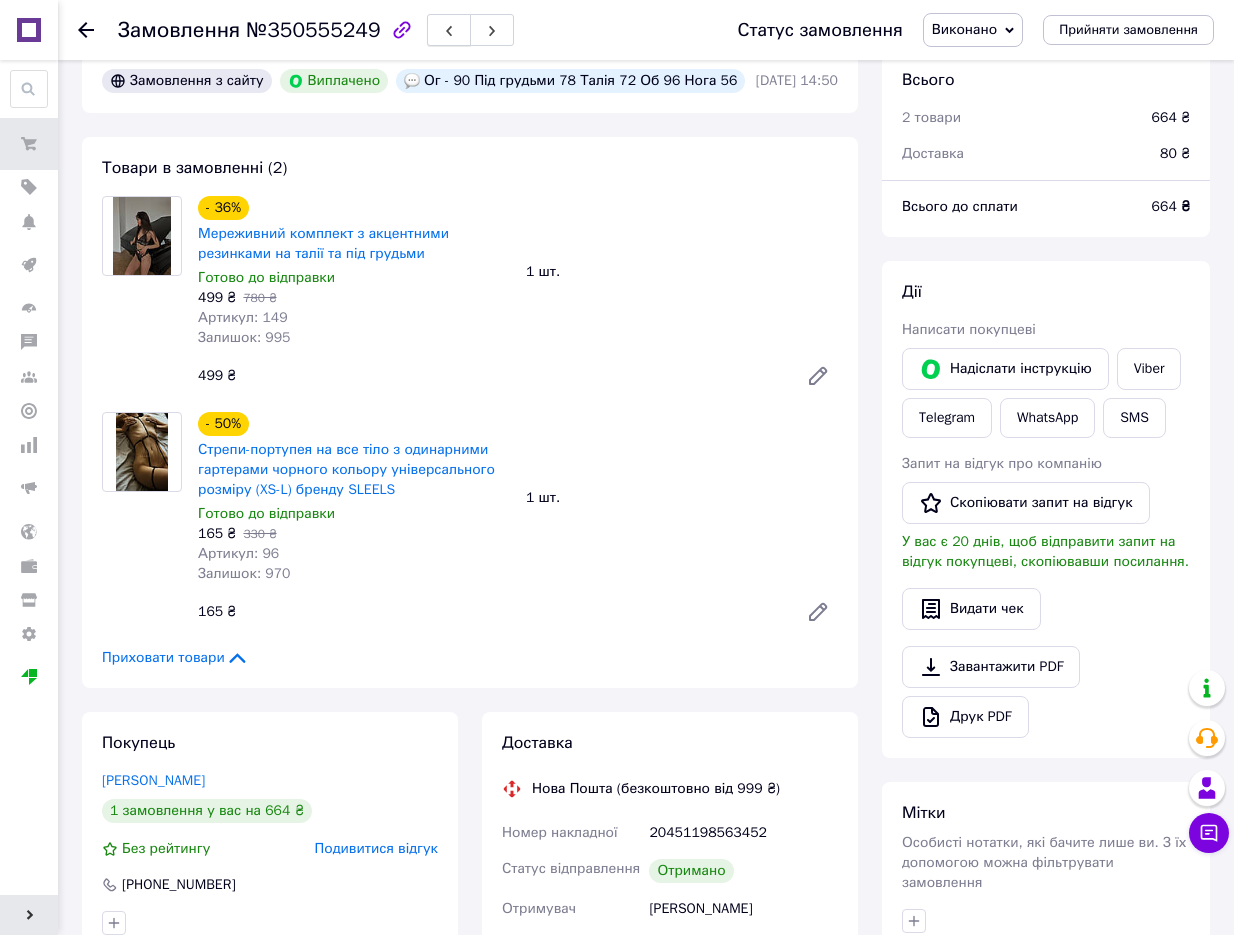 click 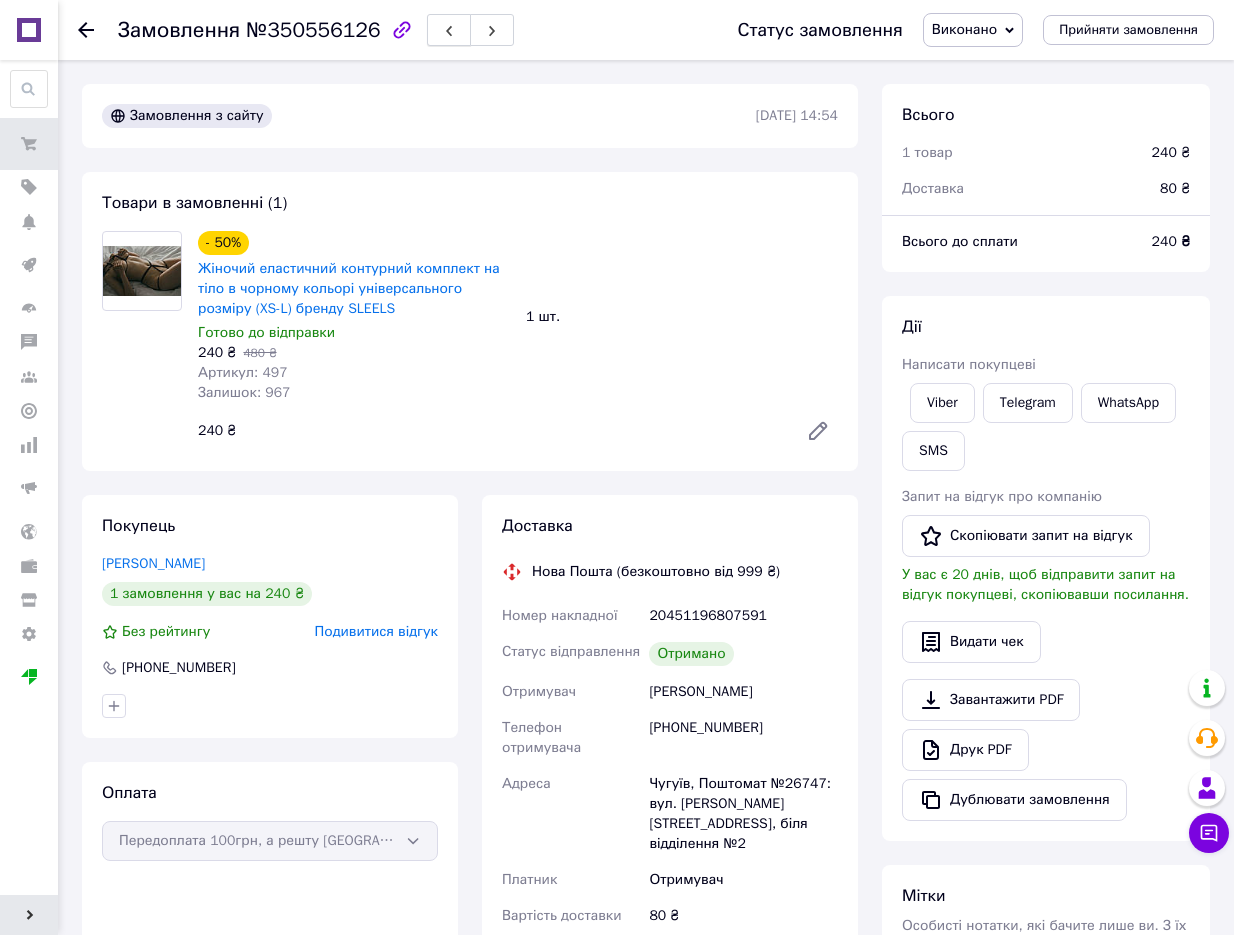 click at bounding box center [449, 30] 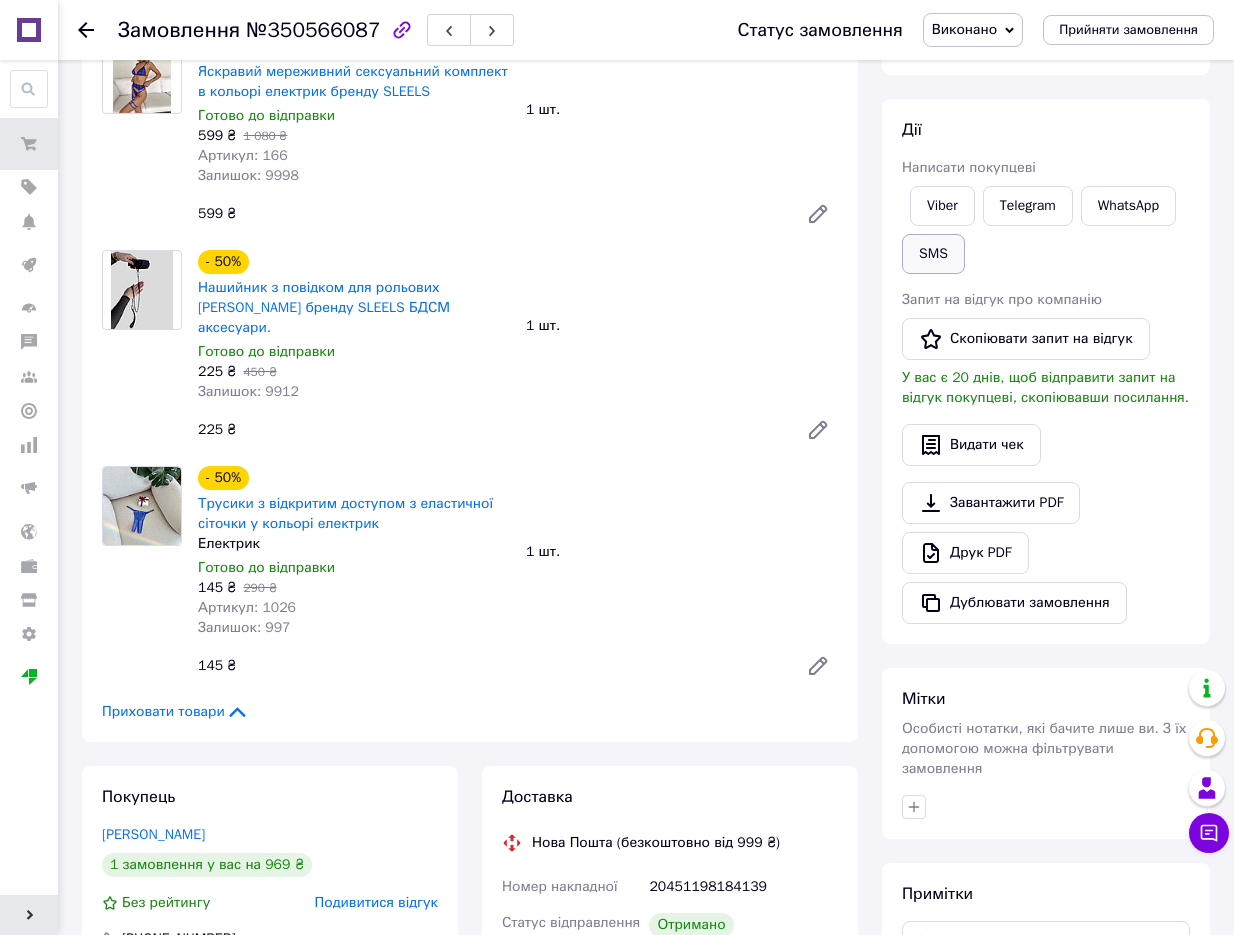 scroll, scrollTop: 168, scrollLeft: 0, axis: vertical 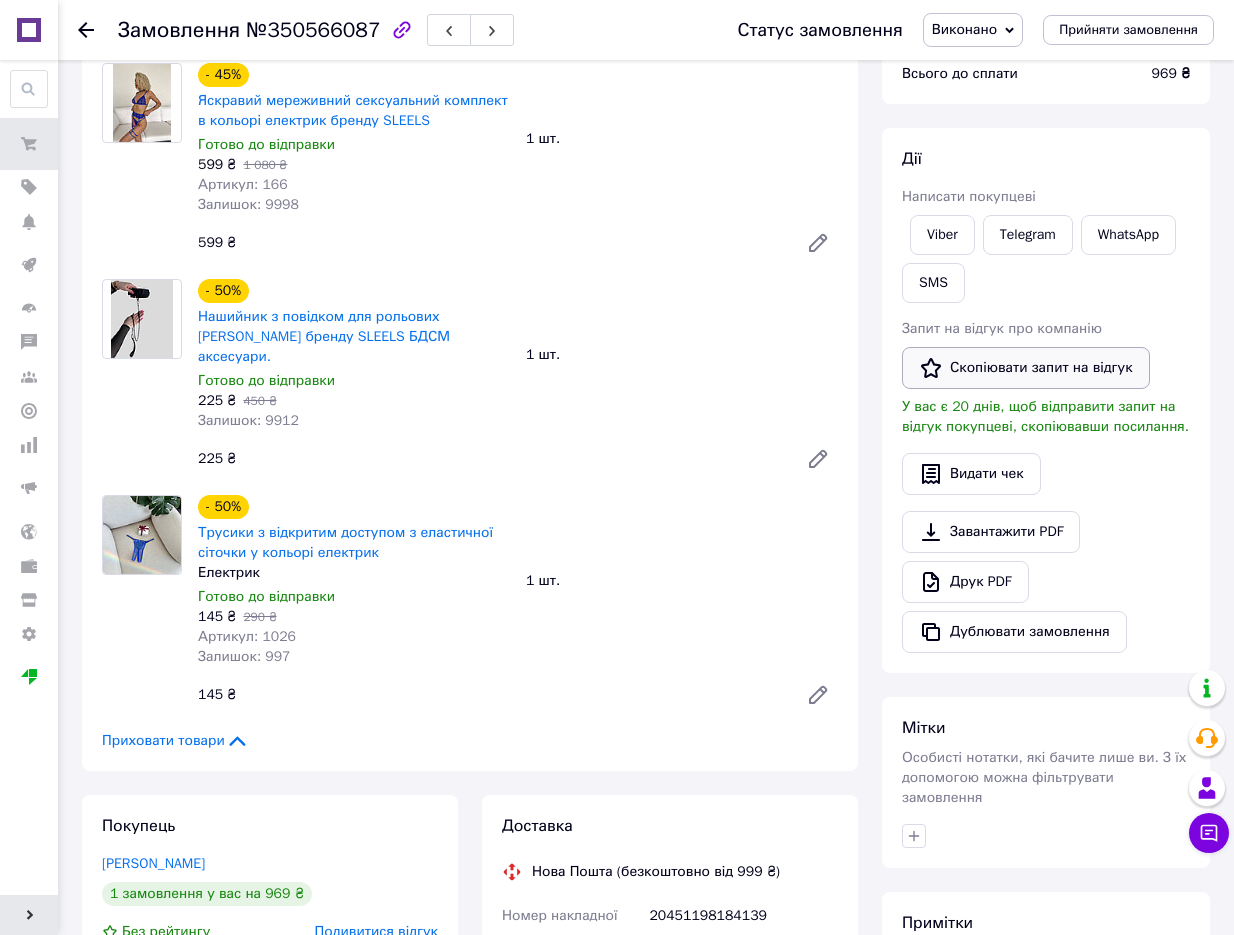 click on "Скопіювати запит на відгук" at bounding box center [1026, 368] 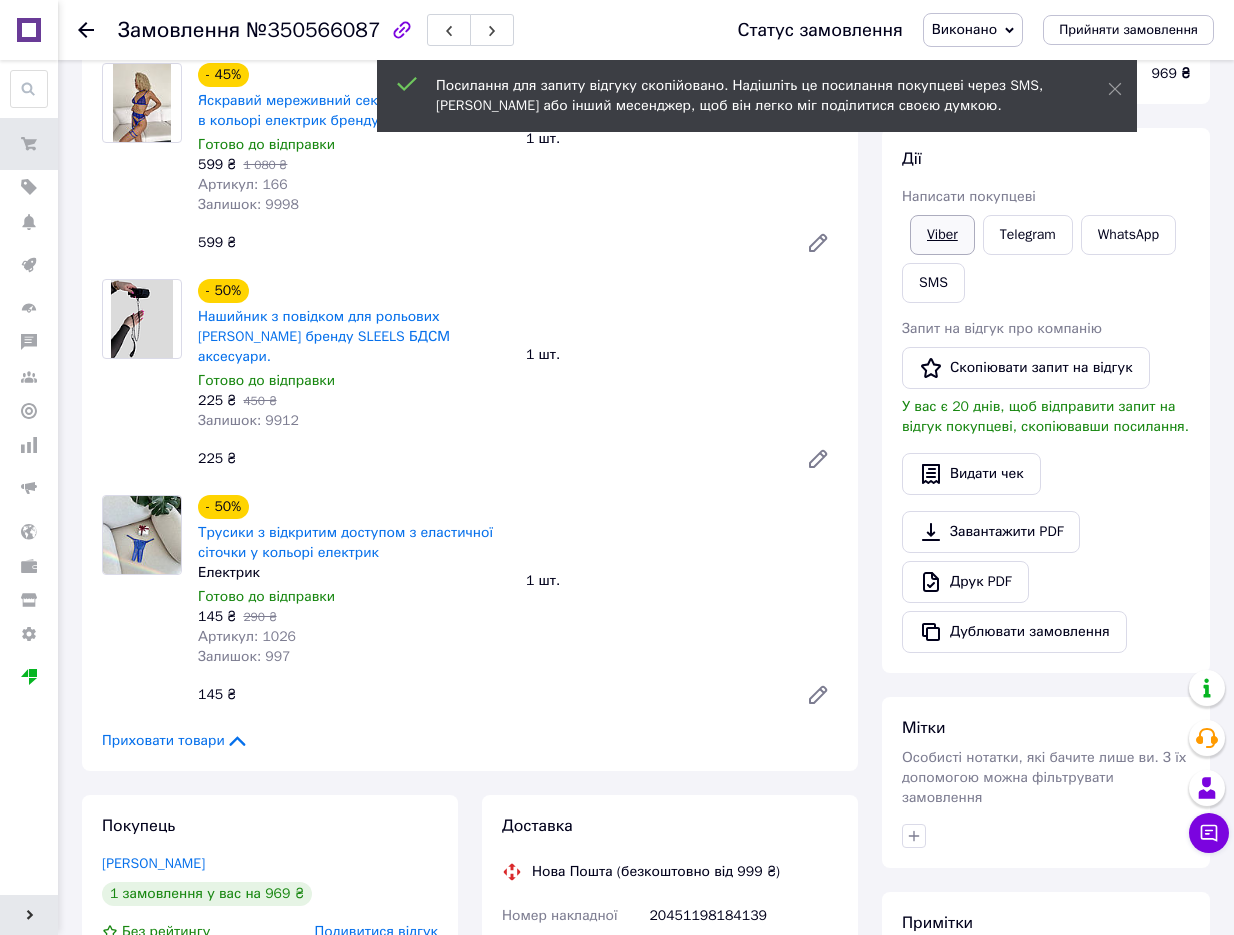 click on "Viber" at bounding box center [942, 235] 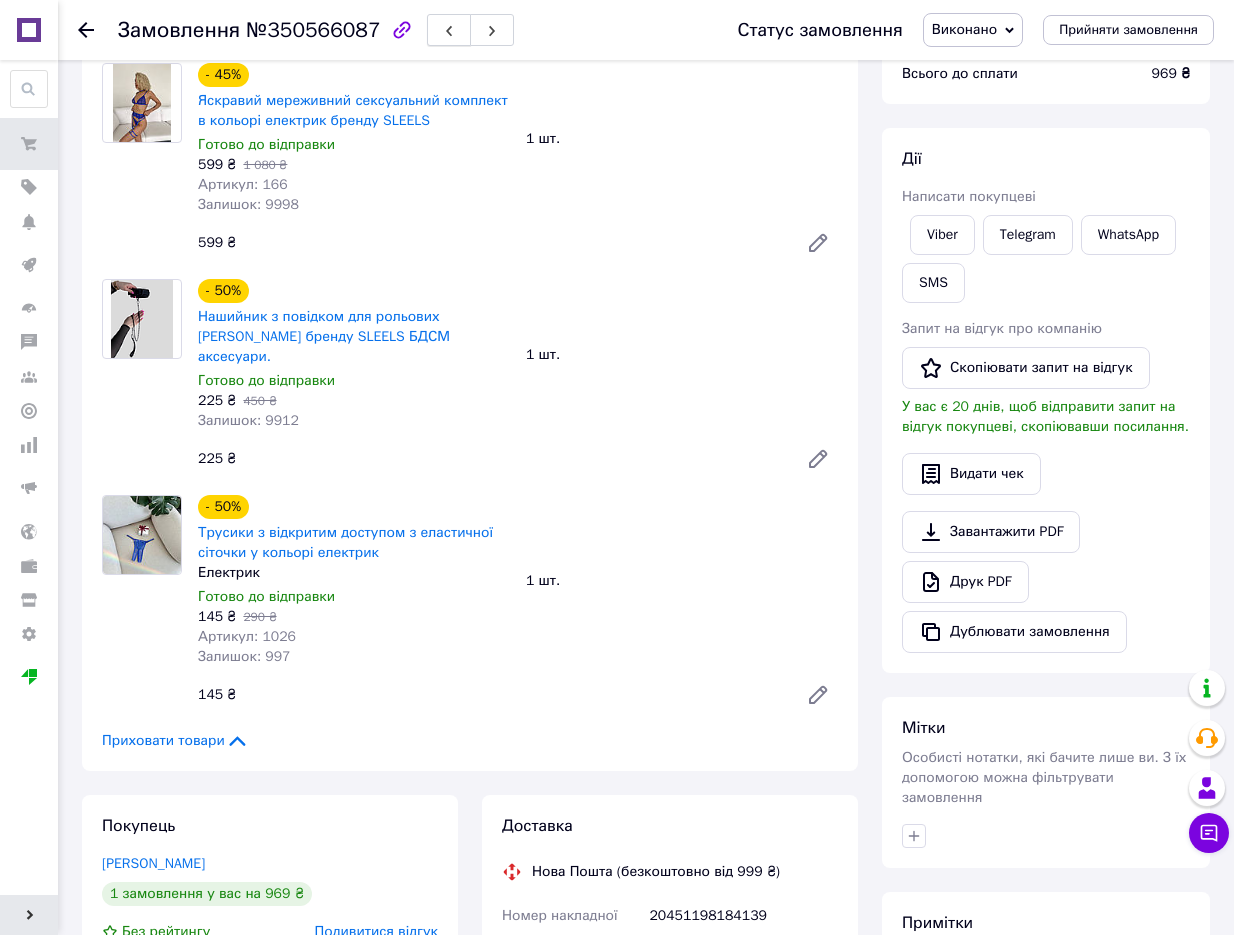 click 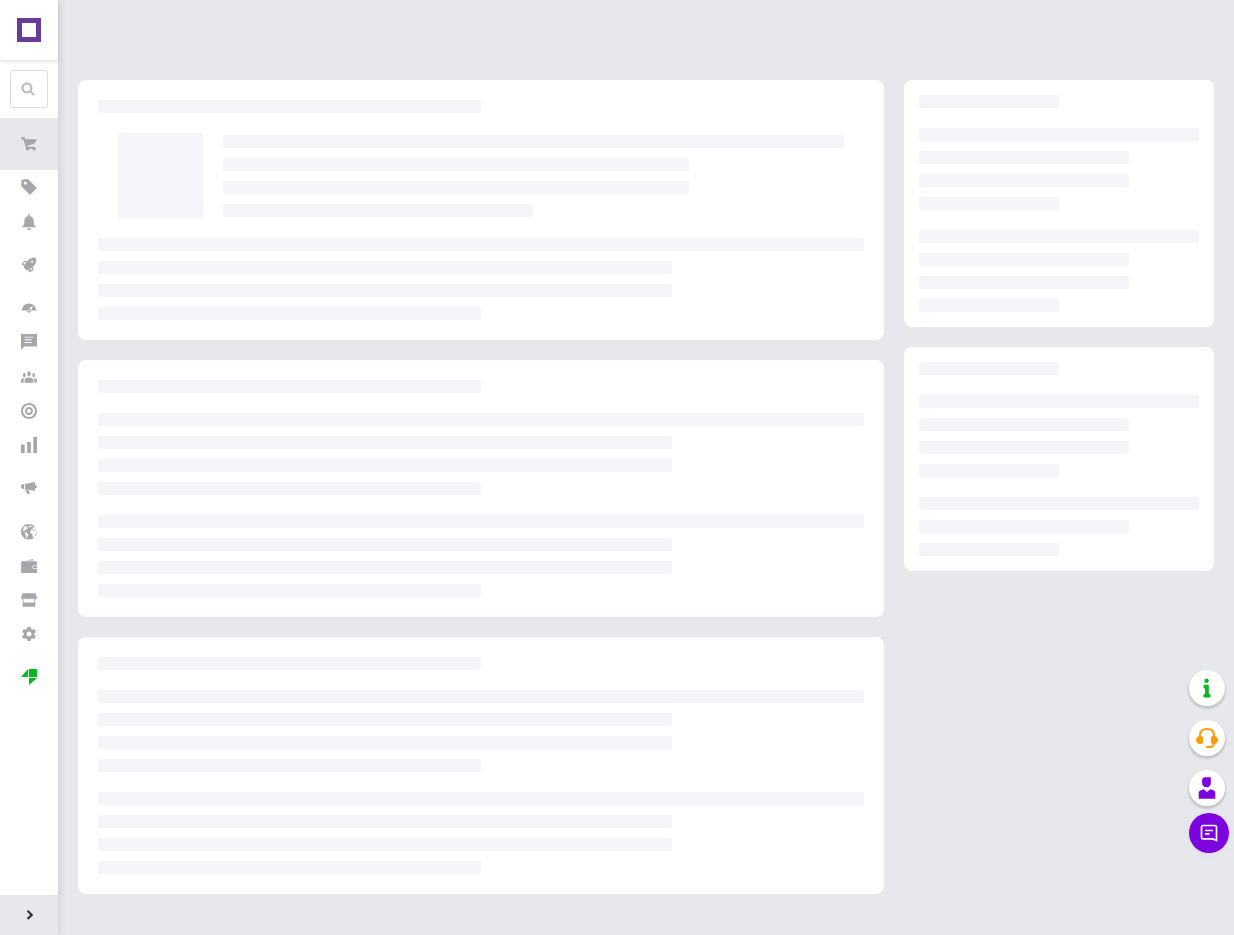 scroll, scrollTop: 0, scrollLeft: 0, axis: both 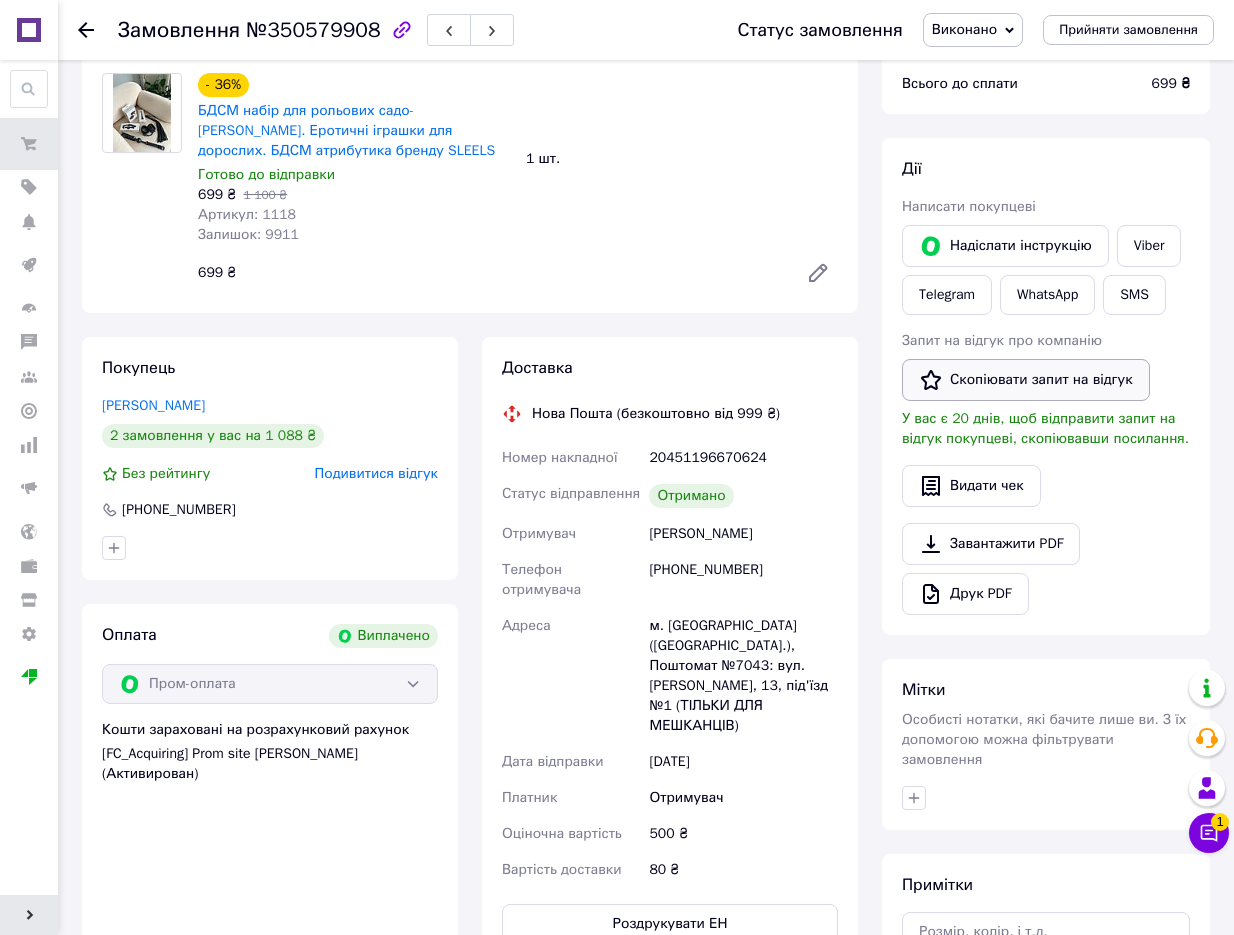 click on "Скопіювати запит на відгук" at bounding box center (1026, 380) 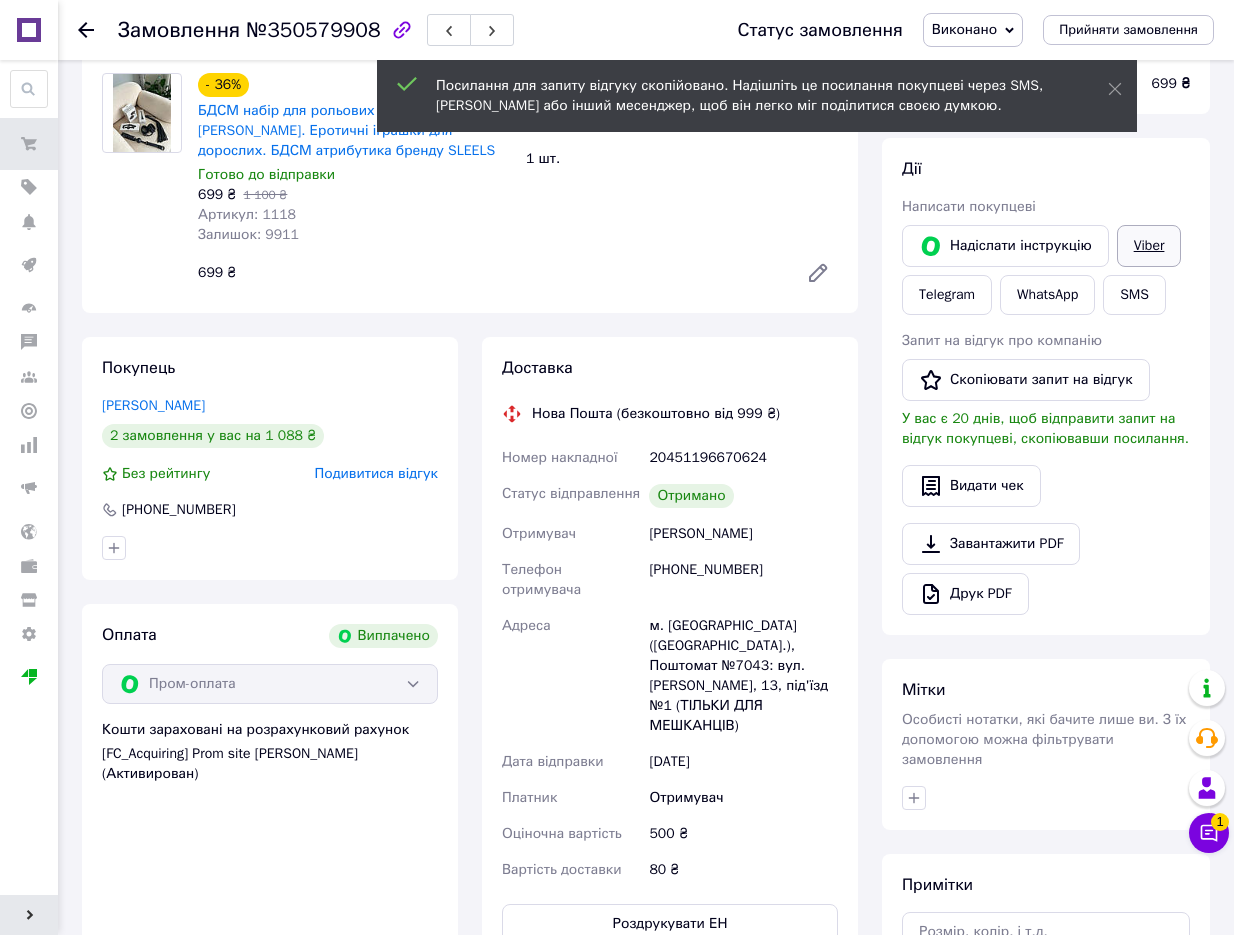 click on "Viber" at bounding box center (1149, 246) 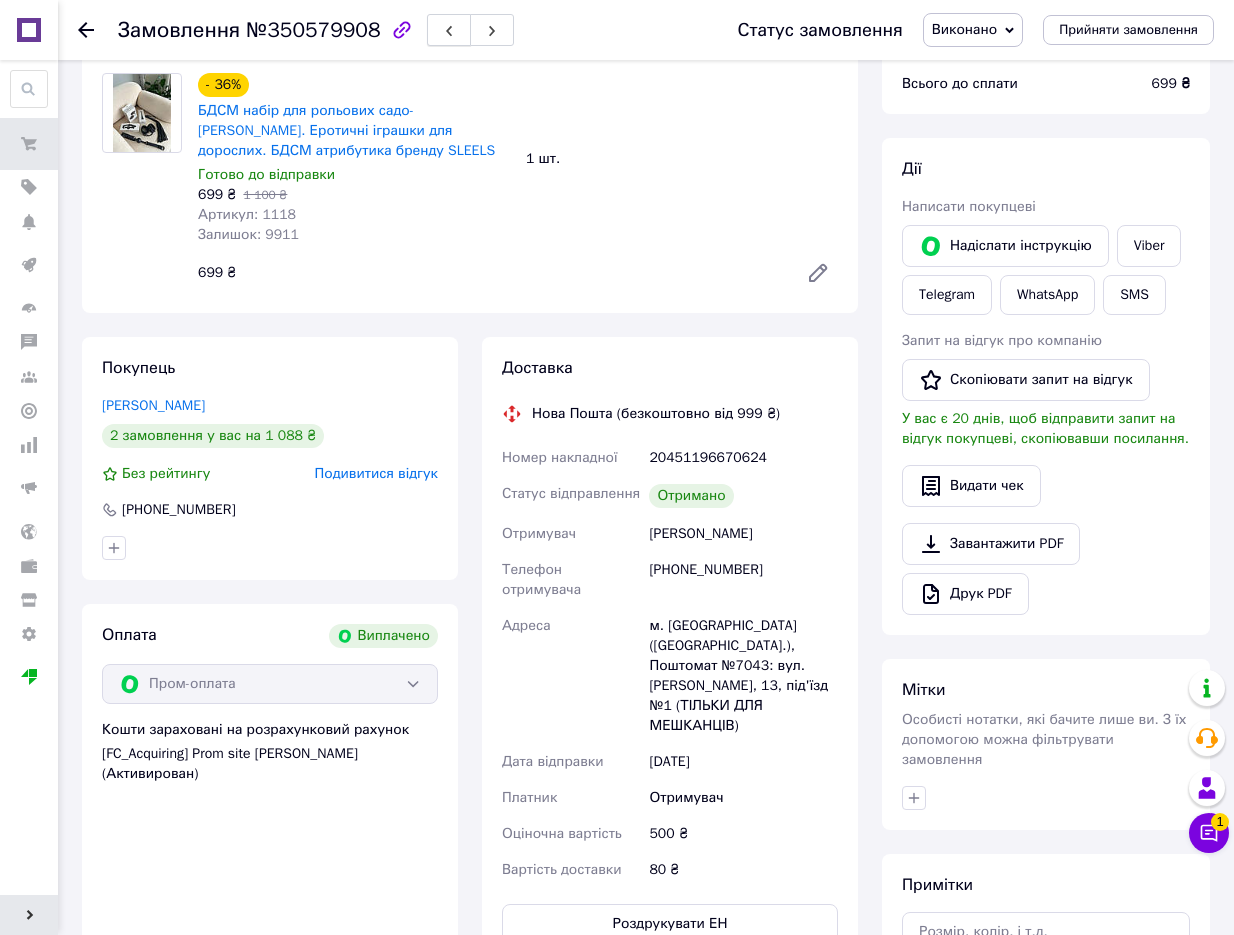 click 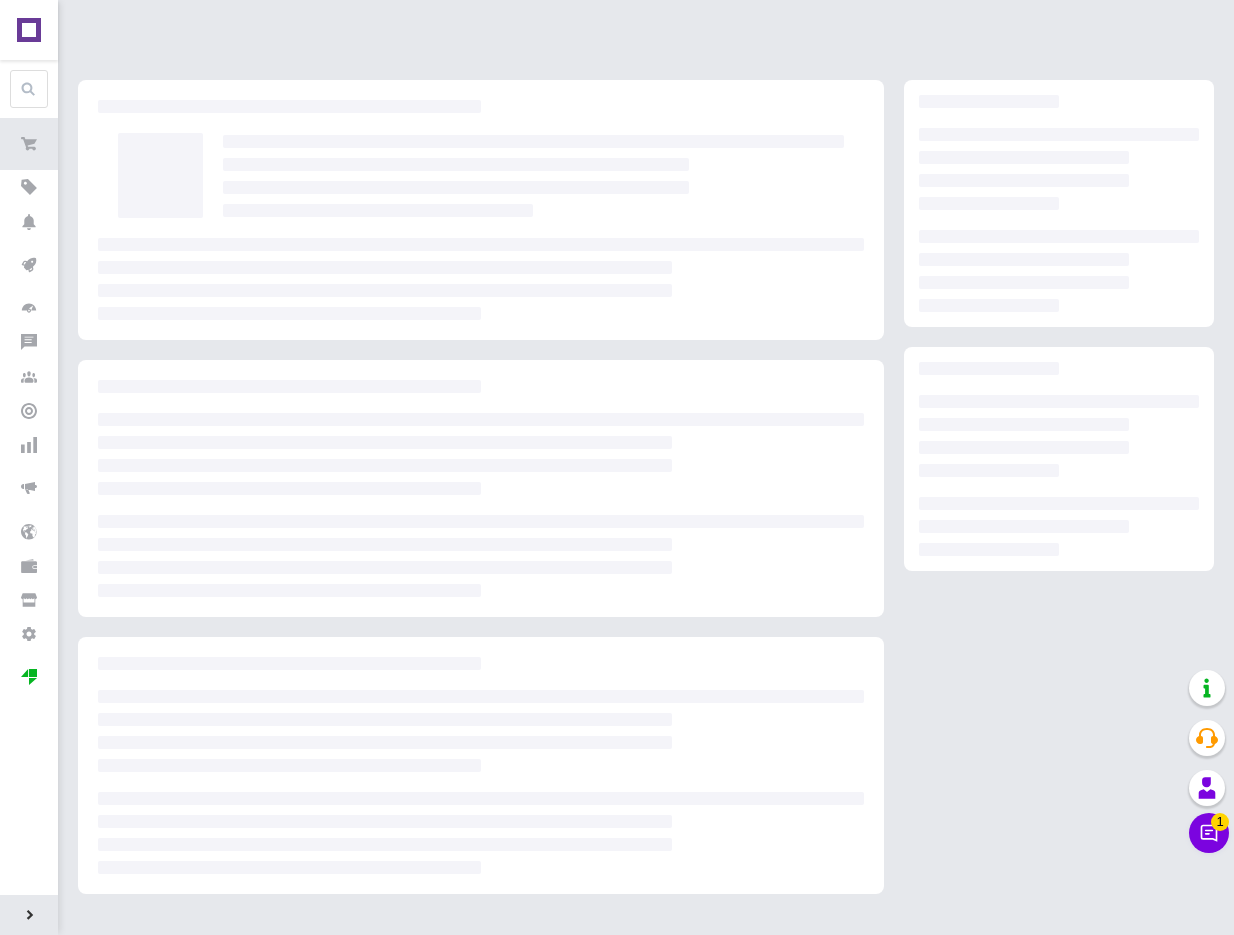 scroll, scrollTop: 0, scrollLeft: 0, axis: both 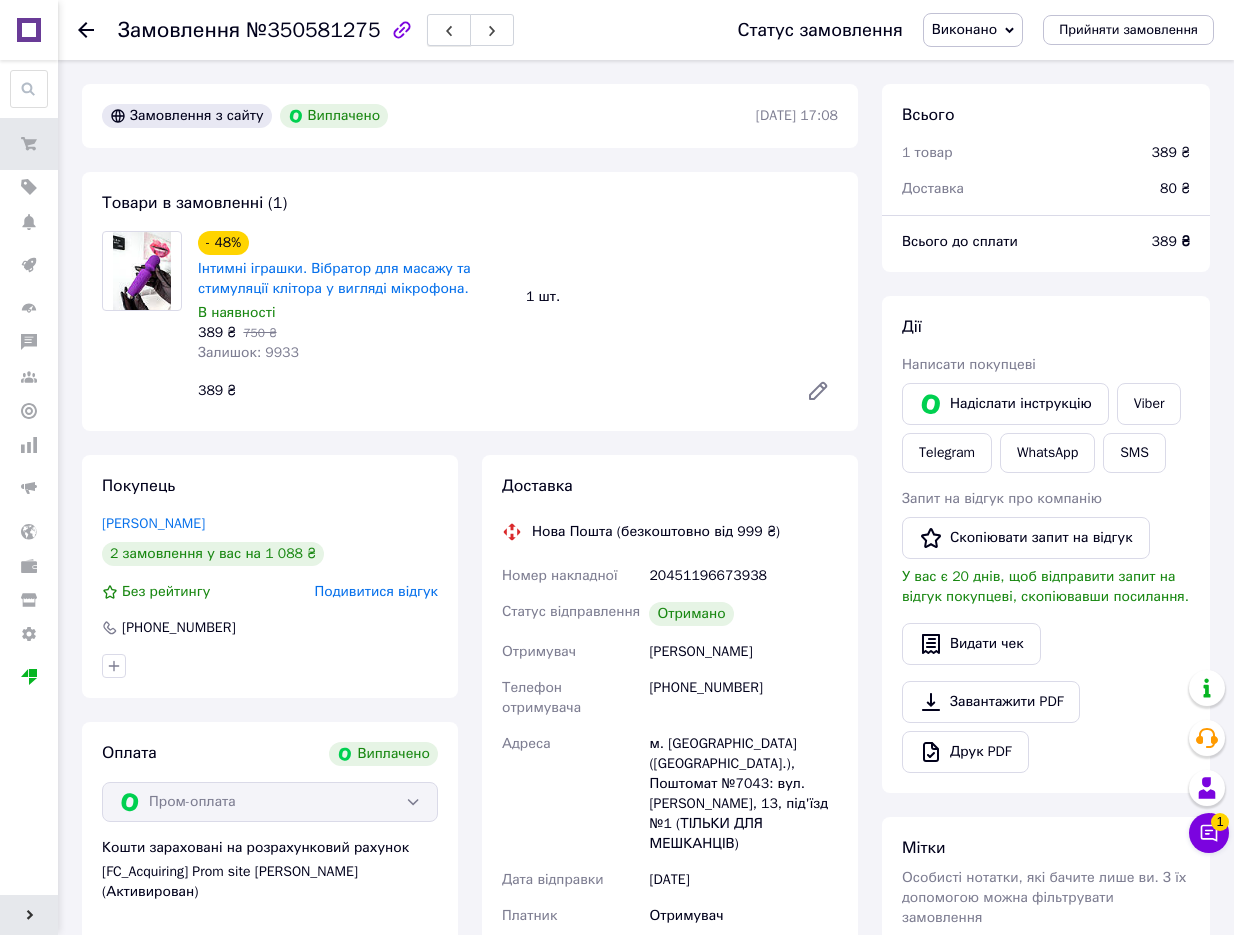 click at bounding box center [449, 30] 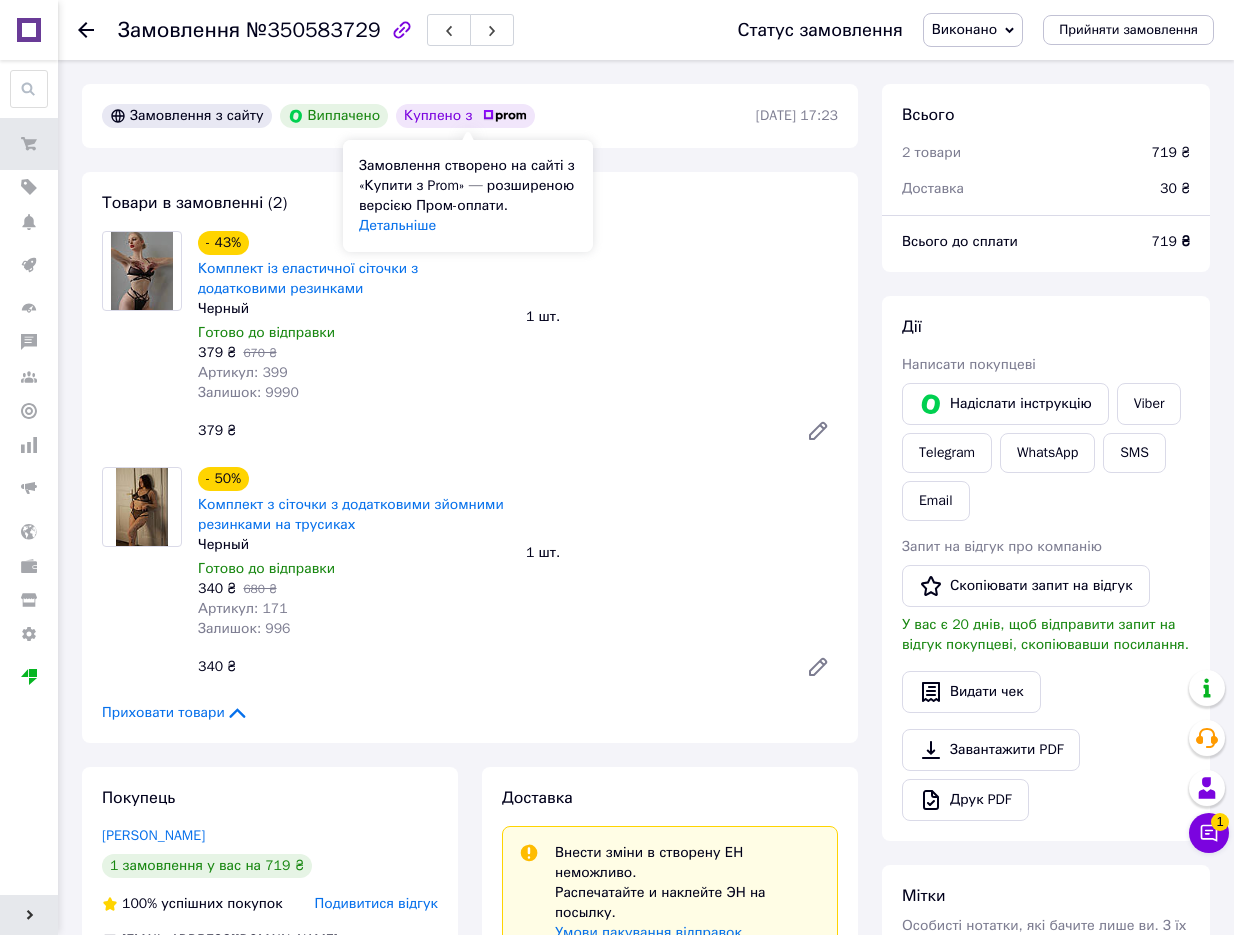 scroll, scrollTop: 76, scrollLeft: 0, axis: vertical 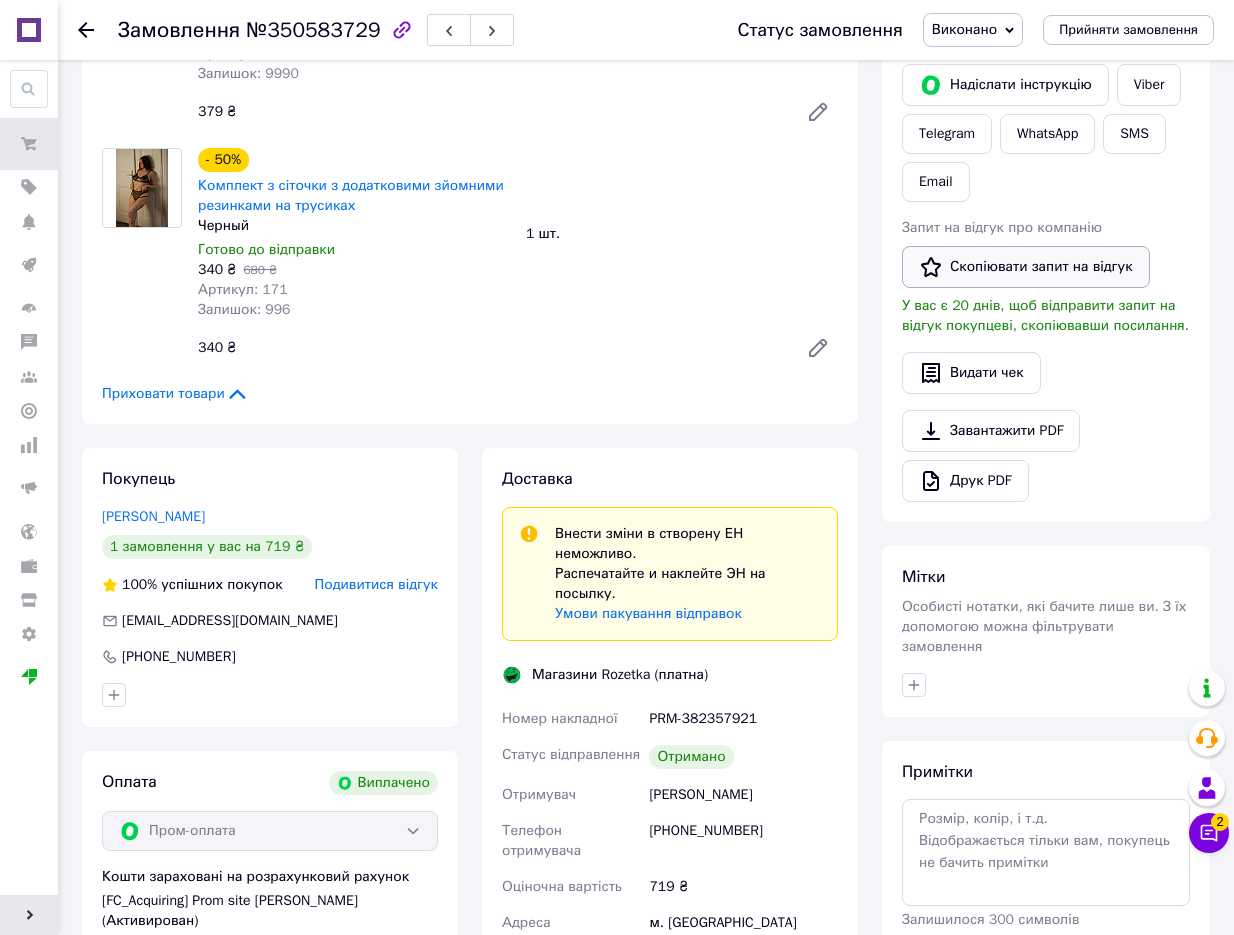 click on "Скопіювати запит на відгук" at bounding box center [1026, 267] 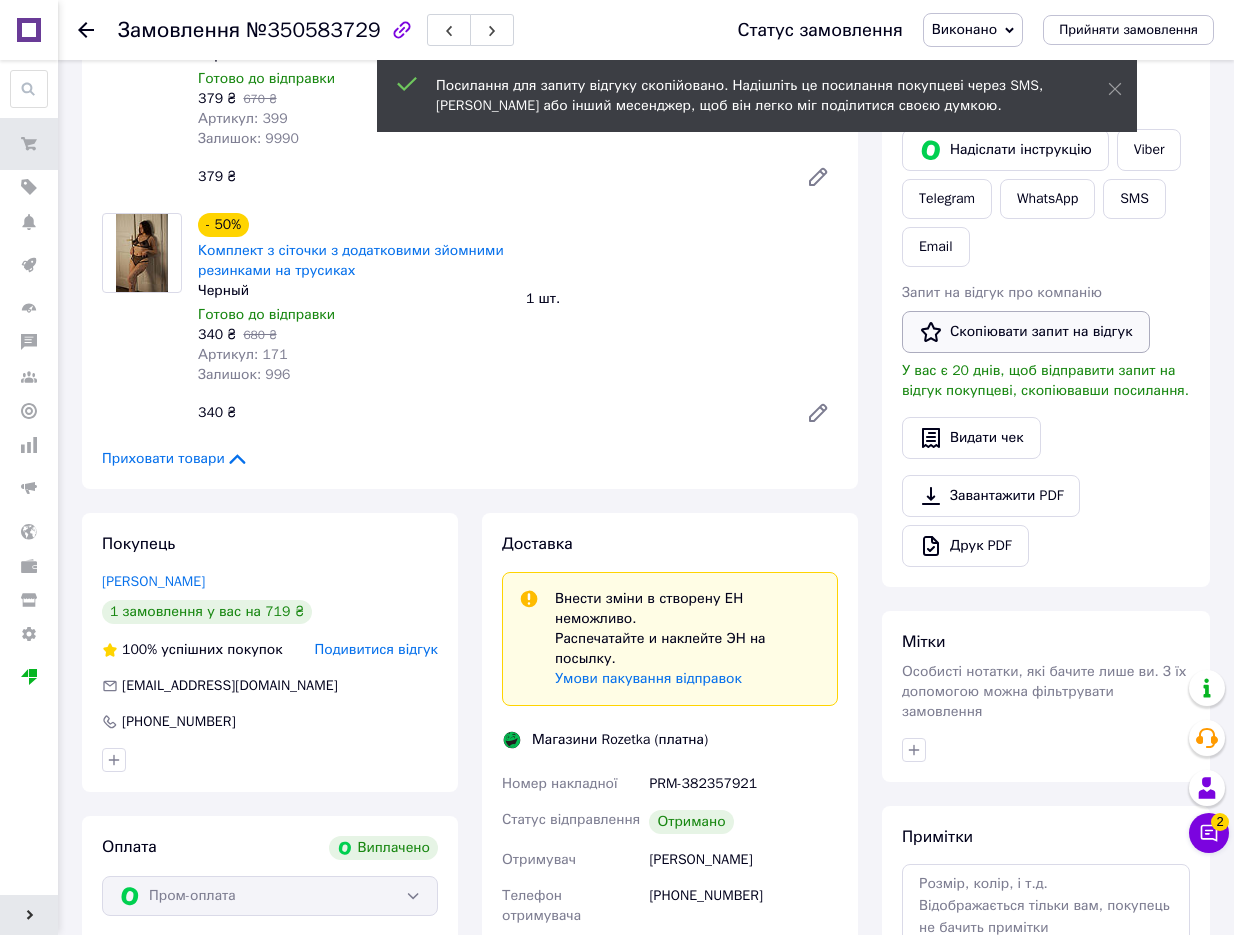 scroll, scrollTop: 176, scrollLeft: 0, axis: vertical 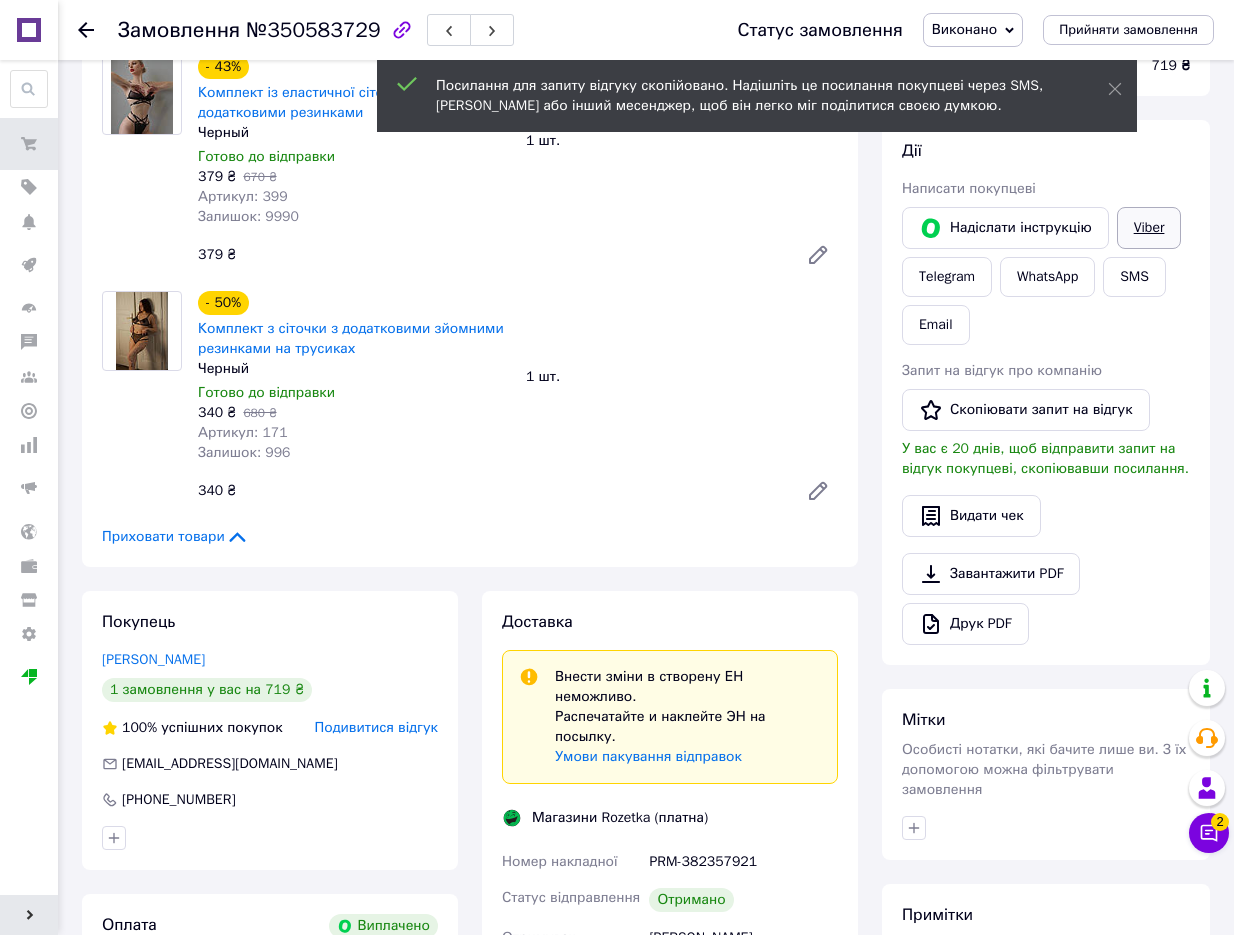 click on "Viber" at bounding box center (1149, 228) 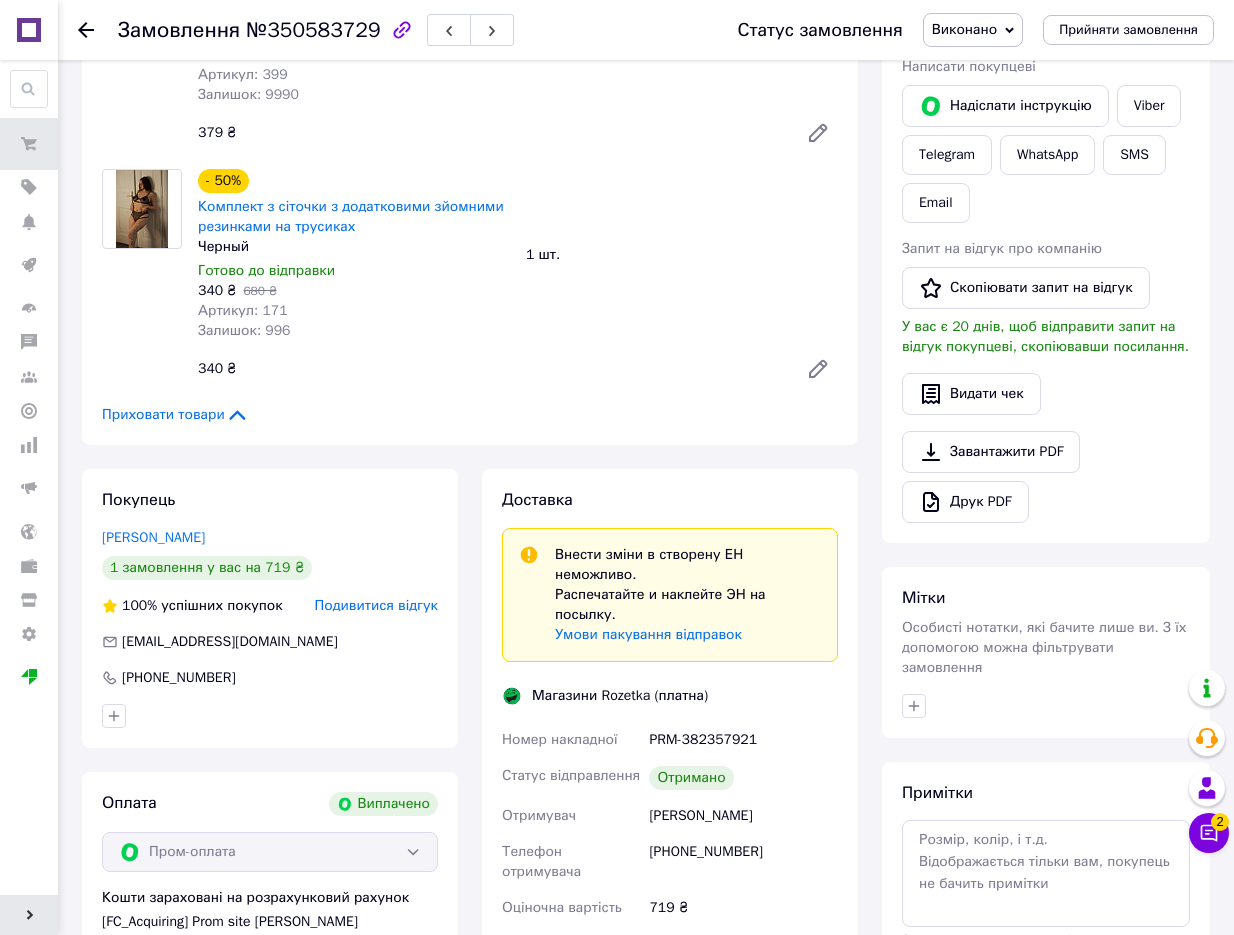 scroll, scrollTop: 302, scrollLeft: 0, axis: vertical 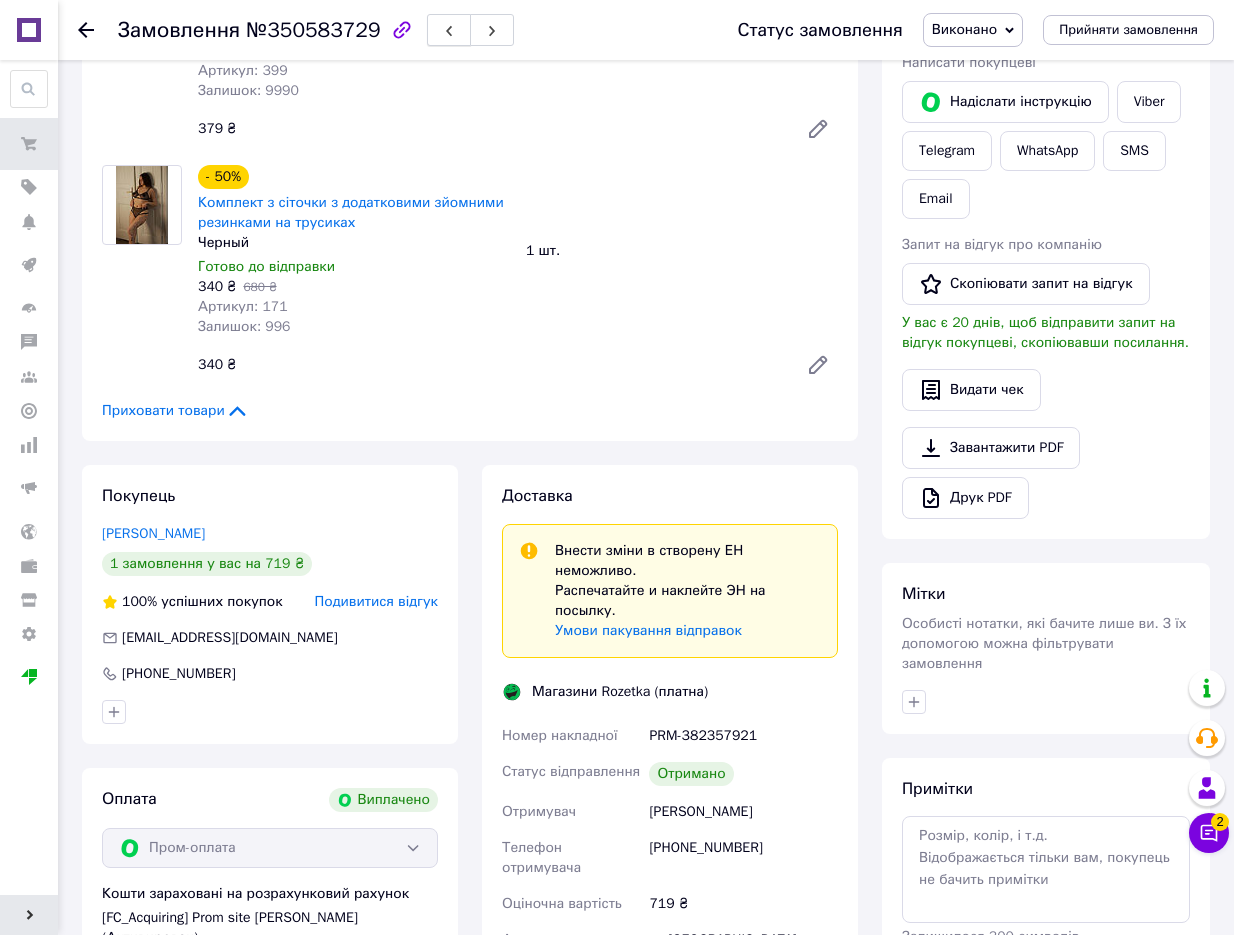 click at bounding box center [449, 30] 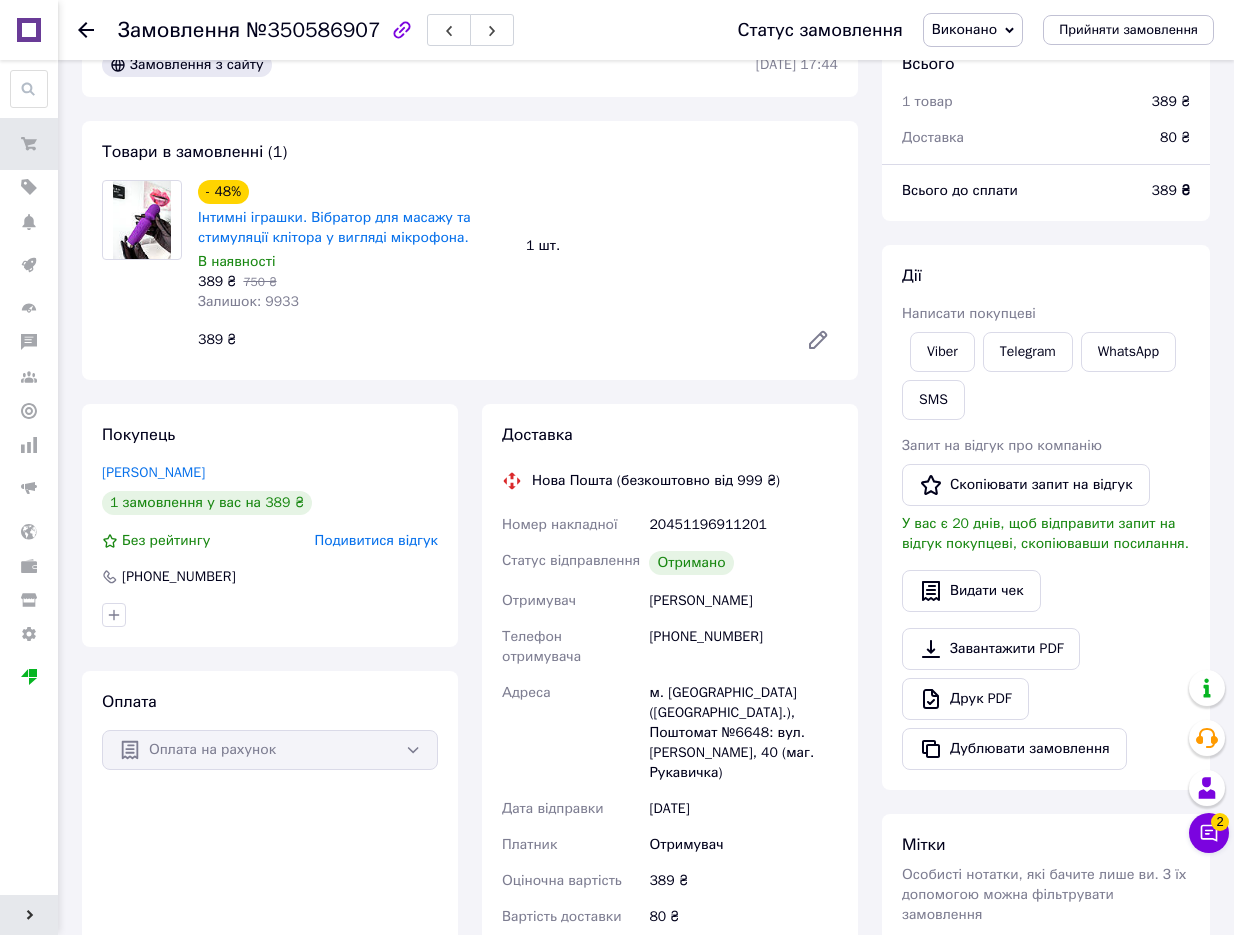 scroll, scrollTop: 86, scrollLeft: 0, axis: vertical 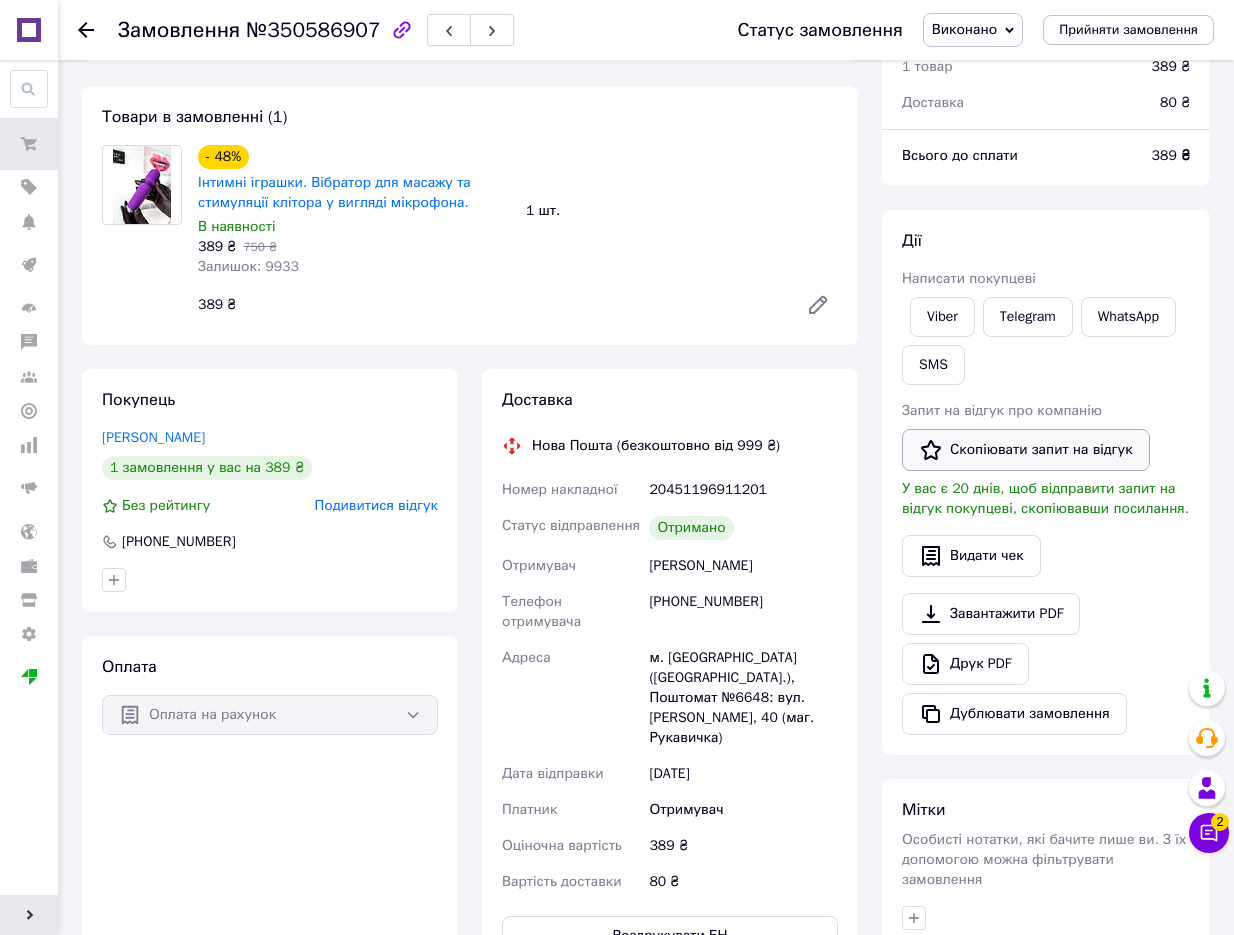 click on "Скопіювати запит на відгук" at bounding box center (1026, 450) 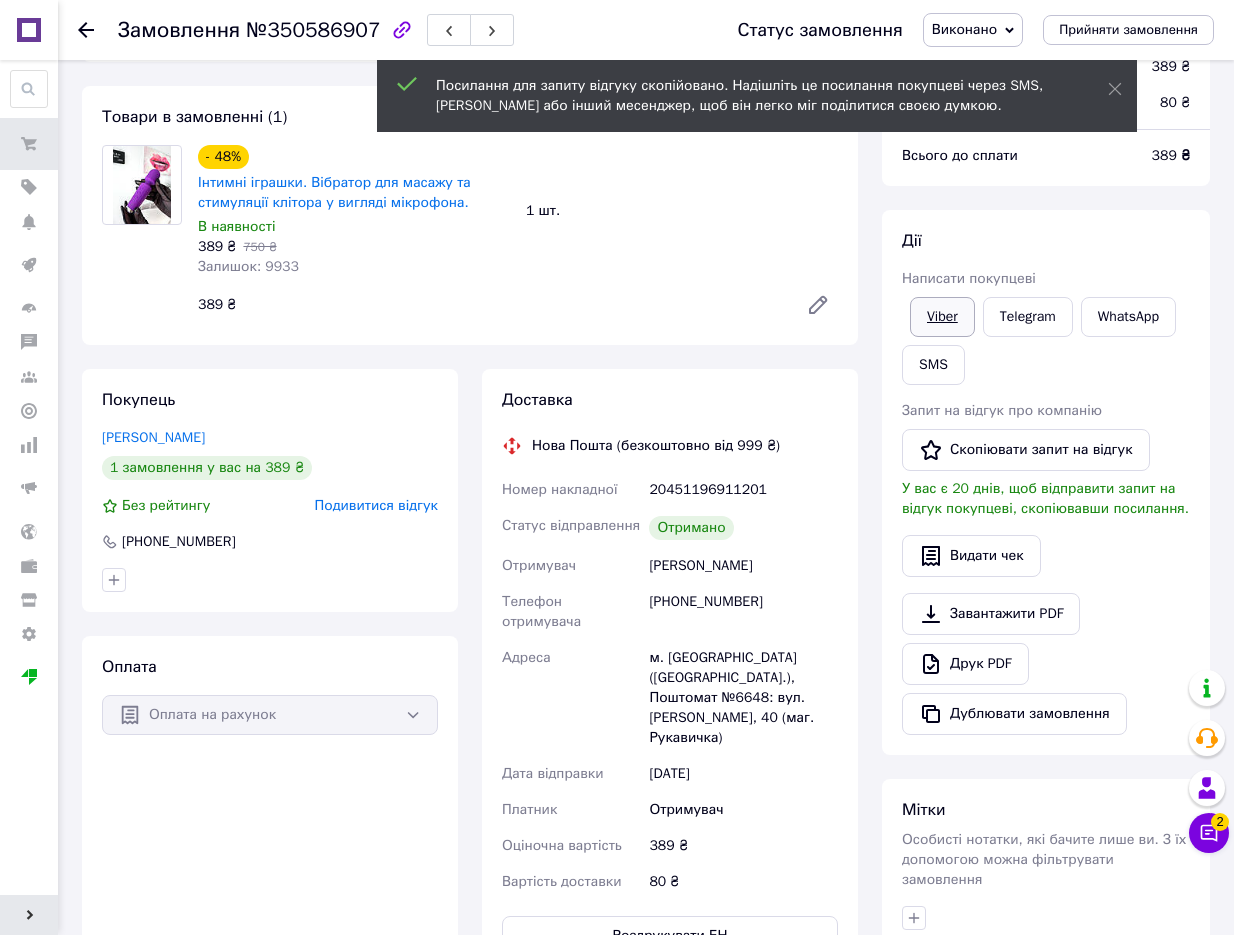 click on "Viber" at bounding box center [942, 317] 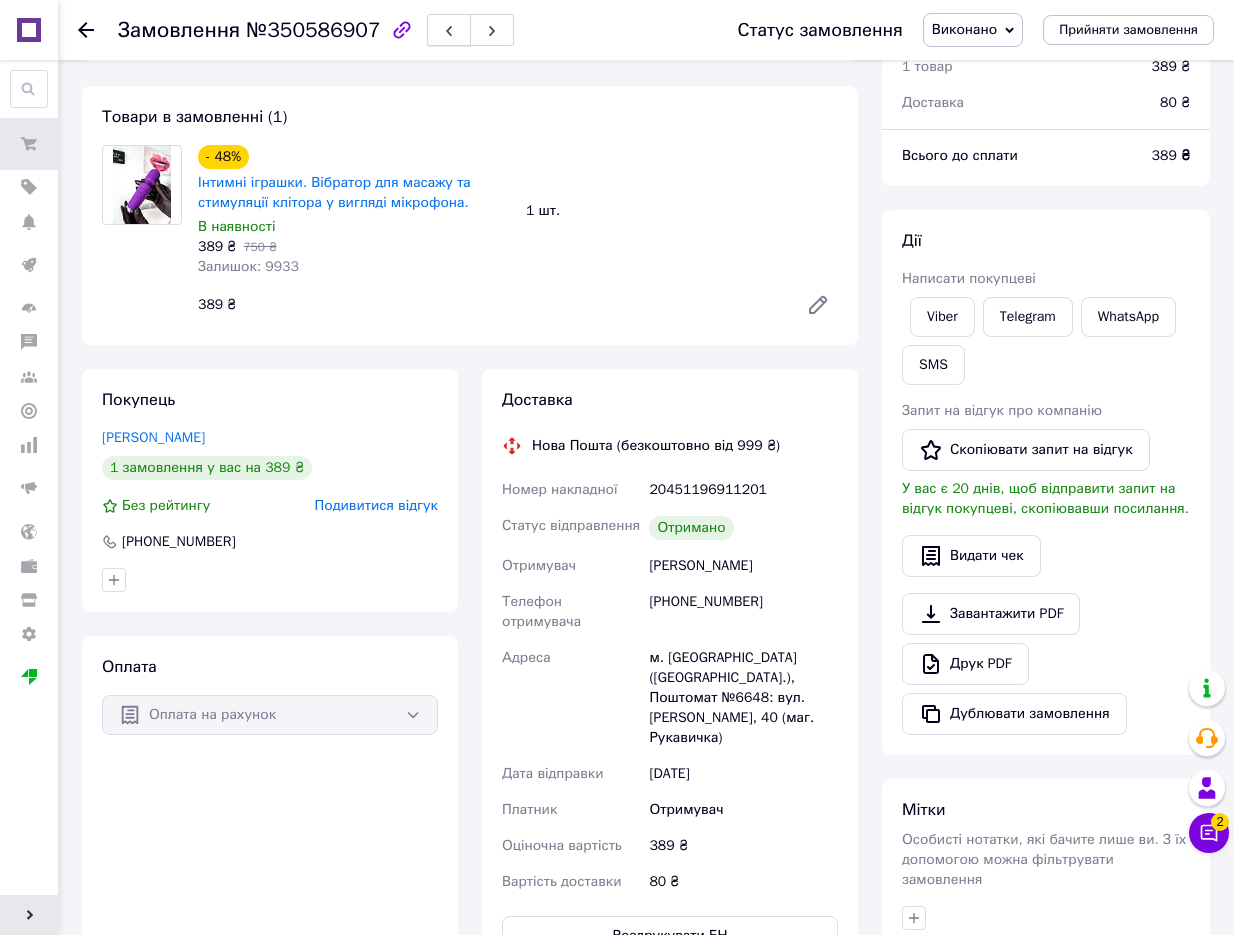 click 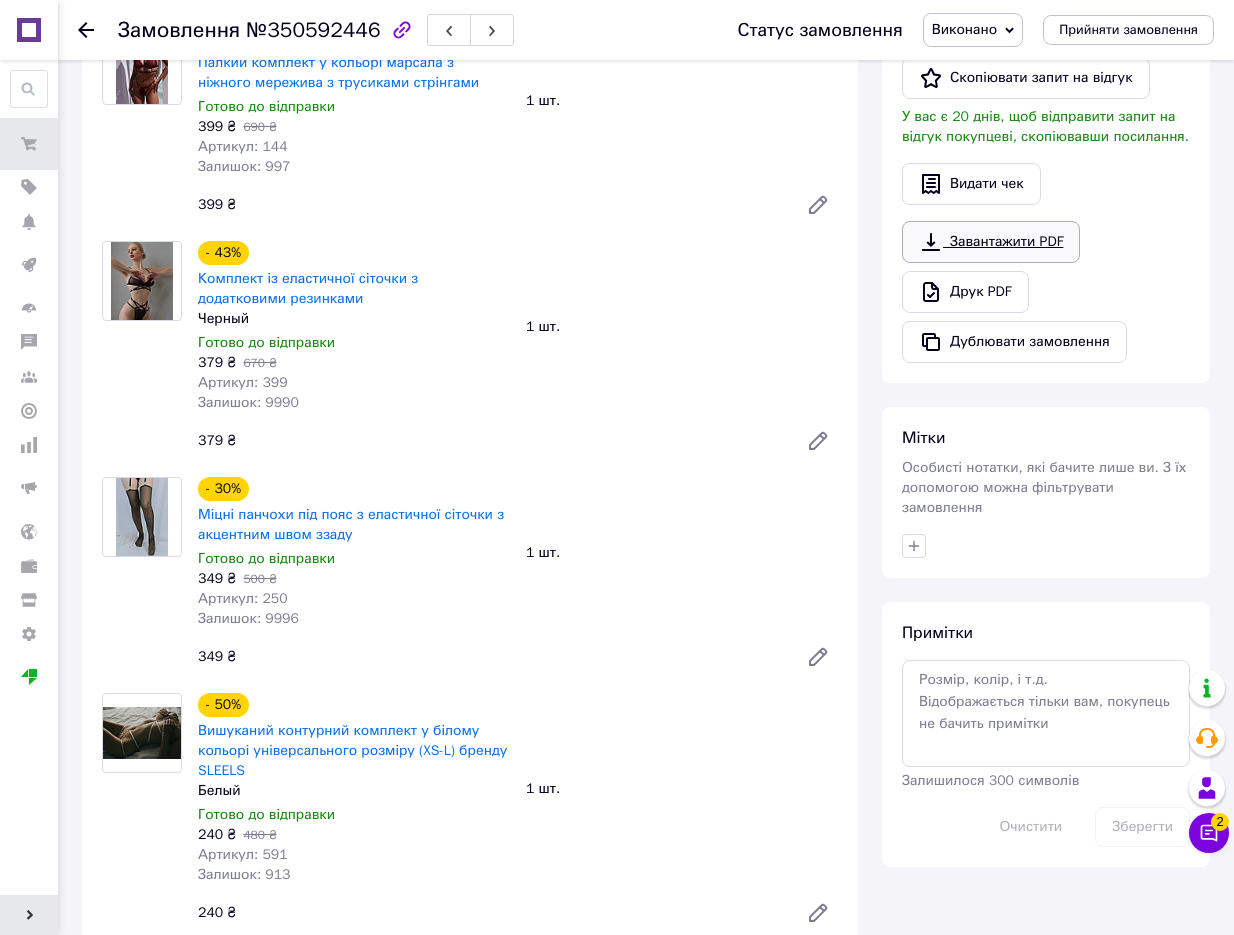 scroll, scrollTop: 212, scrollLeft: 0, axis: vertical 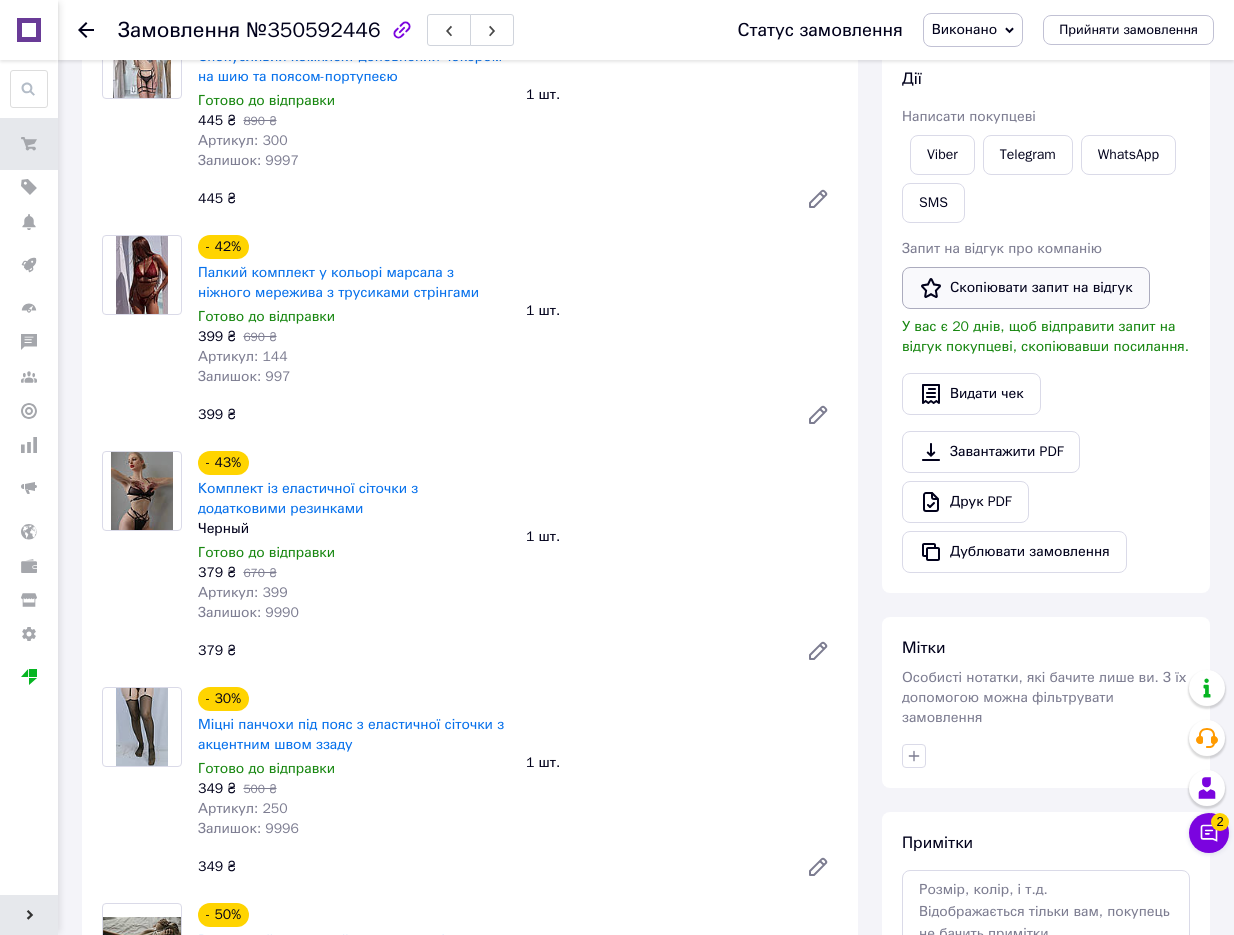 click on "Скопіювати запит на відгук" at bounding box center (1026, 288) 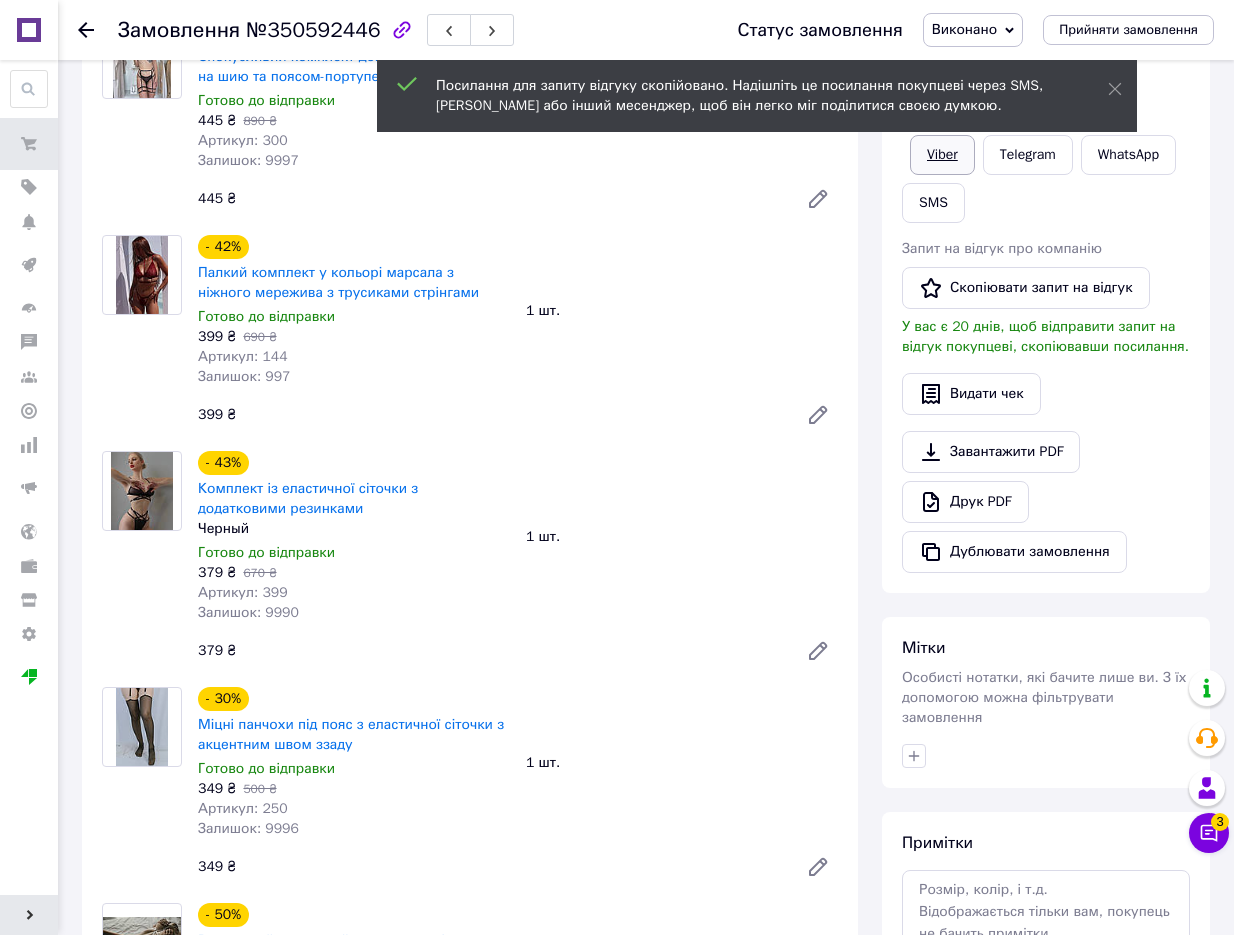 click on "Viber" at bounding box center (942, 155) 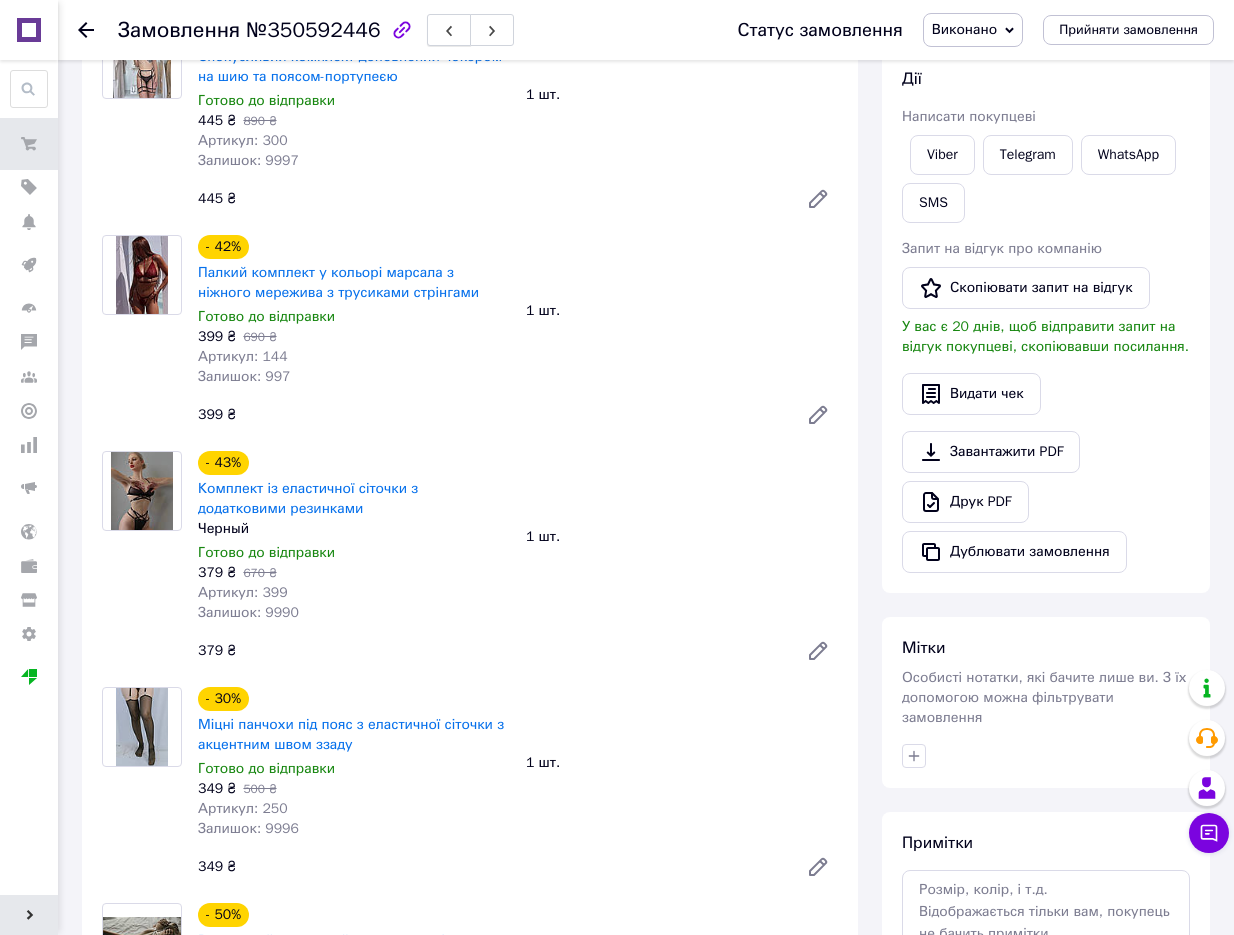 click 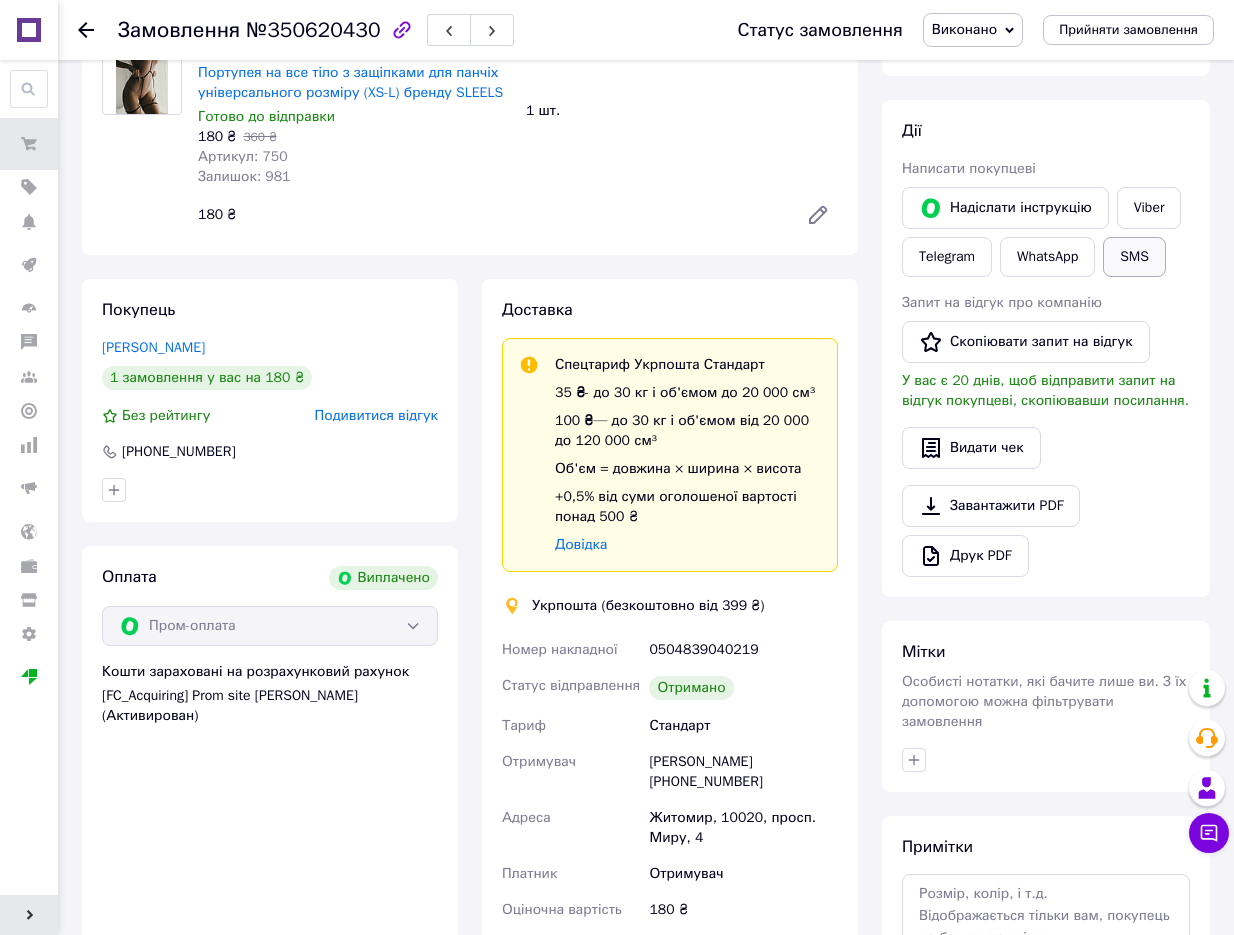 scroll, scrollTop: 216, scrollLeft: 0, axis: vertical 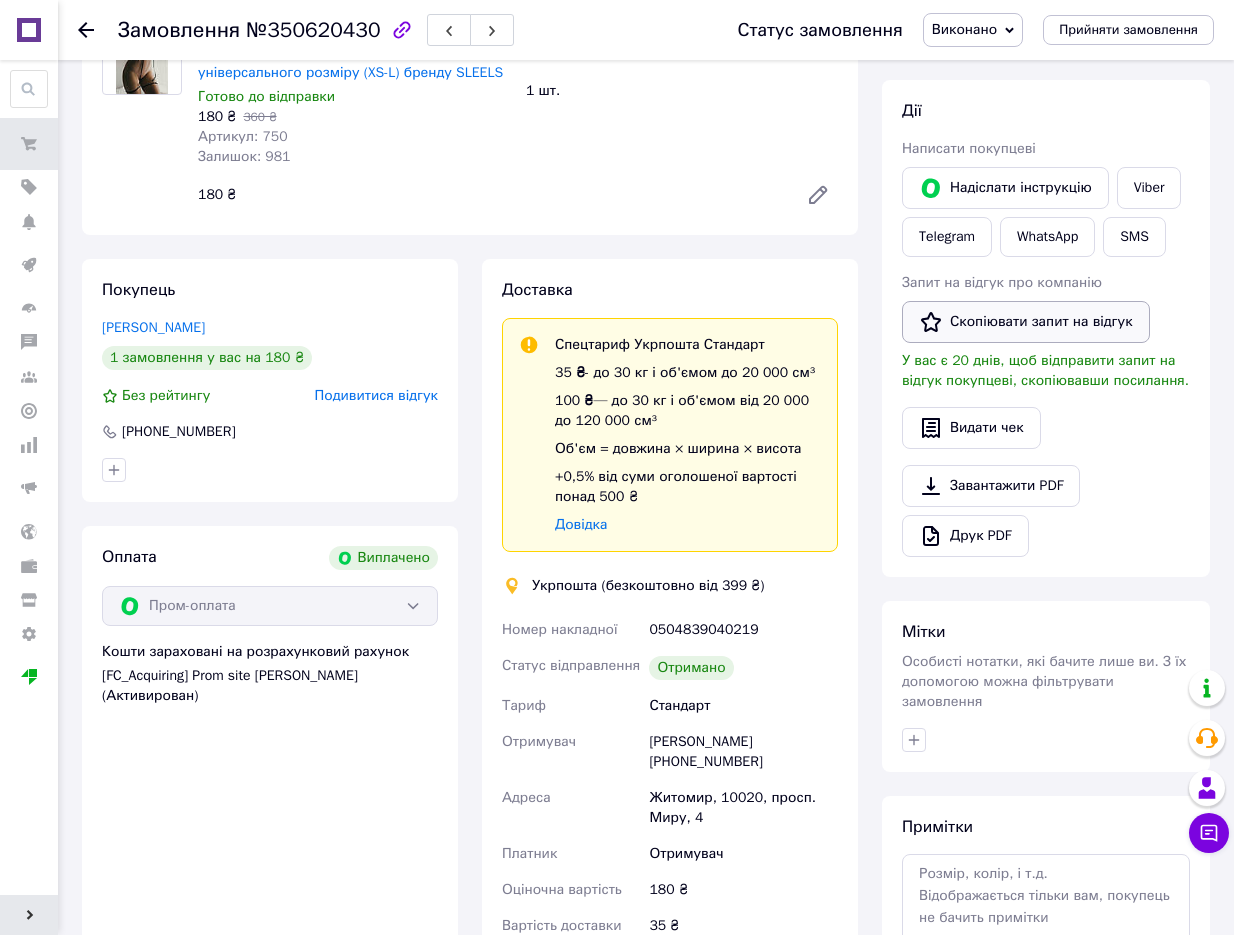 click on "Скопіювати запит на відгук" at bounding box center (1026, 322) 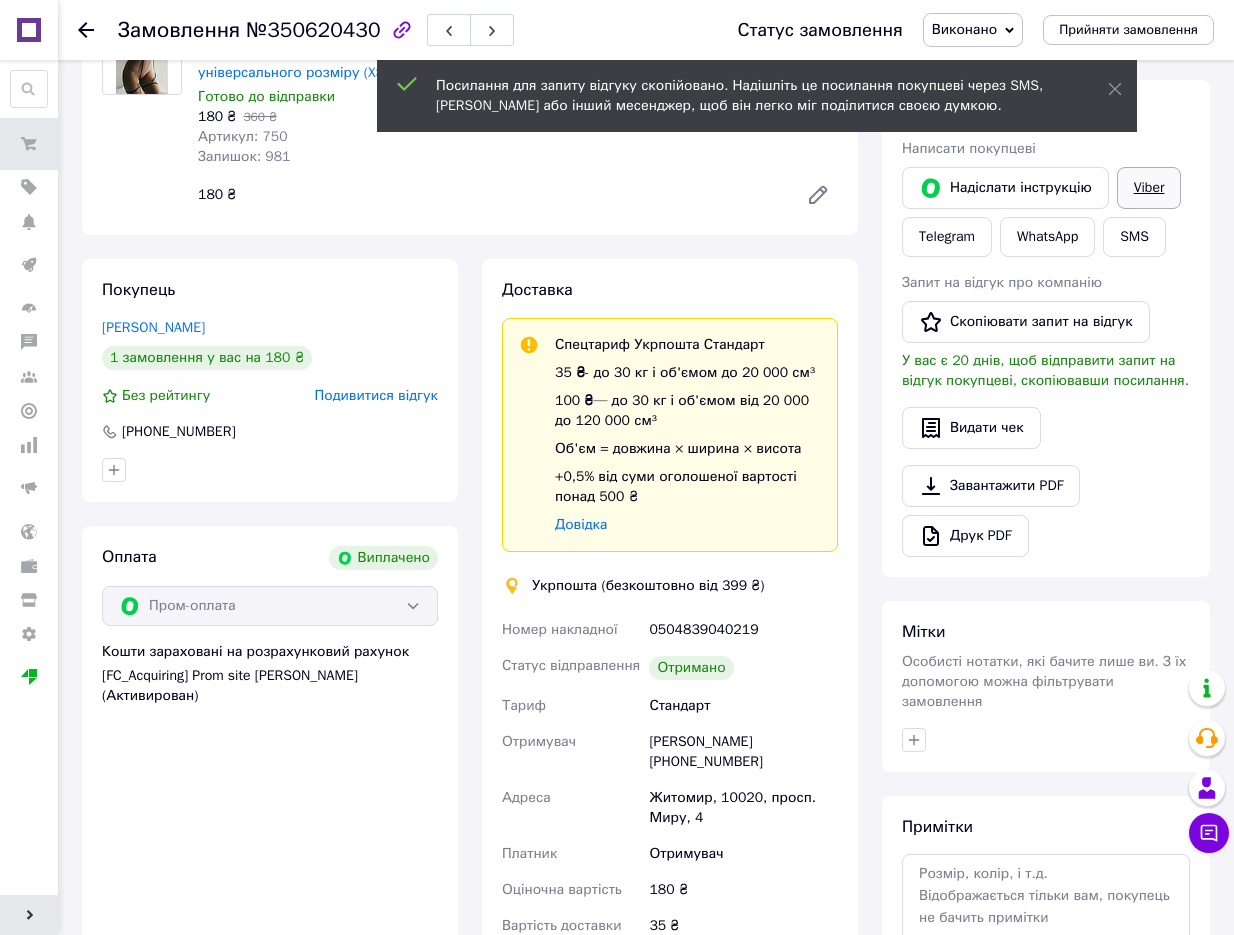 click on "Viber" at bounding box center (1149, 188) 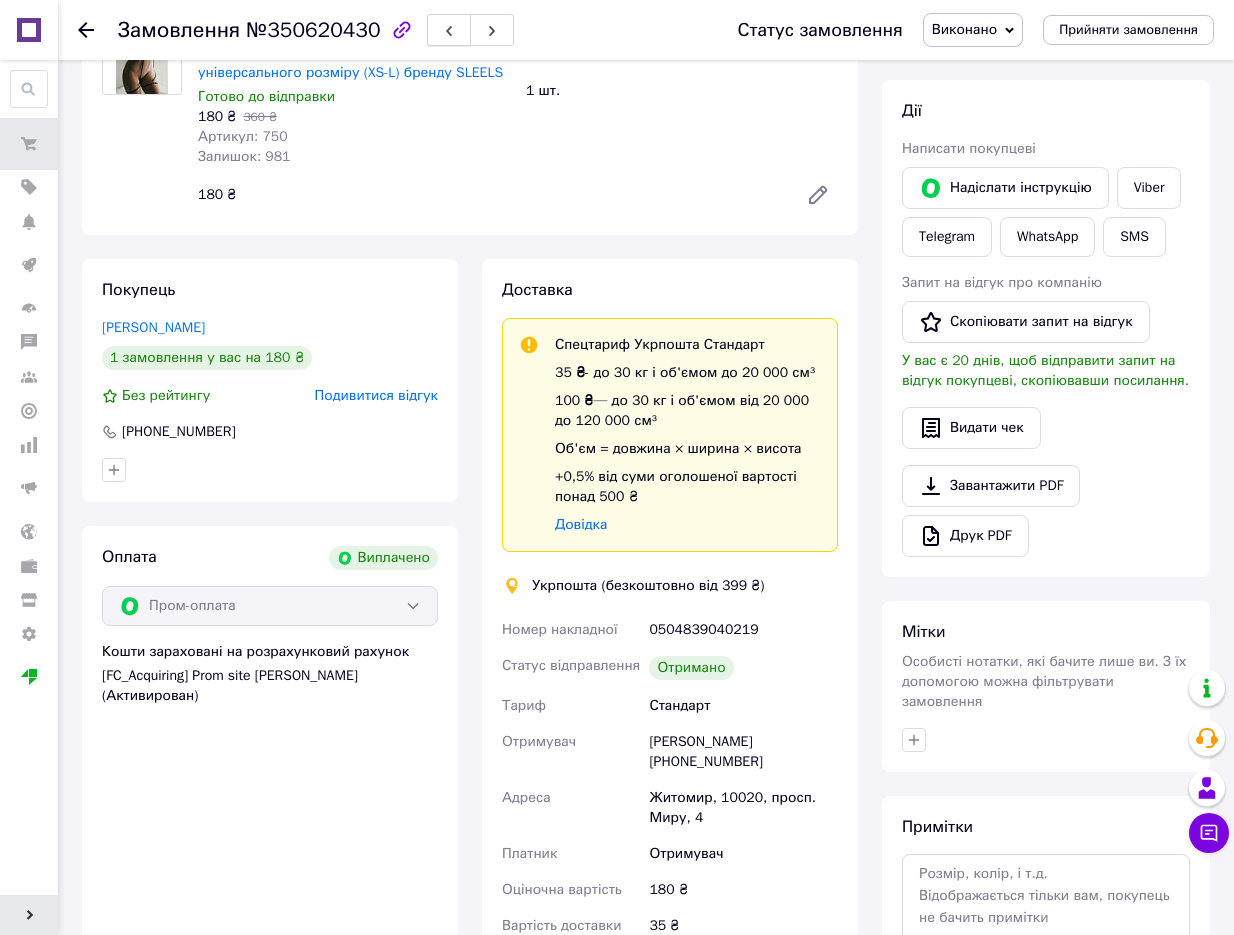 click 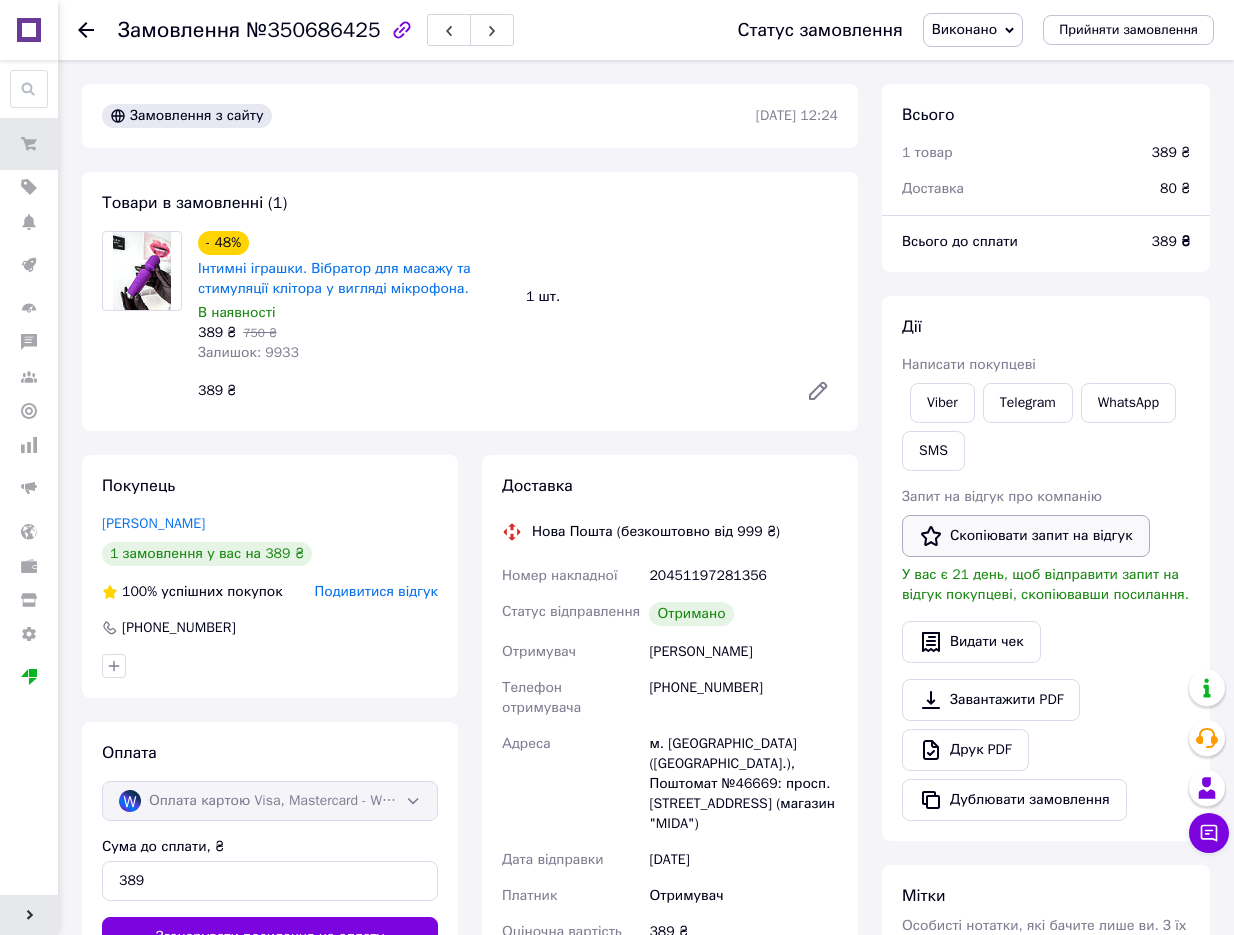 click on "Скопіювати запит на відгук" at bounding box center (1026, 536) 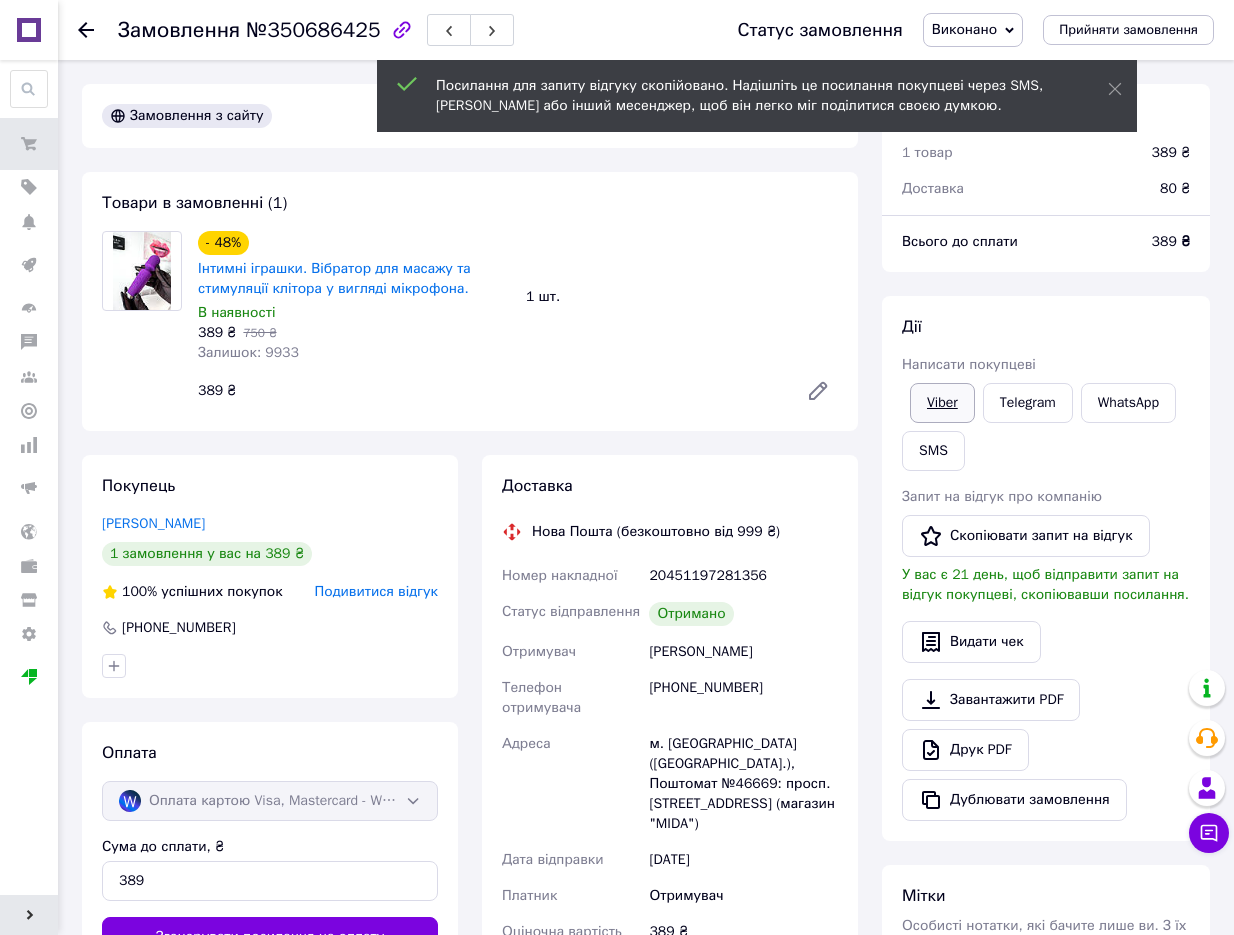 click on "Viber" at bounding box center (942, 403) 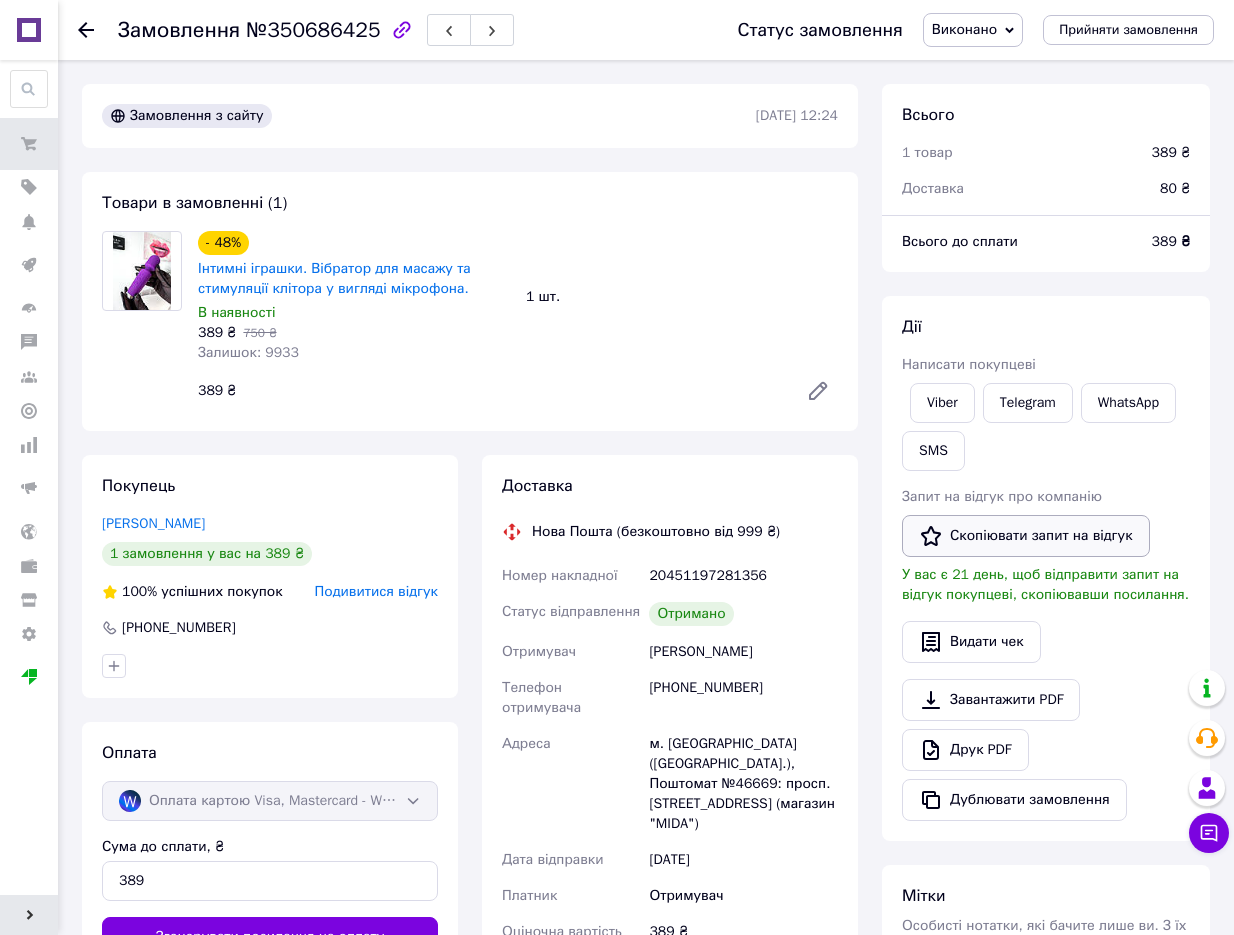 click on "Скопіювати запит на відгук" at bounding box center [1026, 536] 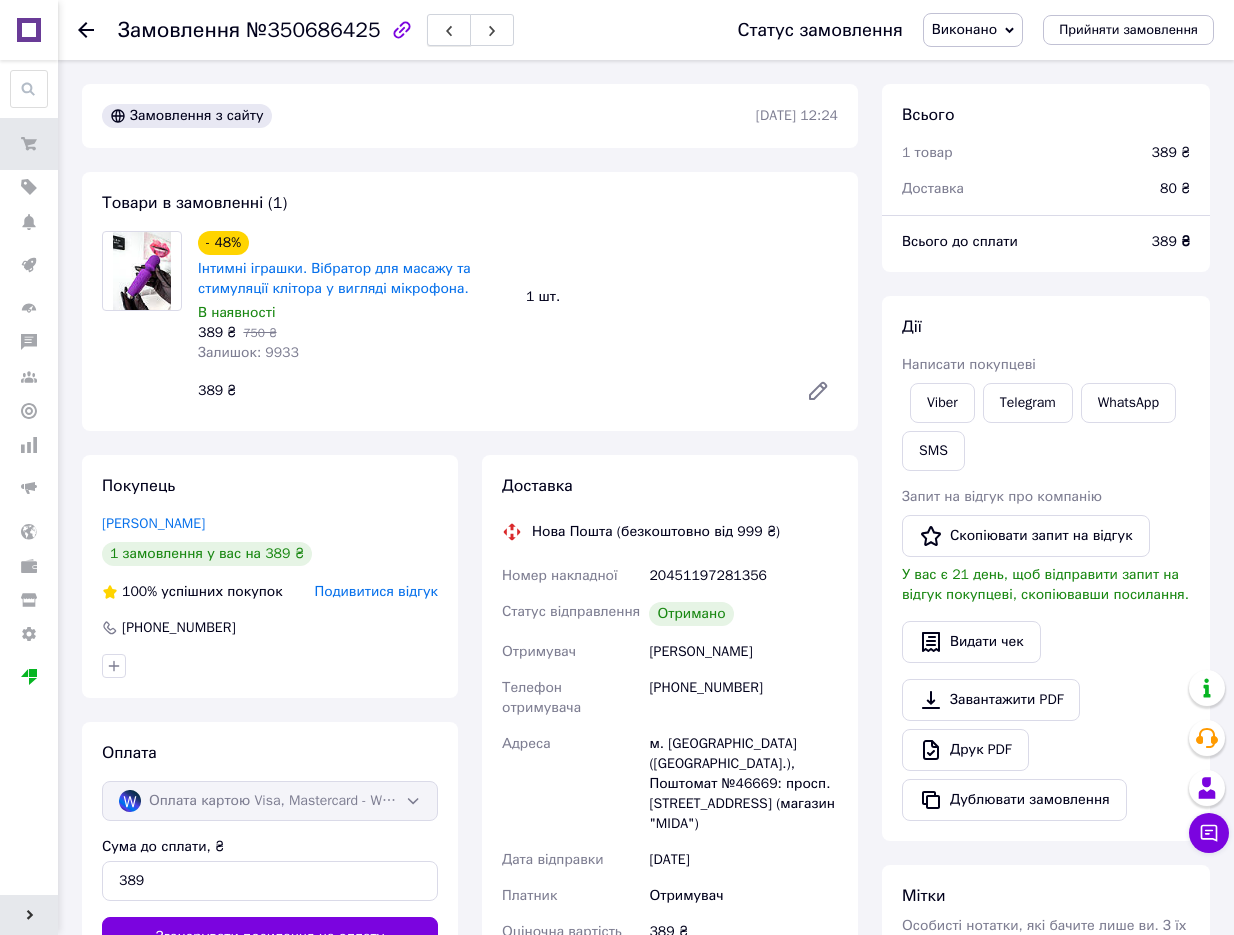 click 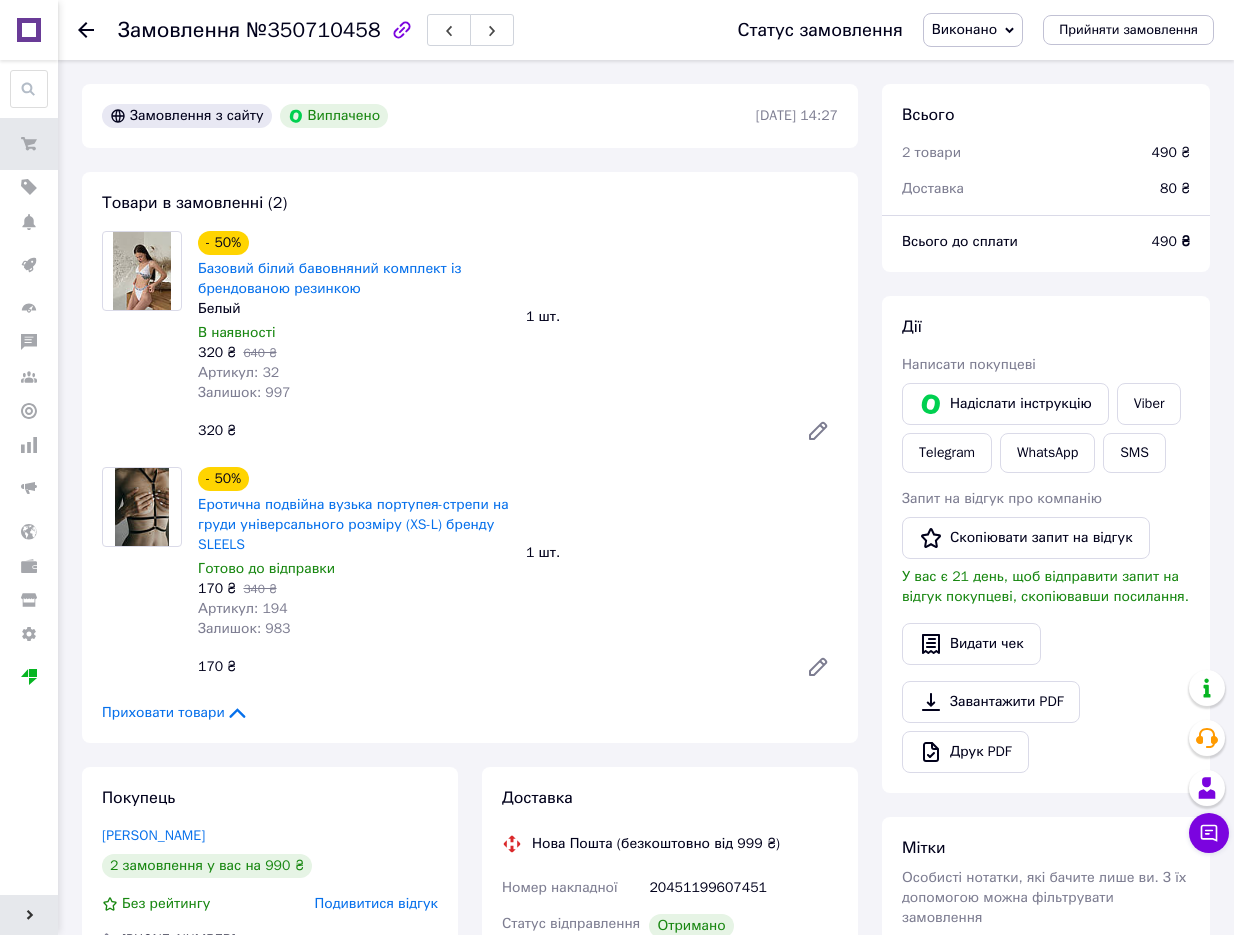 scroll, scrollTop: 128, scrollLeft: 0, axis: vertical 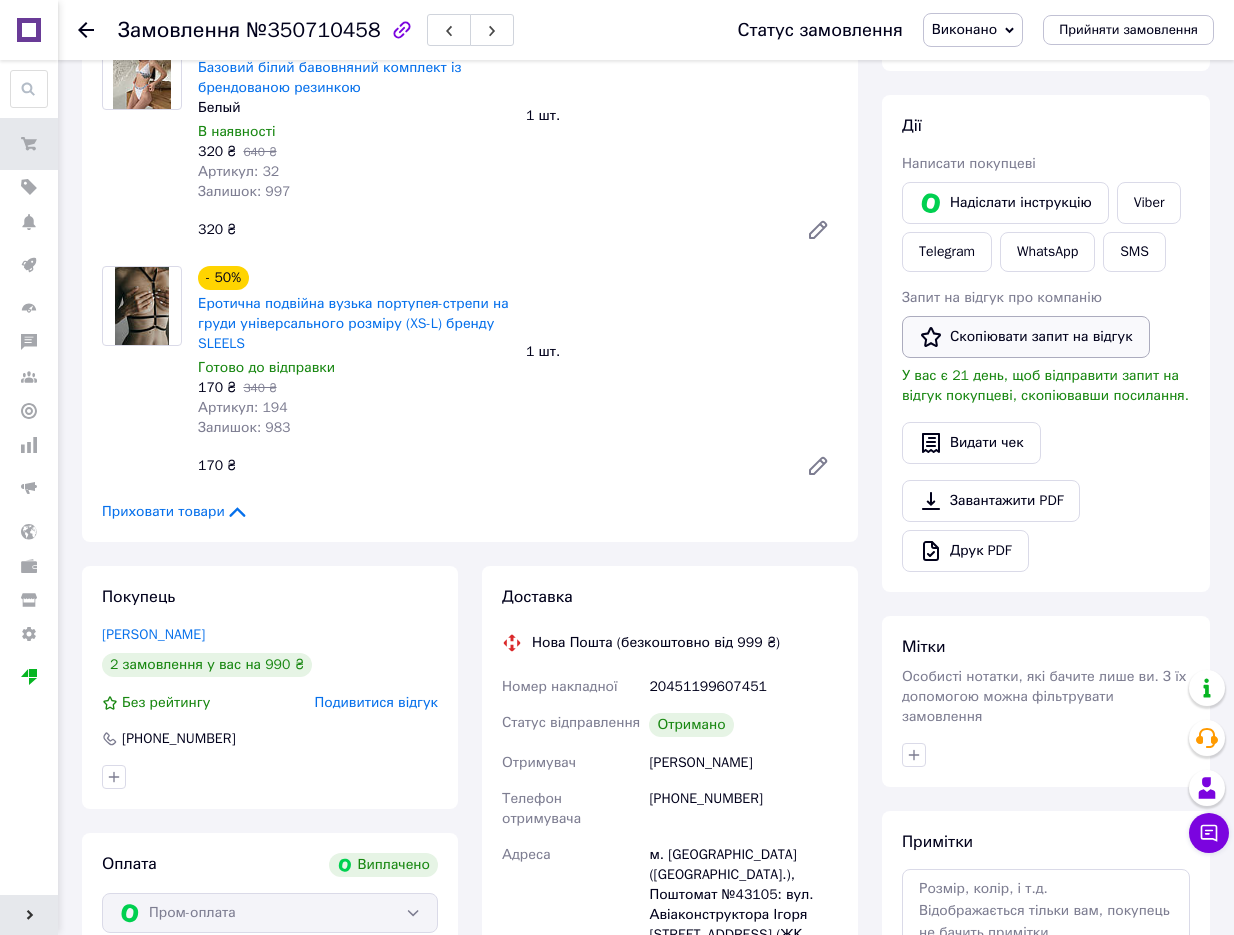 click on "Скопіювати запит на відгук" at bounding box center (1026, 337) 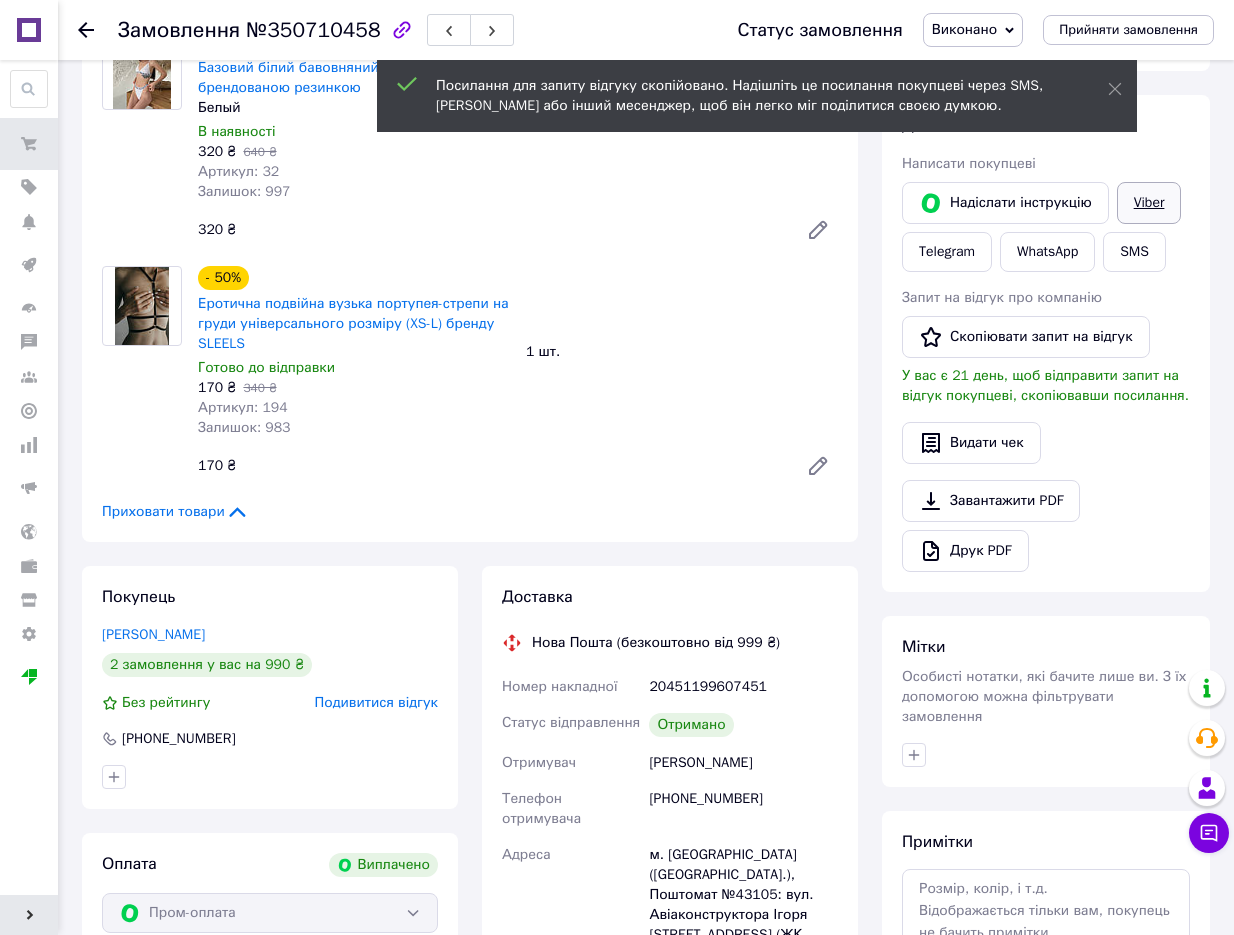 click on "Viber" at bounding box center (1149, 203) 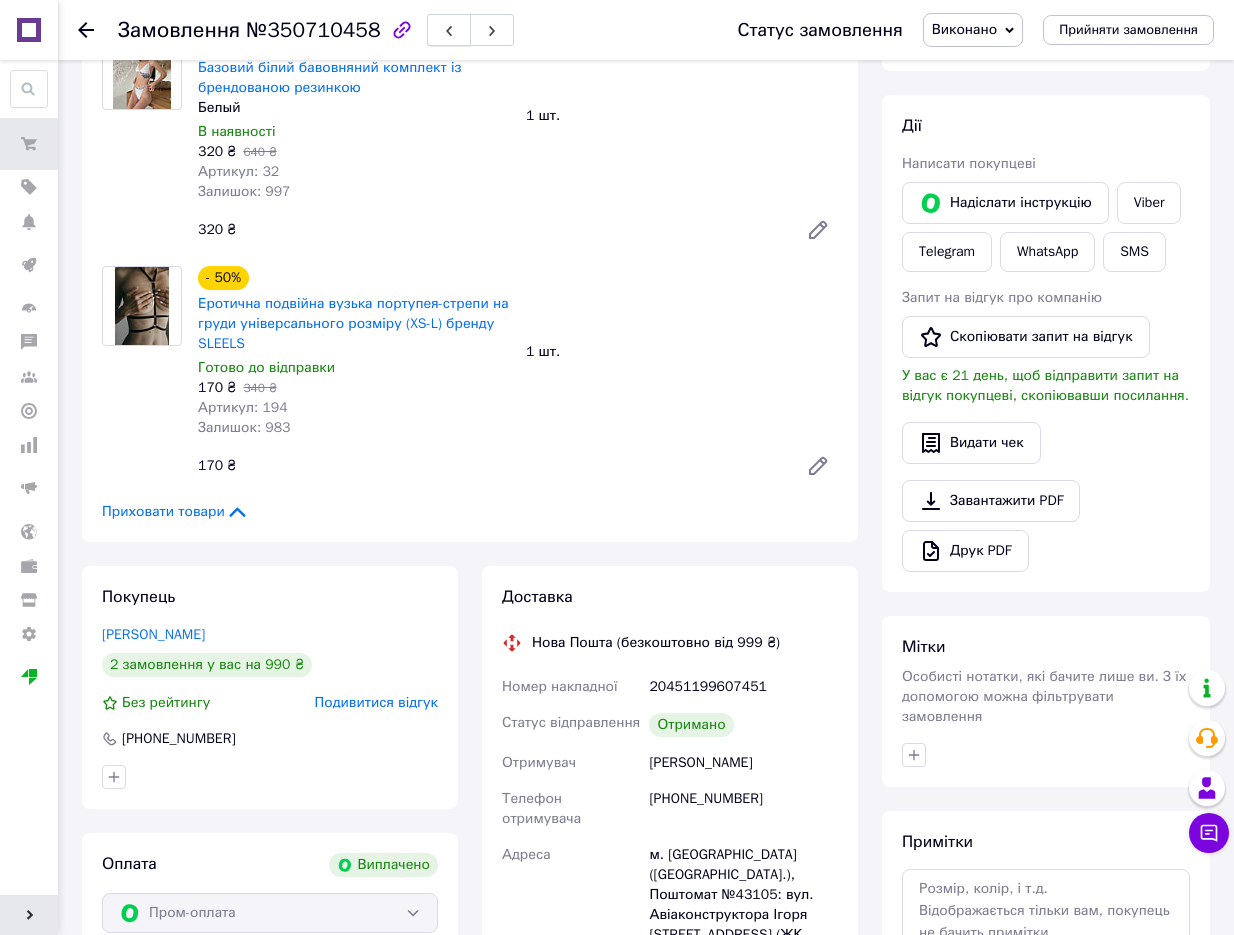 click at bounding box center [449, 30] 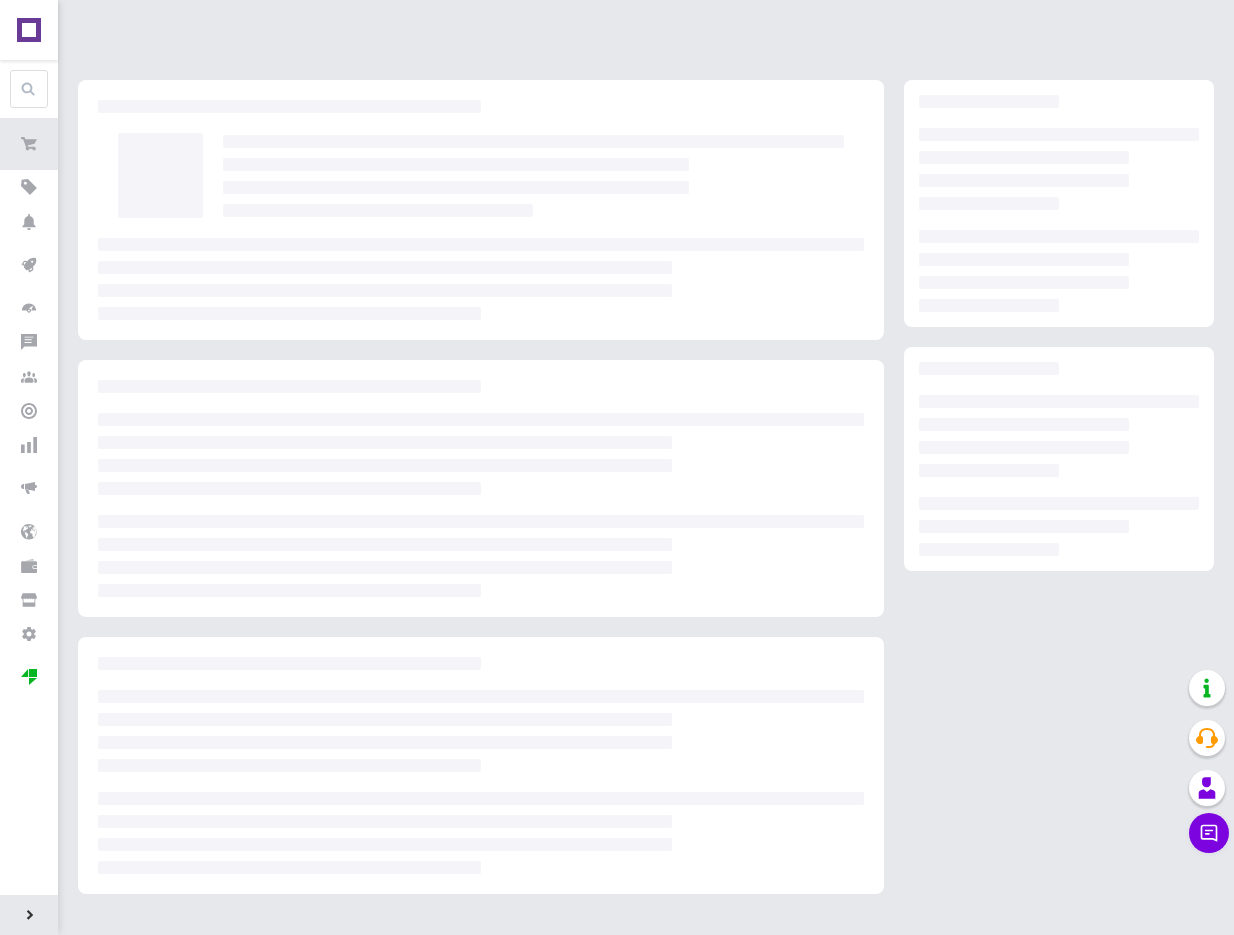 scroll, scrollTop: 0, scrollLeft: 0, axis: both 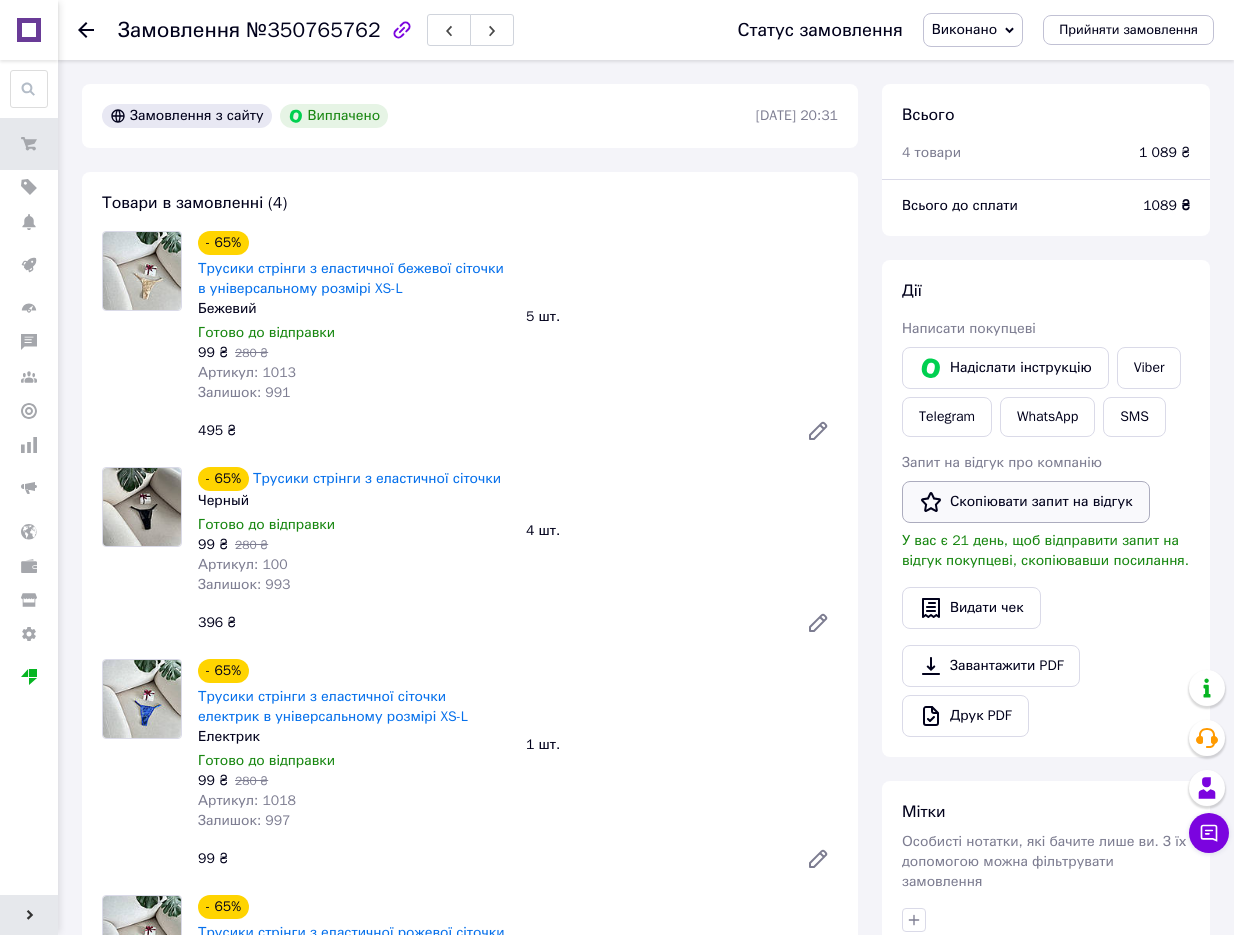 click on "Скопіювати запит на відгук" at bounding box center (1026, 502) 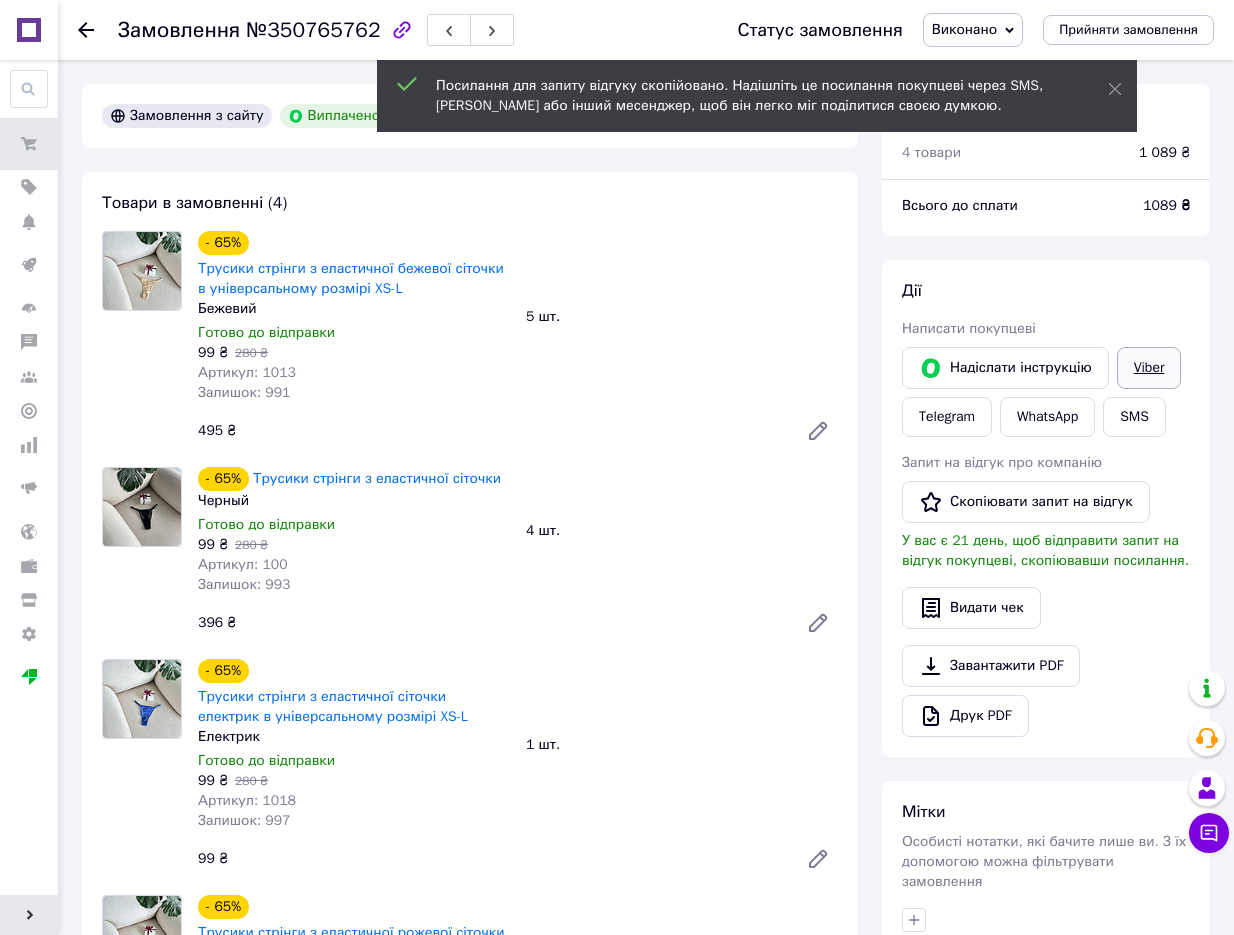 click on "Viber" at bounding box center [1149, 368] 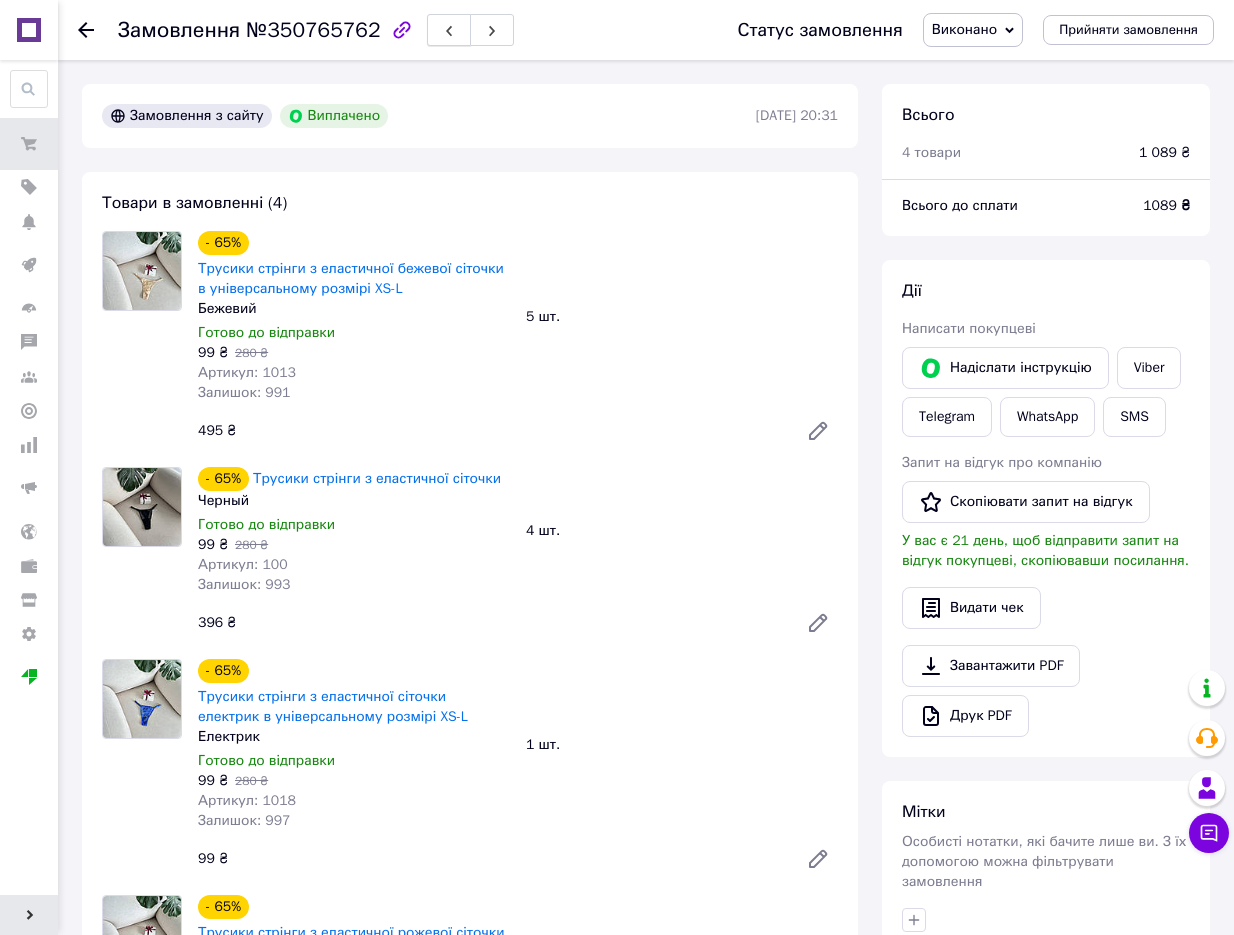 click 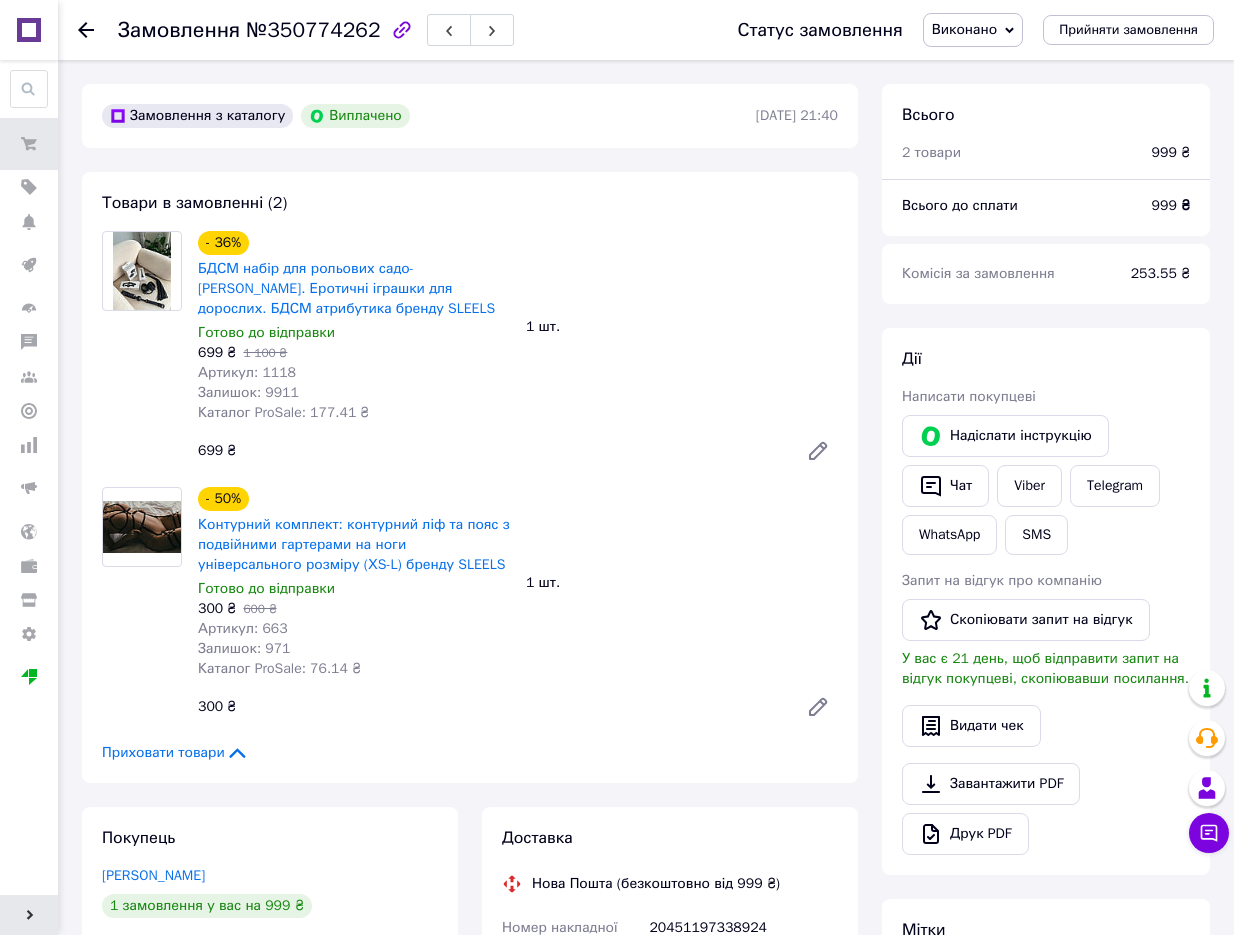 scroll, scrollTop: 60, scrollLeft: 0, axis: vertical 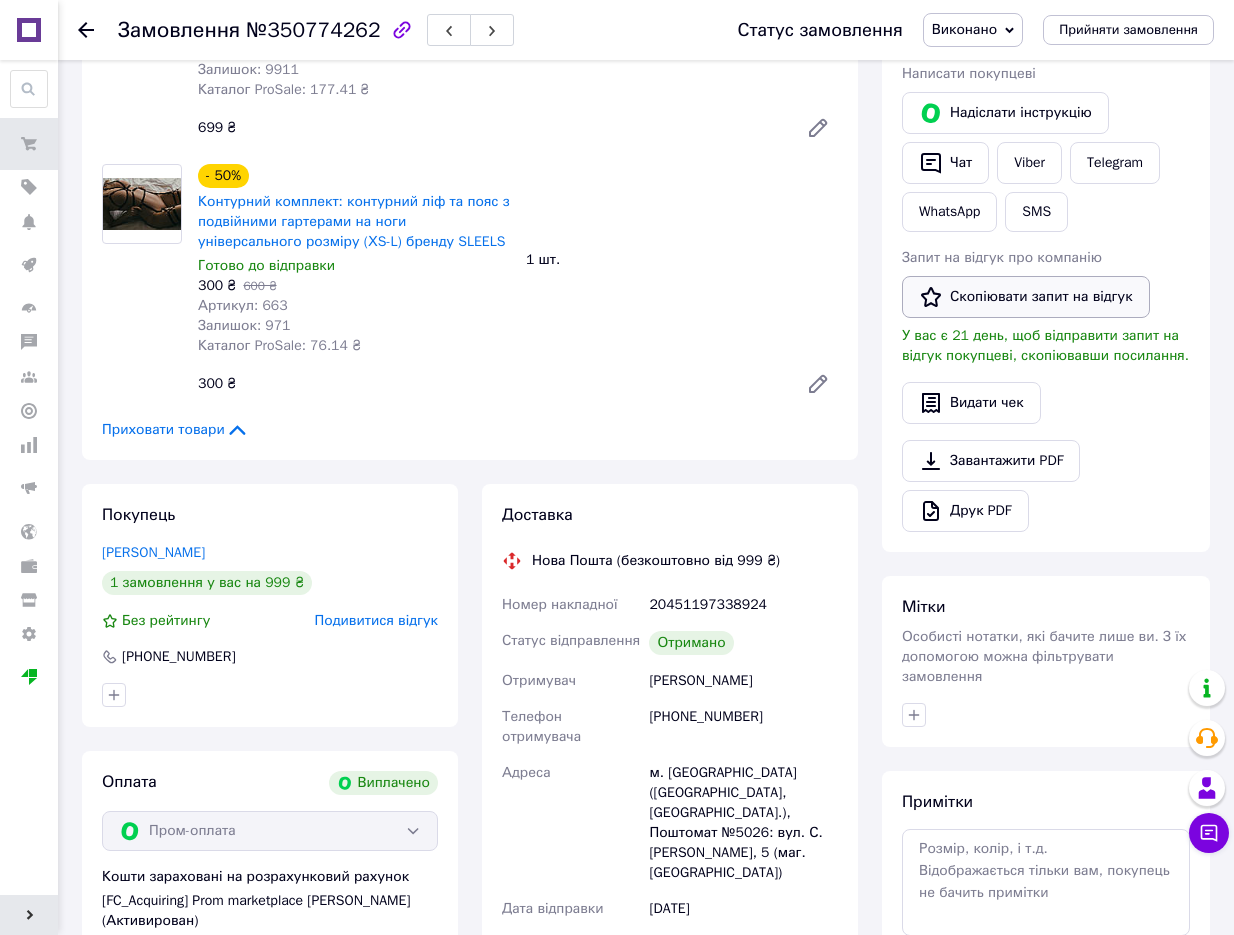 click on "Скопіювати запит на відгук" at bounding box center [1026, 297] 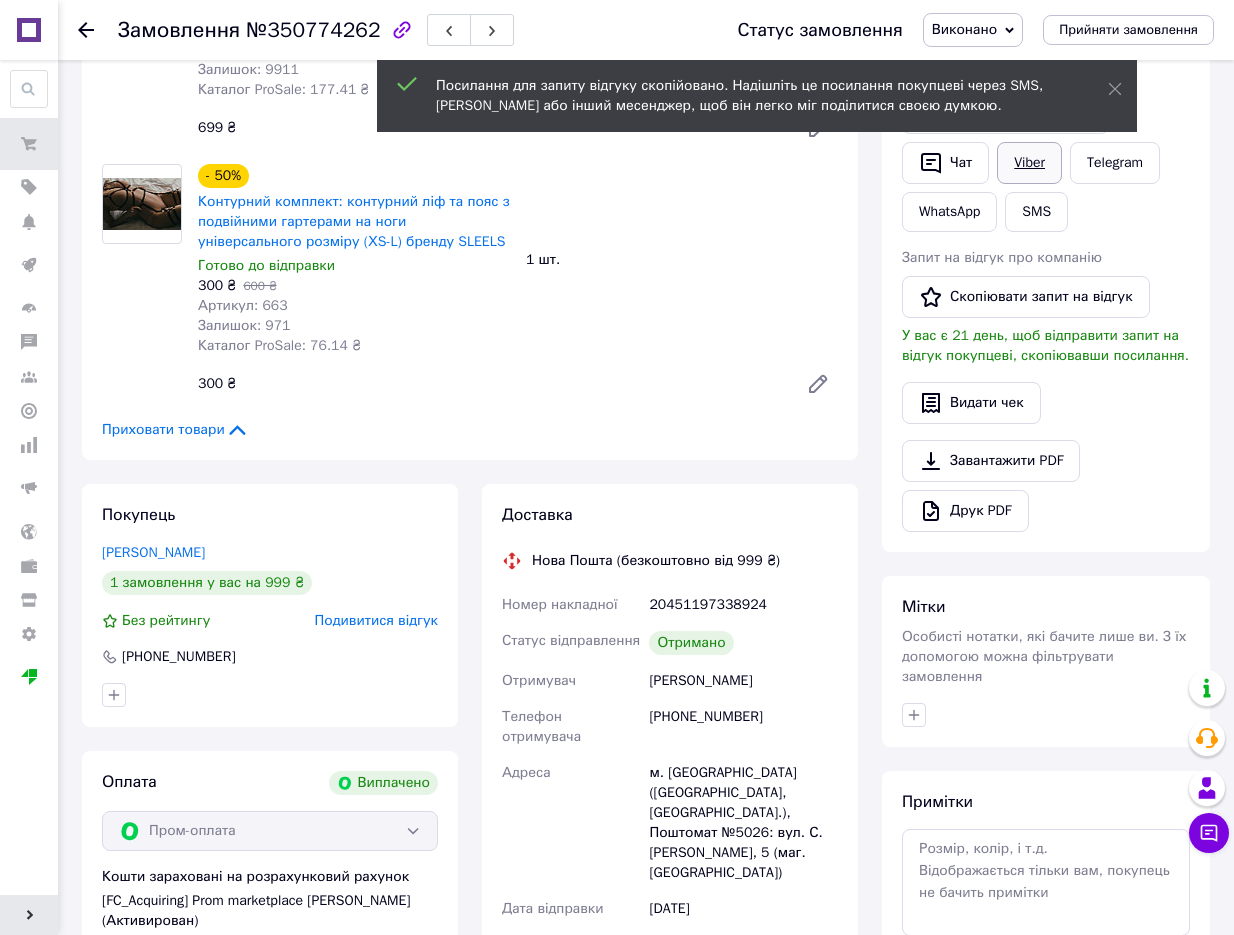 click on "Viber" at bounding box center (1029, 163) 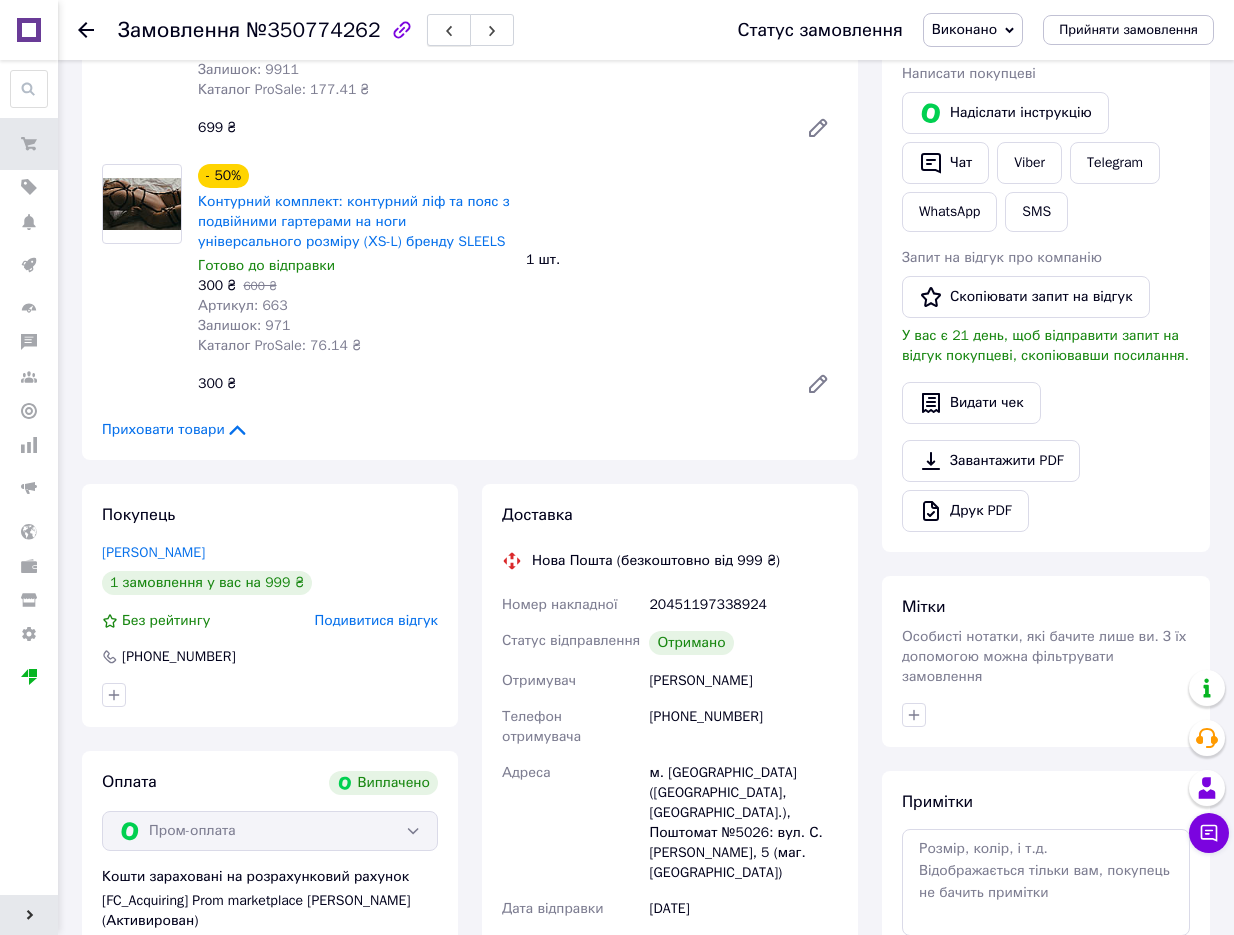 click 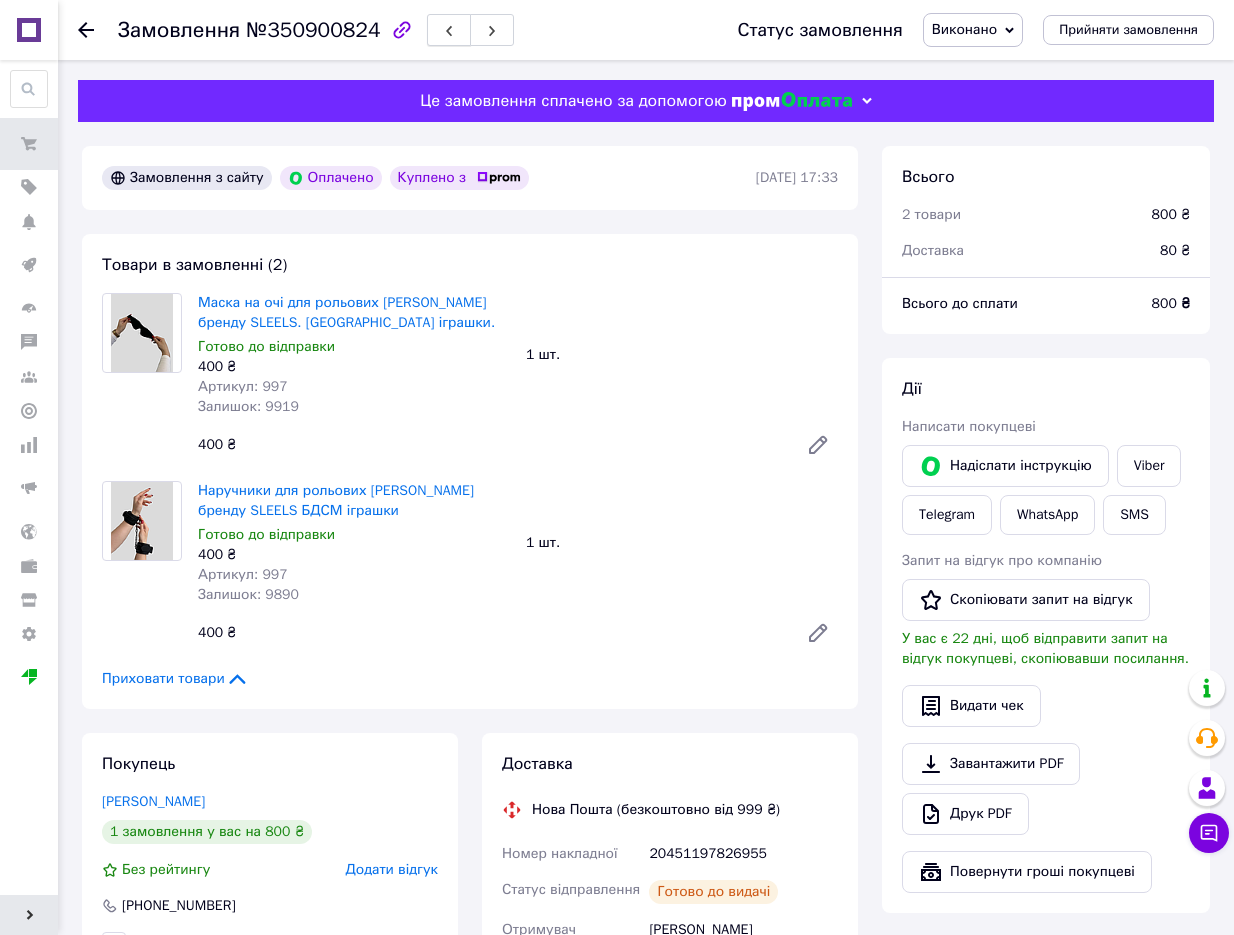 click 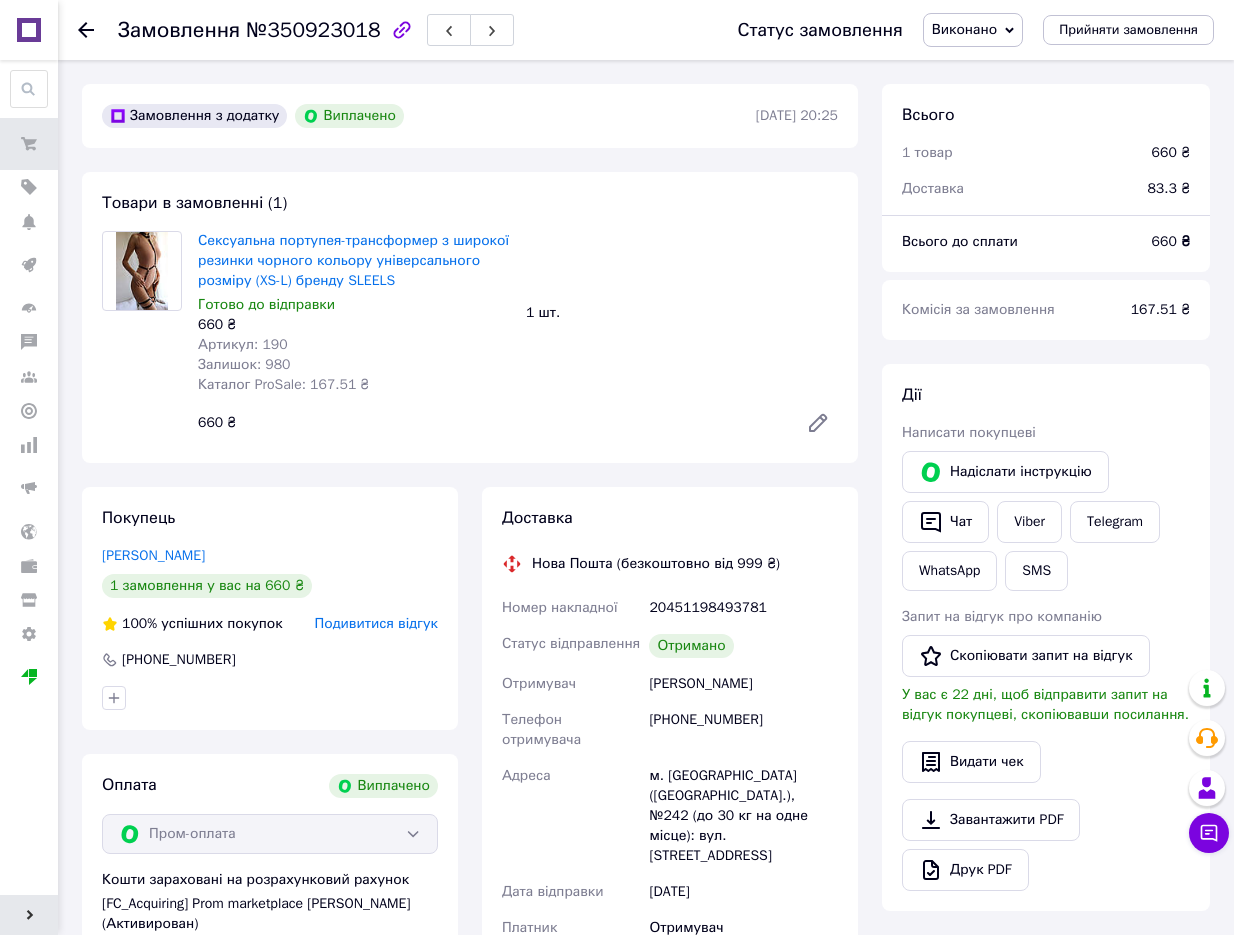 scroll, scrollTop: 108, scrollLeft: 0, axis: vertical 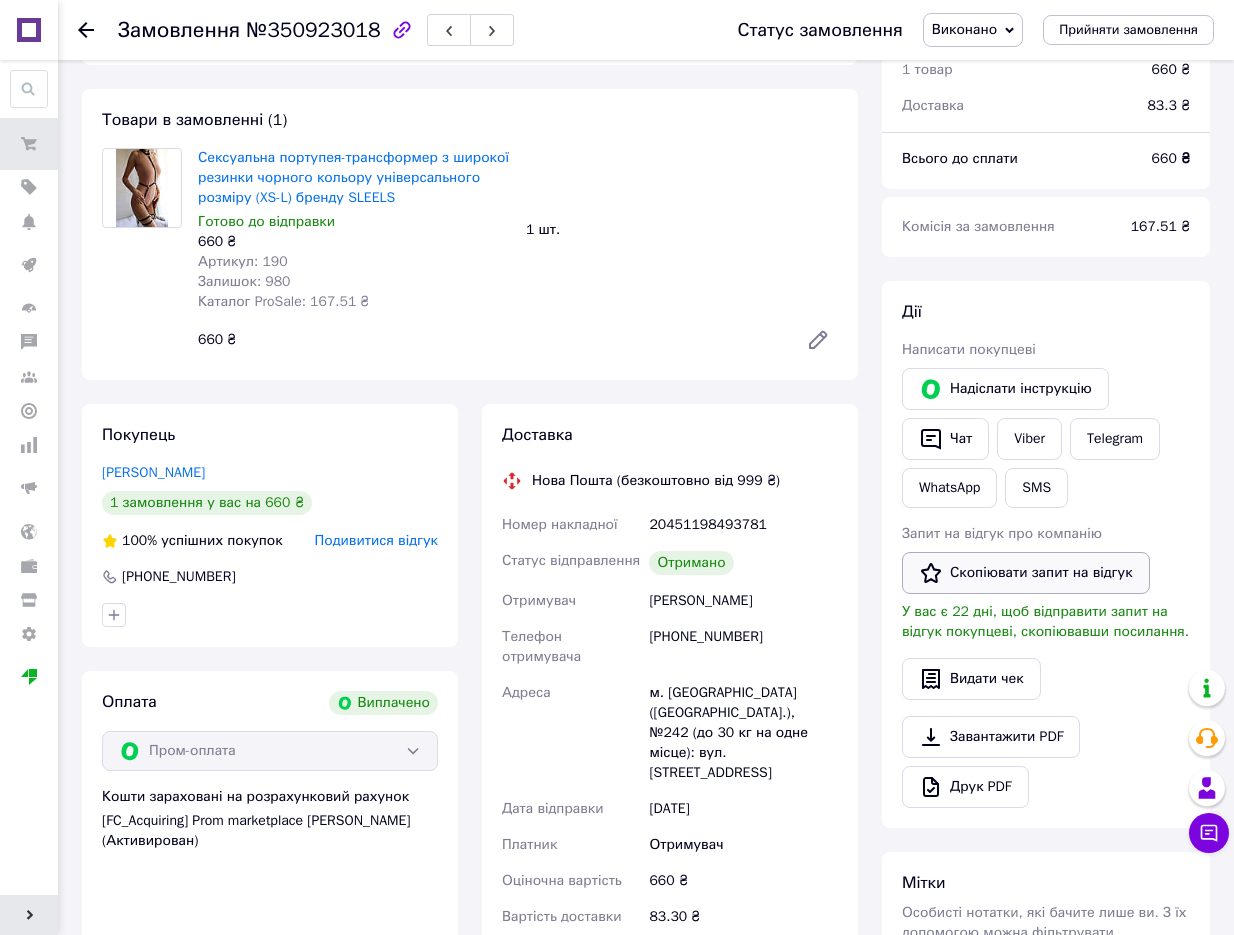 click on "Скопіювати запит на відгук" at bounding box center [1026, 573] 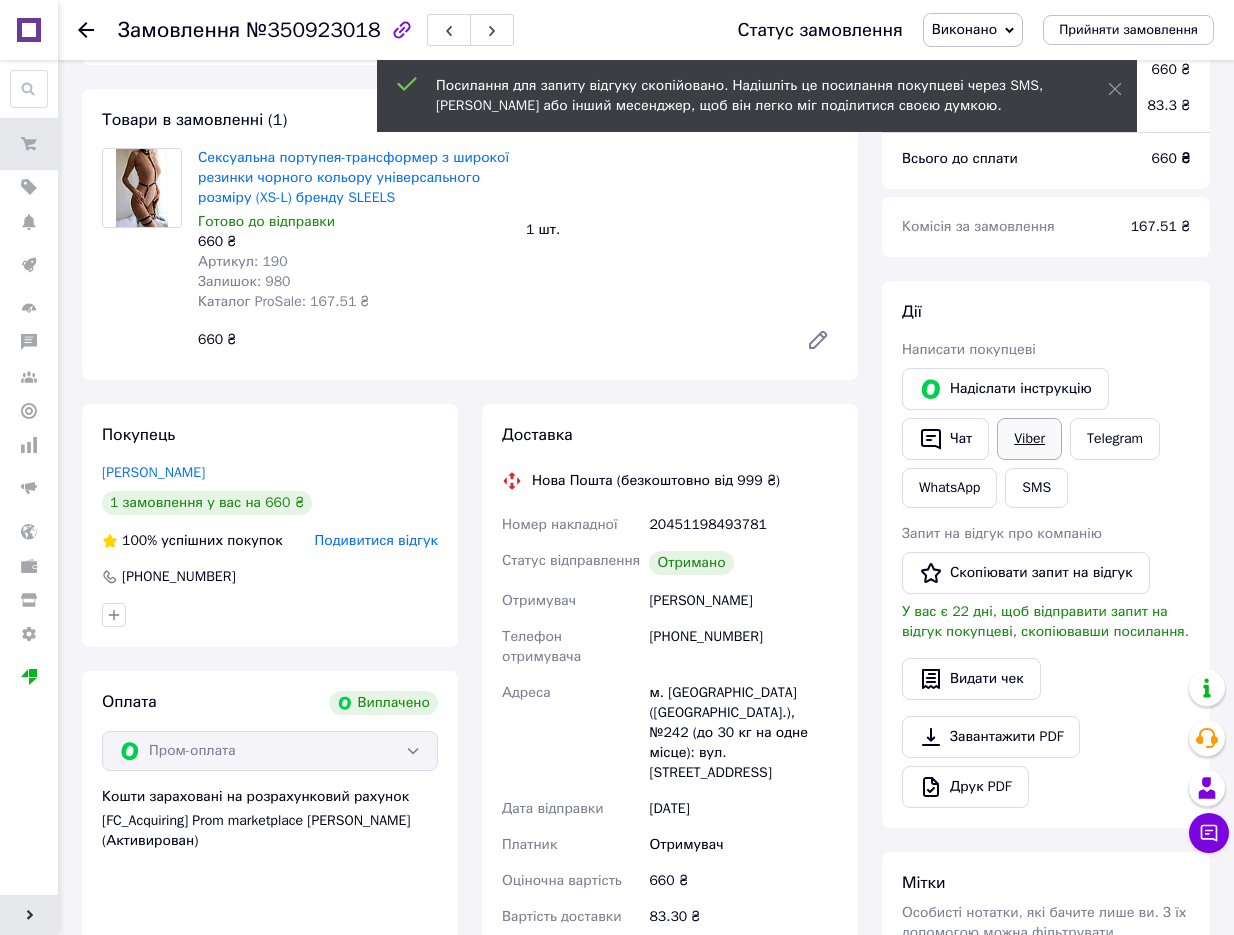 click on "Viber" at bounding box center (1029, 439) 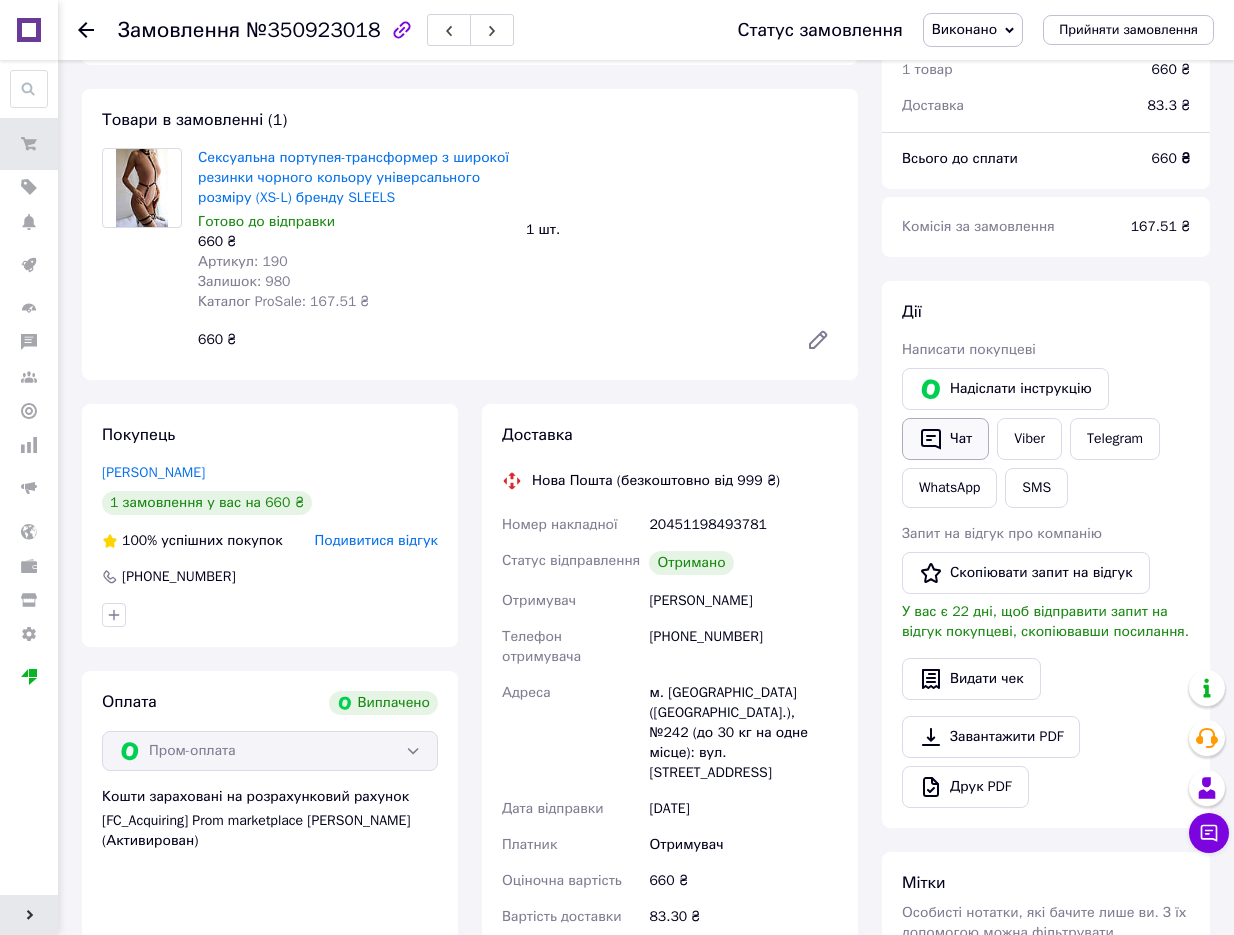 click on "Чат" at bounding box center [945, 439] 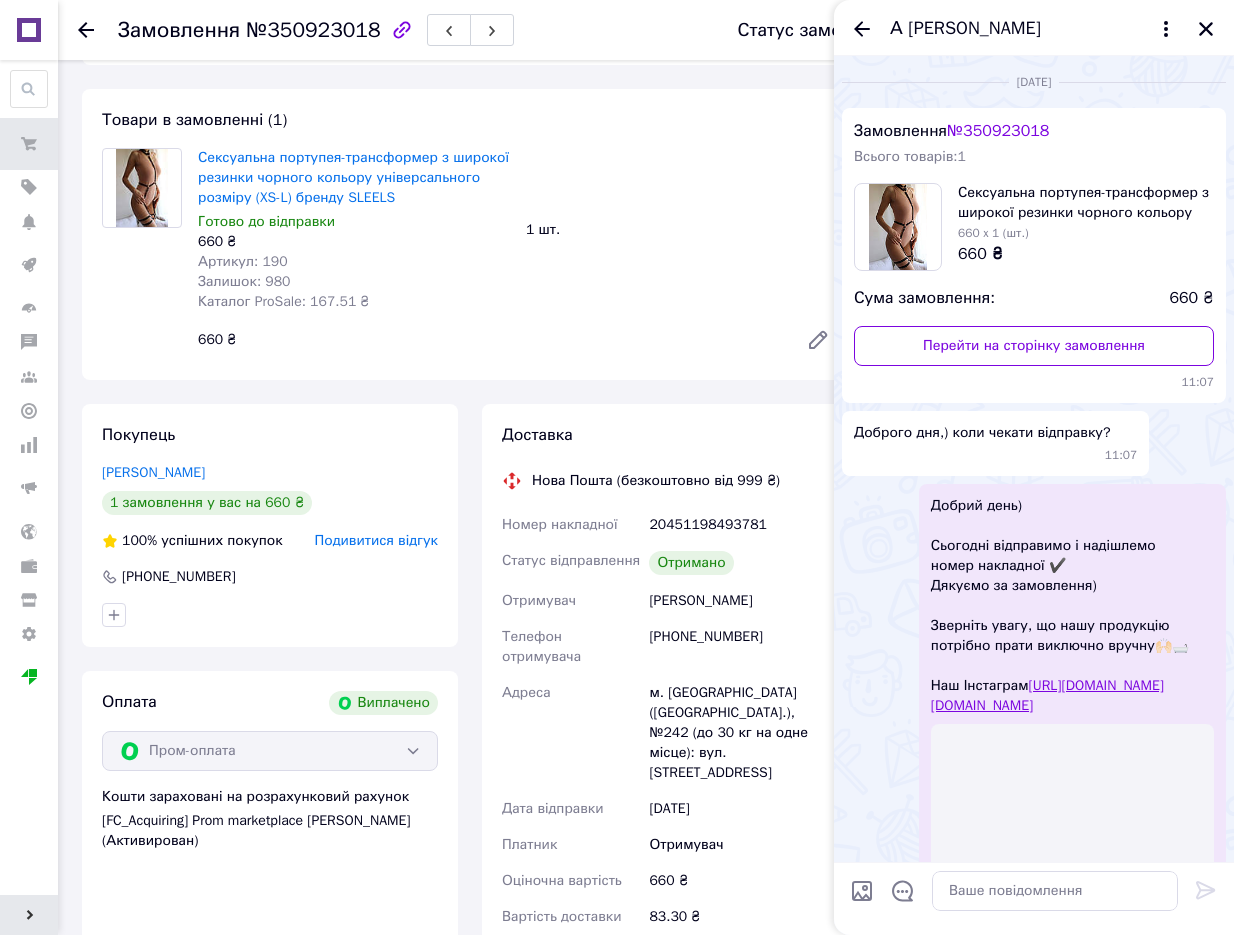 scroll, scrollTop: 383, scrollLeft: 0, axis: vertical 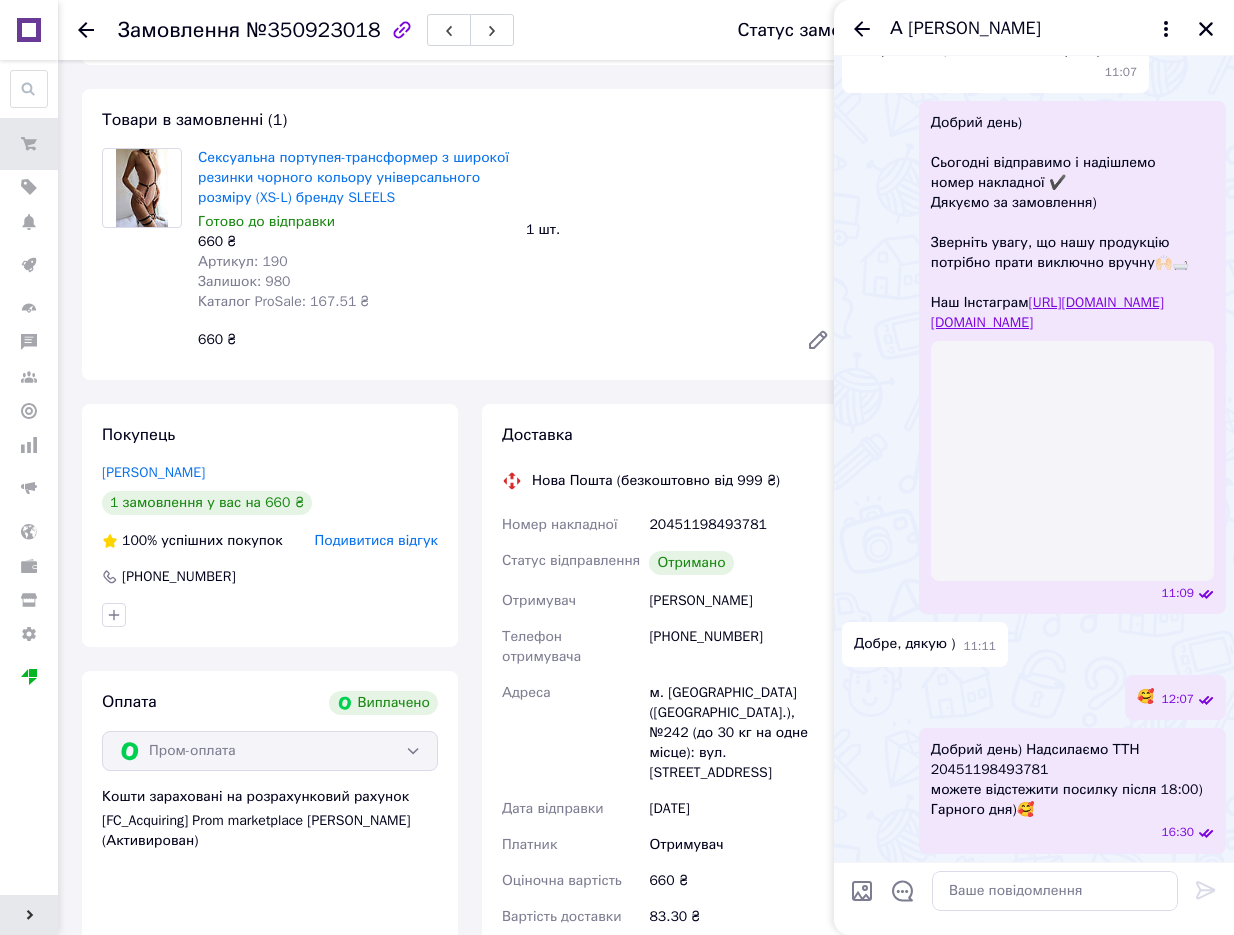 click on "660 ₴" at bounding box center (490, 340) 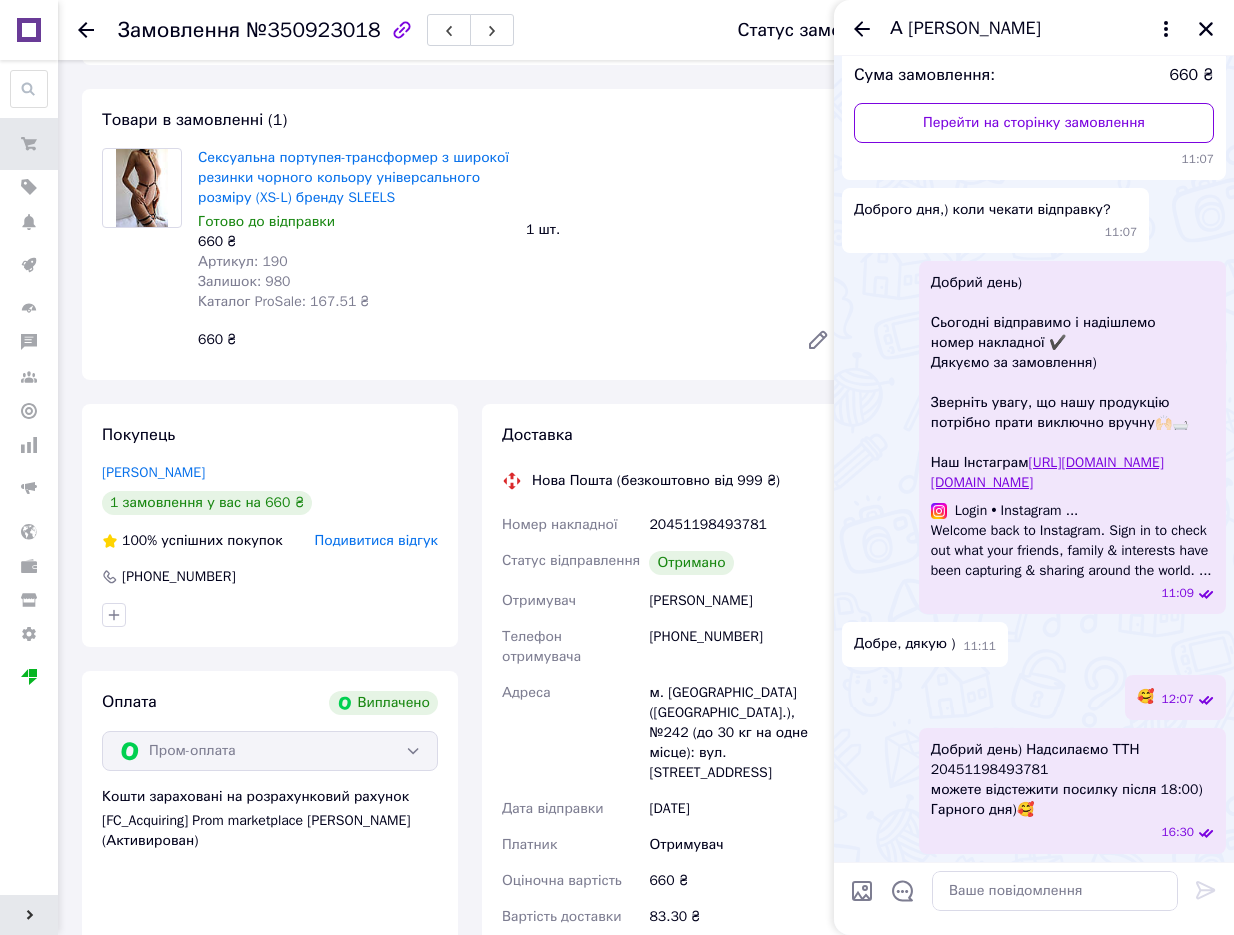 scroll, scrollTop: 243, scrollLeft: 0, axis: vertical 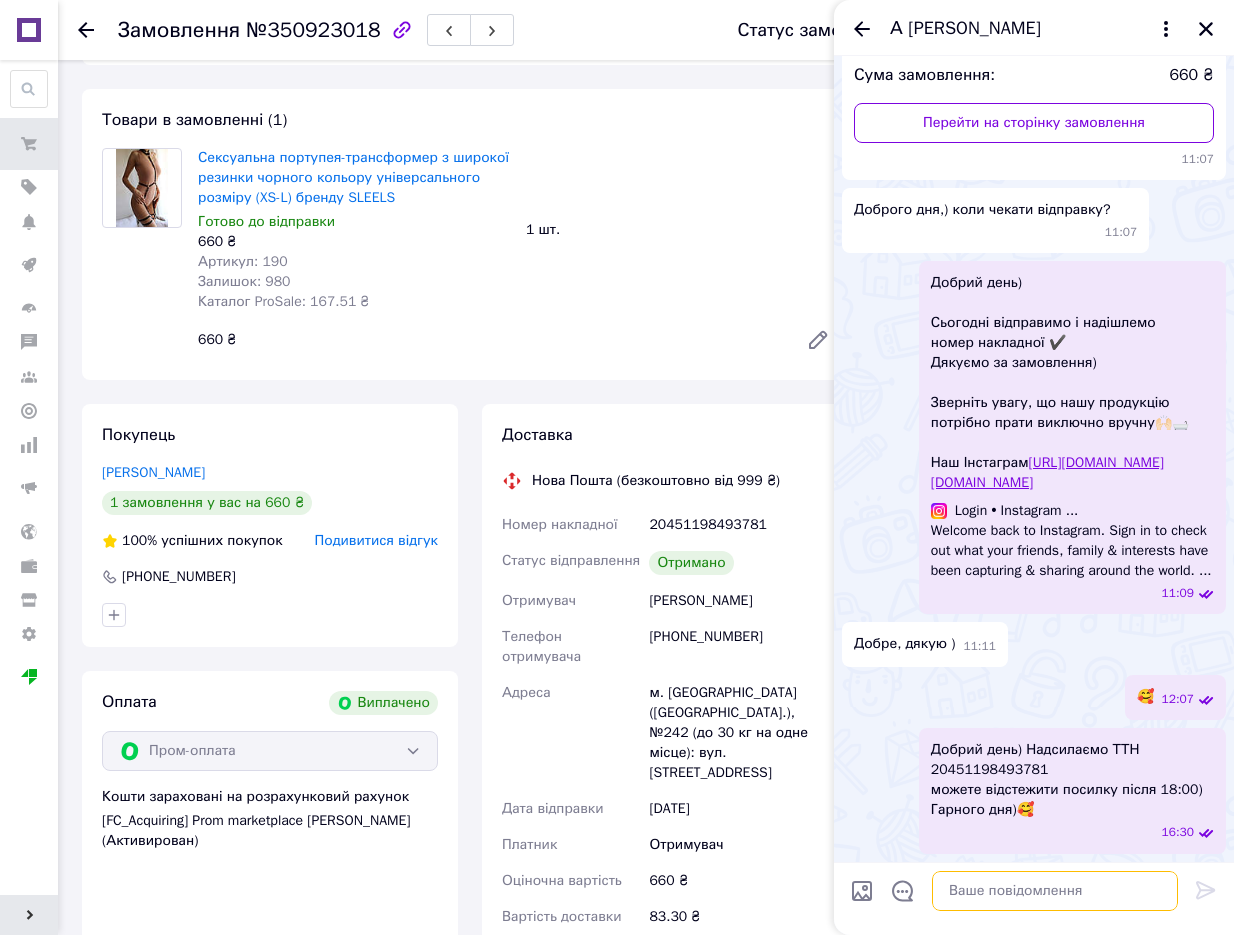 click at bounding box center (1055, 891) 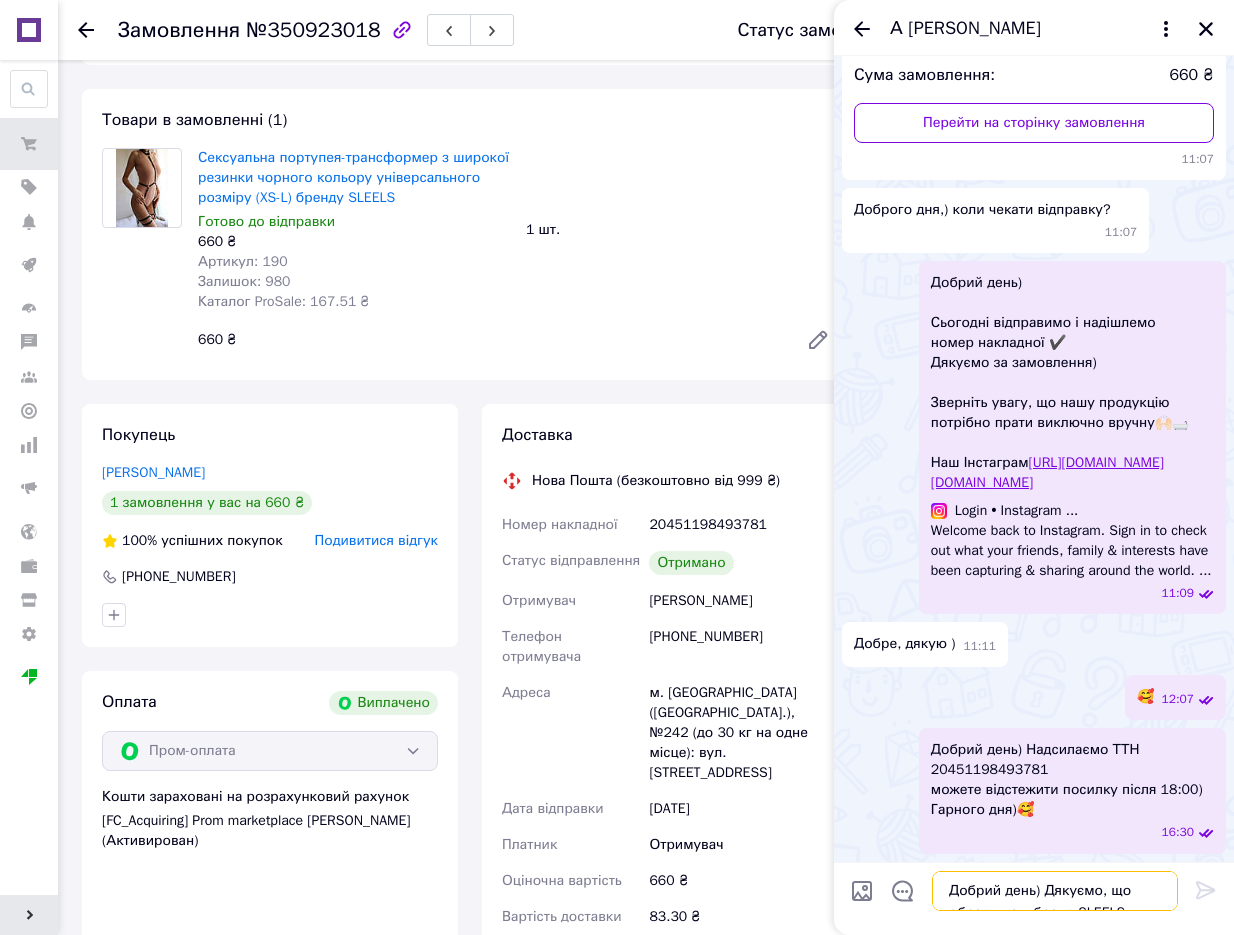 scroll, scrollTop: 2, scrollLeft: 0, axis: vertical 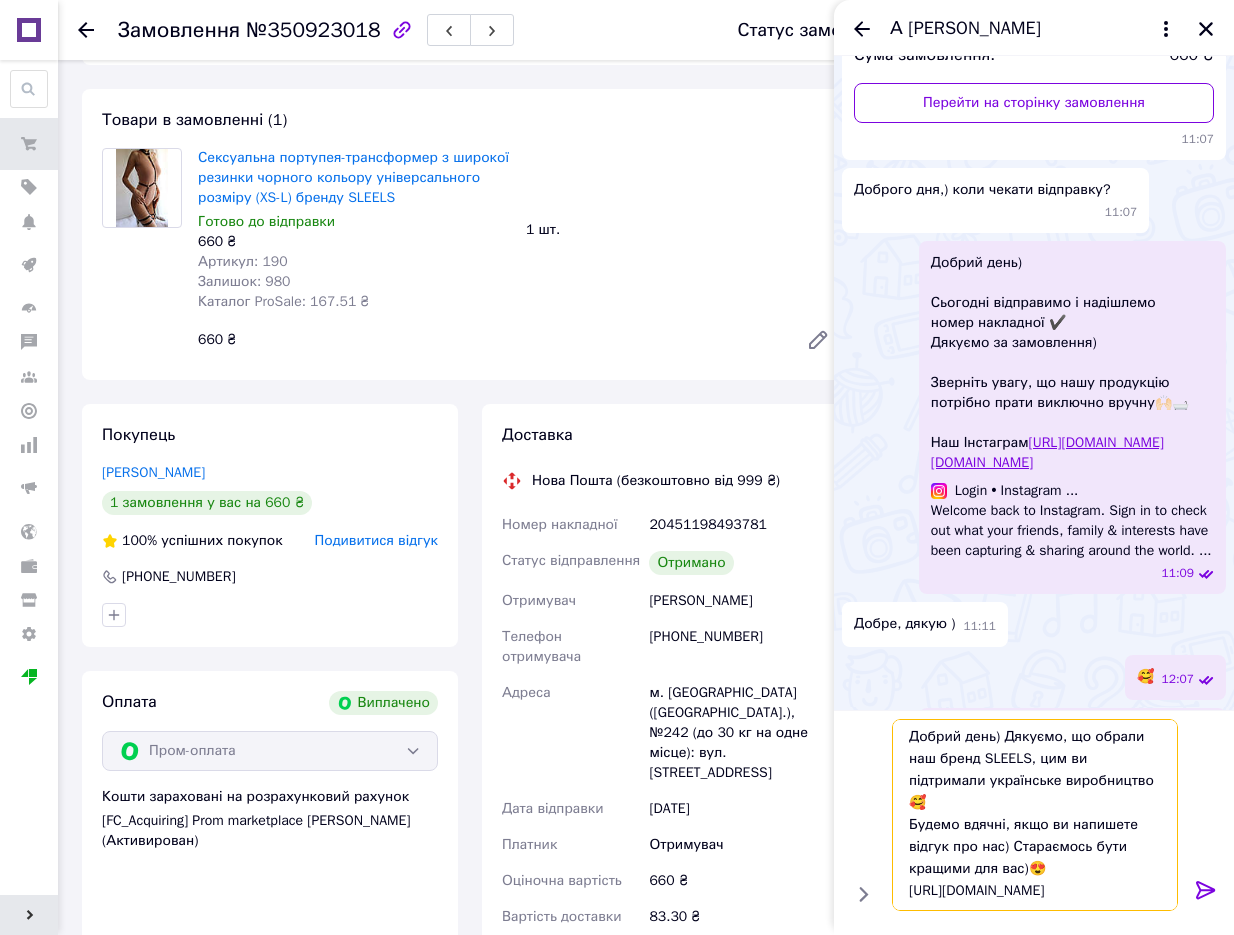 type on "Добрий день) Дякуємо, що обрали наш бренд SLEELS, цим ви підтримали українське виробництво🥰
Будемо вдячні, якщо ви напишете відгук про нас) Стараємось бути кращими для вас)😍
[URL][DOMAIN_NAME]" 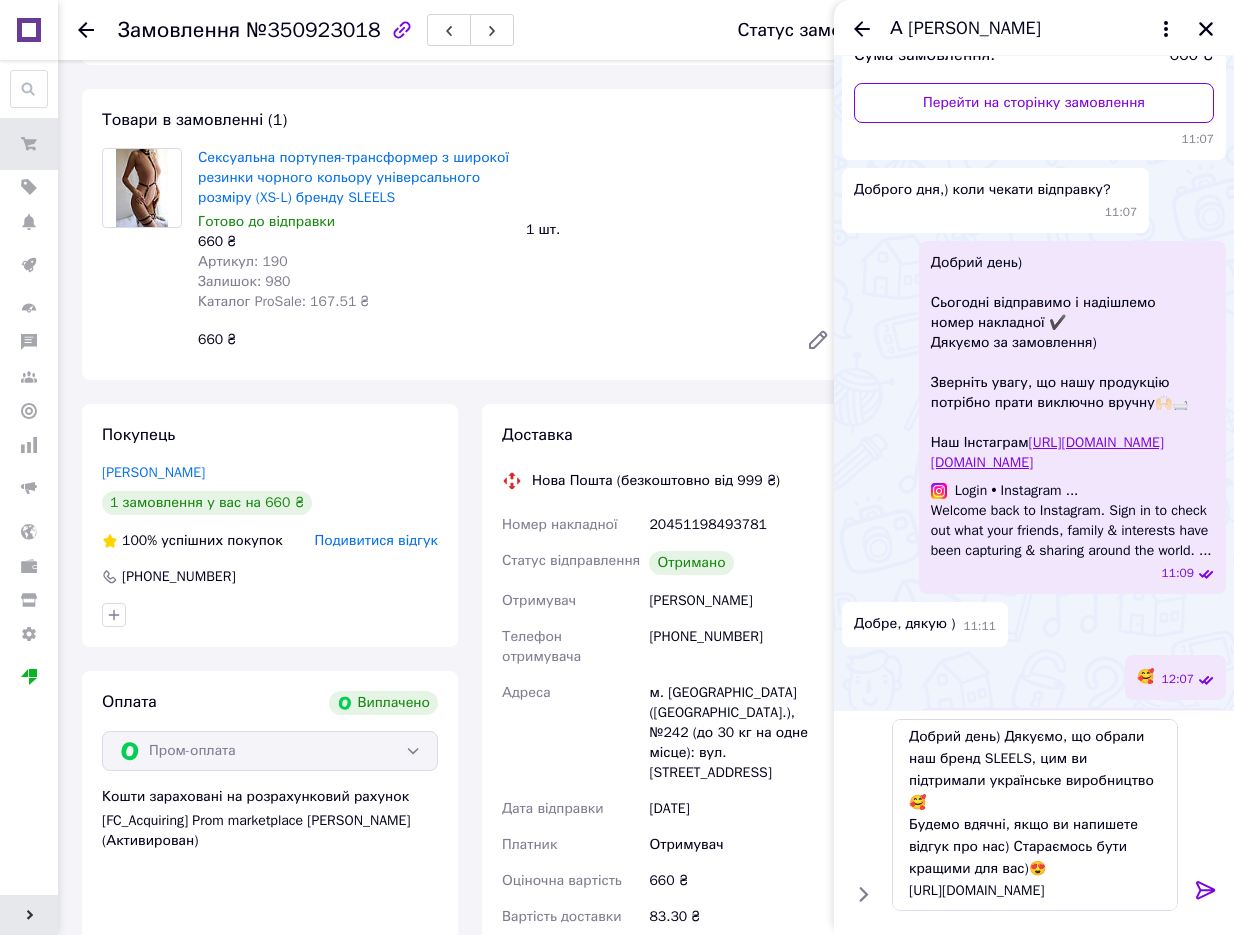 click 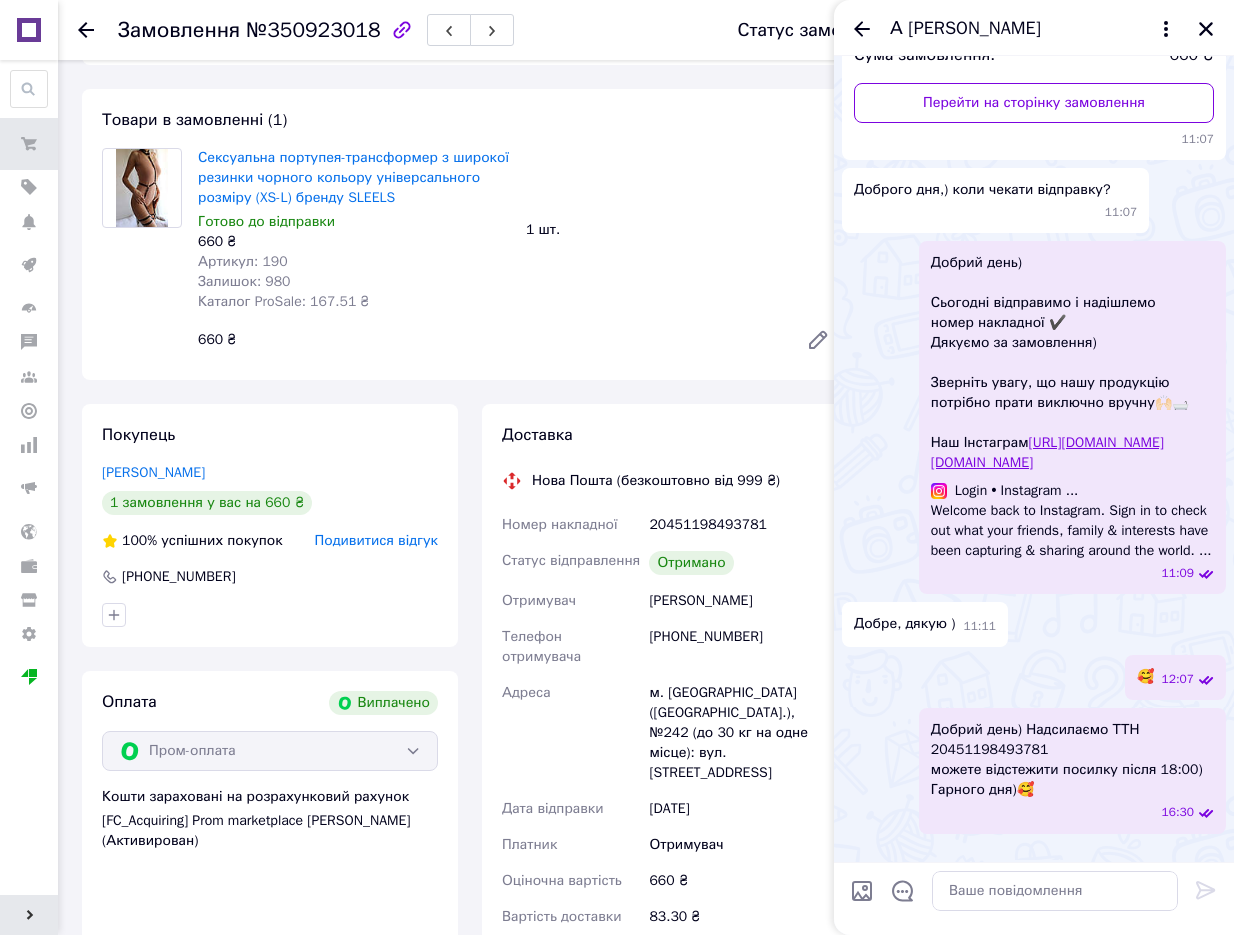 scroll, scrollTop: 0, scrollLeft: 0, axis: both 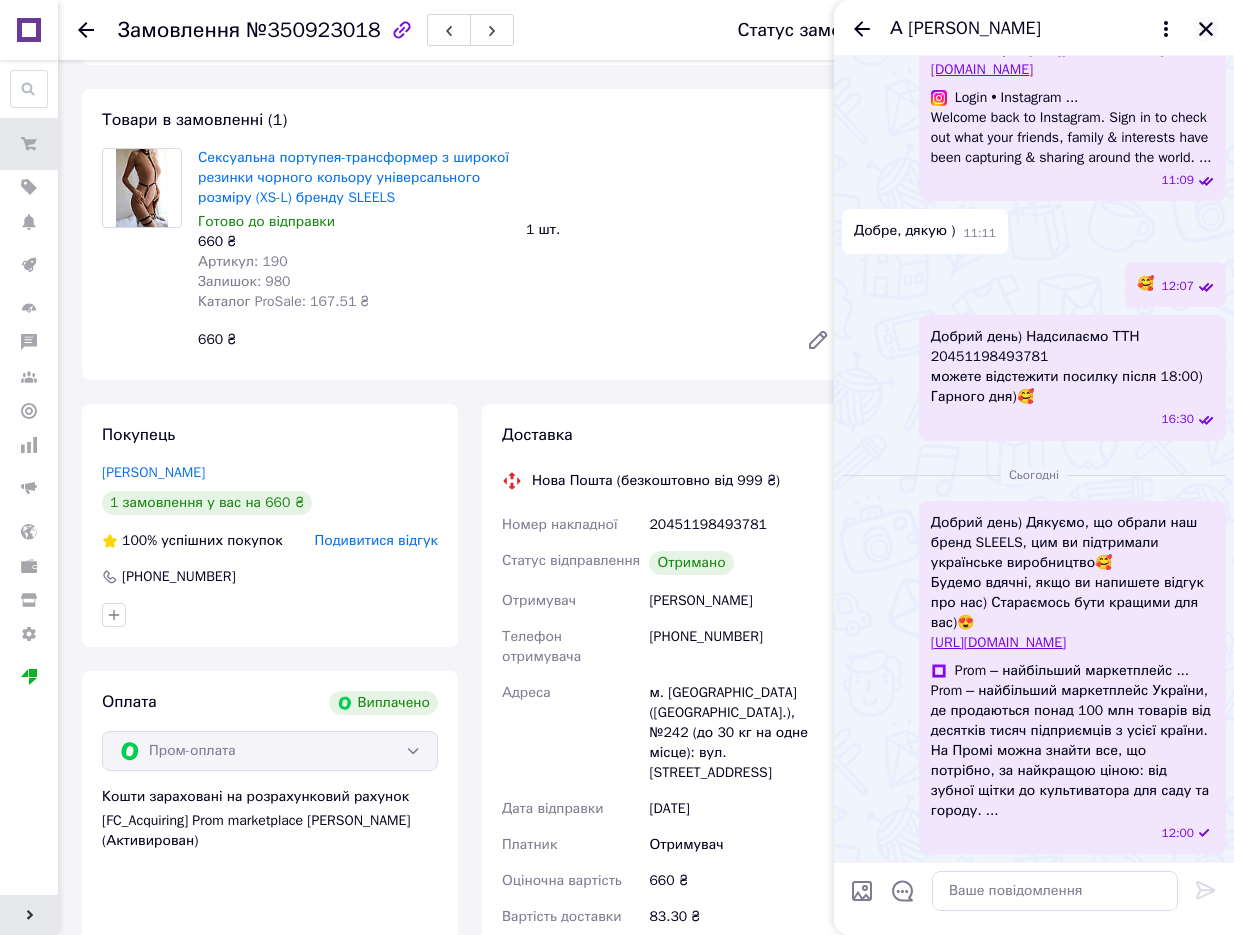 click 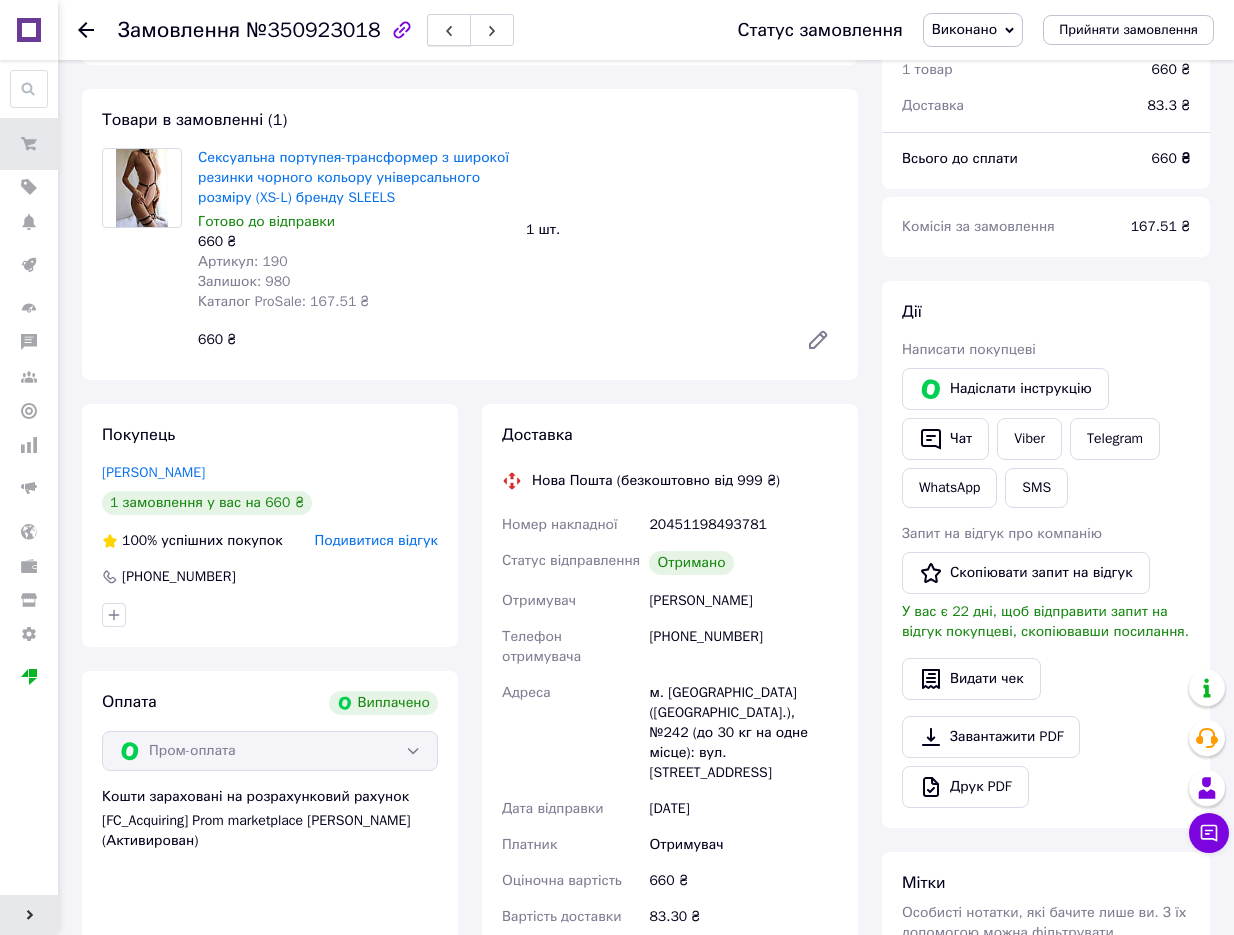 click at bounding box center [449, 30] 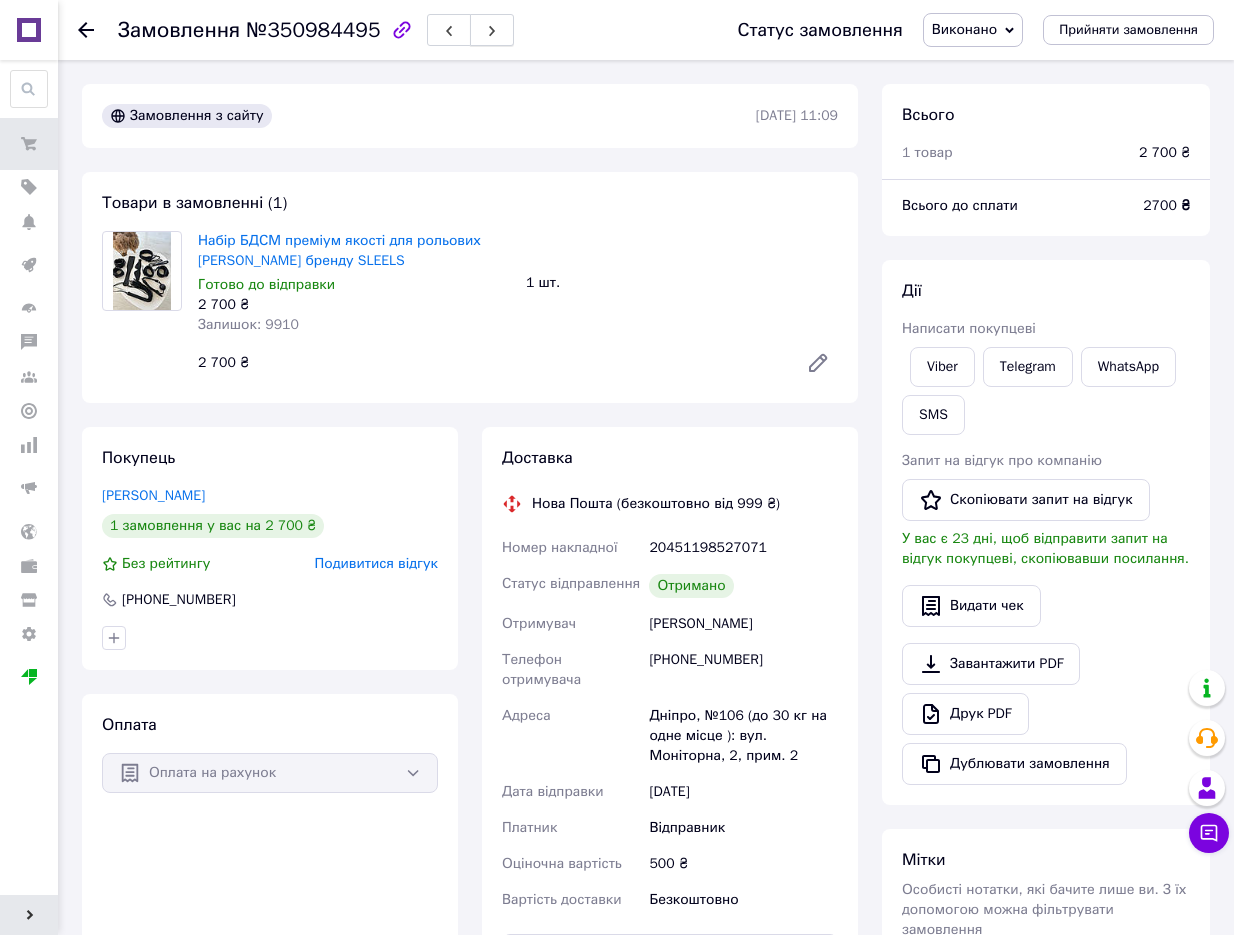 click at bounding box center [492, 30] 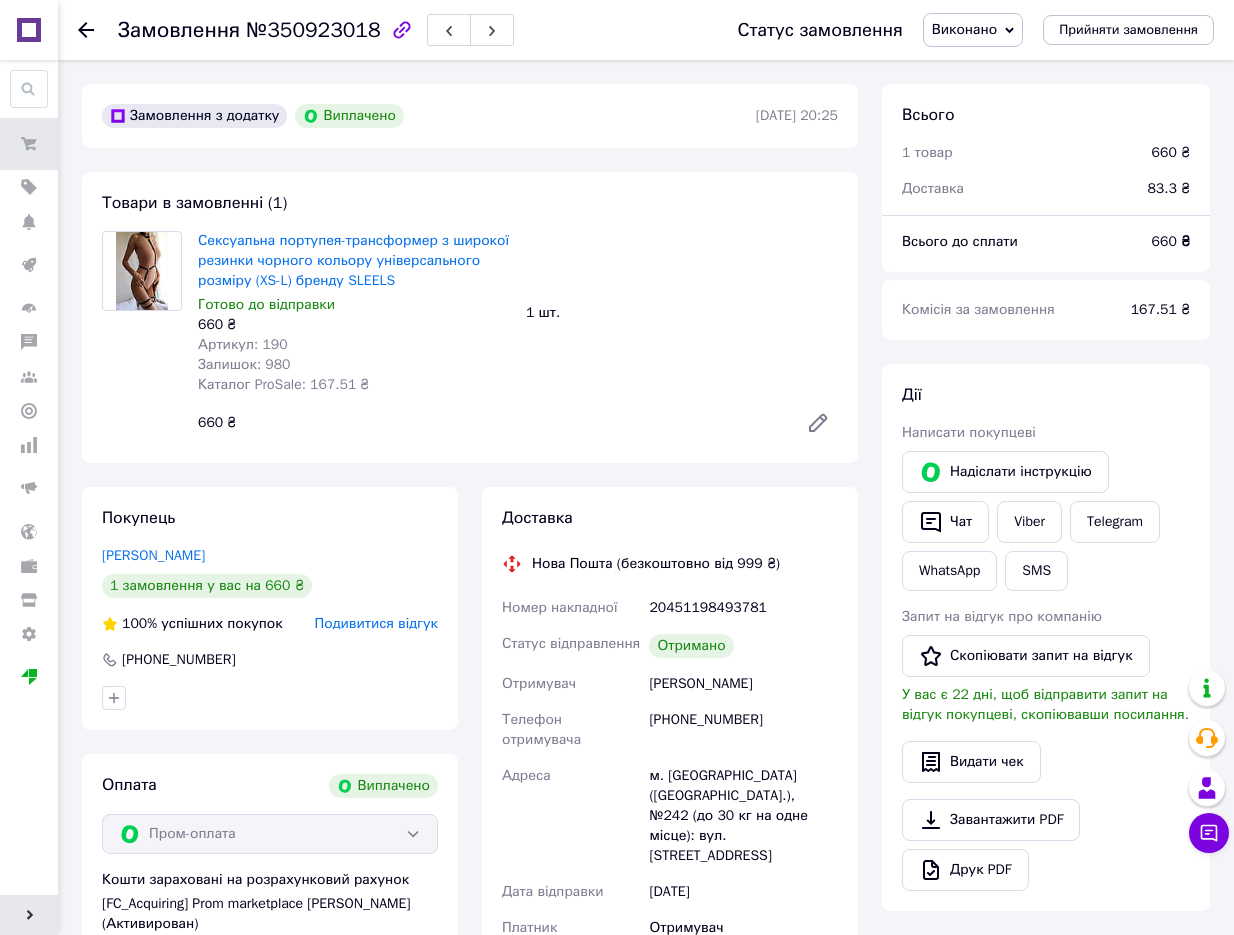 scroll, scrollTop: 108, scrollLeft: 0, axis: vertical 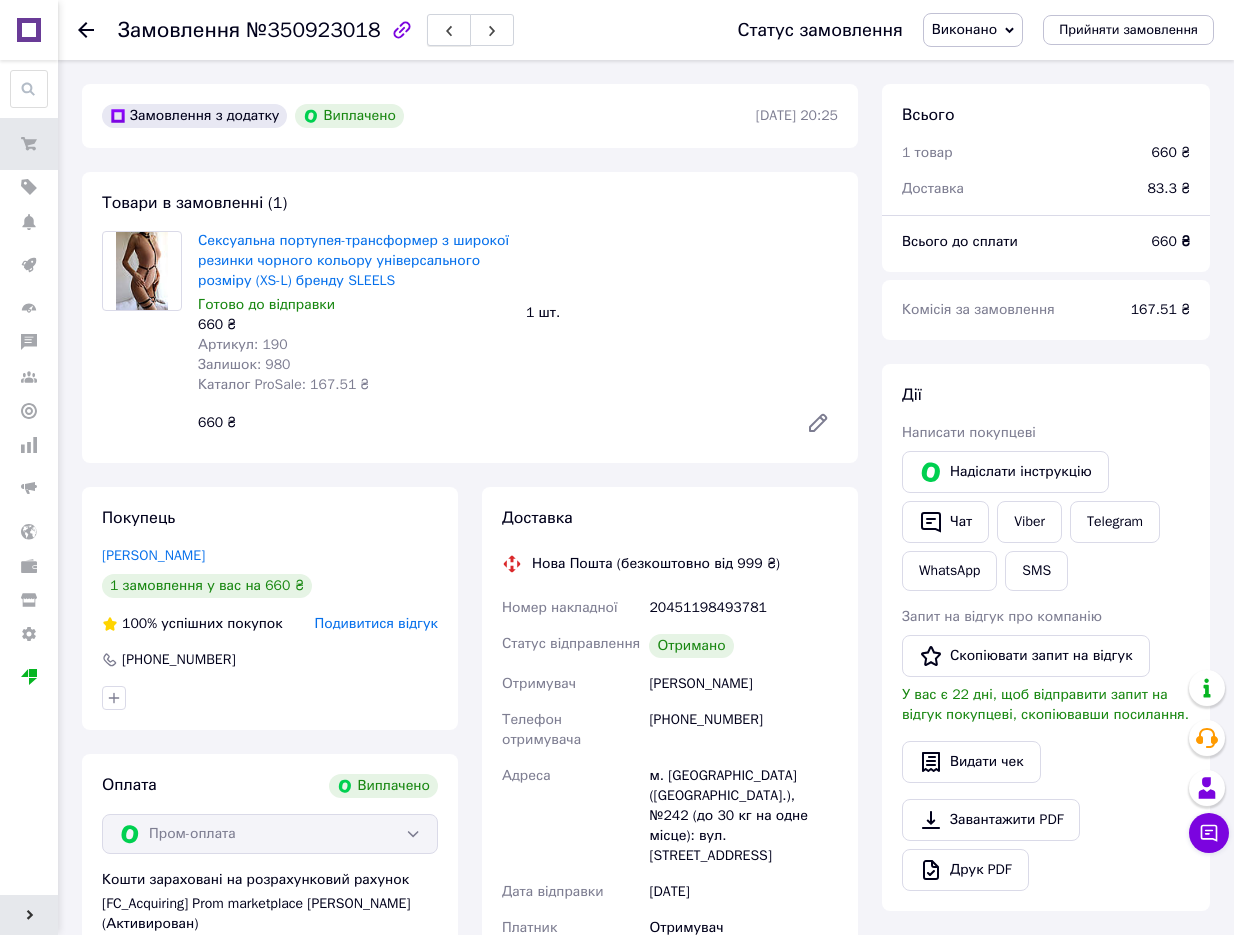 click at bounding box center [449, 30] 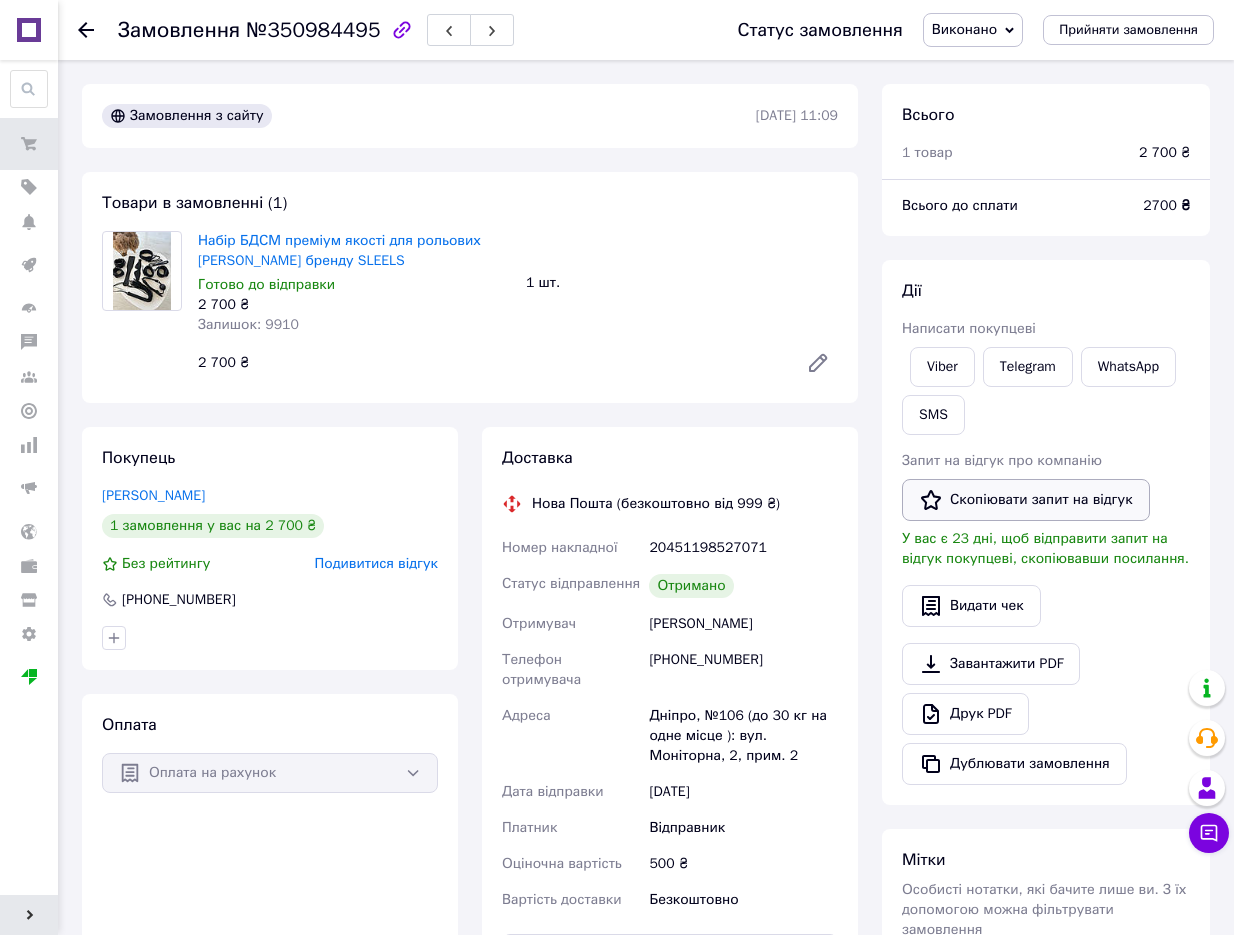 click on "Скопіювати запит на відгук" at bounding box center [1026, 500] 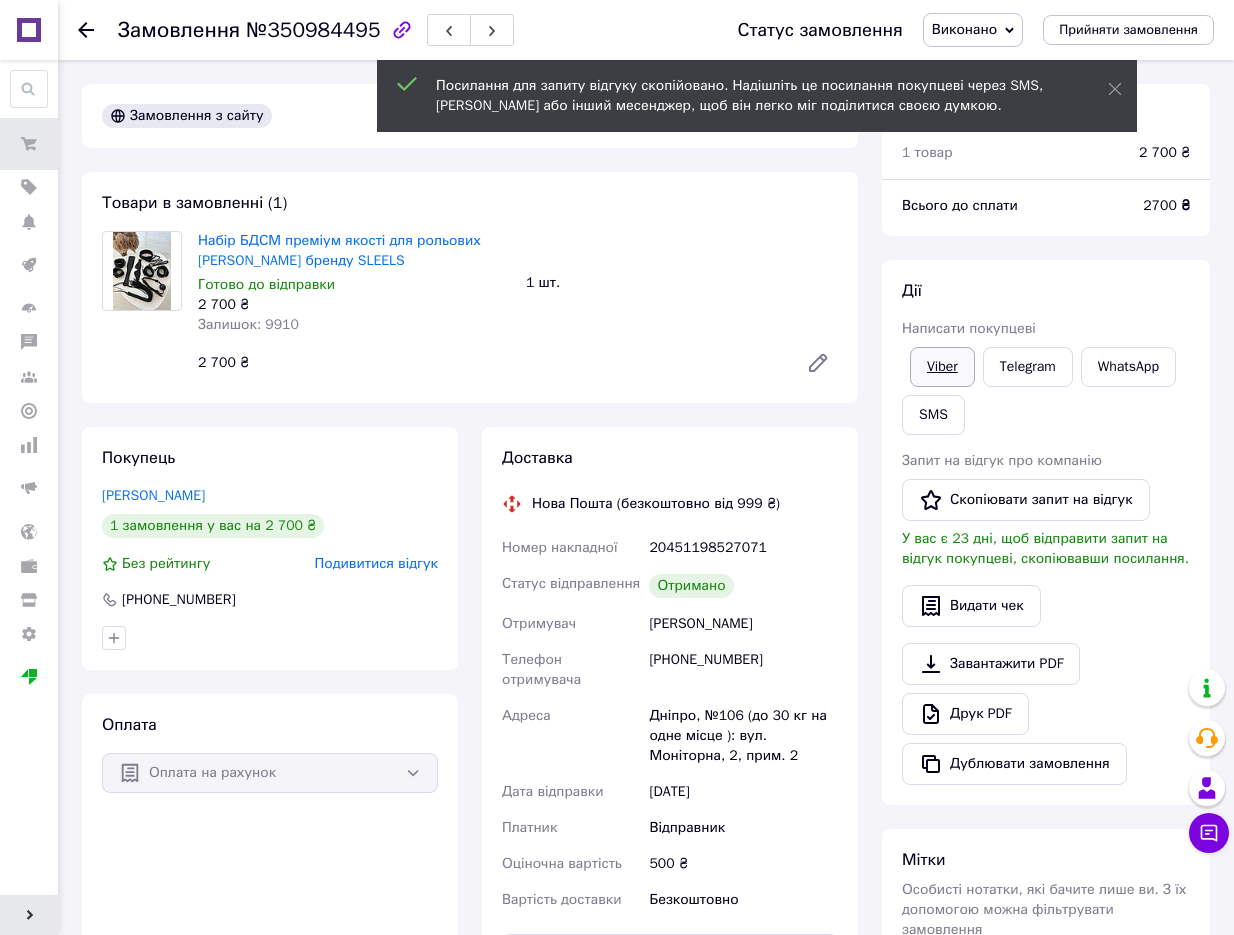 click on "Viber" at bounding box center (942, 367) 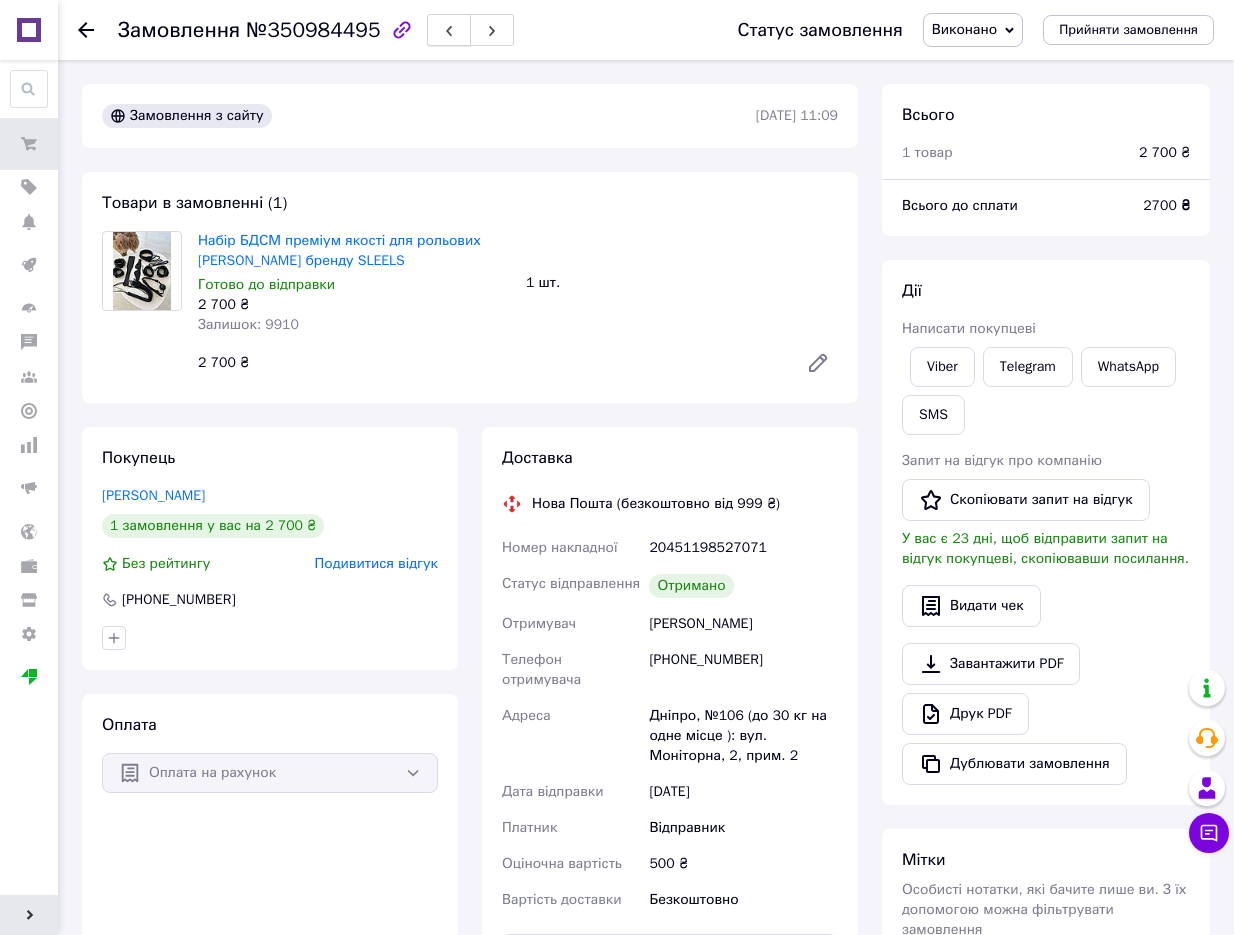 click at bounding box center [449, 30] 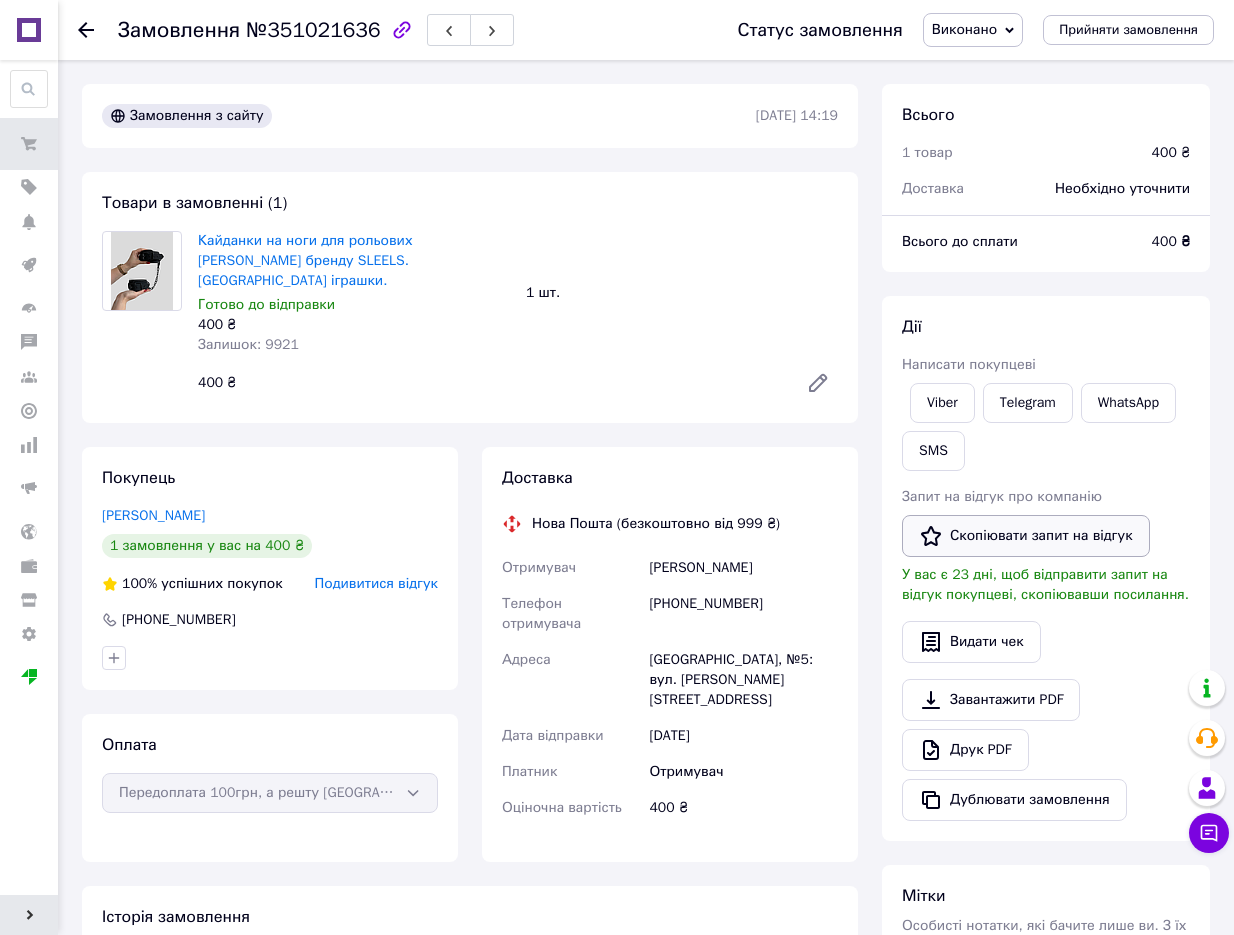 click on "Скопіювати запит на відгук" at bounding box center (1026, 536) 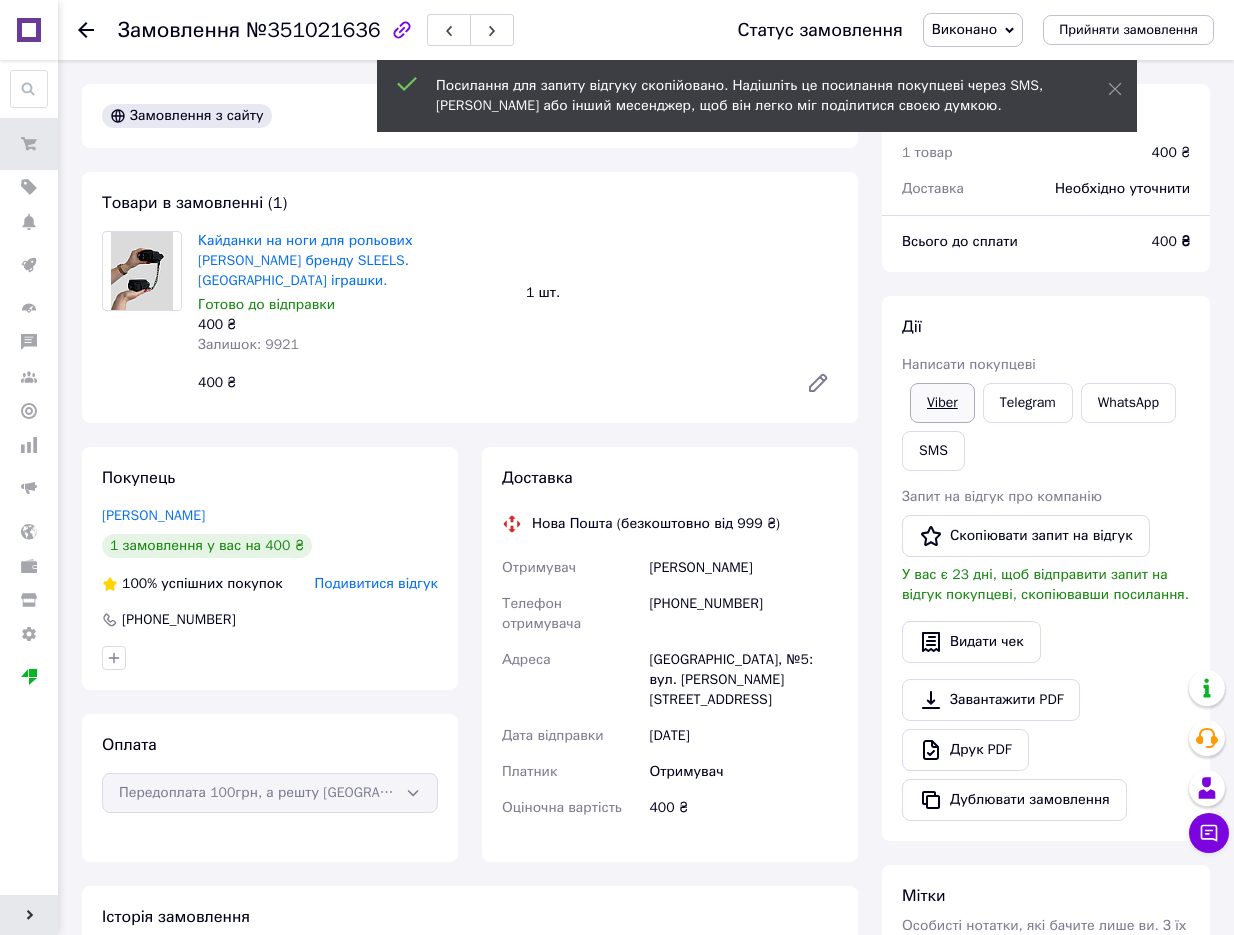 click on "Viber" at bounding box center (942, 403) 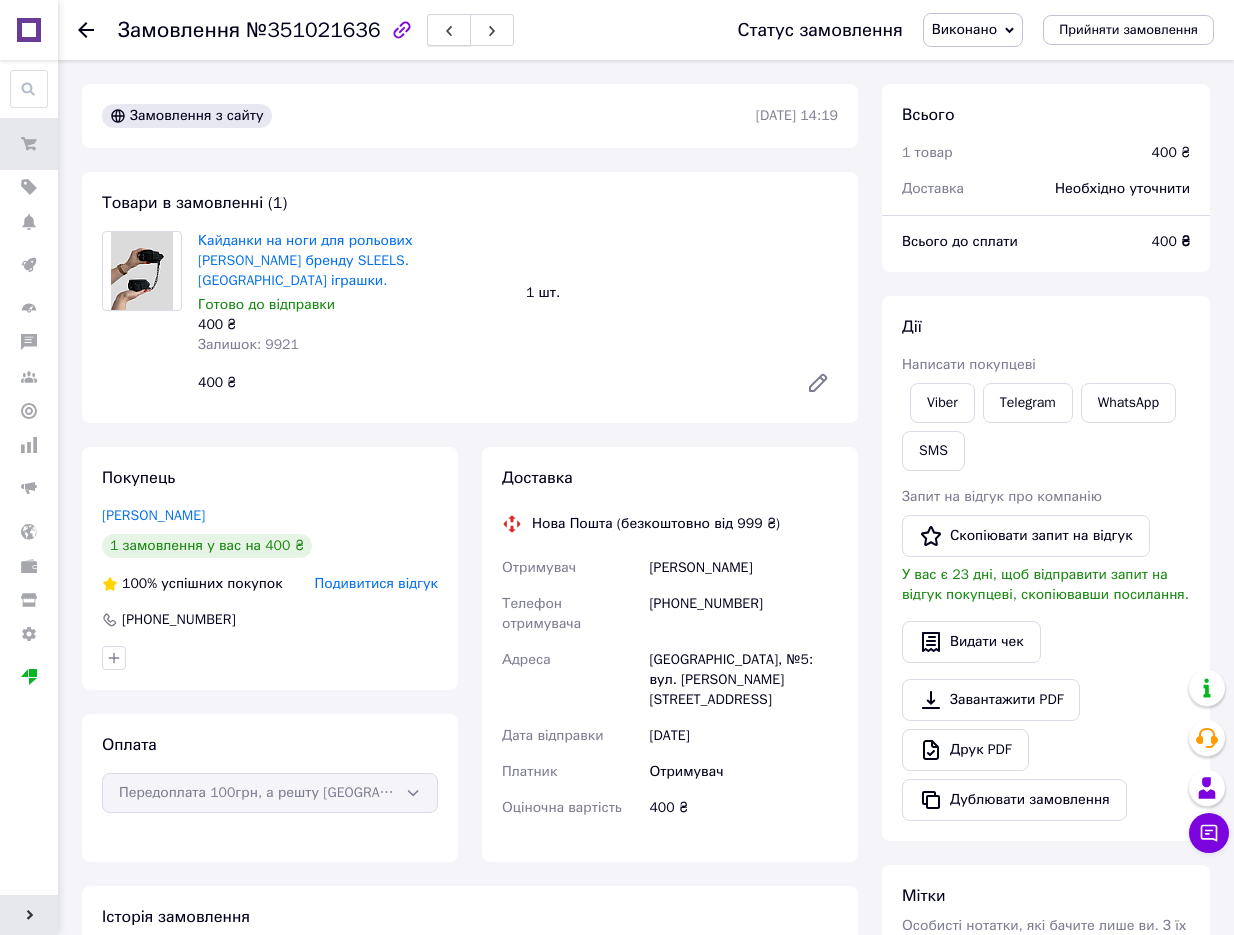 click 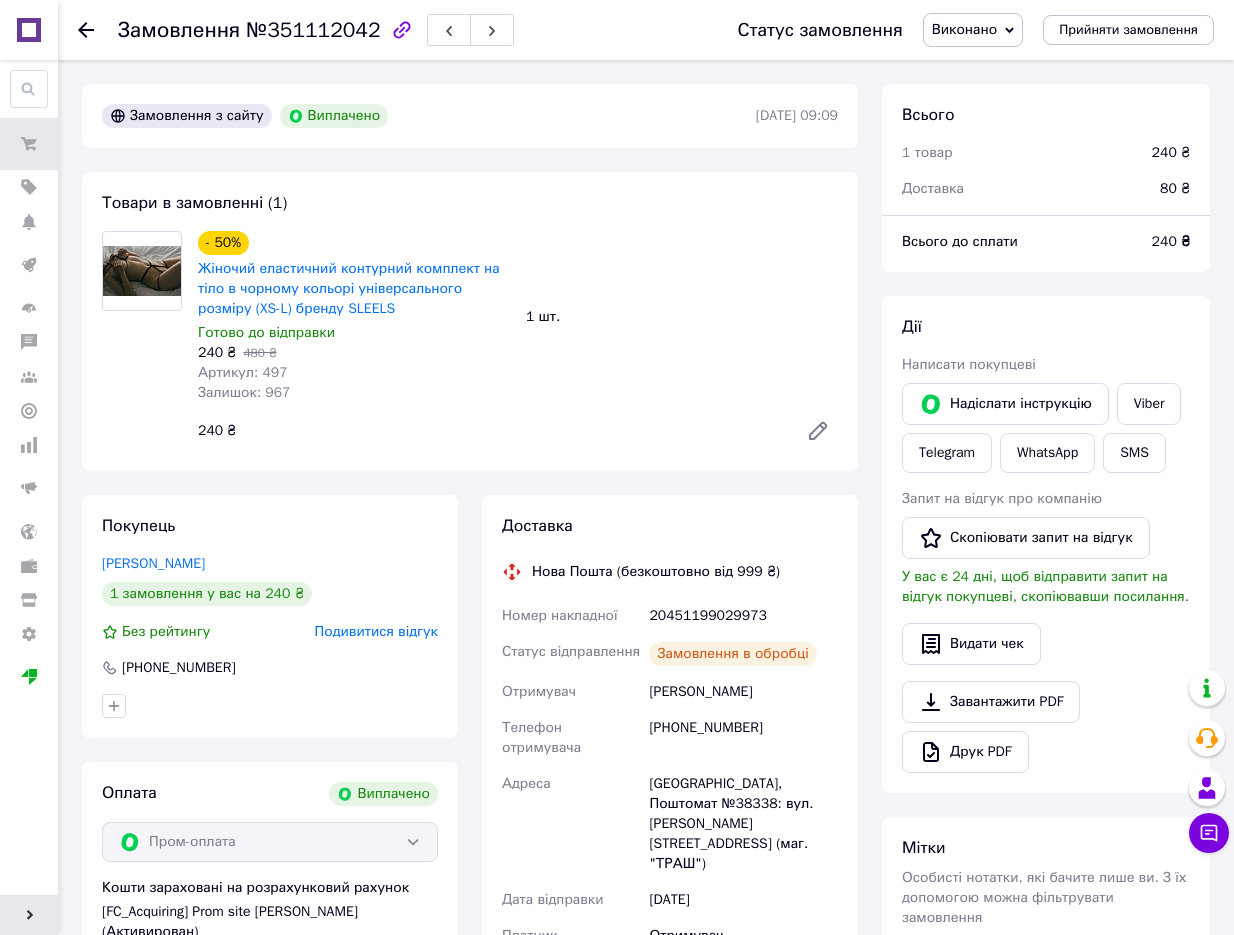 scroll, scrollTop: 20, scrollLeft: 0, axis: vertical 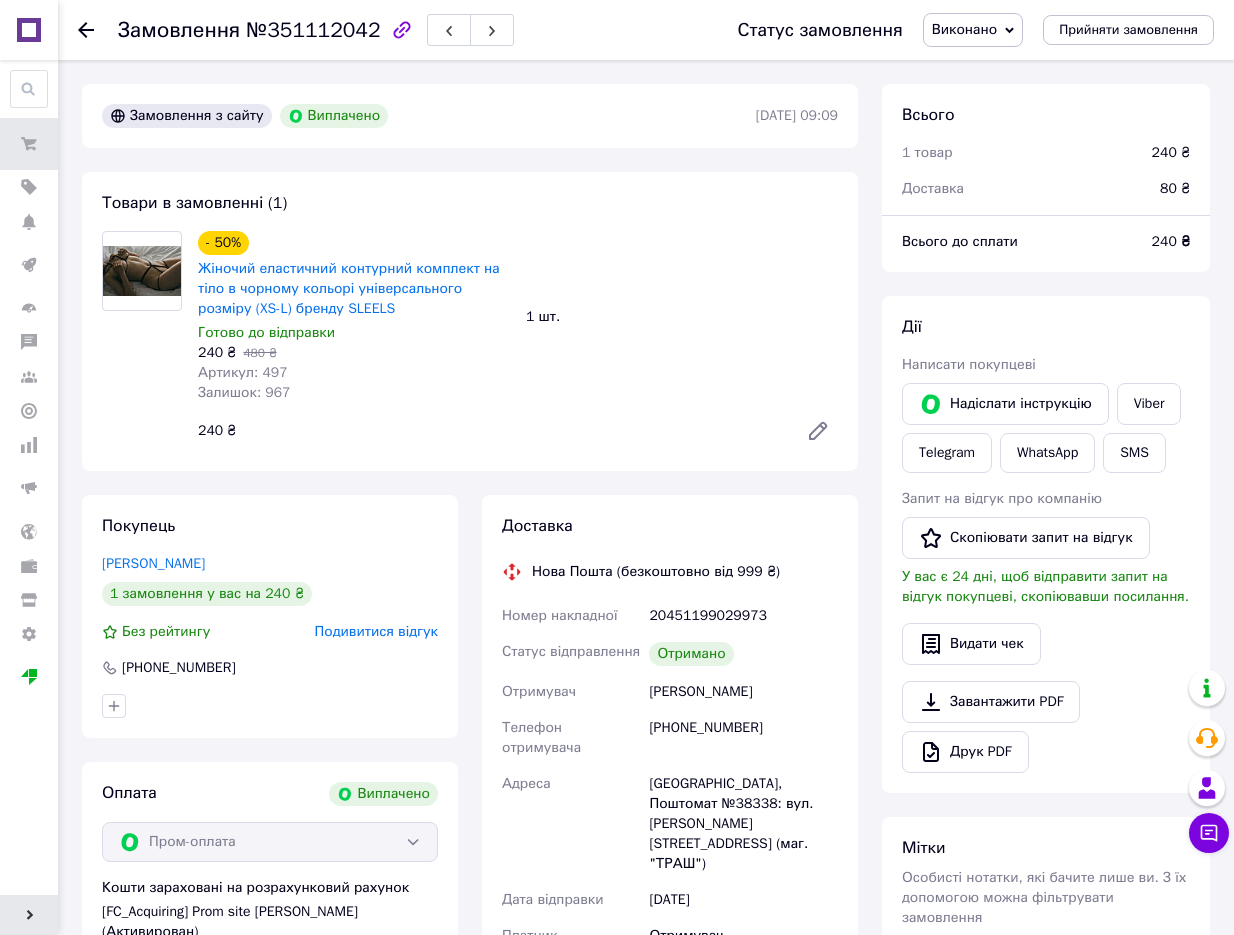 click on "Запит на відгук про компанію   Скопіювати запит на відгук У вас є 24 дні, щоб відправити запит на відгук покупцеві, скопіювавши посилання." at bounding box center (1046, 548) 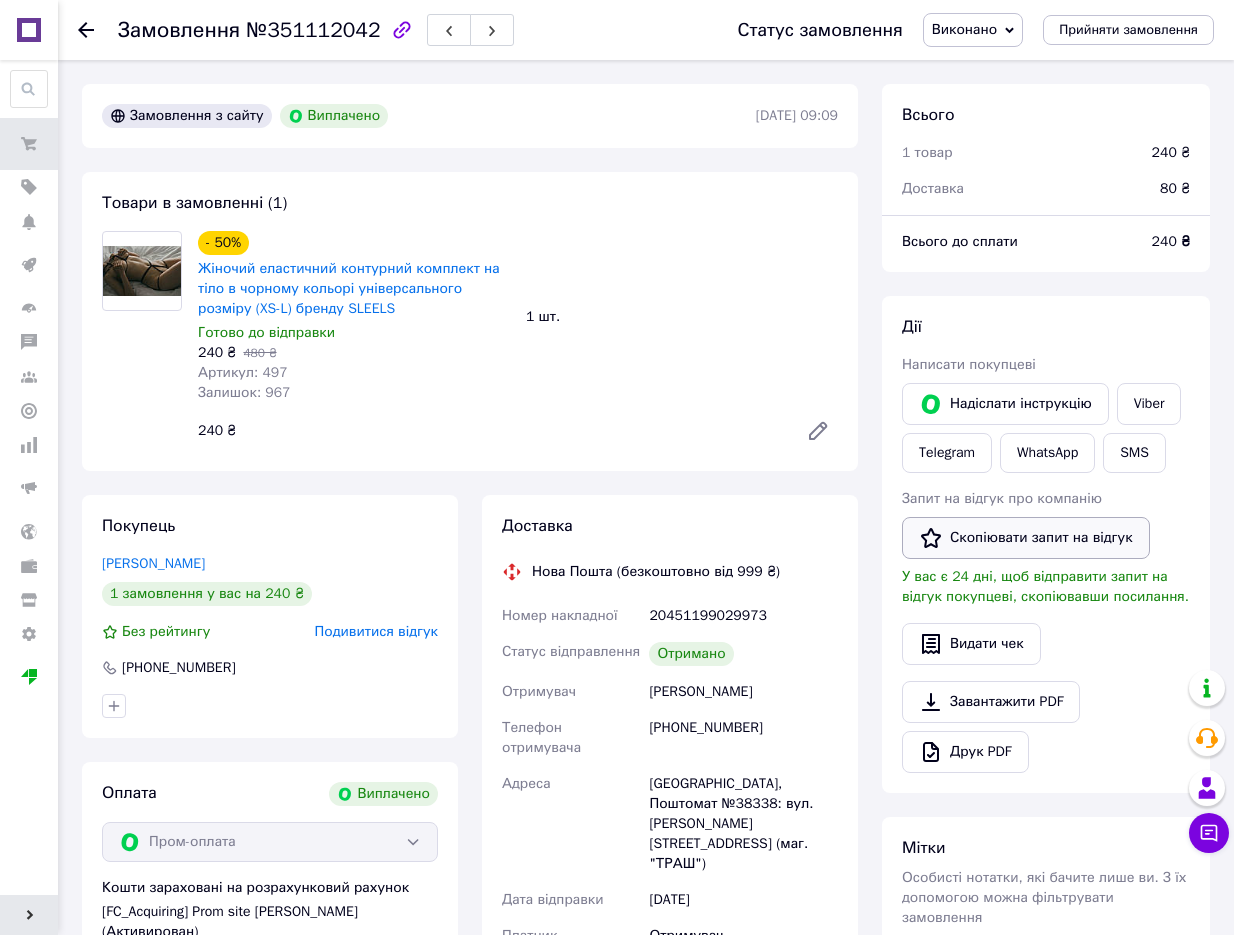 click on "Скопіювати запит на відгук" at bounding box center (1026, 538) 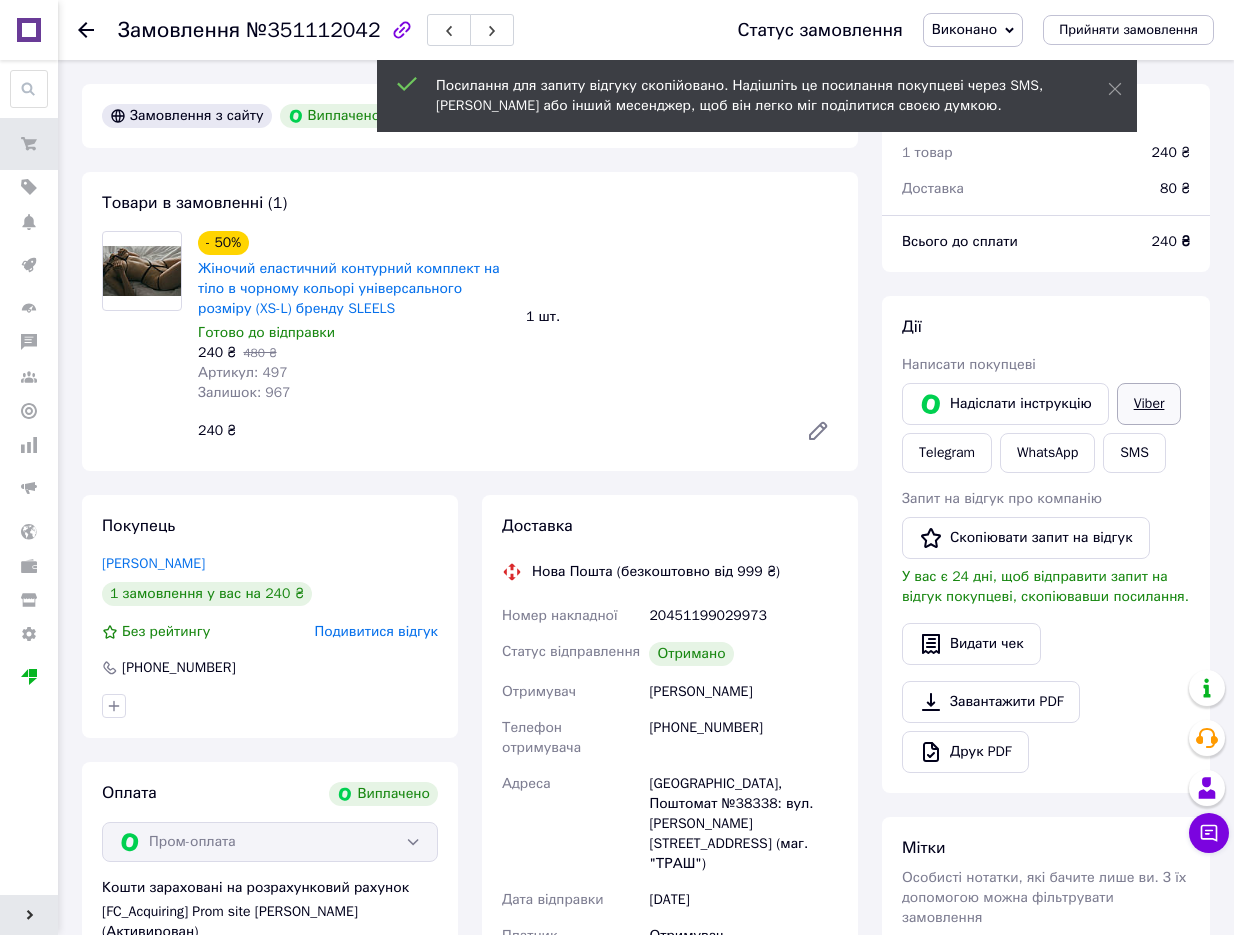 click on "Viber" at bounding box center (1149, 404) 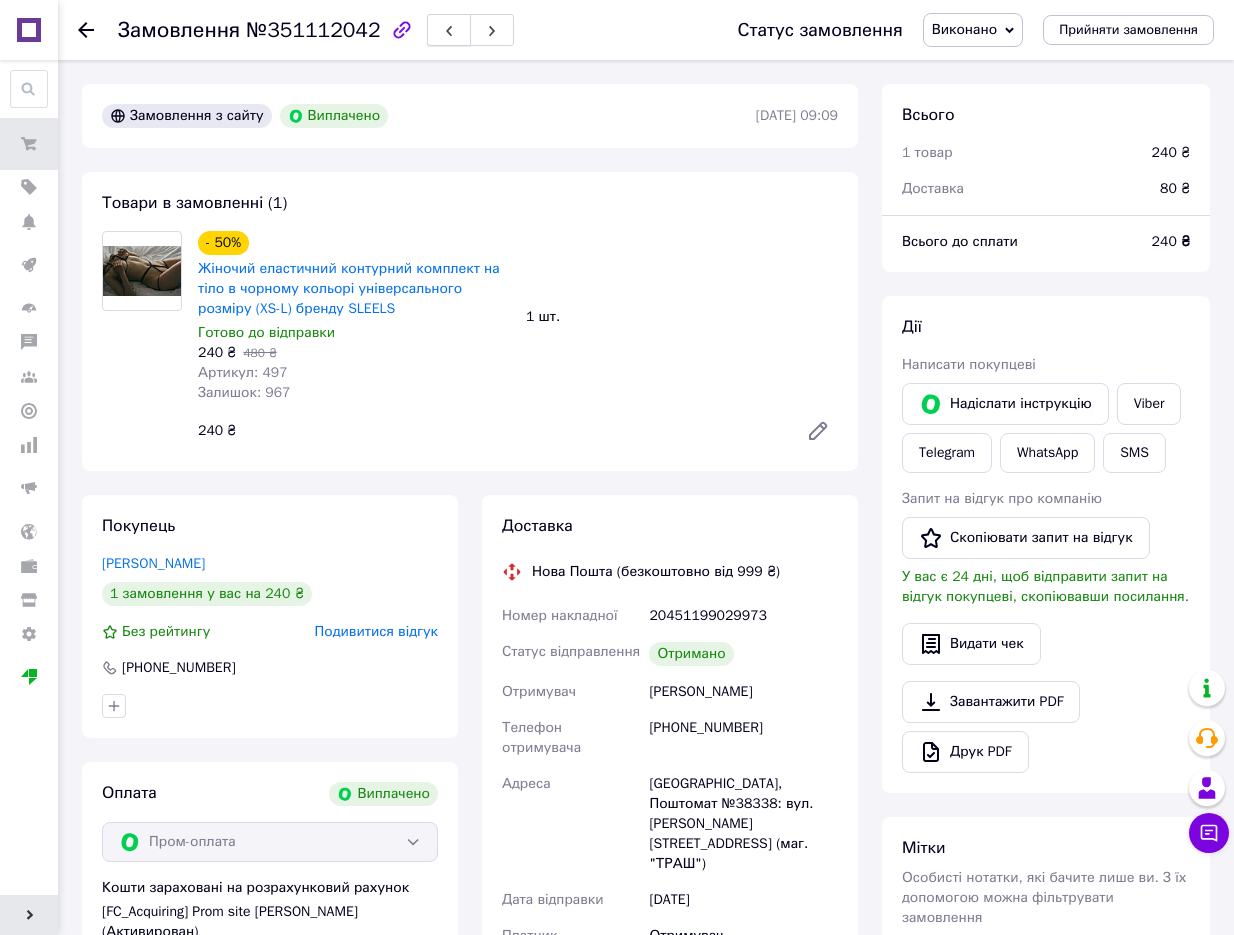click at bounding box center [449, 30] 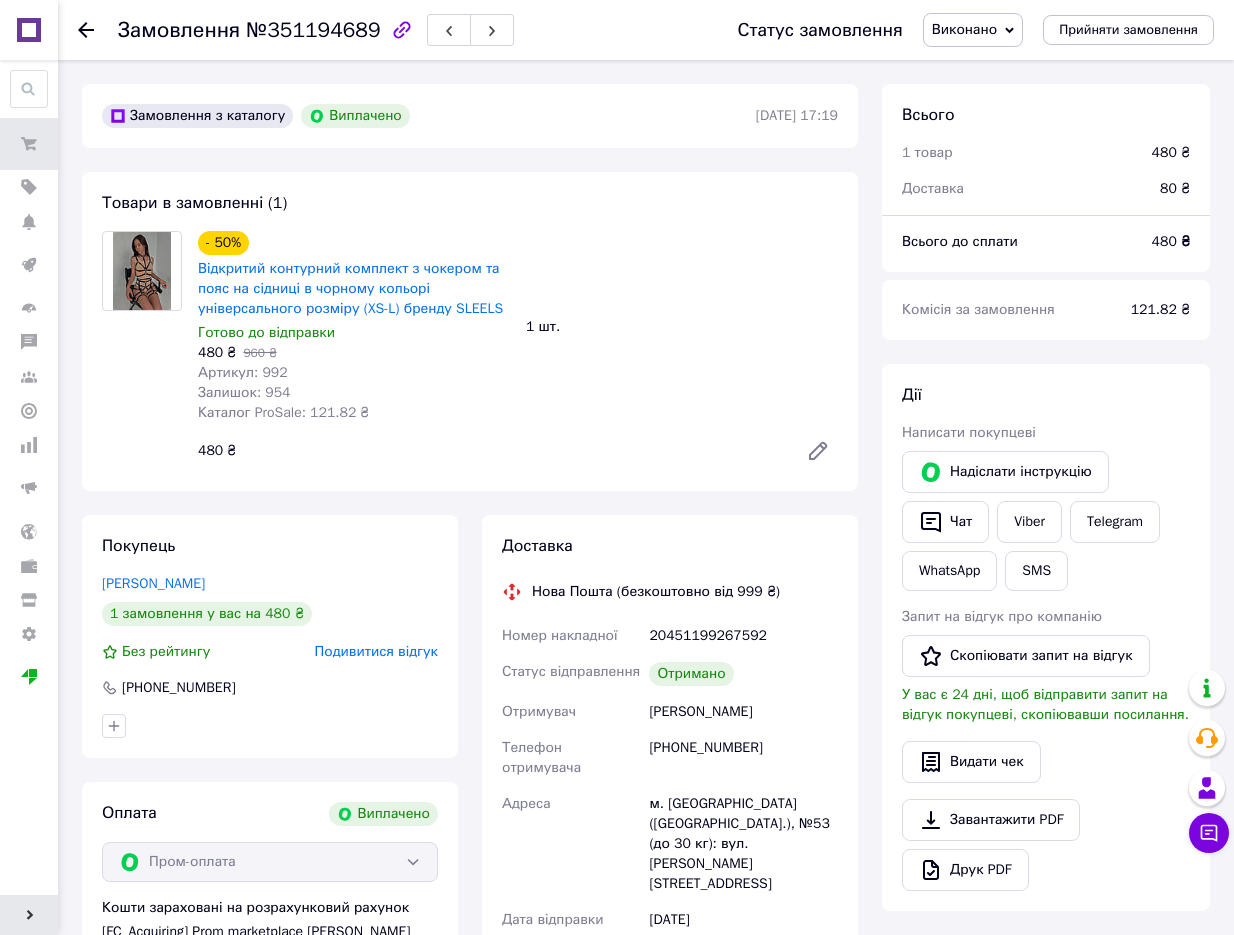 scroll, scrollTop: 80, scrollLeft: 0, axis: vertical 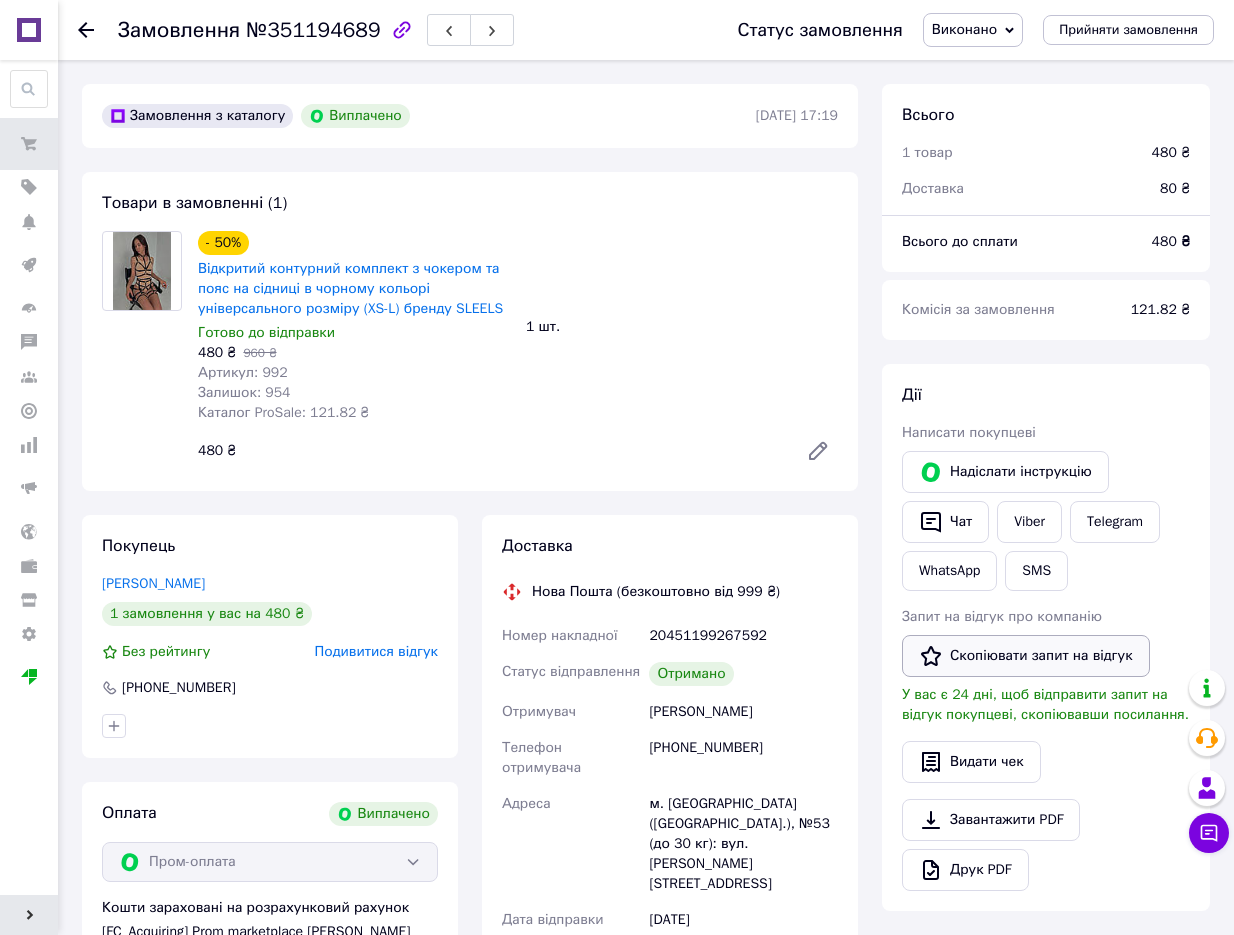 click on "Скопіювати запит на відгук" at bounding box center (1026, 656) 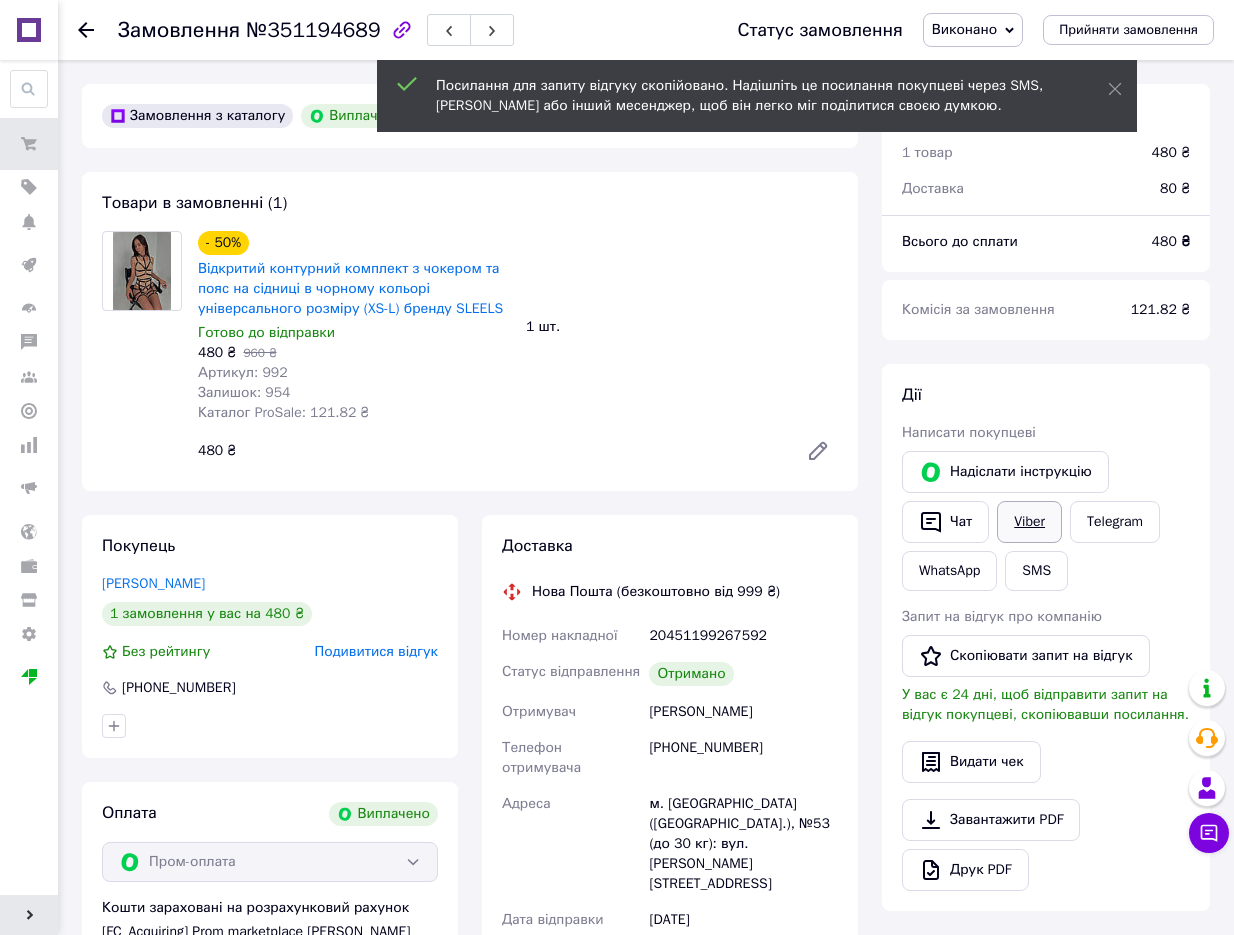 click on "Viber" at bounding box center [1029, 522] 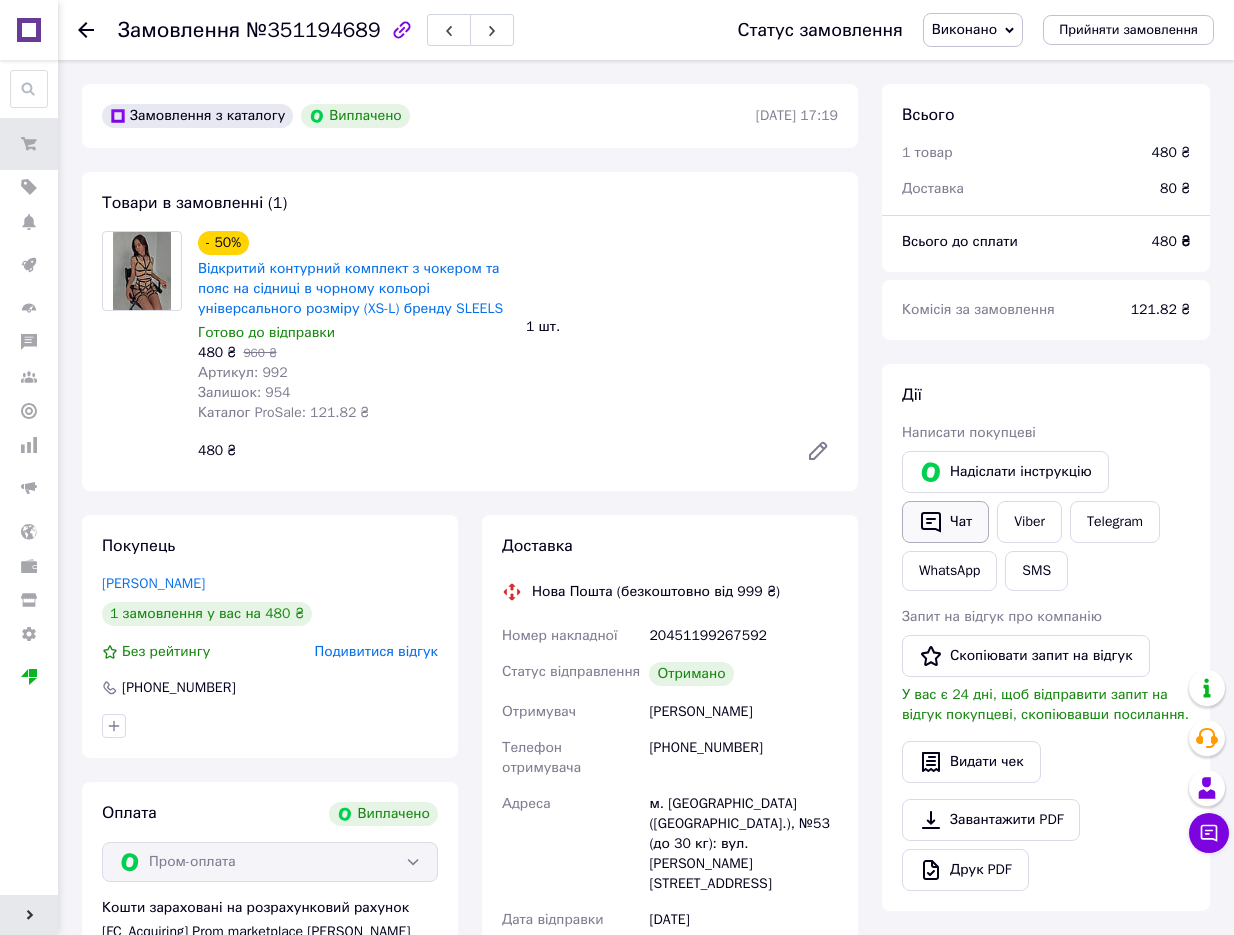 click 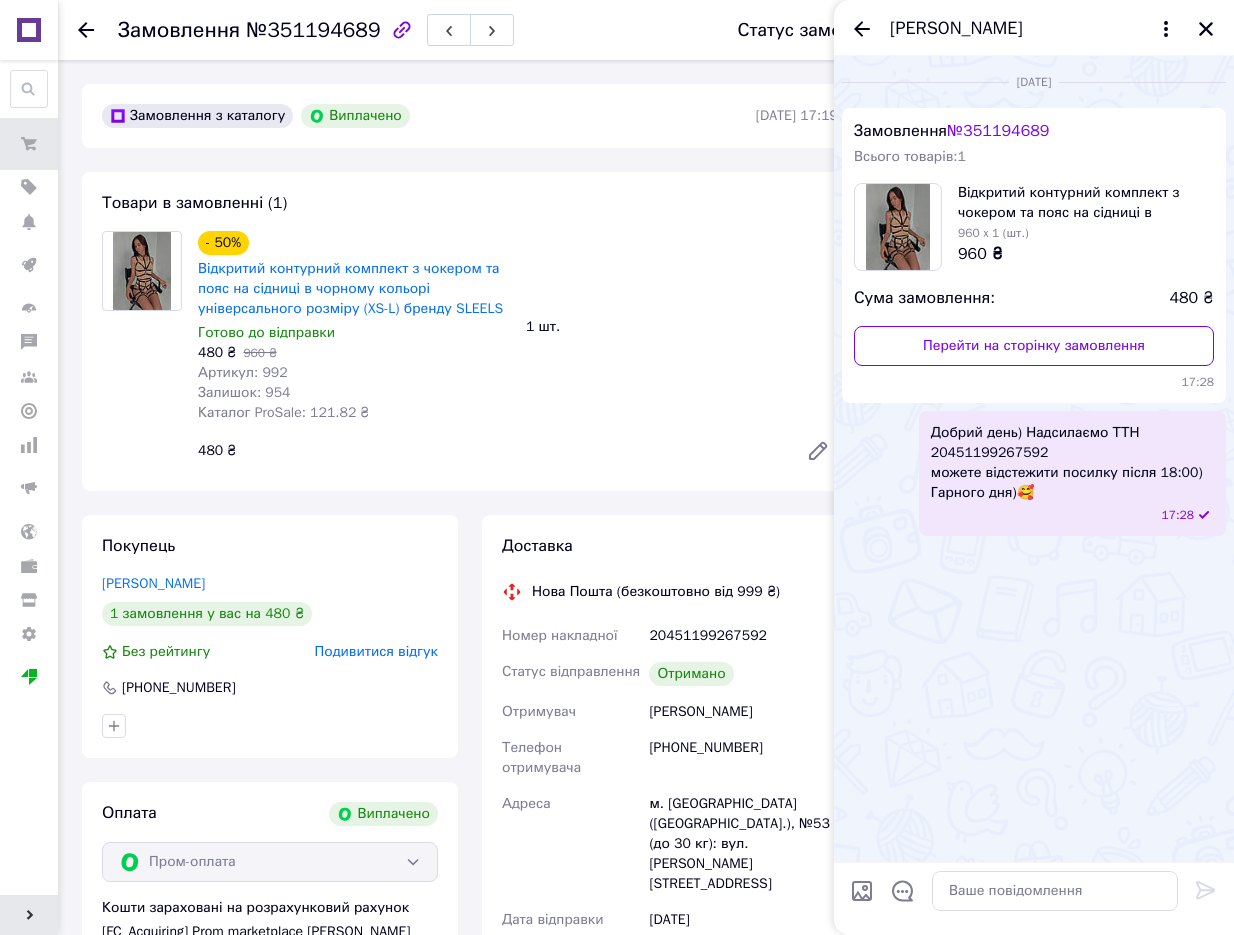 click on "- 50% Відкритий контурний комплект з чокером та пояс на сідниці в чорному кольорі універсального розміру (XS-L) бренду SLEELS Готово до відправки 480 ₴   960 ₴ Артикул: 992 Залишок: 954 Каталог ProSale: 121.82 ₴  1 шт. 480 ₴" at bounding box center (518, 351) 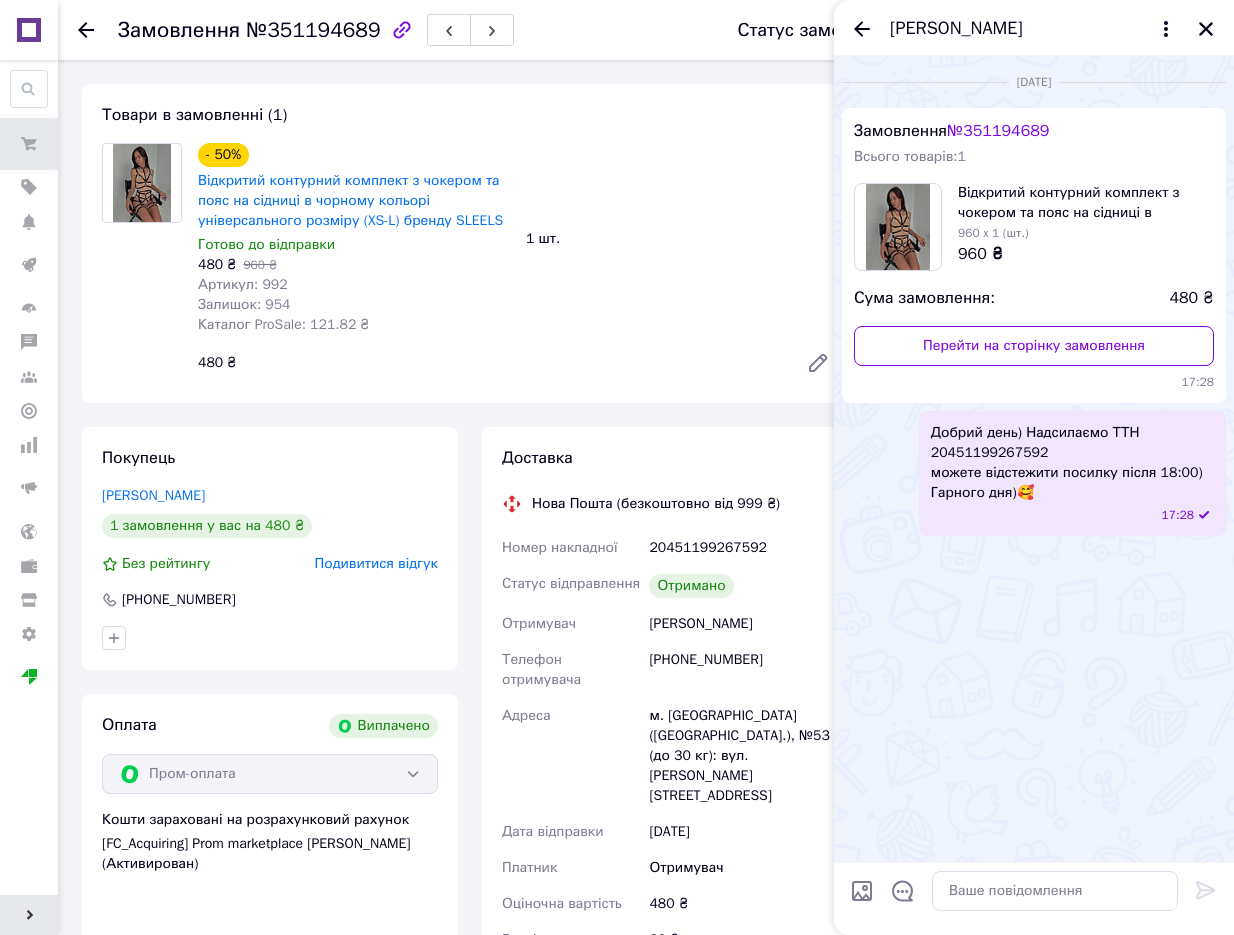 scroll, scrollTop: 0, scrollLeft: 0, axis: both 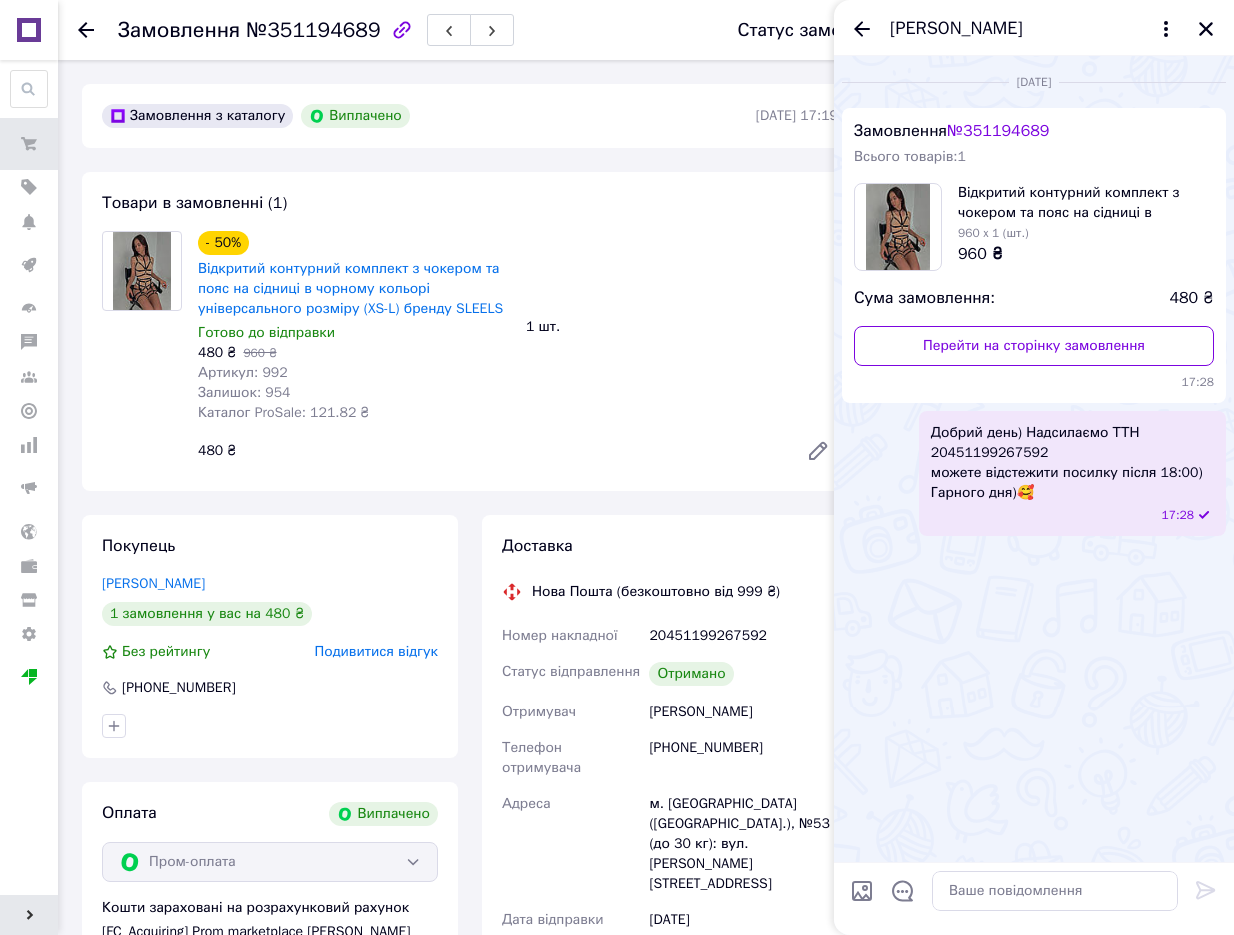 click on "480 ₴" at bounding box center [490, 451] 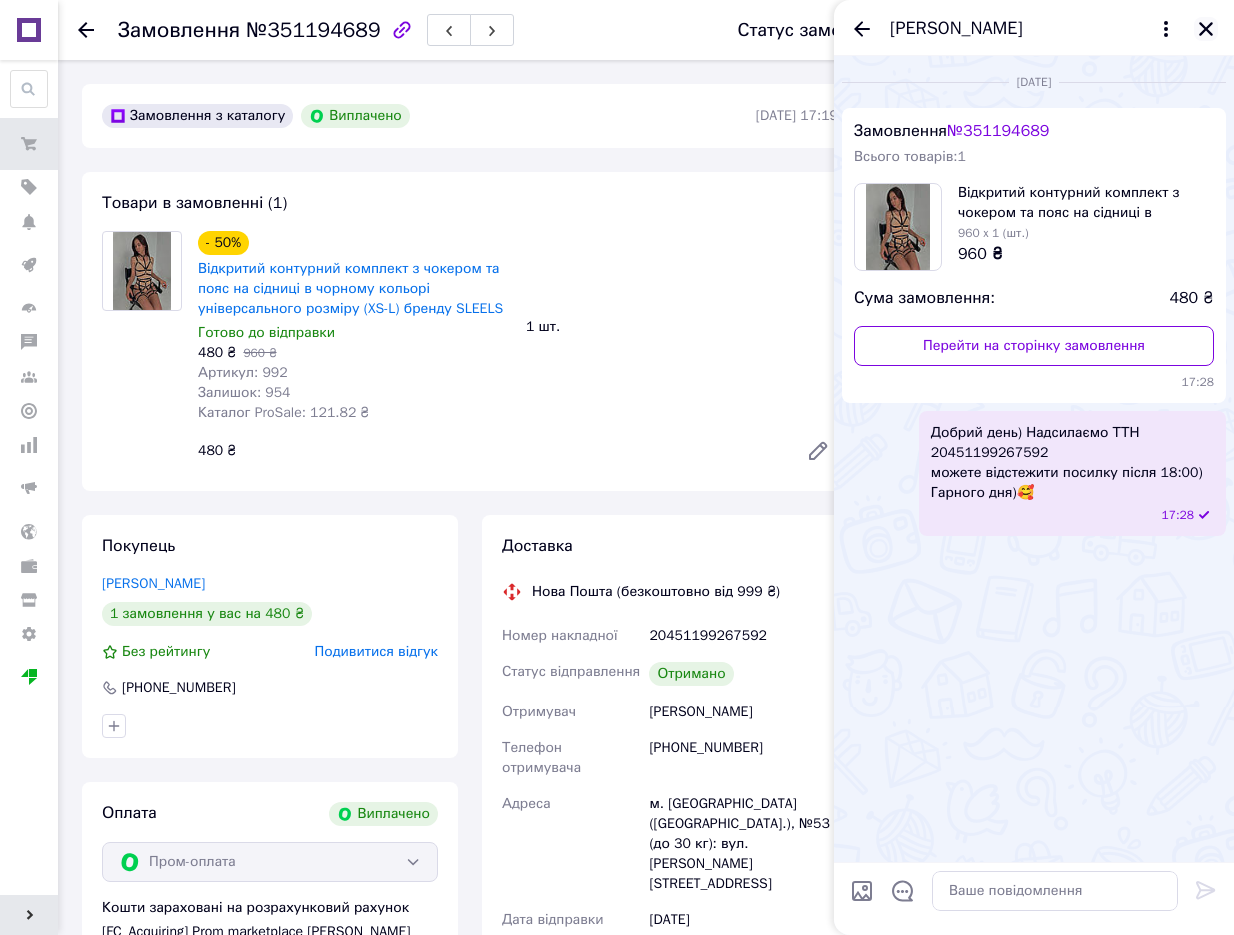 click 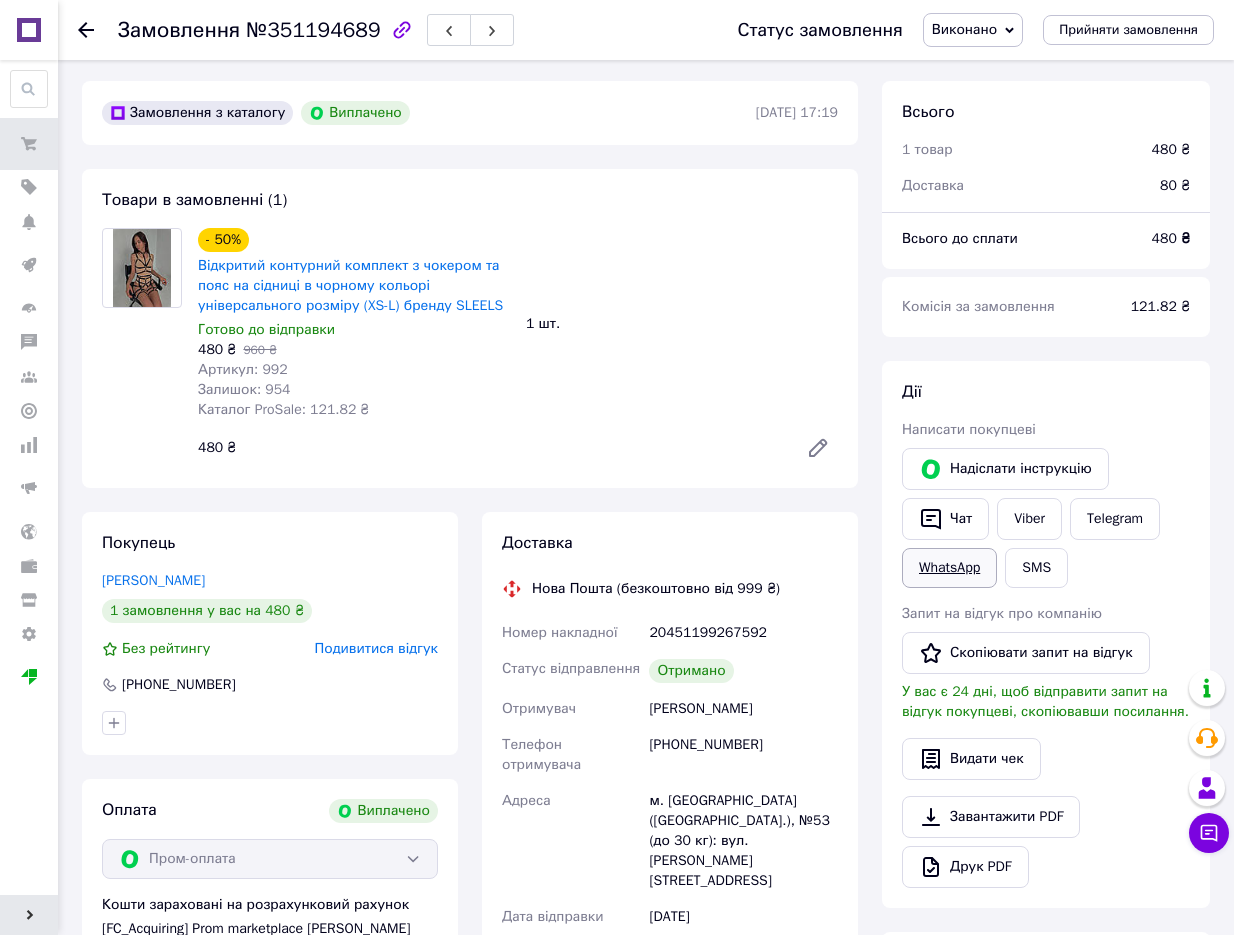 scroll, scrollTop: 0, scrollLeft: 0, axis: both 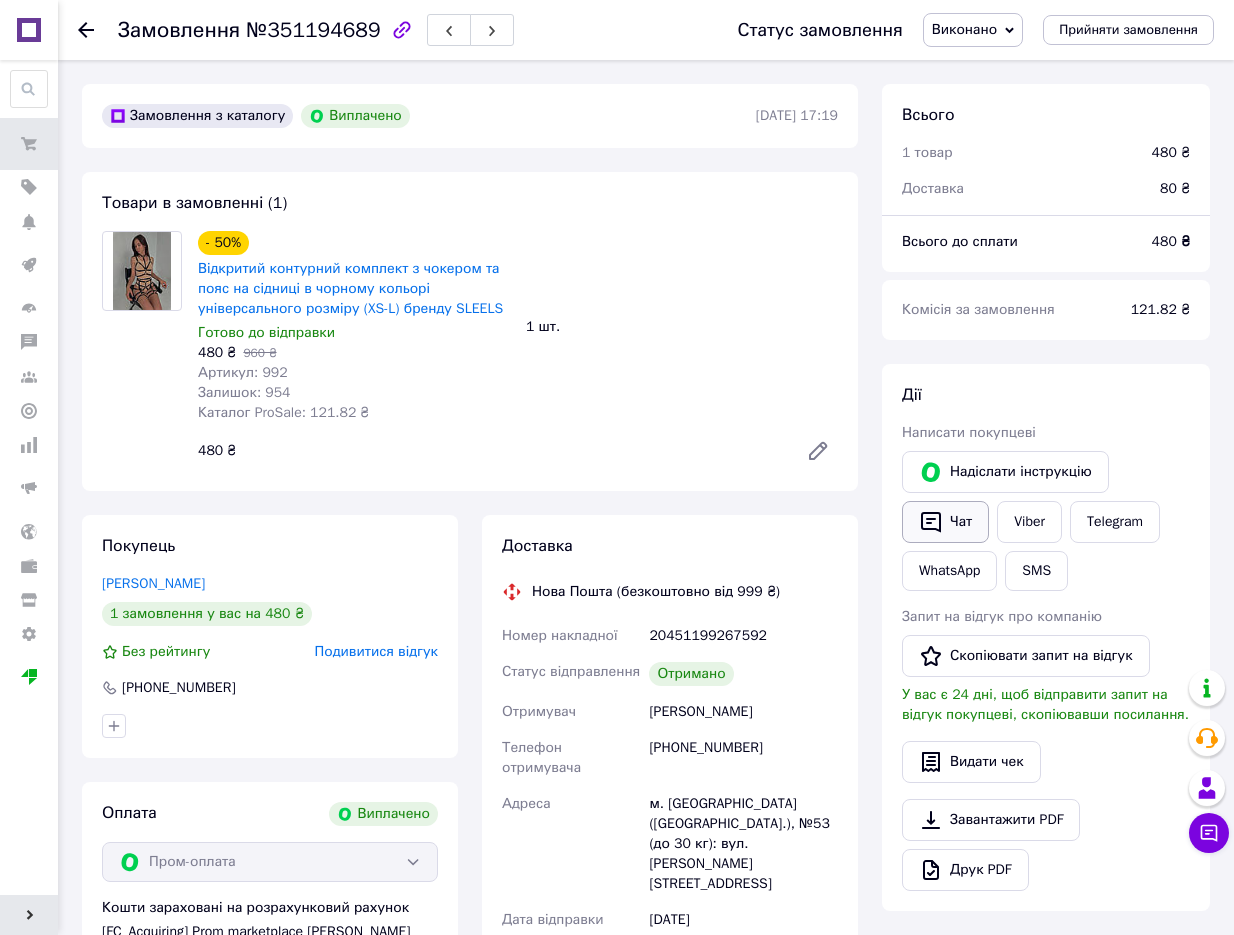 click on "Чат" at bounding box center (945, 522) 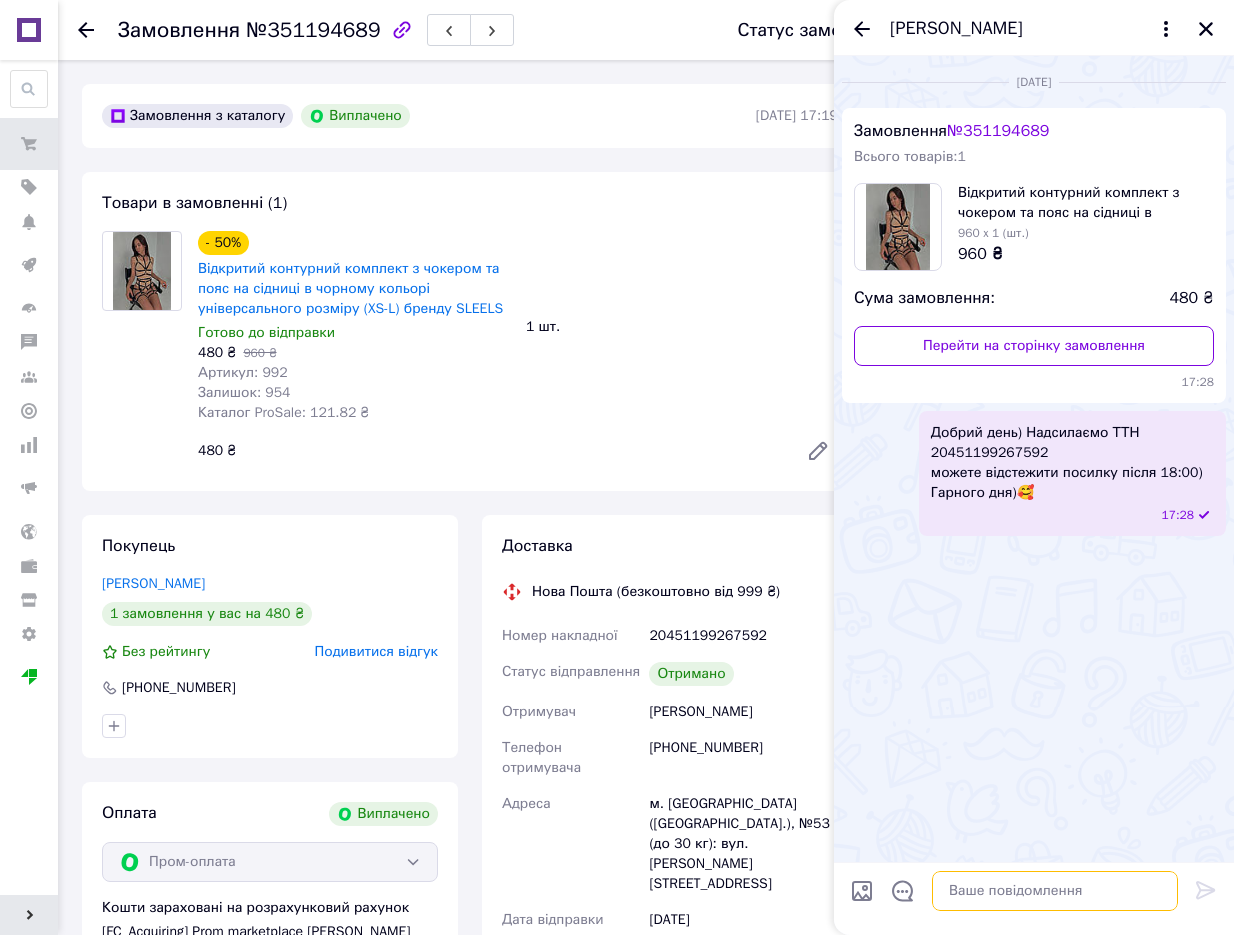 click at bounding box center [1055, 891] 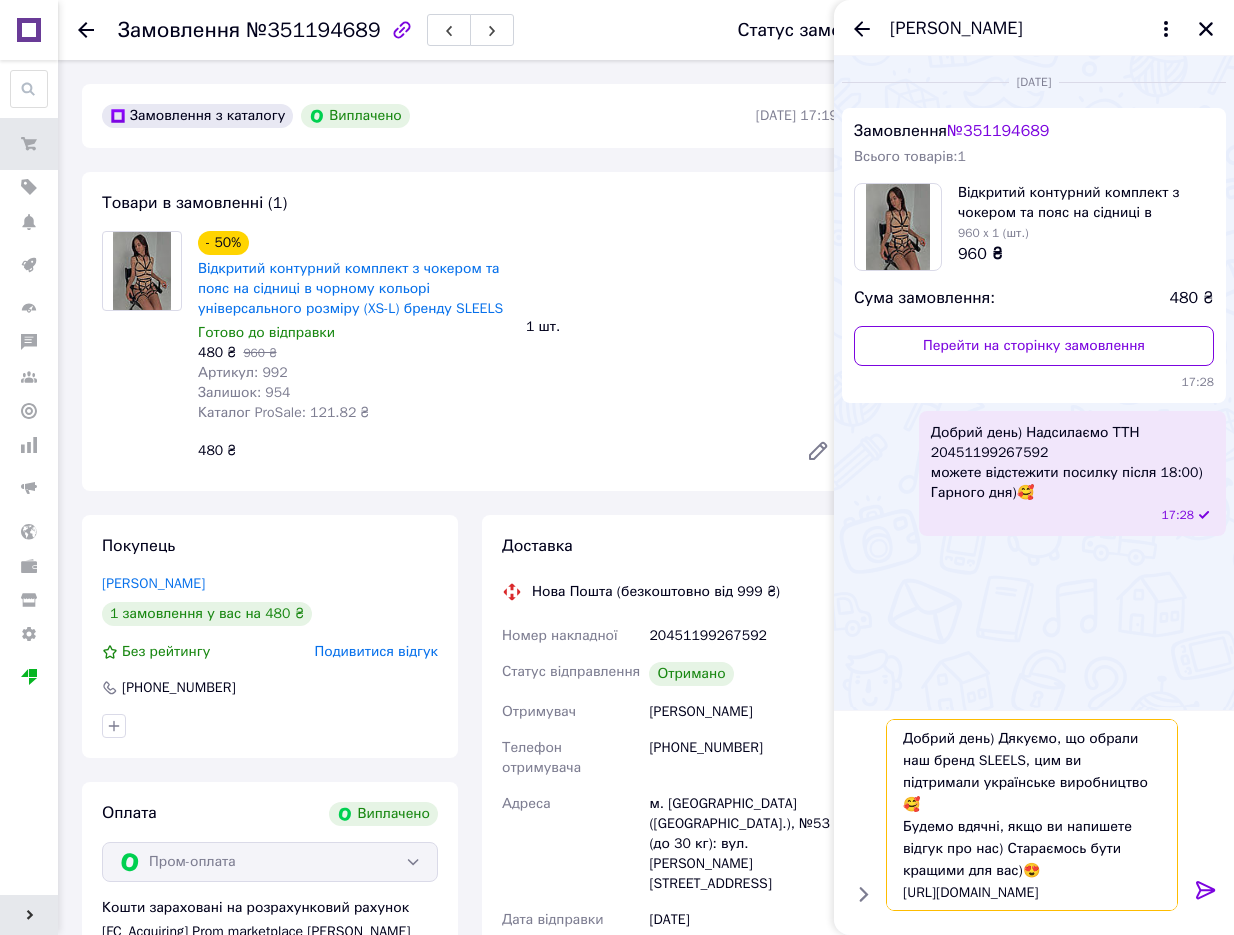 scroll, scrollTop: 2, scrollLeft: 0, axis: vertical 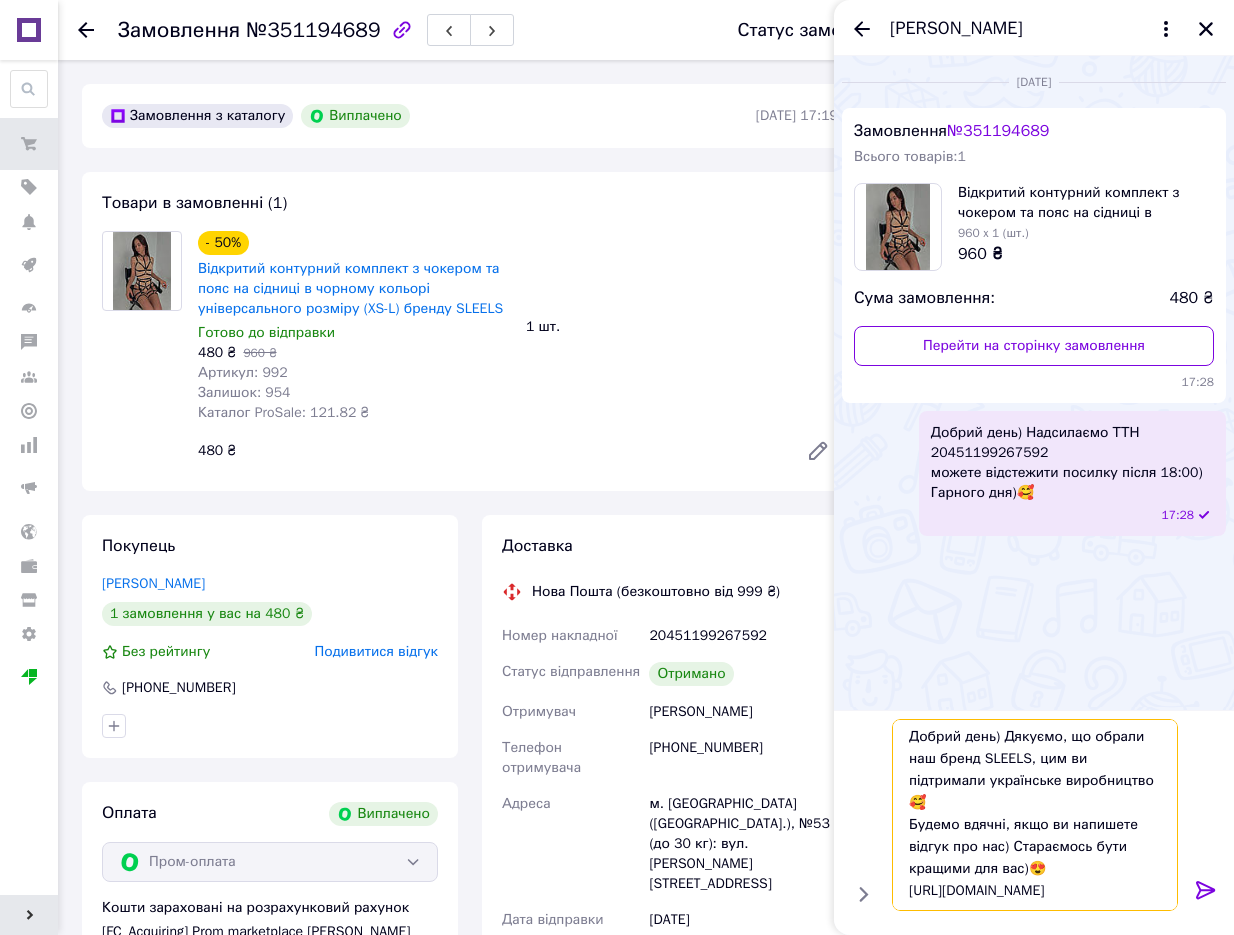 type on "Добрий день) Дякуємо, що обрали наш бренд SLEELS, цим ви підтримали українське виробництво🥰
Будемо вдячні, якщо ви напишете відгук про нас) Стараємось бути кращими для вас)😍
[URL][DOMAIN_NAME]" 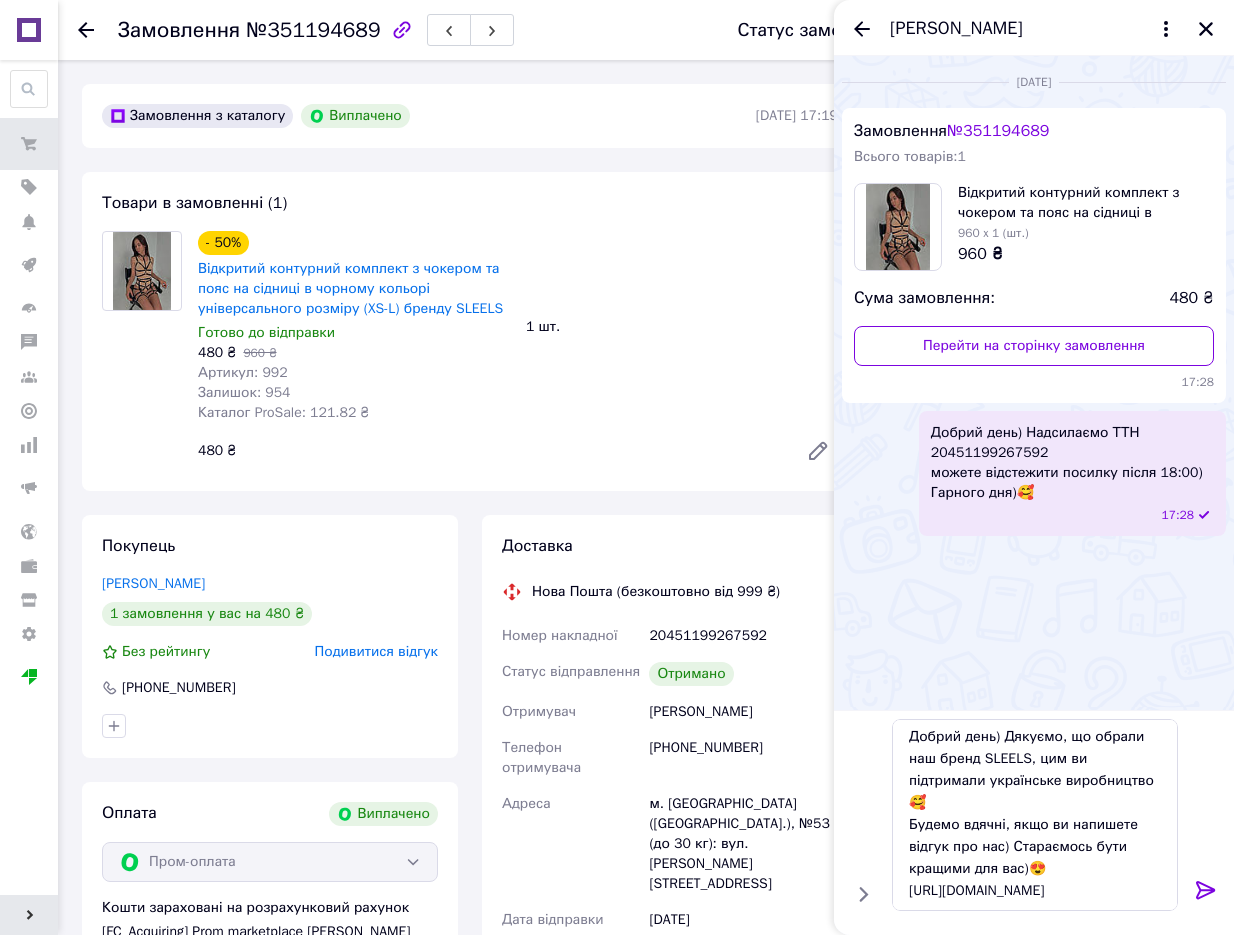click 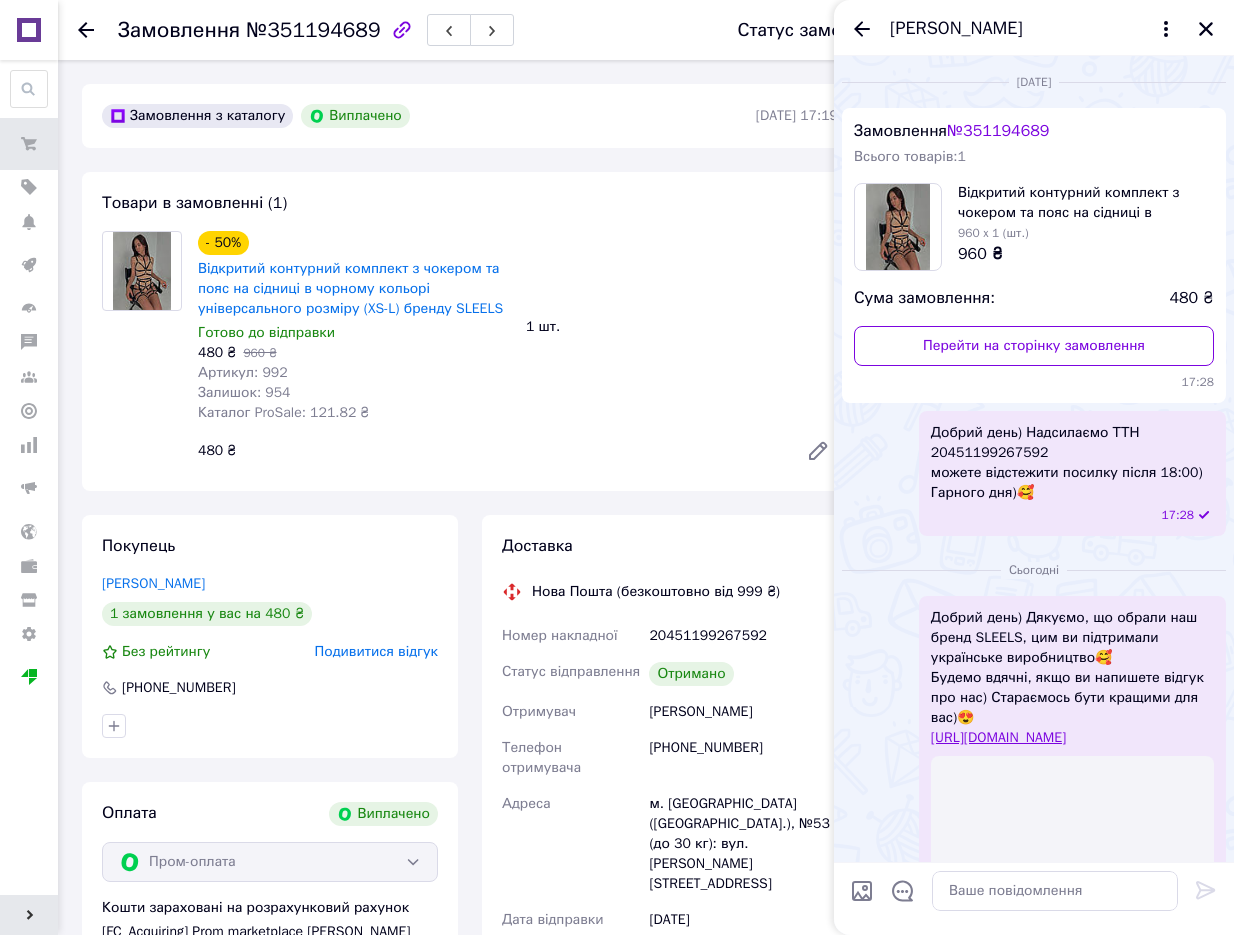 scroll, scrollTop: 0, scrollLeft: 0, axis: both 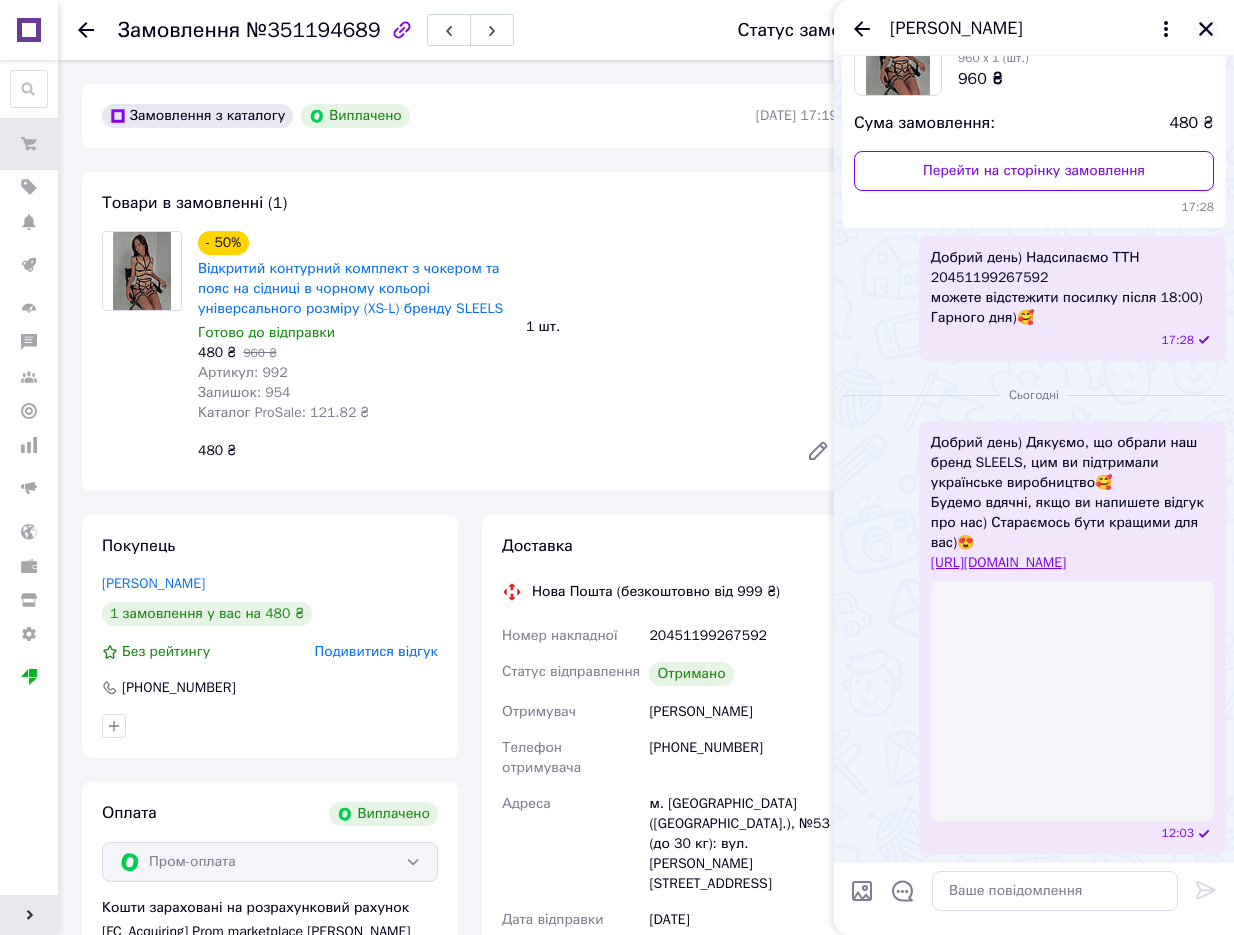 click 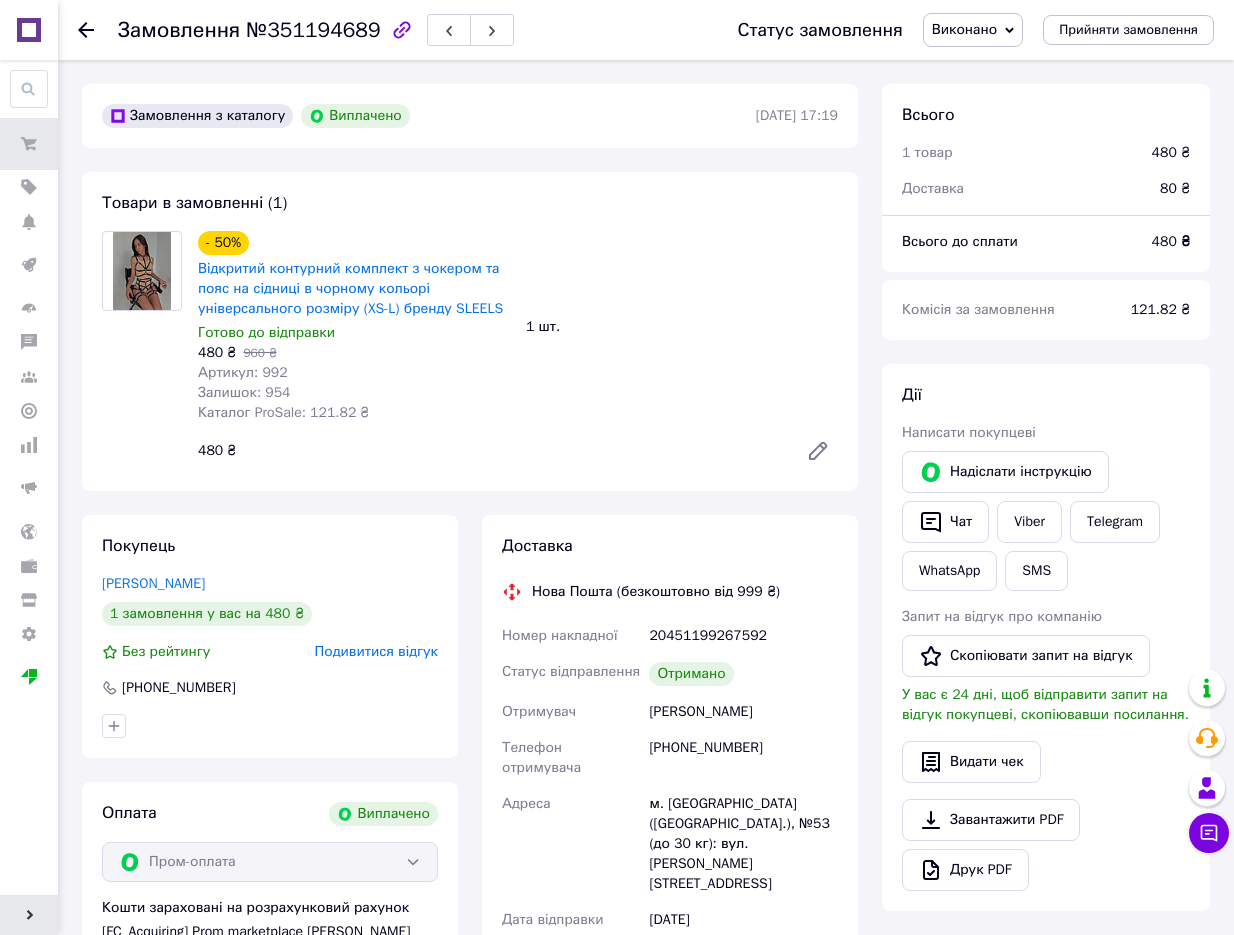 click 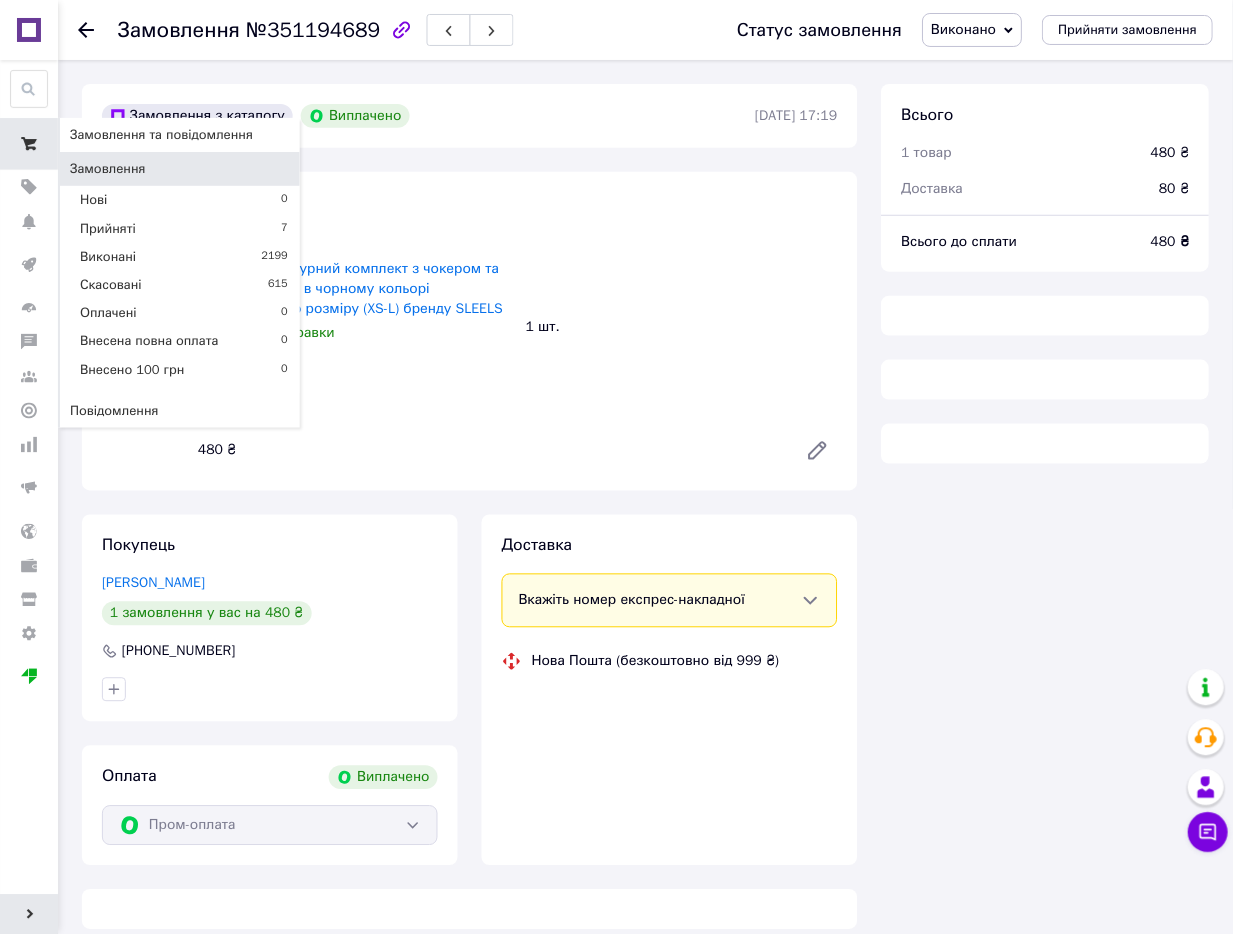 click 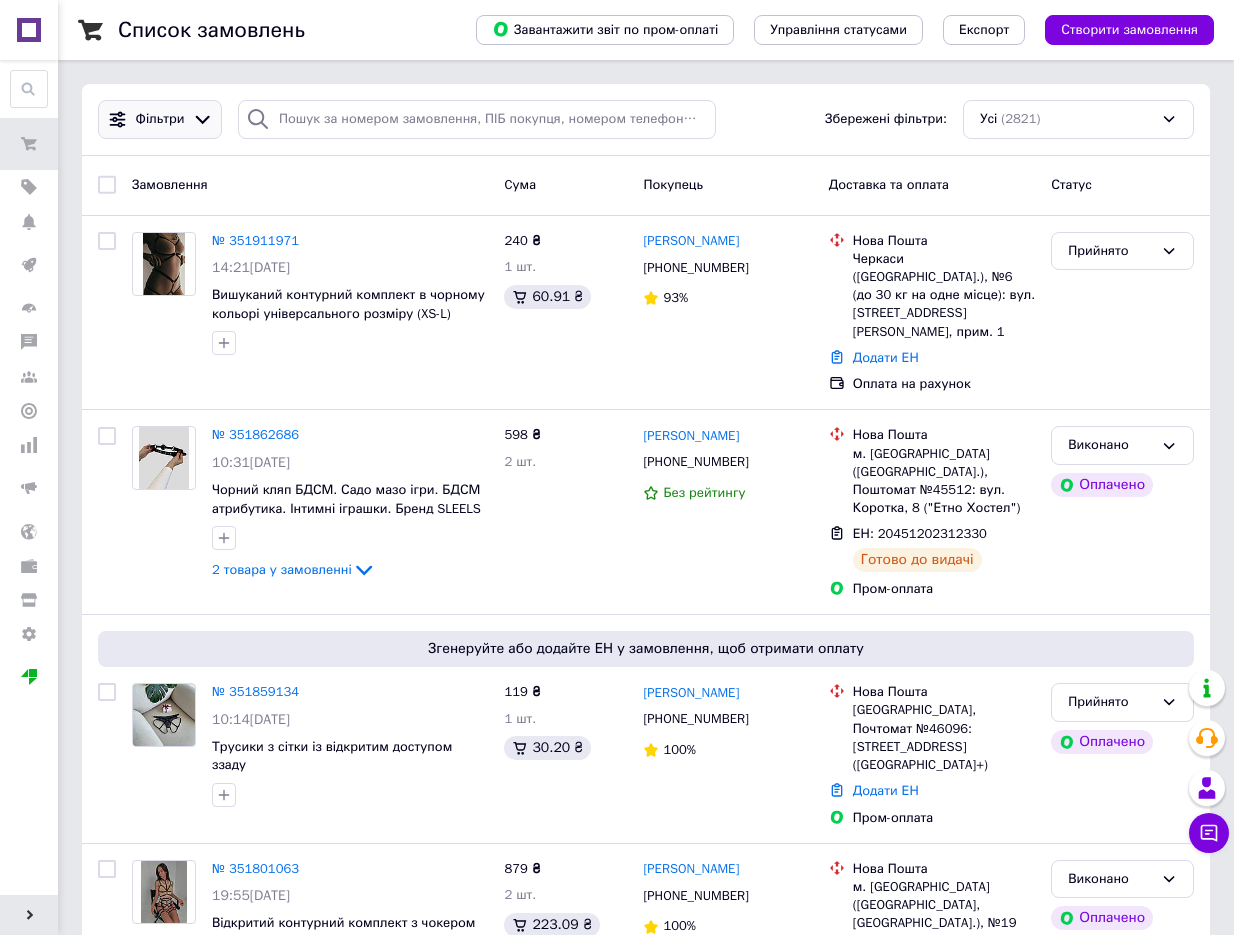 click at bounding box center (202, 119) 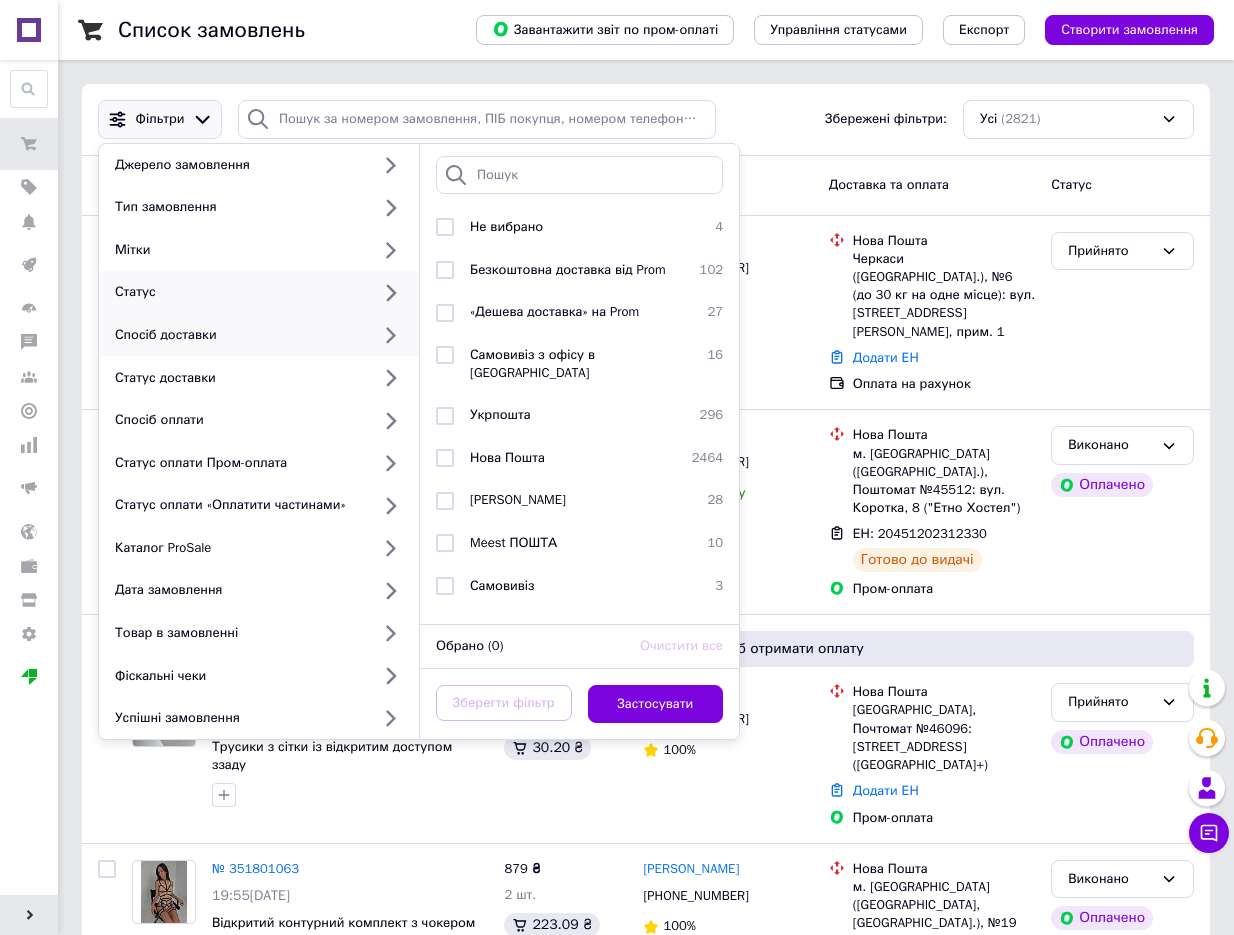 click on "Статус" at bounding box center (238, 292) 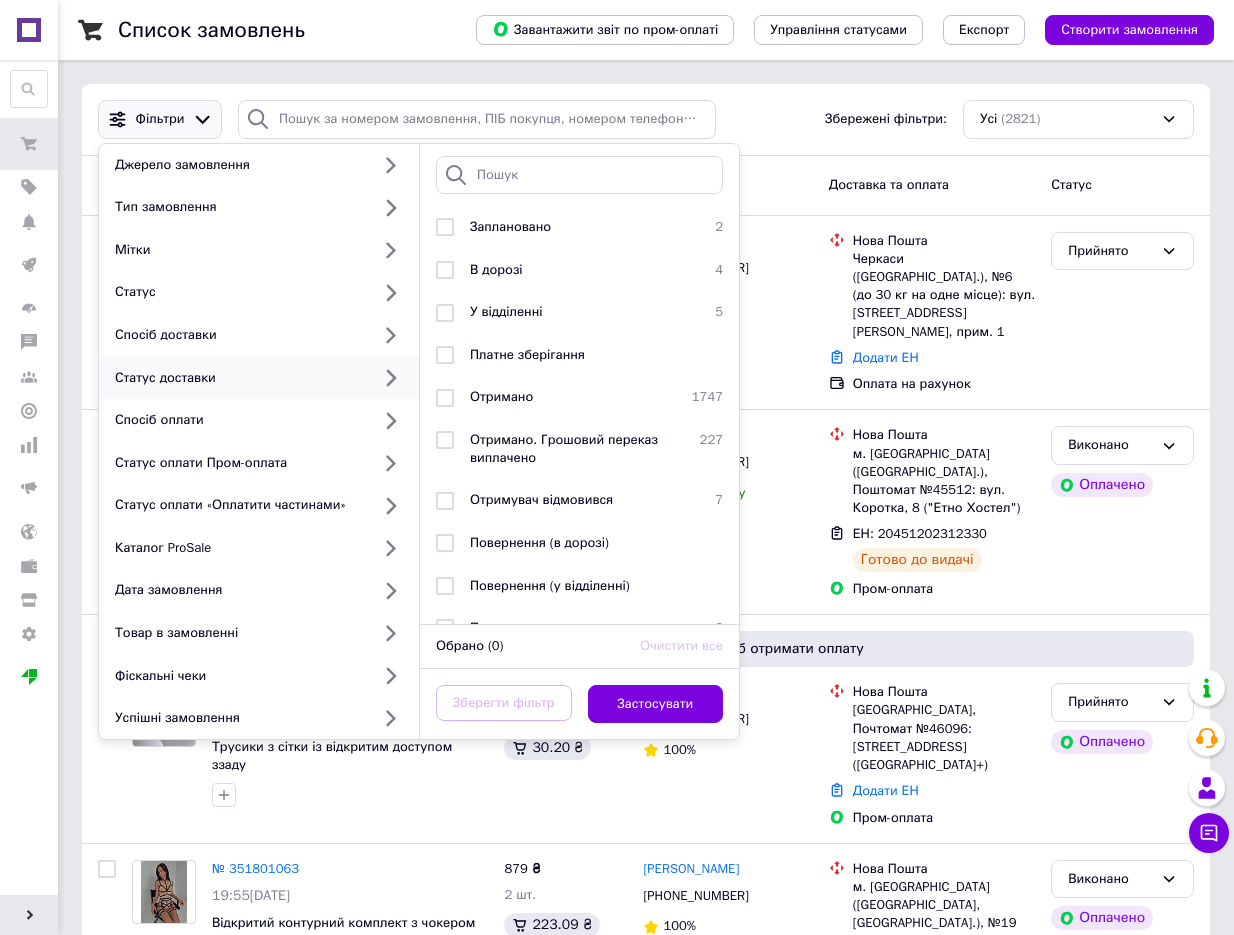 click on "Статус доставки" at bounding box center [238, 378] 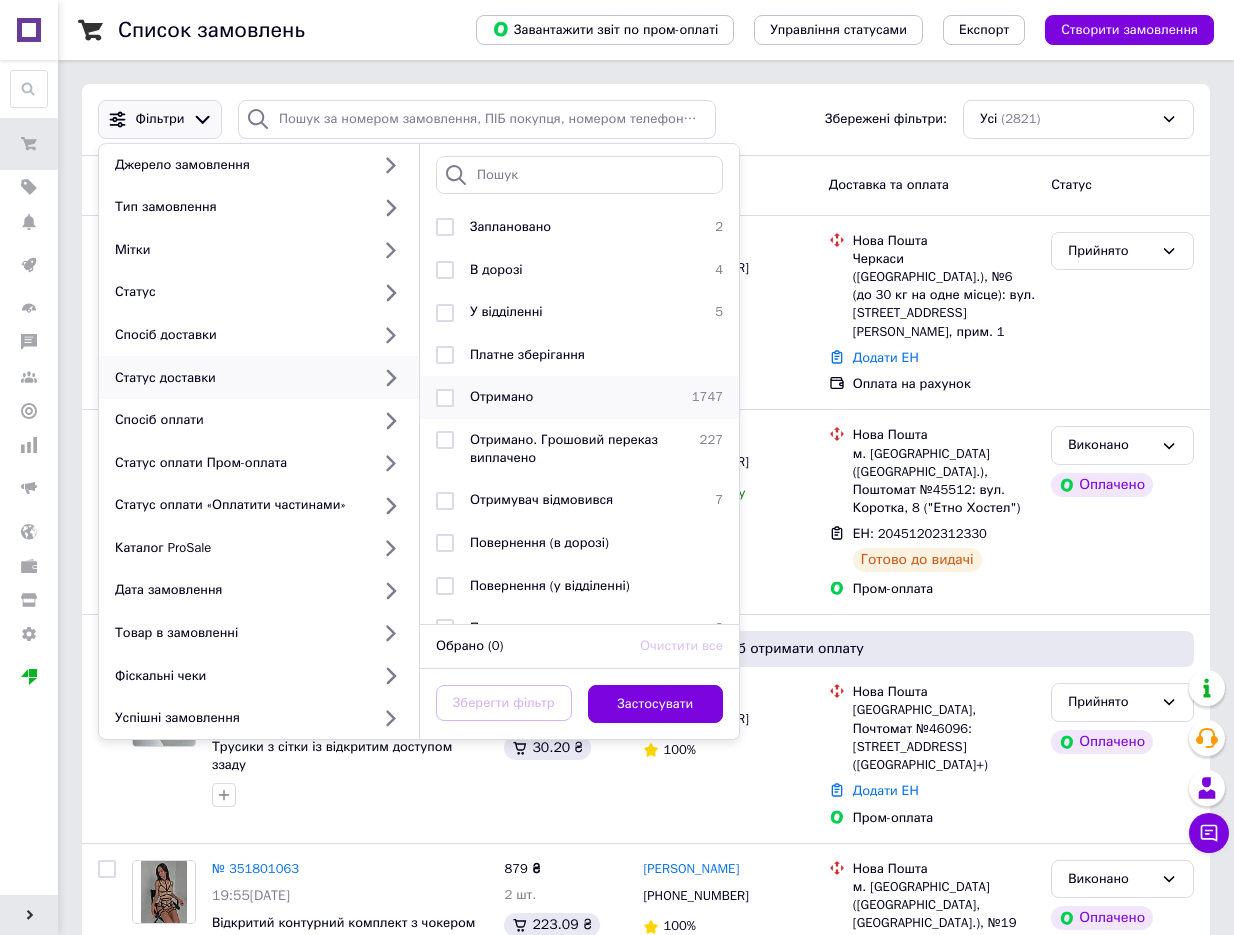 click on "Отримано" at bounding box center (501, 396) 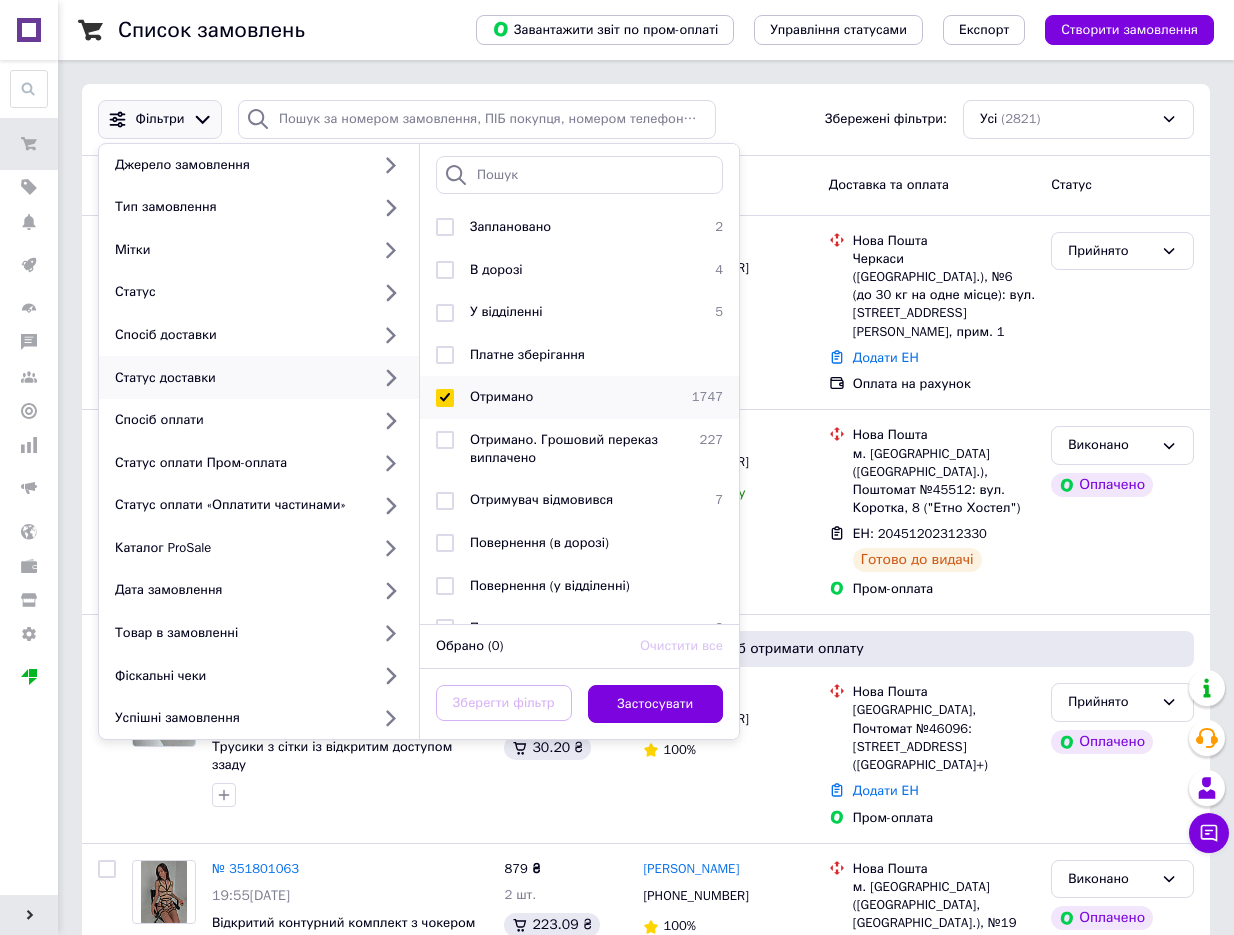 checkbox on "true" 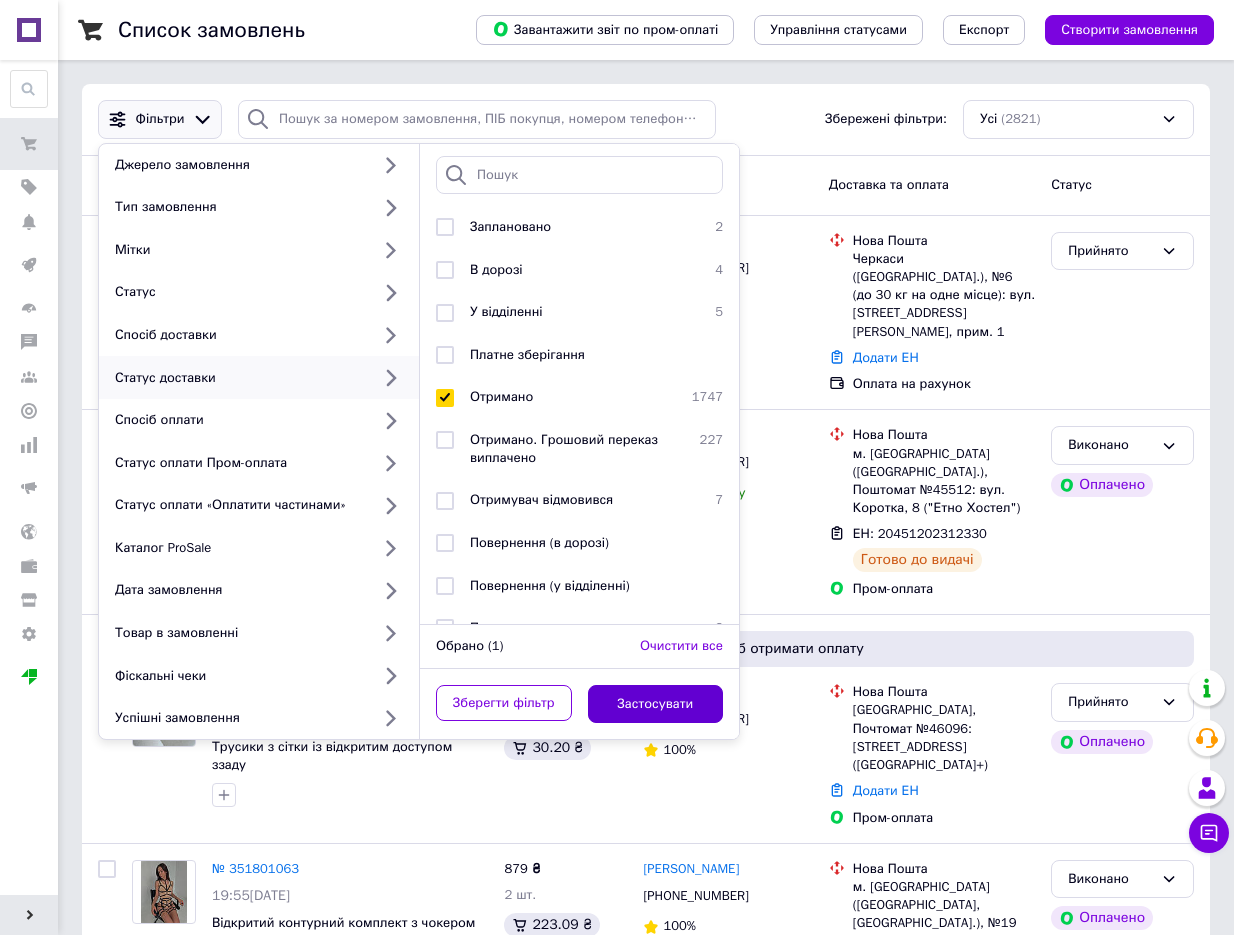 click on "Застосувати" at bounding box center [656, 704] 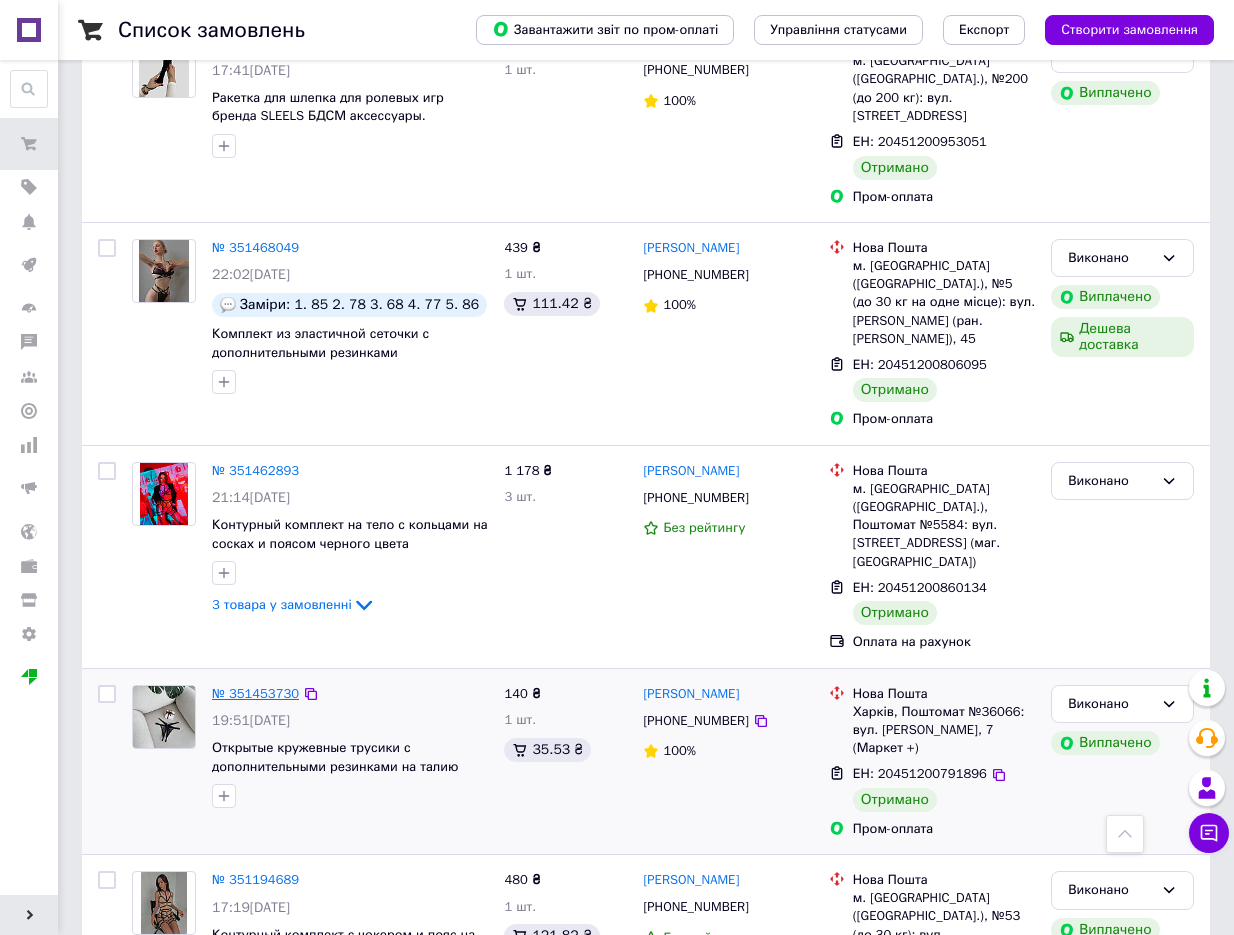 scroll, scrollTop: 481, scrollLeft: 0, axis: vertical 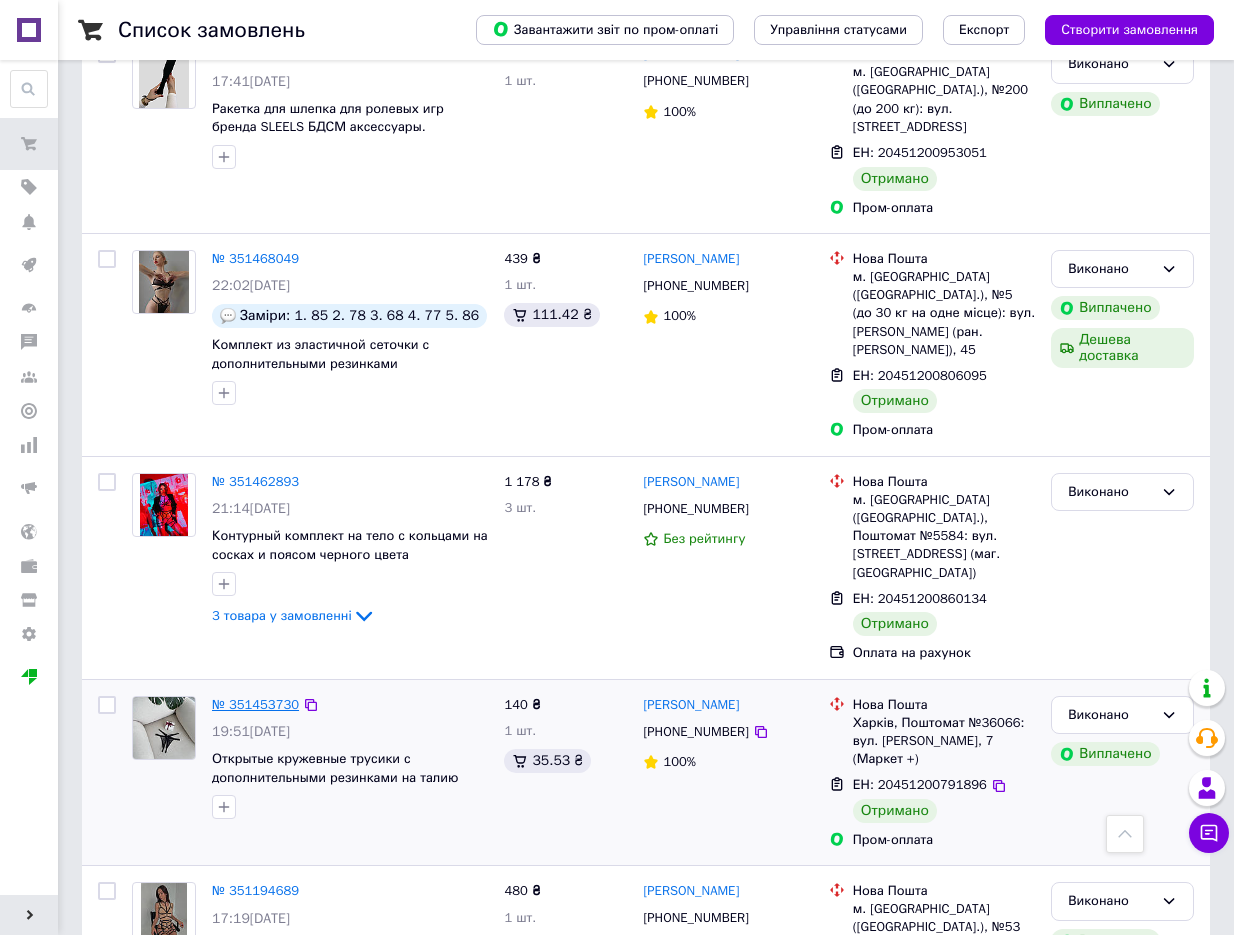click on "№ 351453730" at bounding box center [255, 704] 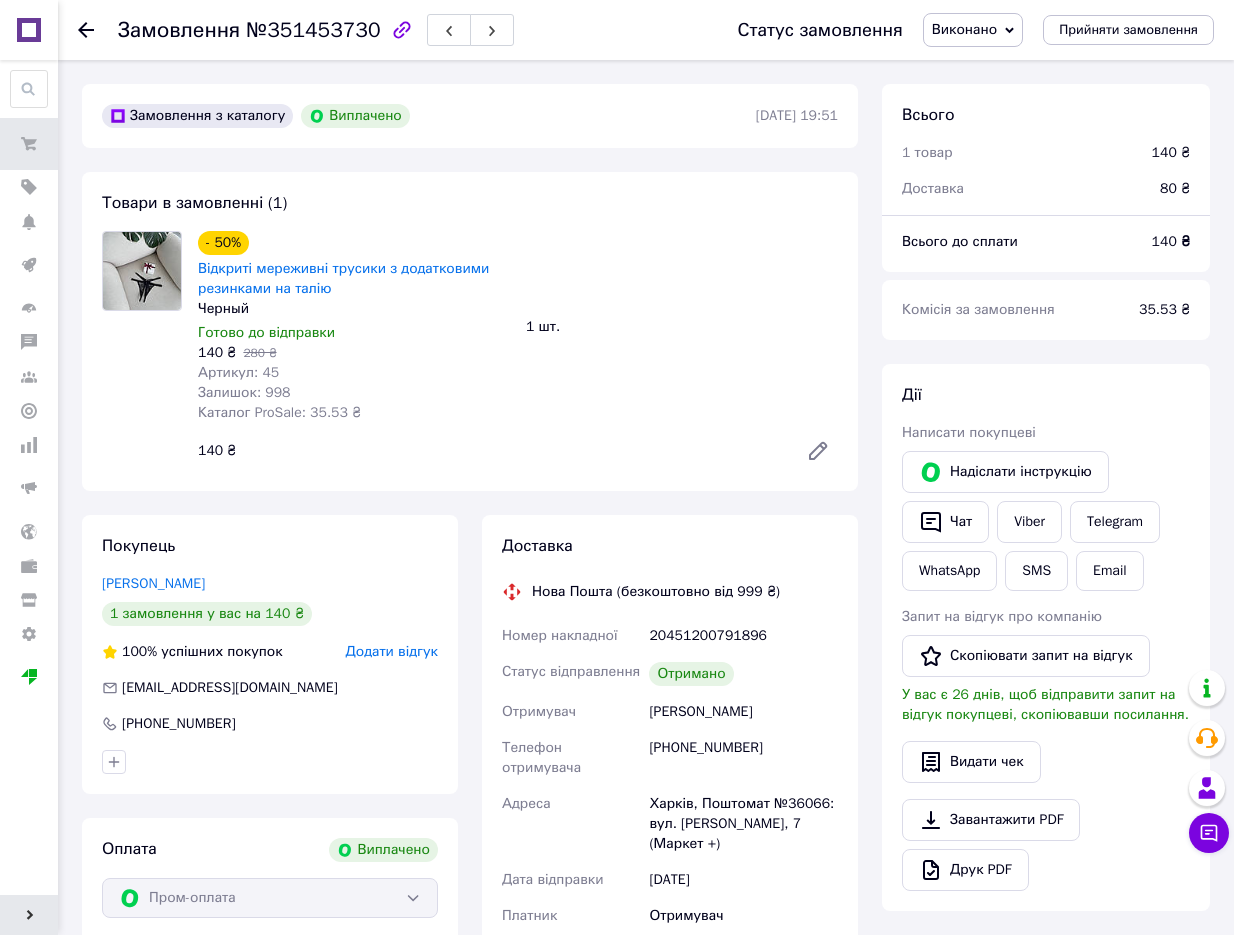scroll, scrollTop: 40, scrollLeft: 0, axis: vertical 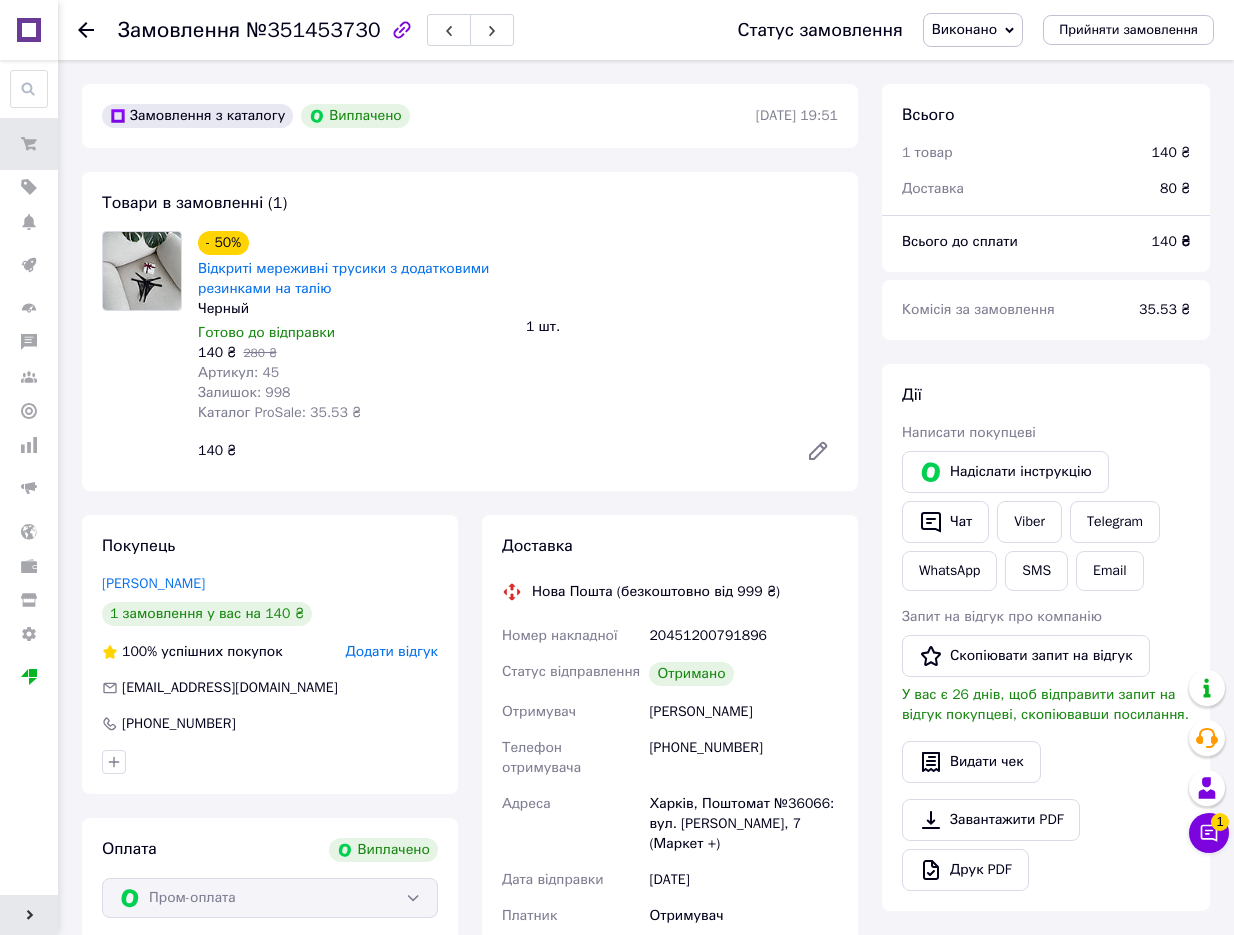 click on "Додати відгук" at bounding box center (392, 651) 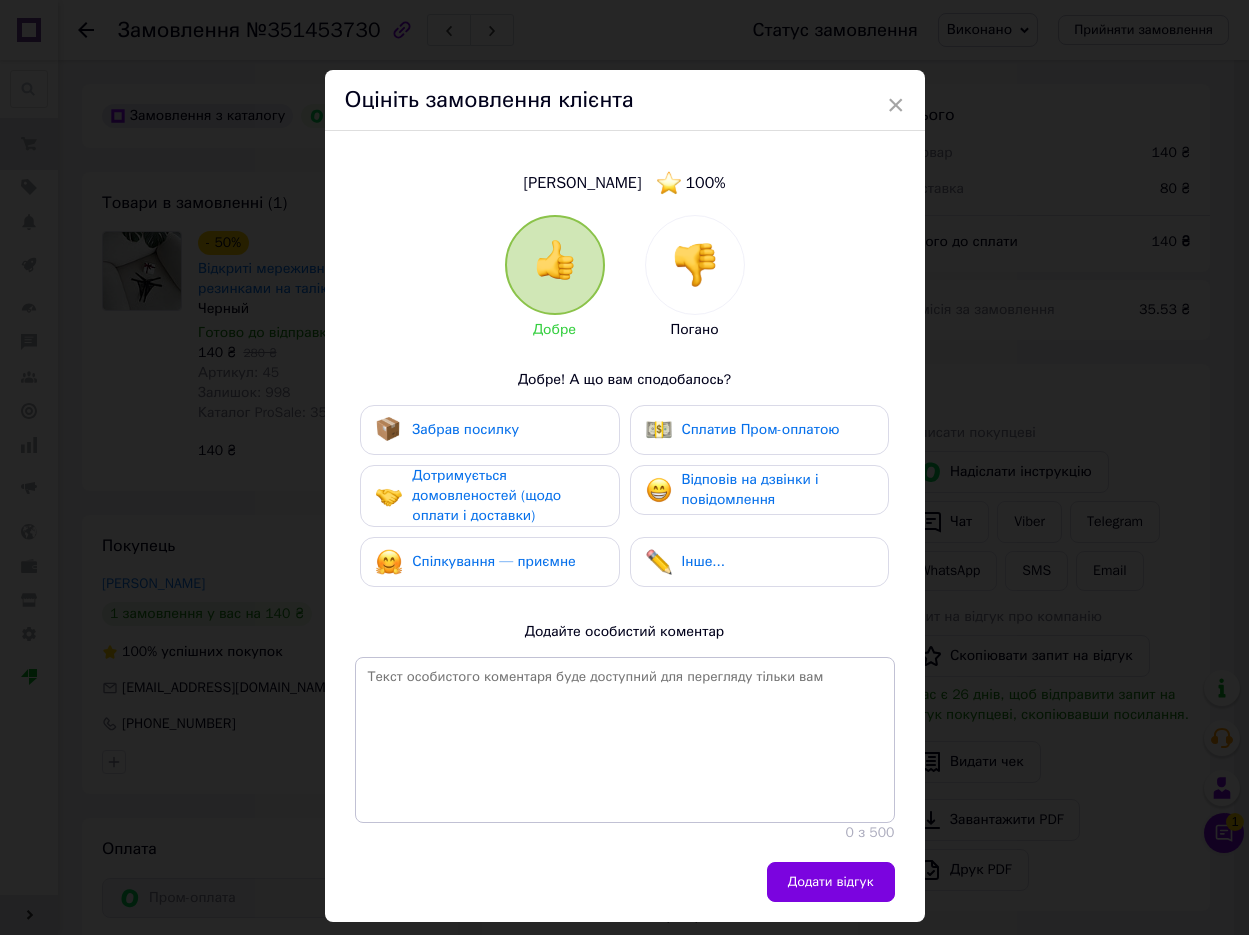 click on "Забрав посилку" at bounding box center [489, 430] 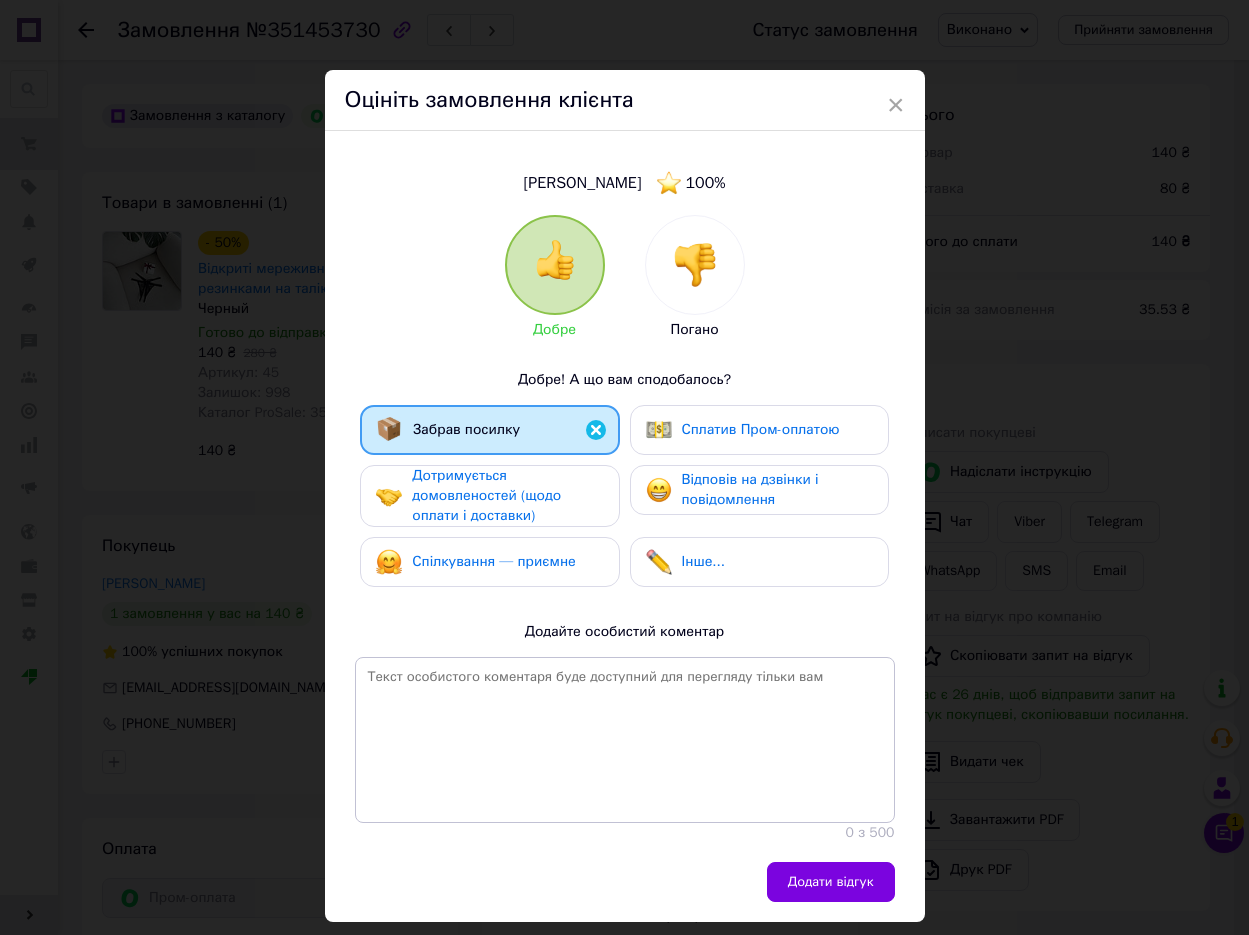 click on "Дотримується домовленостей (щодо оплати і доставки)" at bounding box center [486, 495] 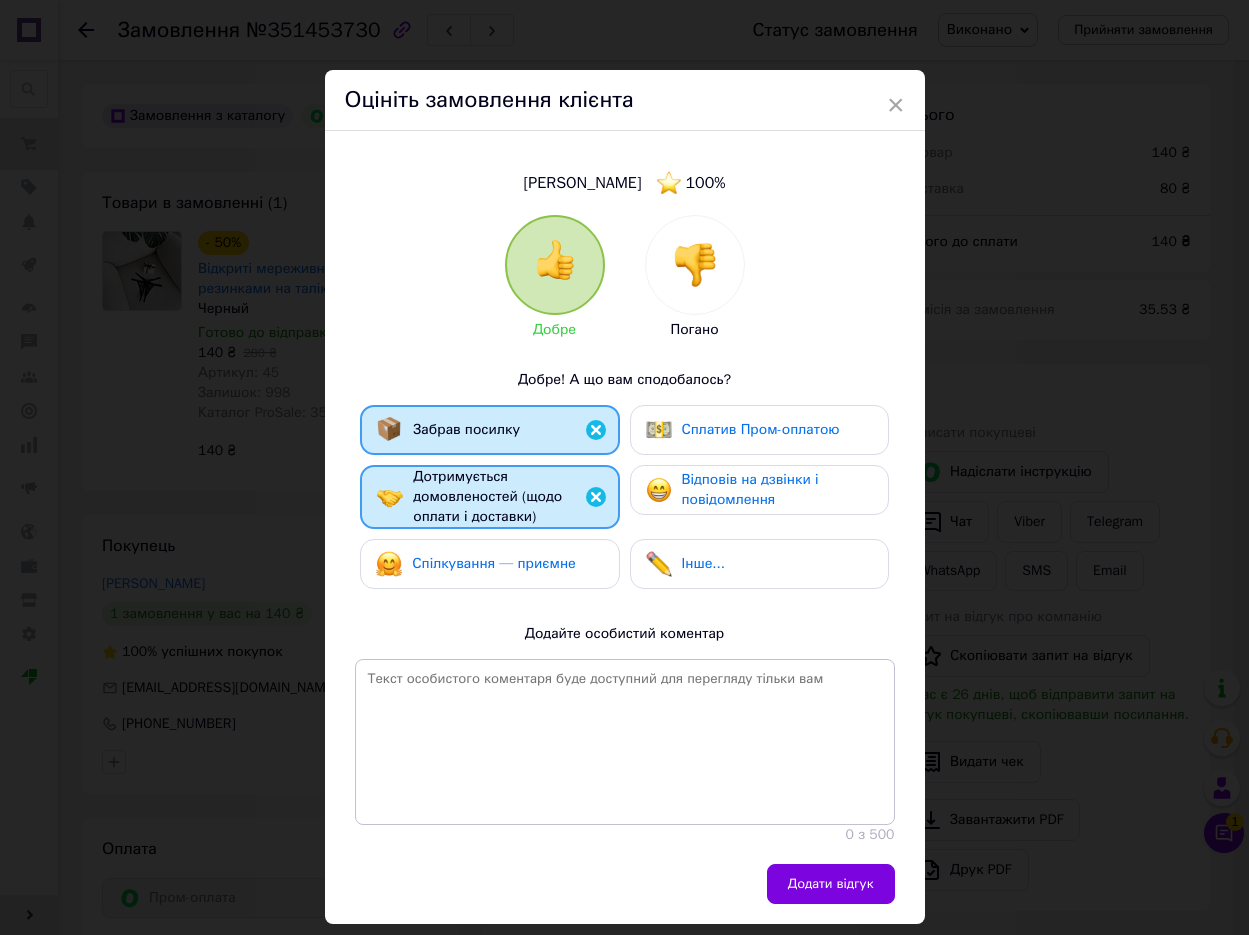 click on "Спілкування — приємне" at bounding box center [494, 563] 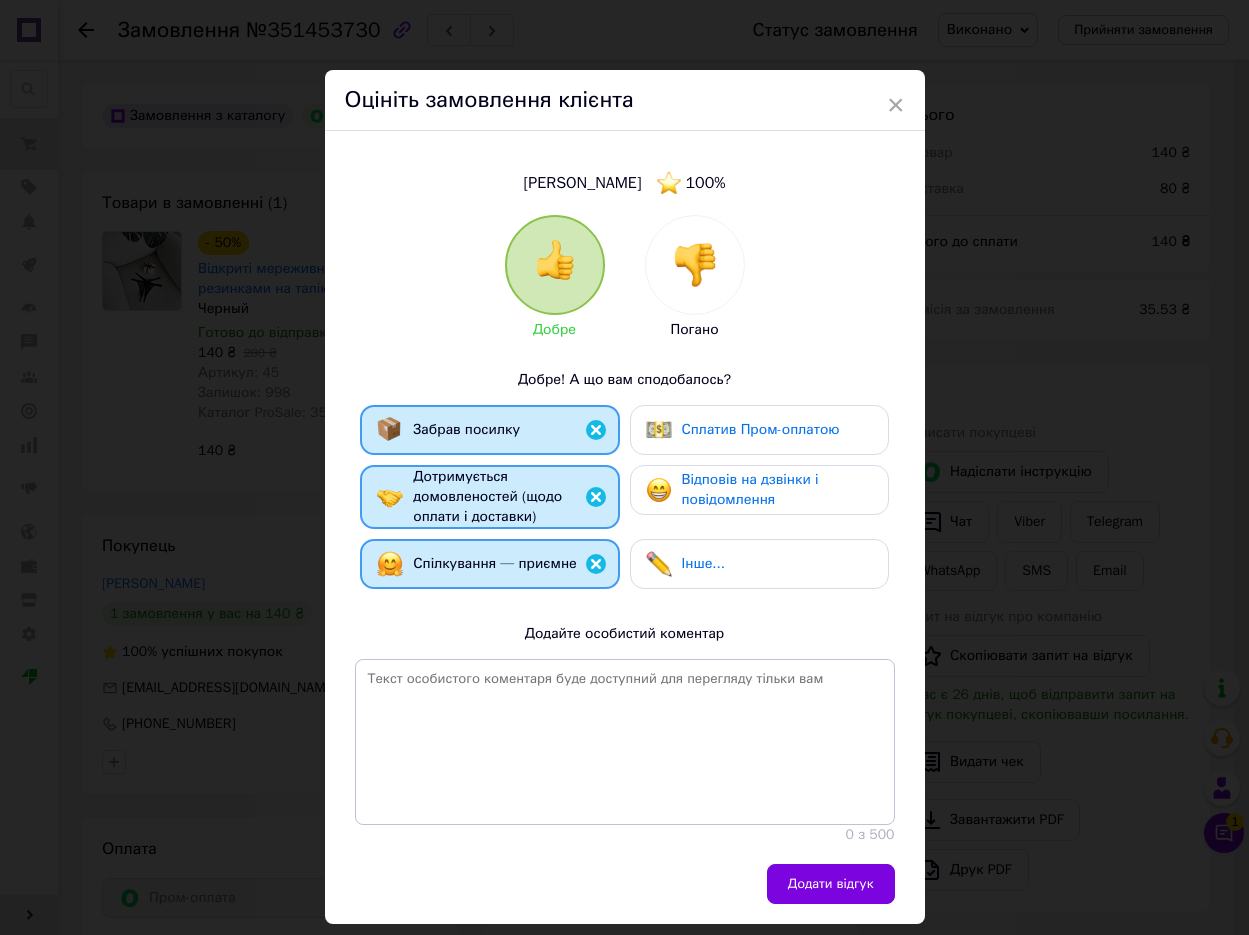 drag, startPoint x: 701, startPoint y: 488, endPoint x: 707, endPoint y: 451, distance: 37.48333 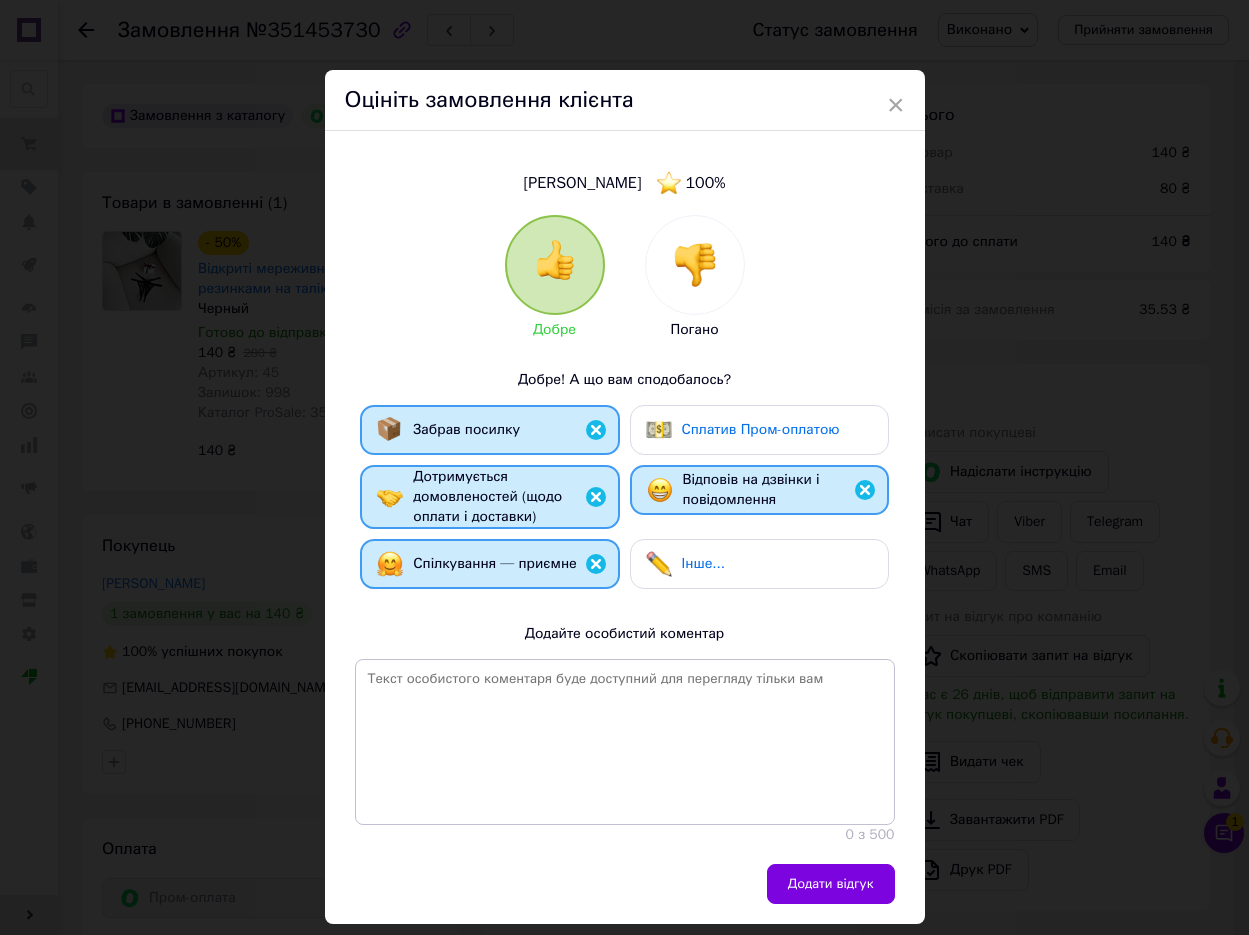 click on "Сплатив Пром-оплатою" at bounding box center (743, 430) 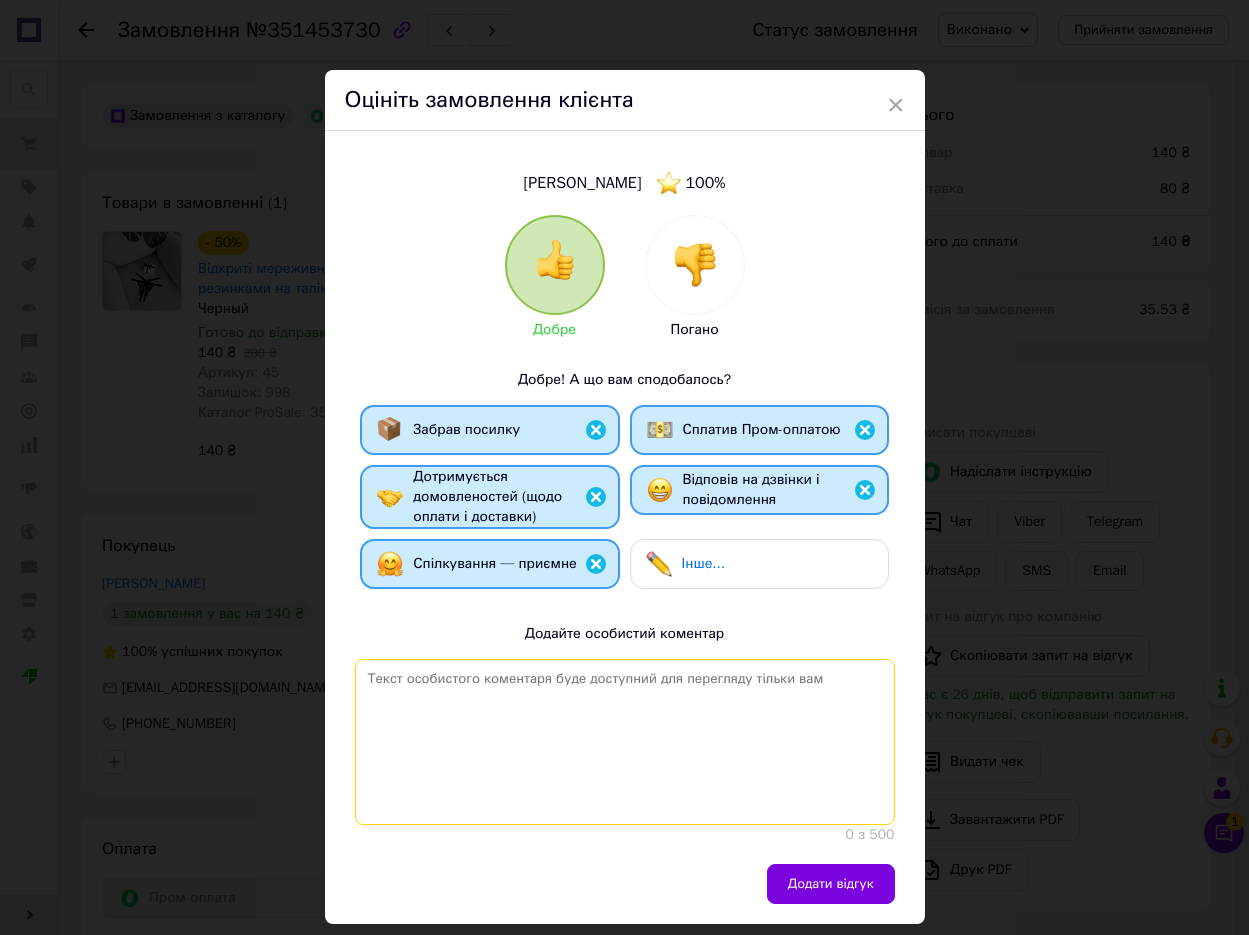 click at bounding box center [625, 742] 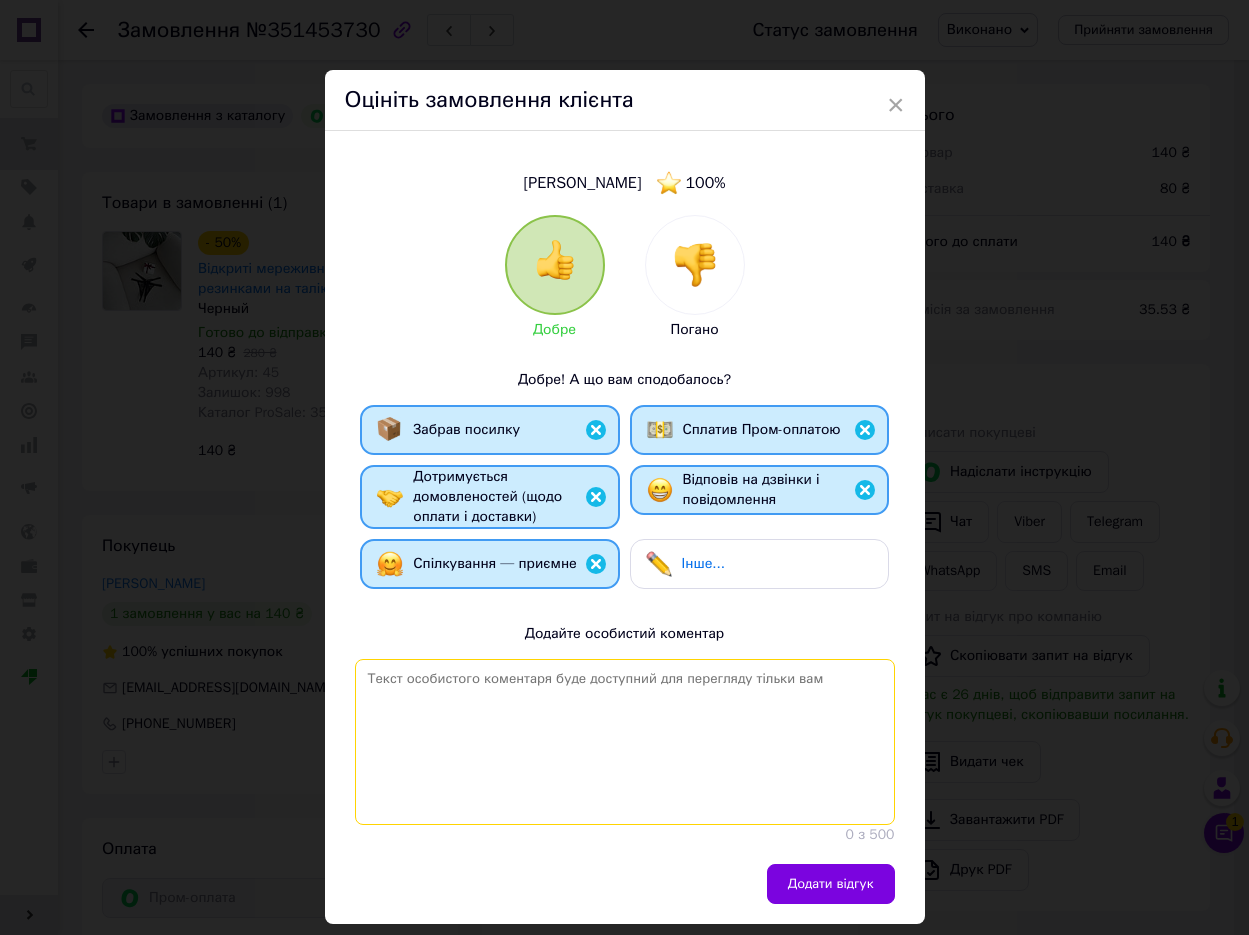 click at bounding box center [625, 742] 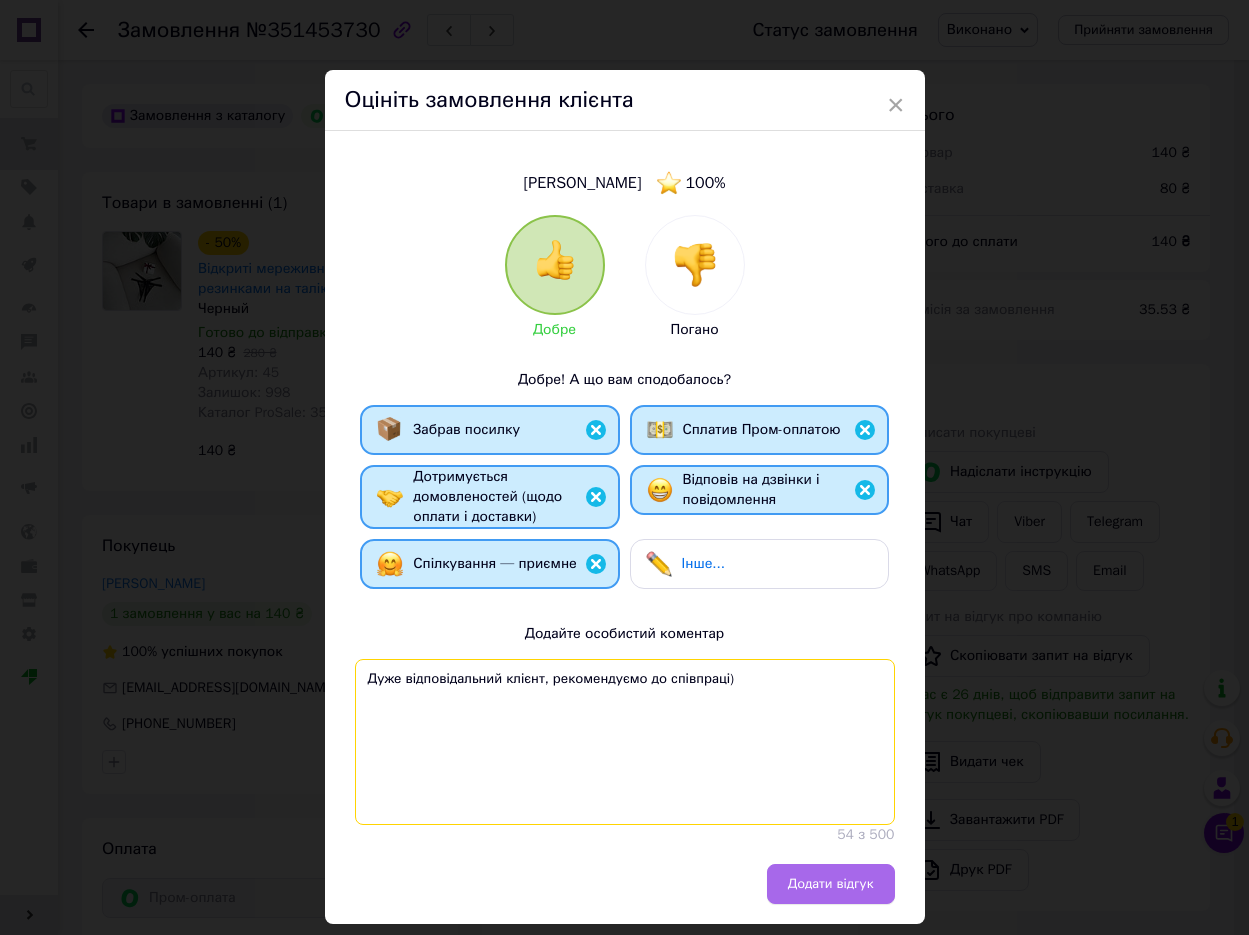 type on "Дуже відповідальний клієнт, рекомендуємо до співпраці)" 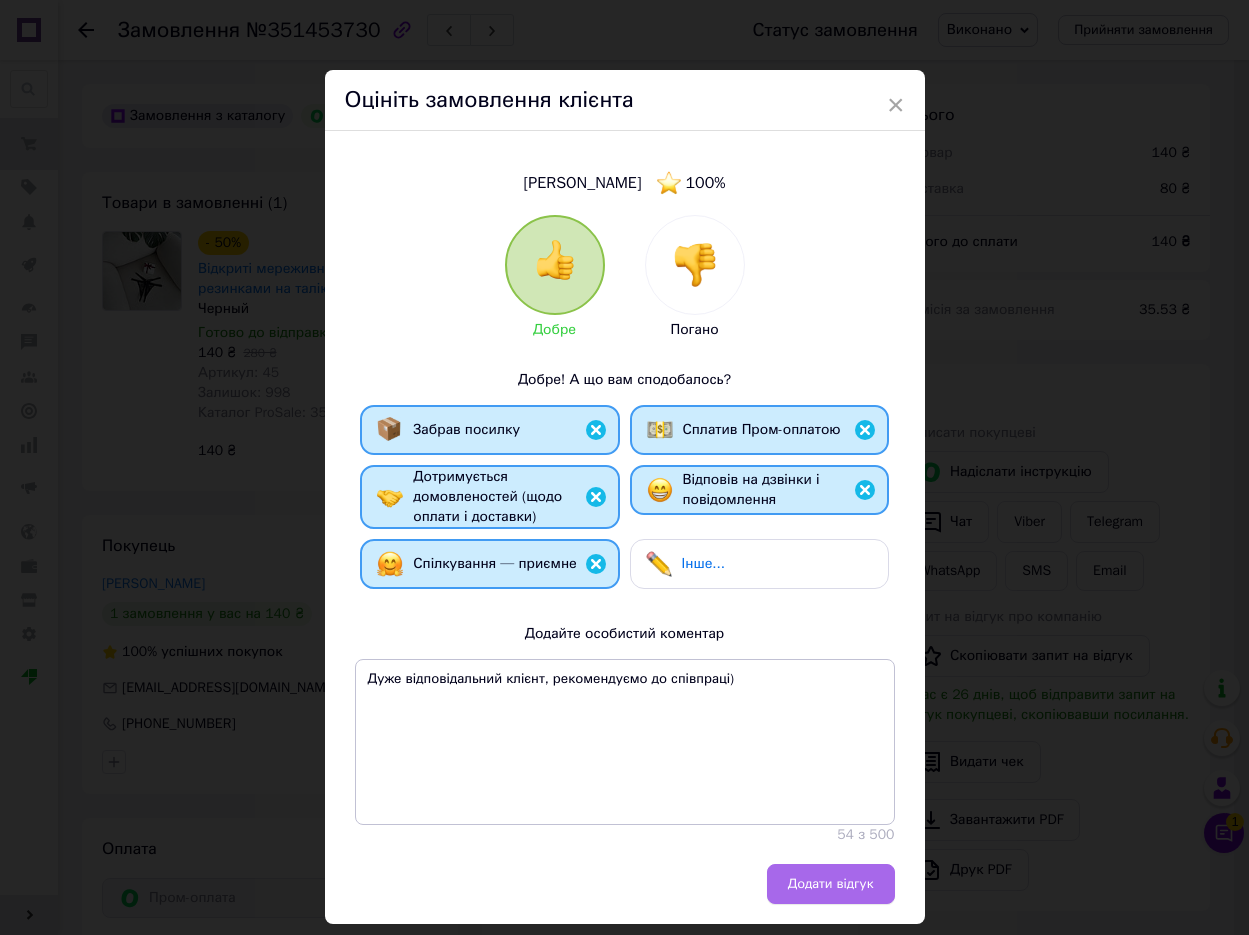 click on "Додати відгук" at bounding box center [831, 884] 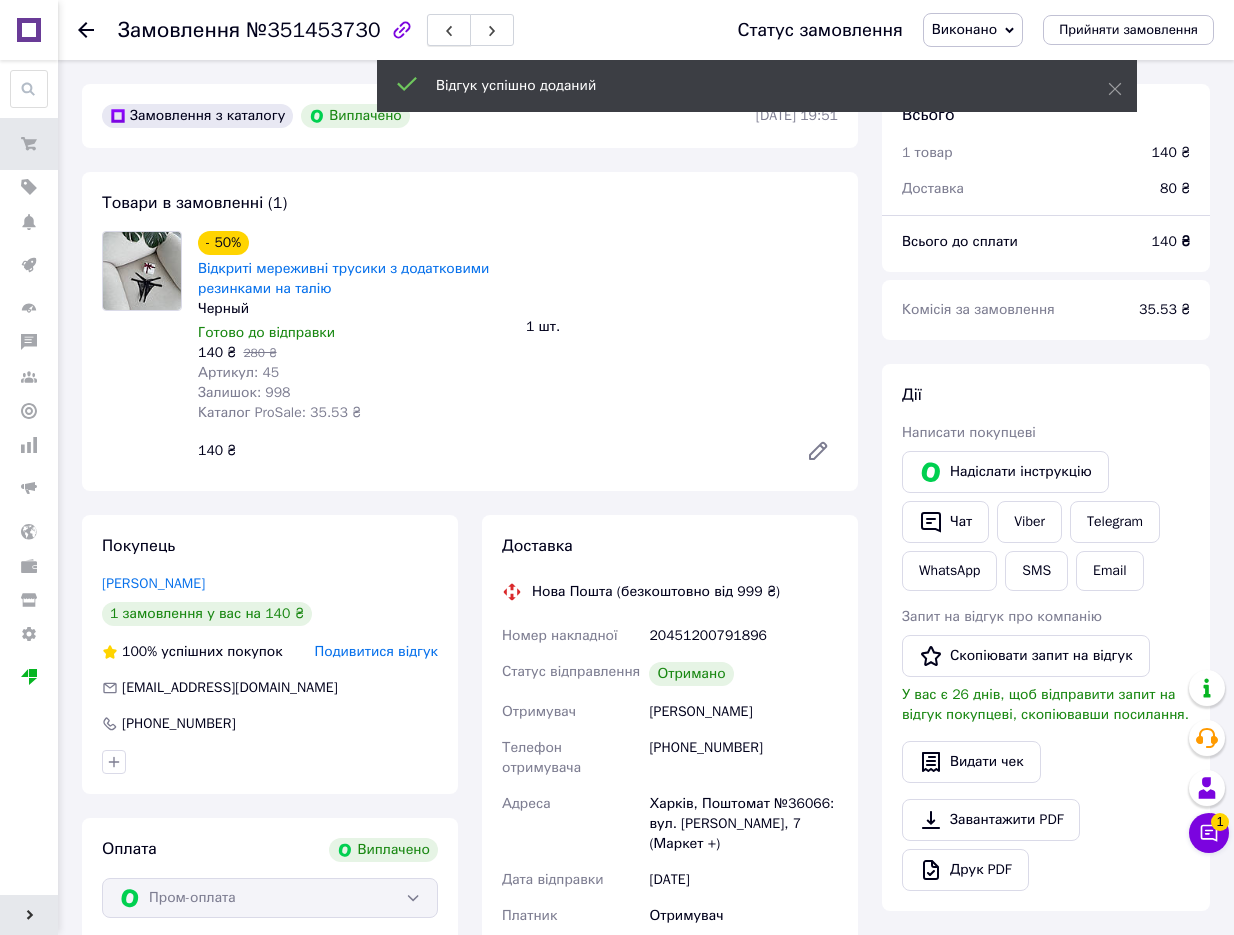 click at bounding box center [449, 30] 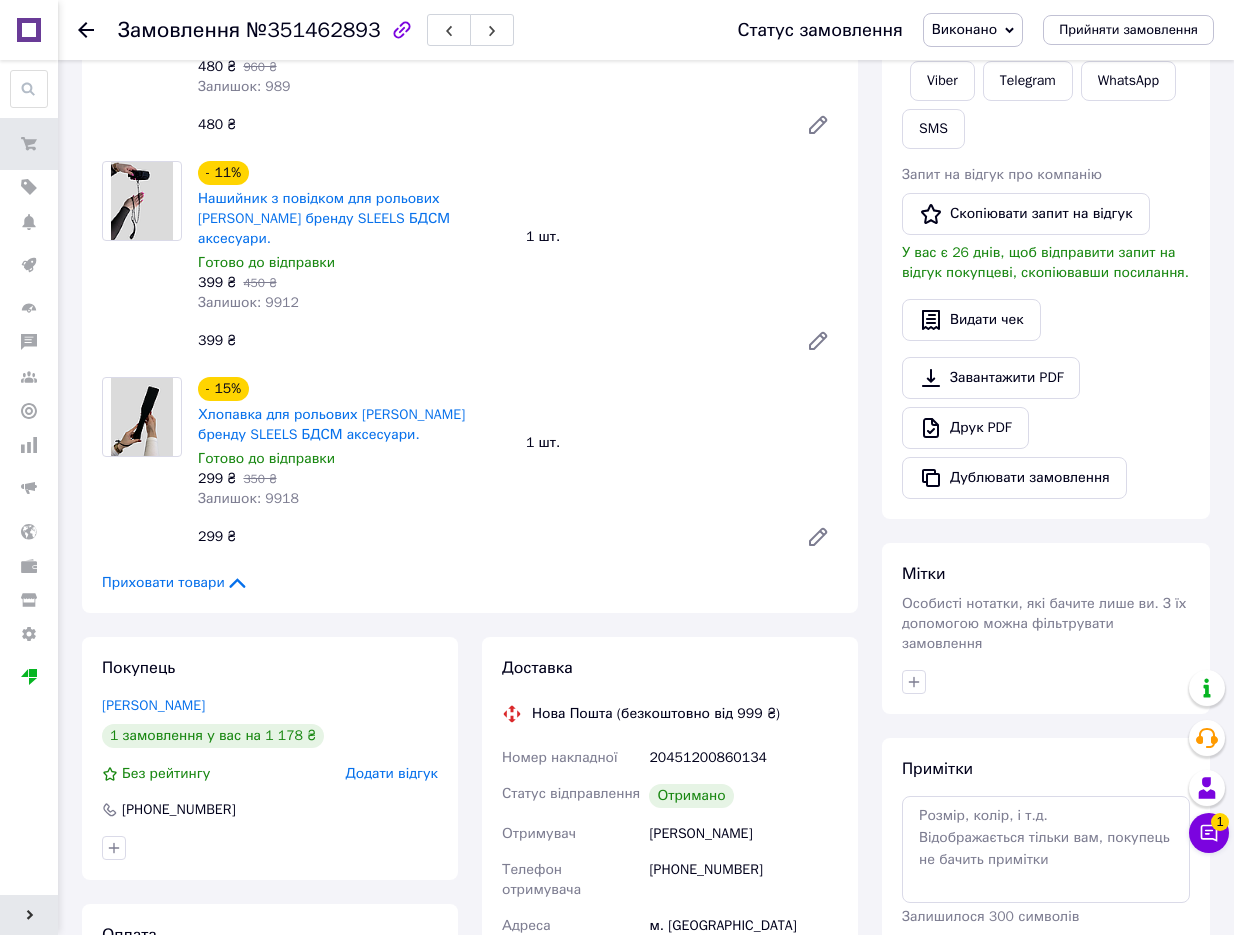 scroll, scrollTop: 306, scrollLeft: 0, axis: vertical 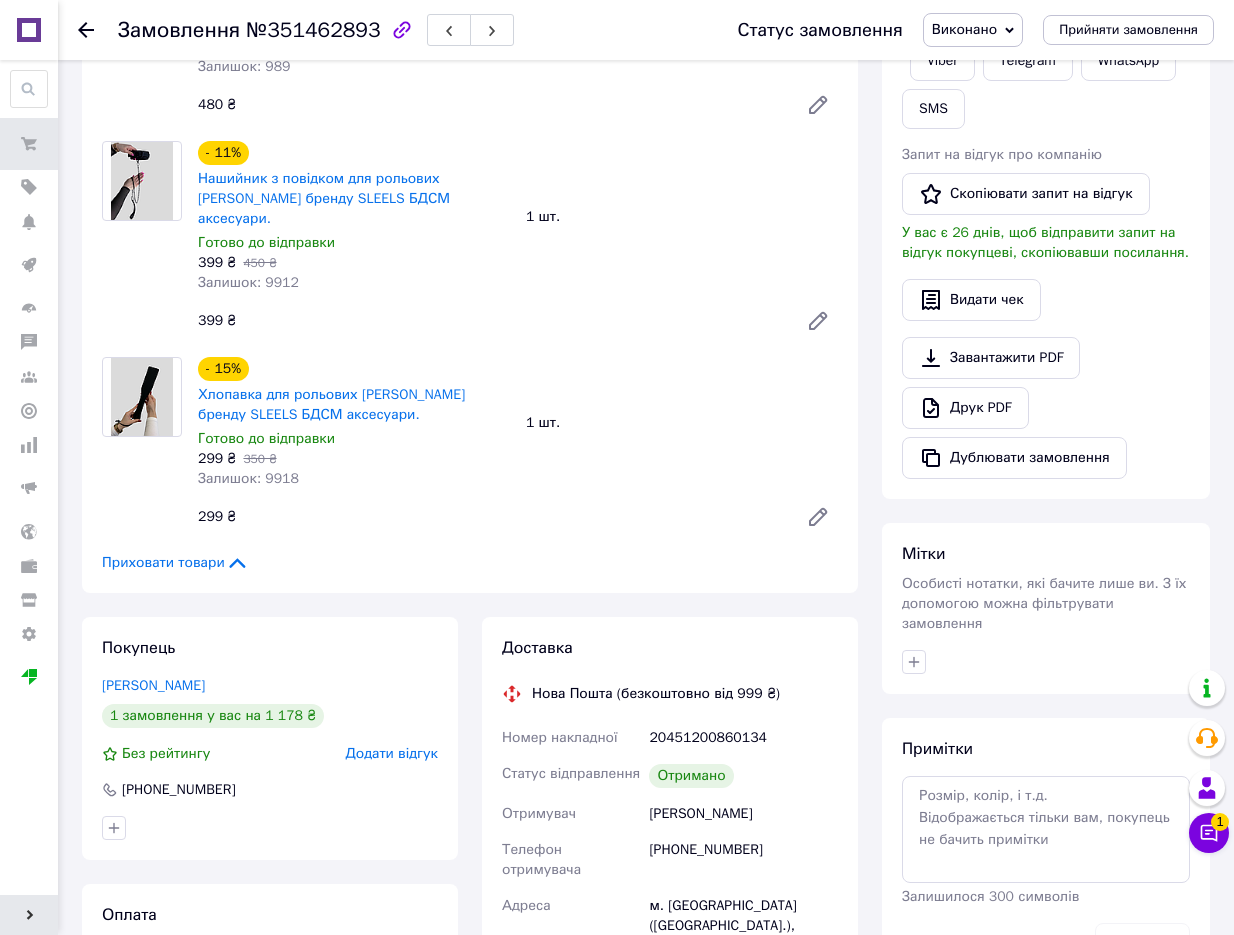 click on "Додати відгук" at bounding box center (392, 753) 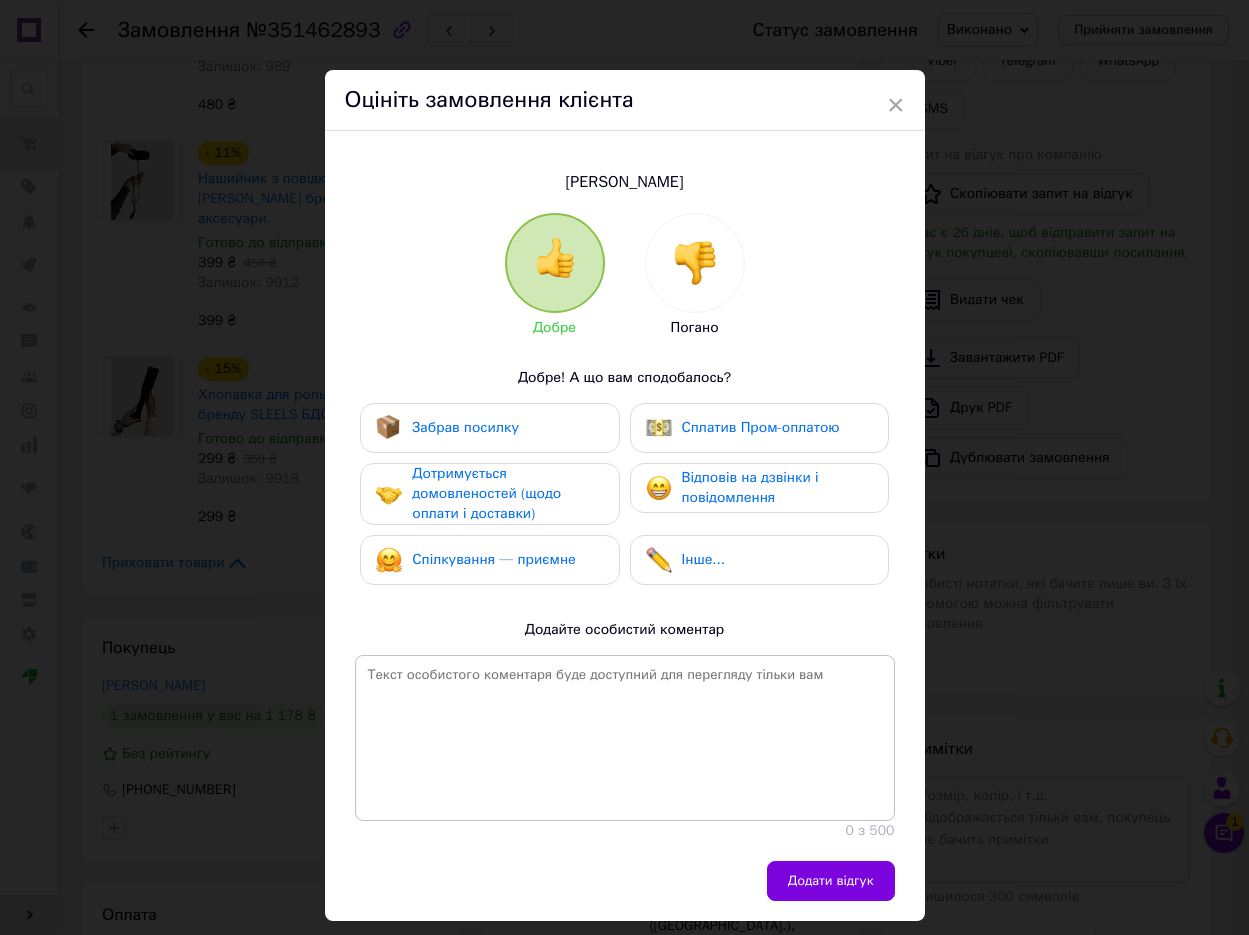 click on "Інше..." at bounding box center [685, 560] 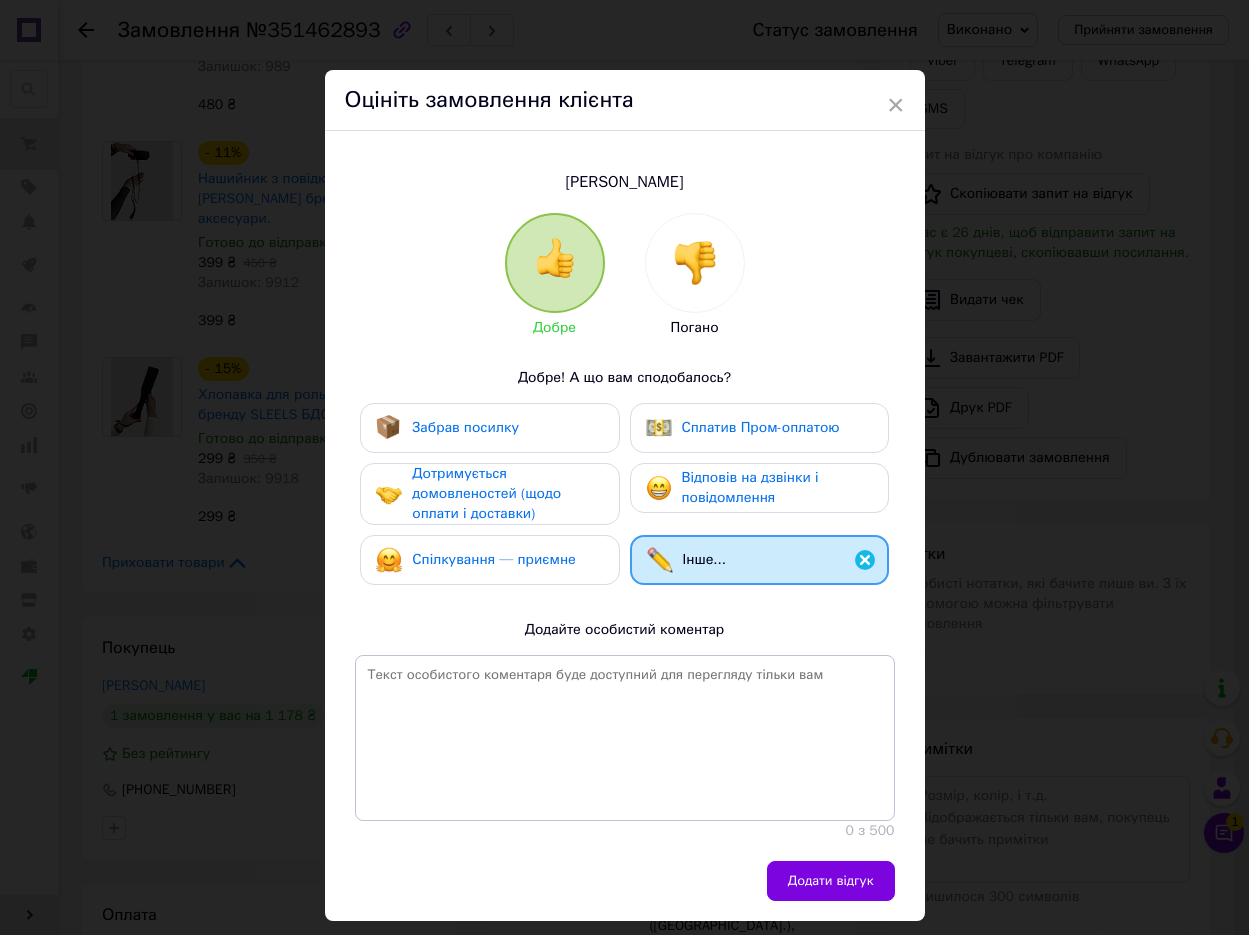 click on "Спілкування — приємне" at bounding box center (494, 559) 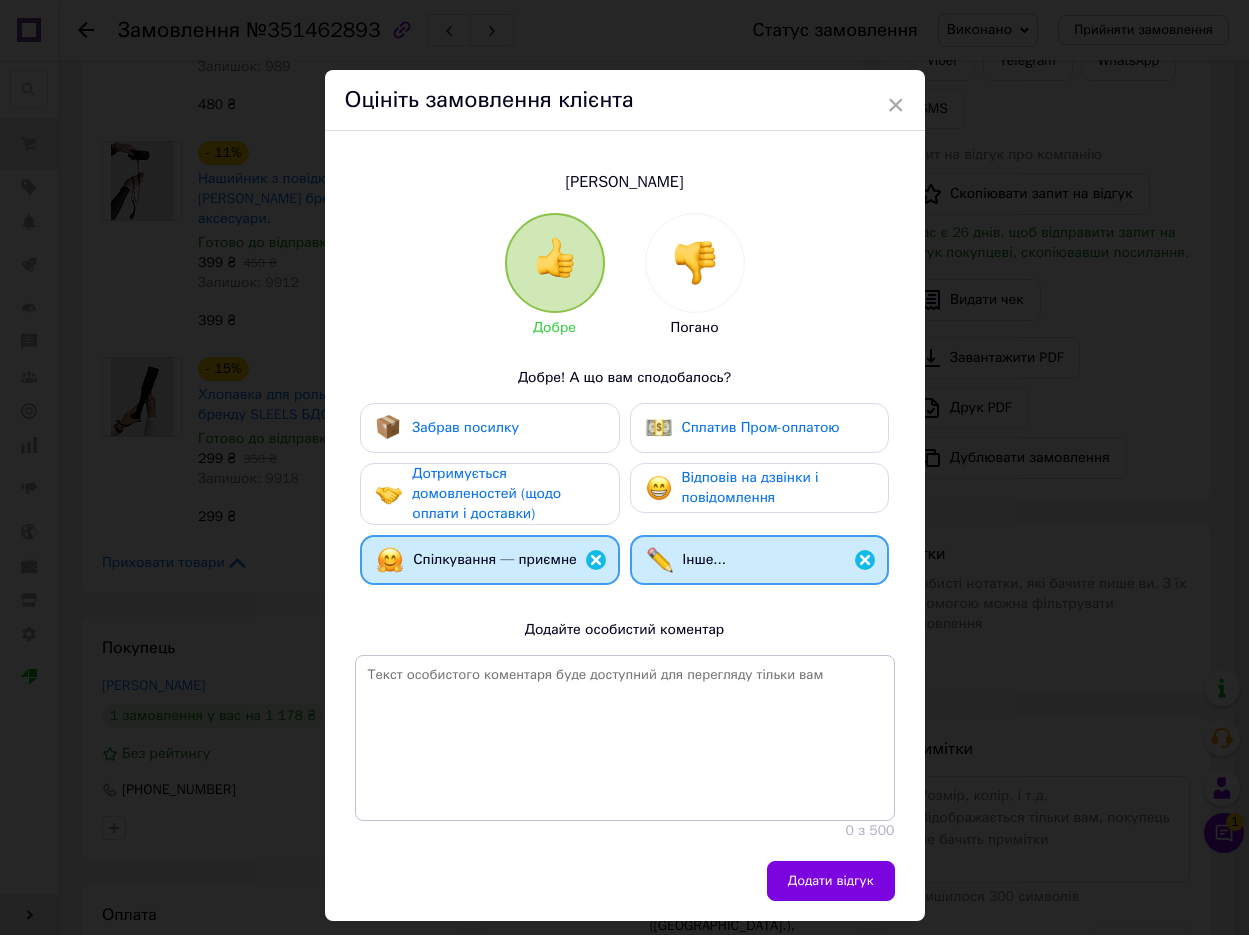 click on "Дотримується домовленостей (щодо оплати і доставки)" at bounding box center [486, 493] 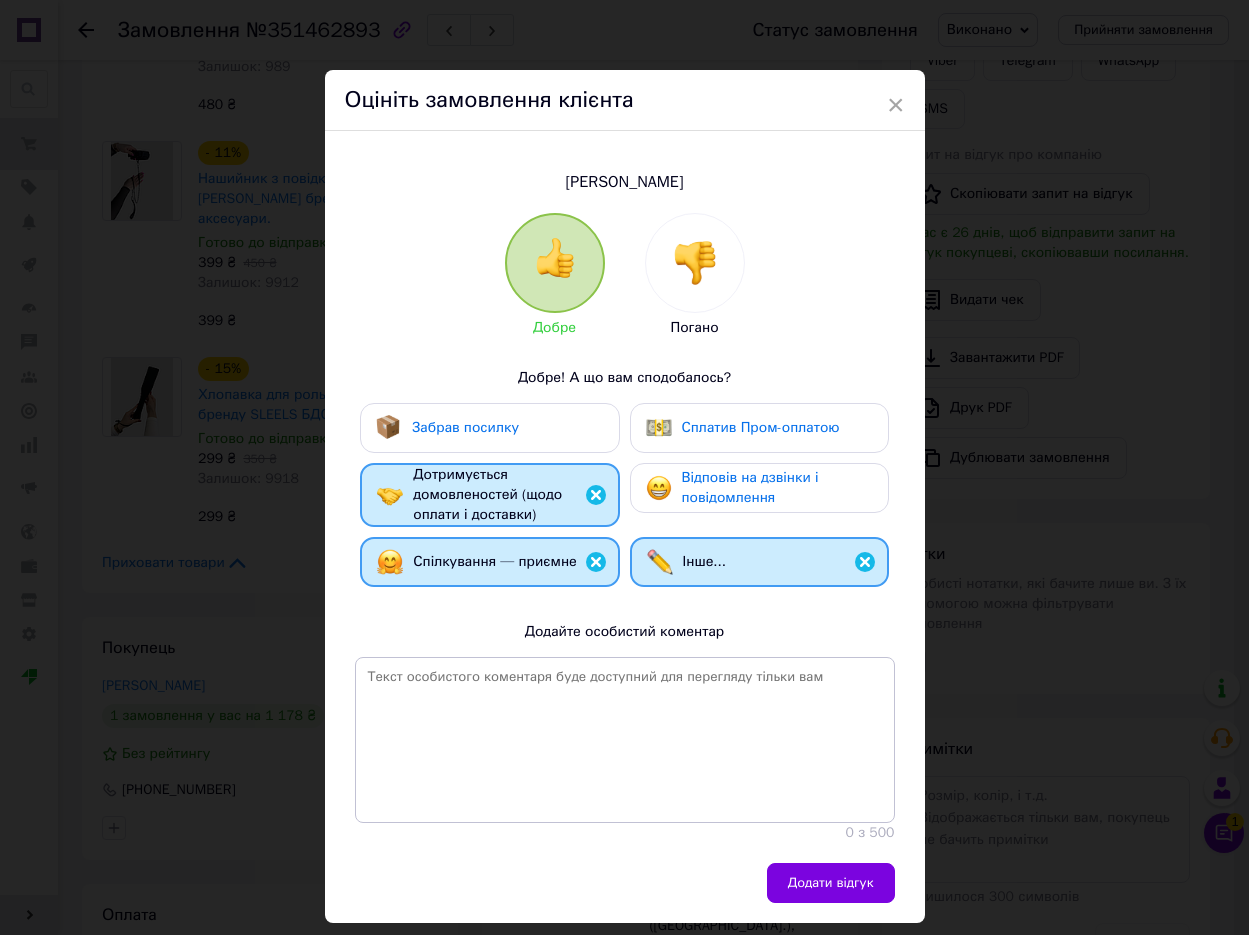 click on "Забрав посилку" at bounding box center [489, 428] 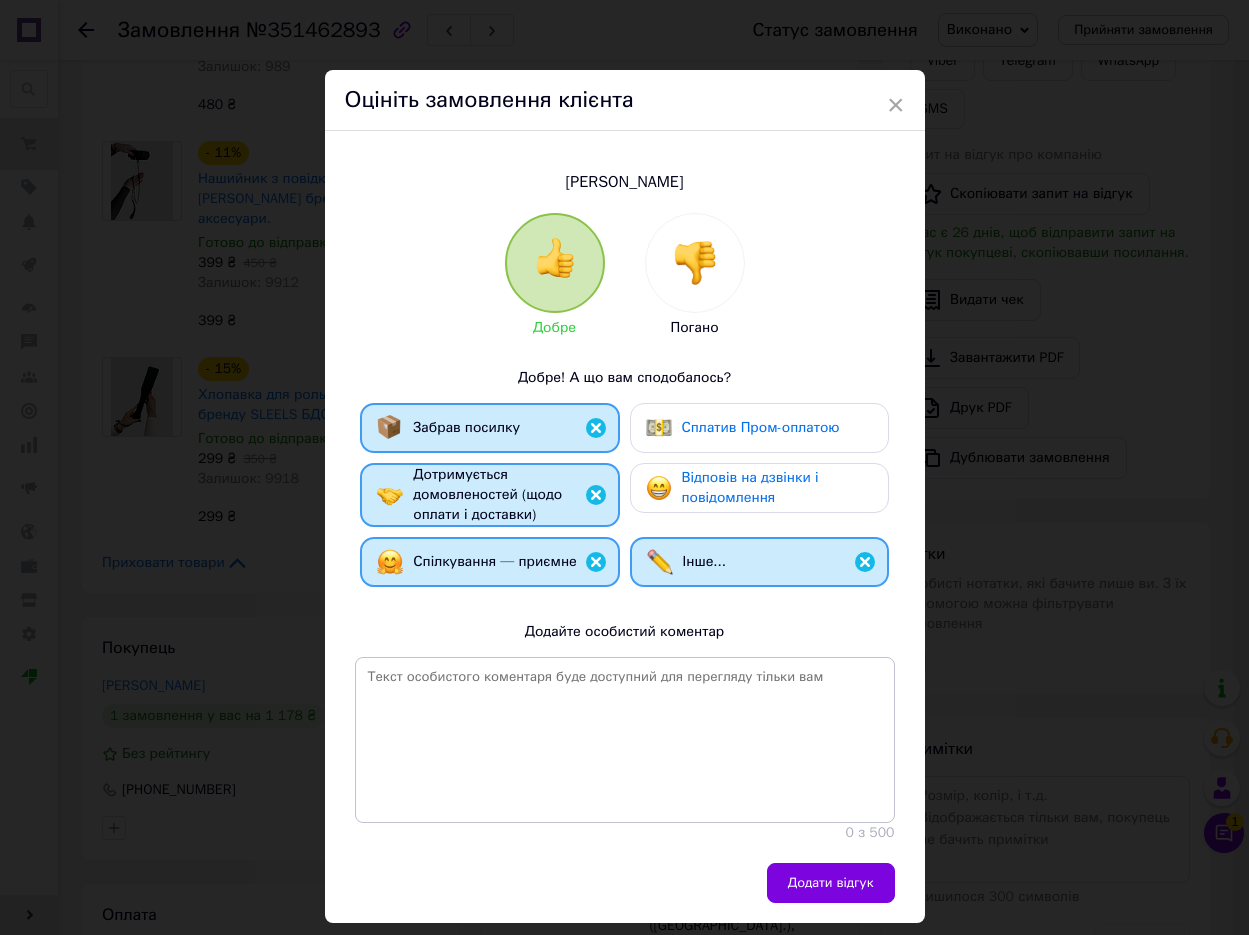 click on "Сплатив Пром-оплатою" at bounding box center [761, 427] 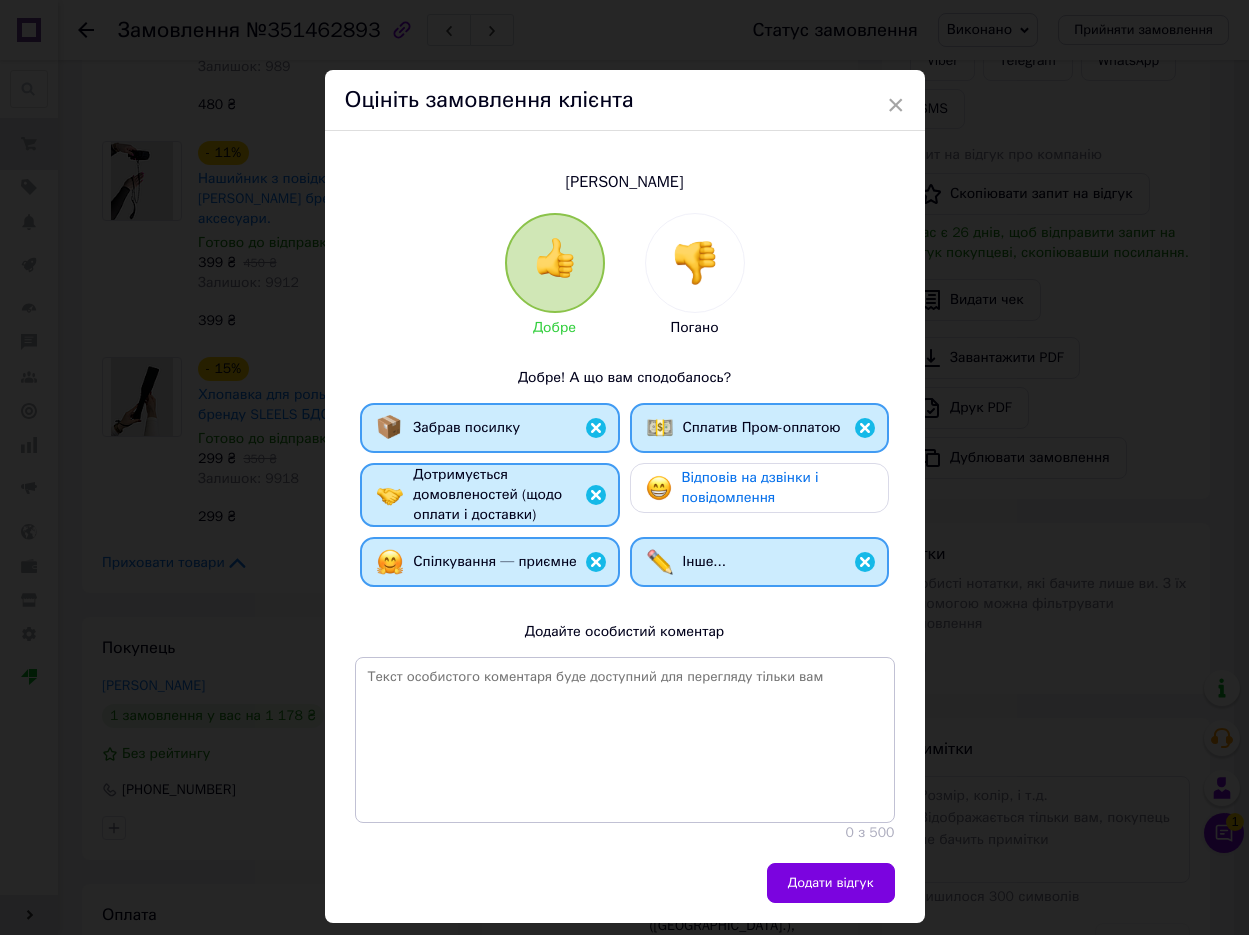 click on "Забрав посилку Сплатив Пром-оплатою Дотримується домовленостей (щодо оплати і доставки) Відповів на дзвінки і повідомлення Спілкування — приємне Інше..." at bounding box center (625, 500) 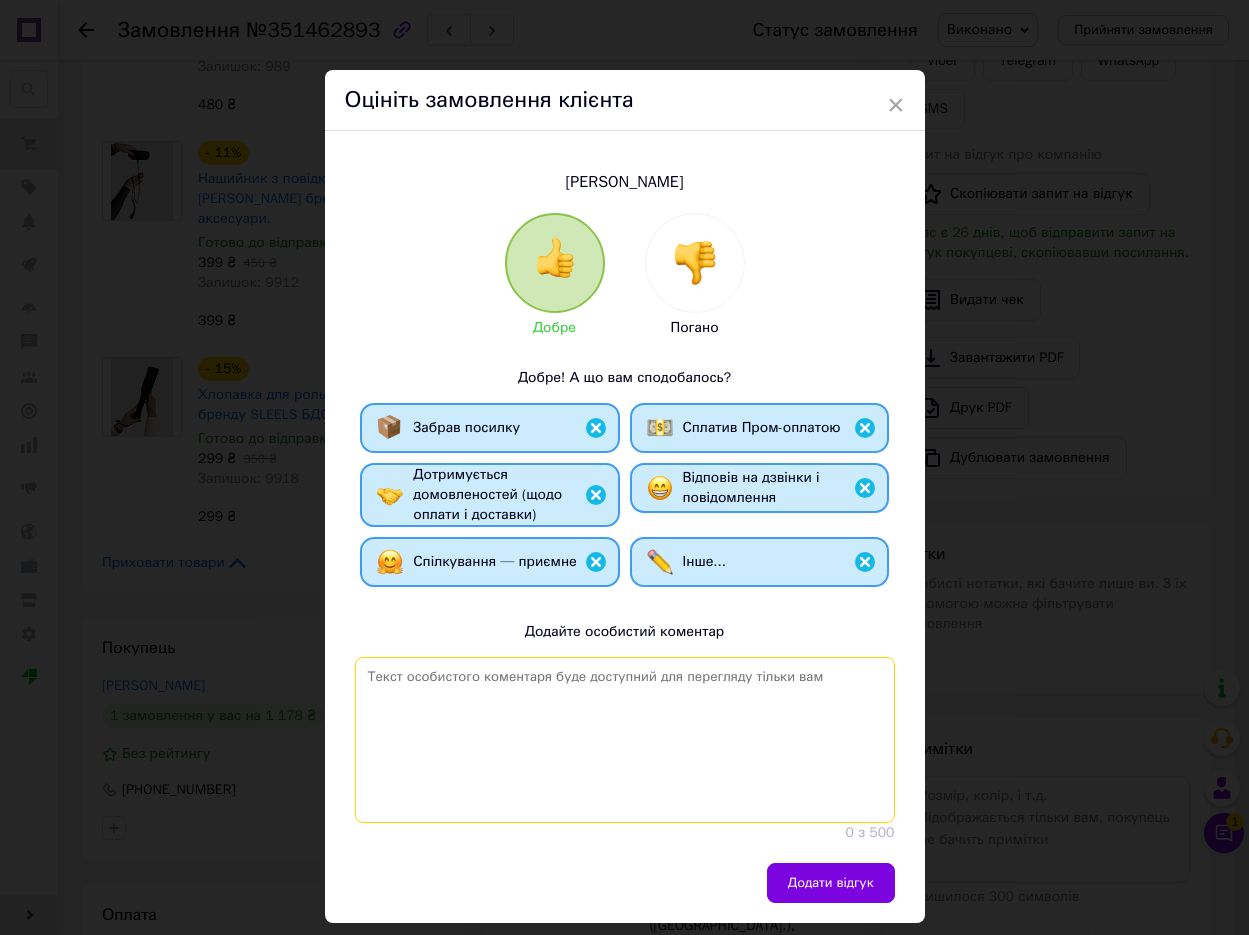 click at bounding box center [625, 740] 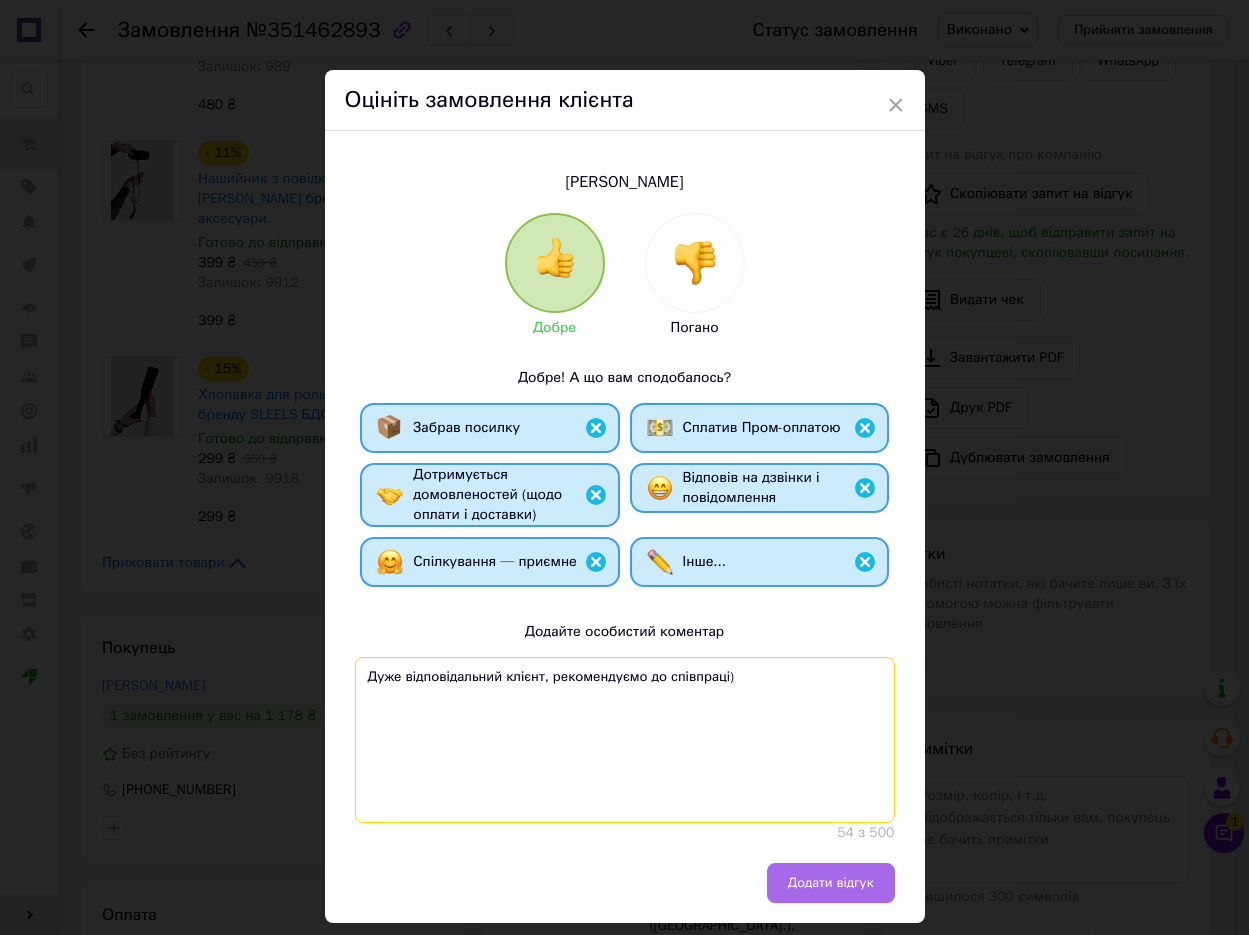 type on "Дуже відповідальний клієнт, рекомендуємо до співпраці)" 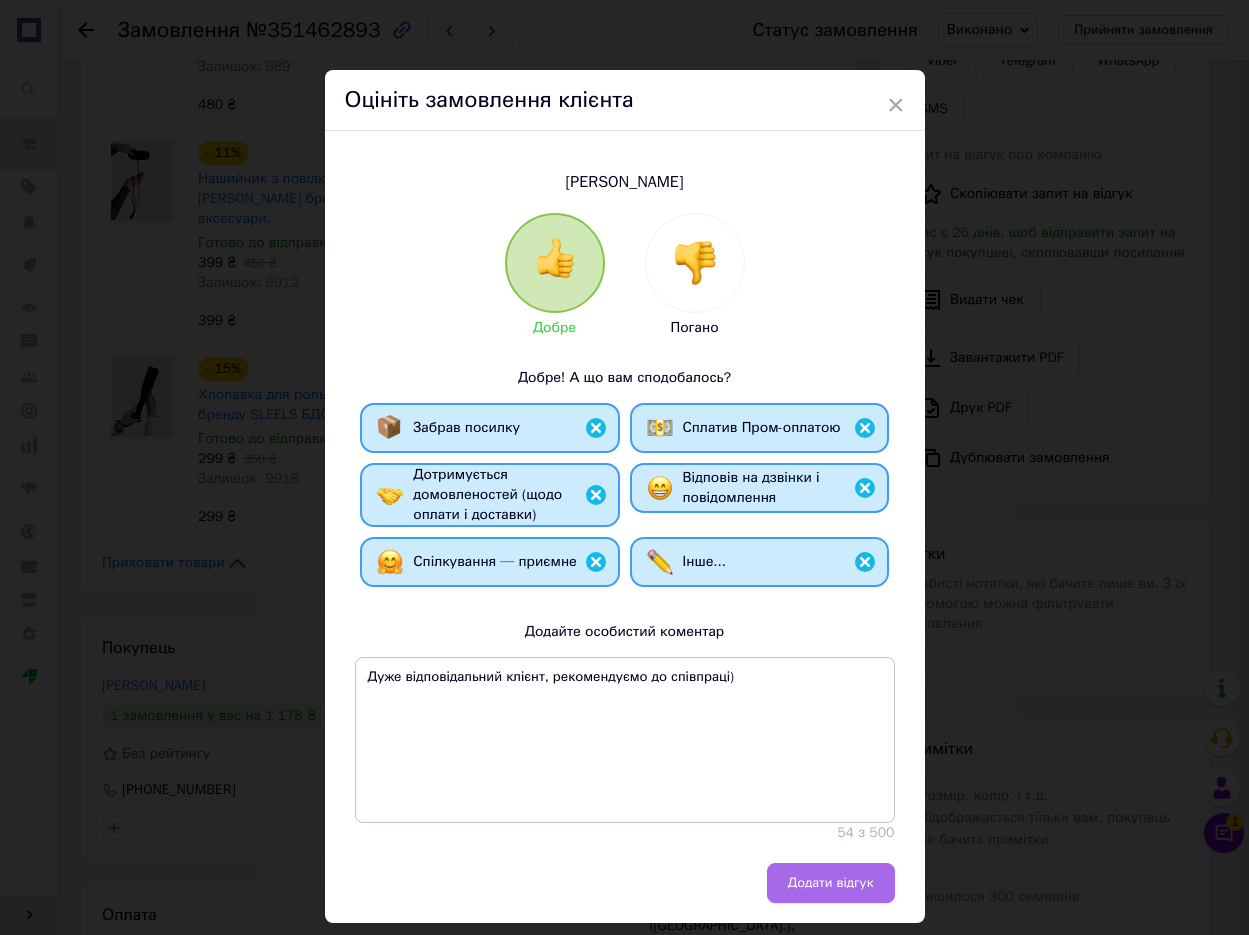 click on "Додати відгук" at bounding box center [831, 883] 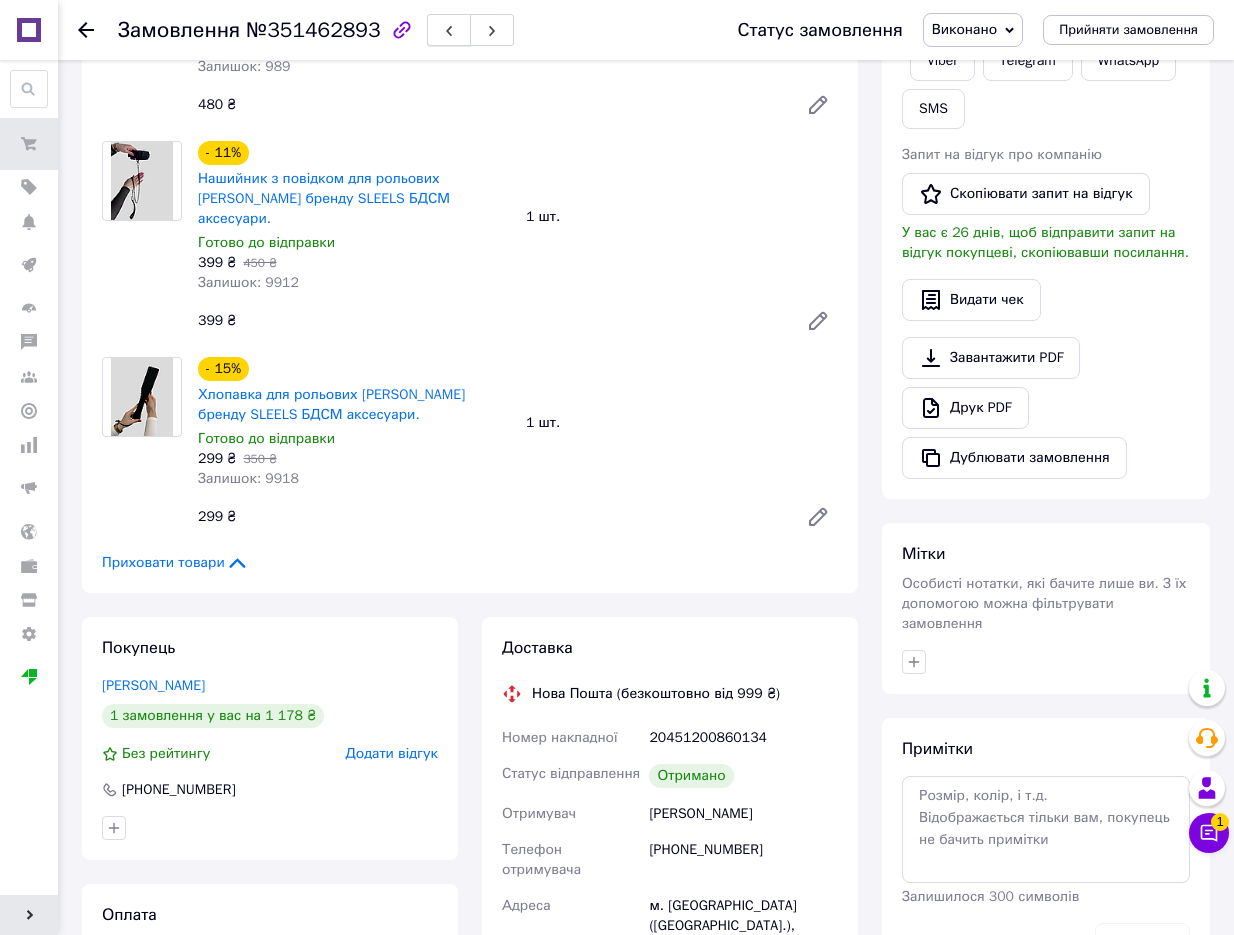 click 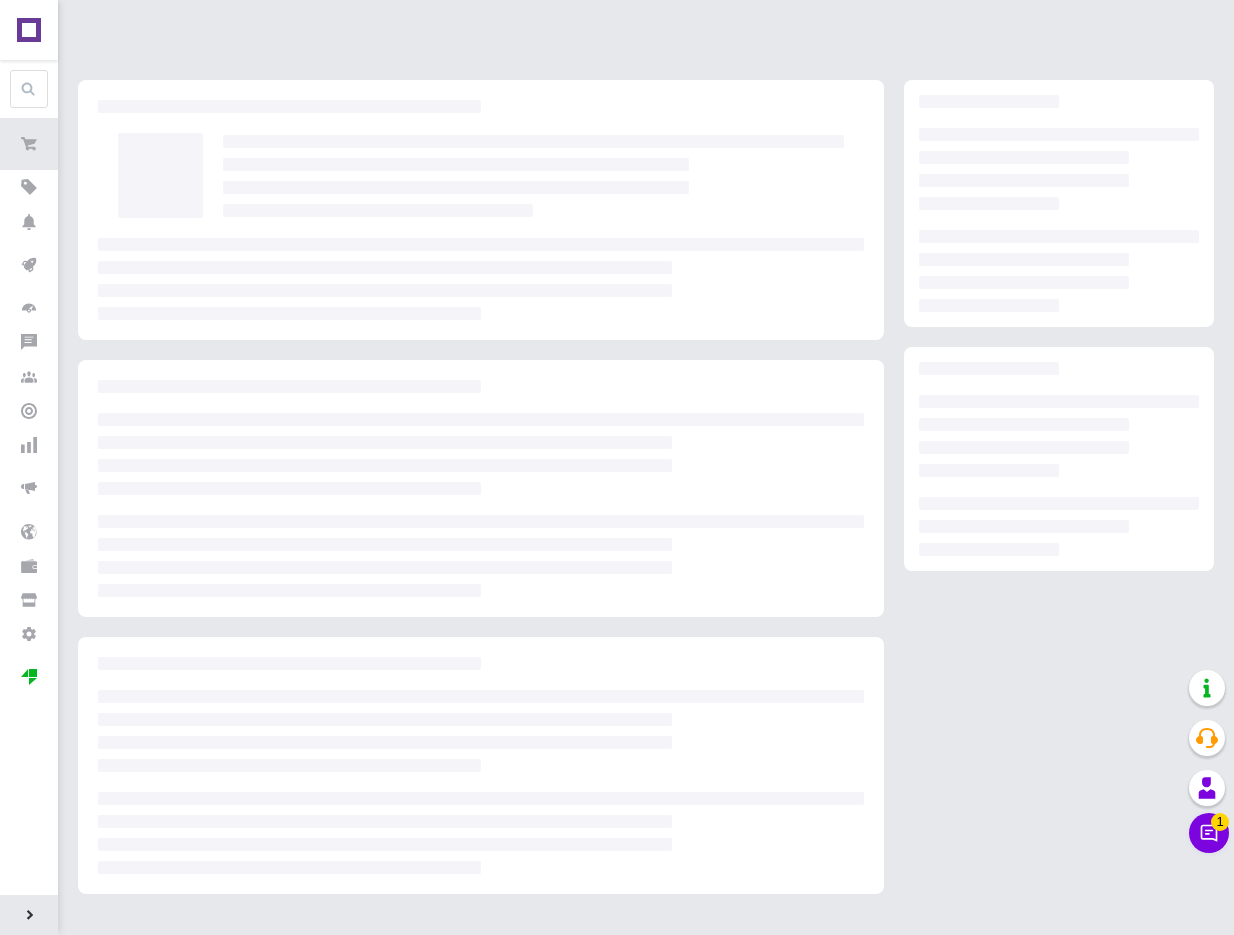 scroll, scrollTop: 0, scrollLeft: 0, axis: both 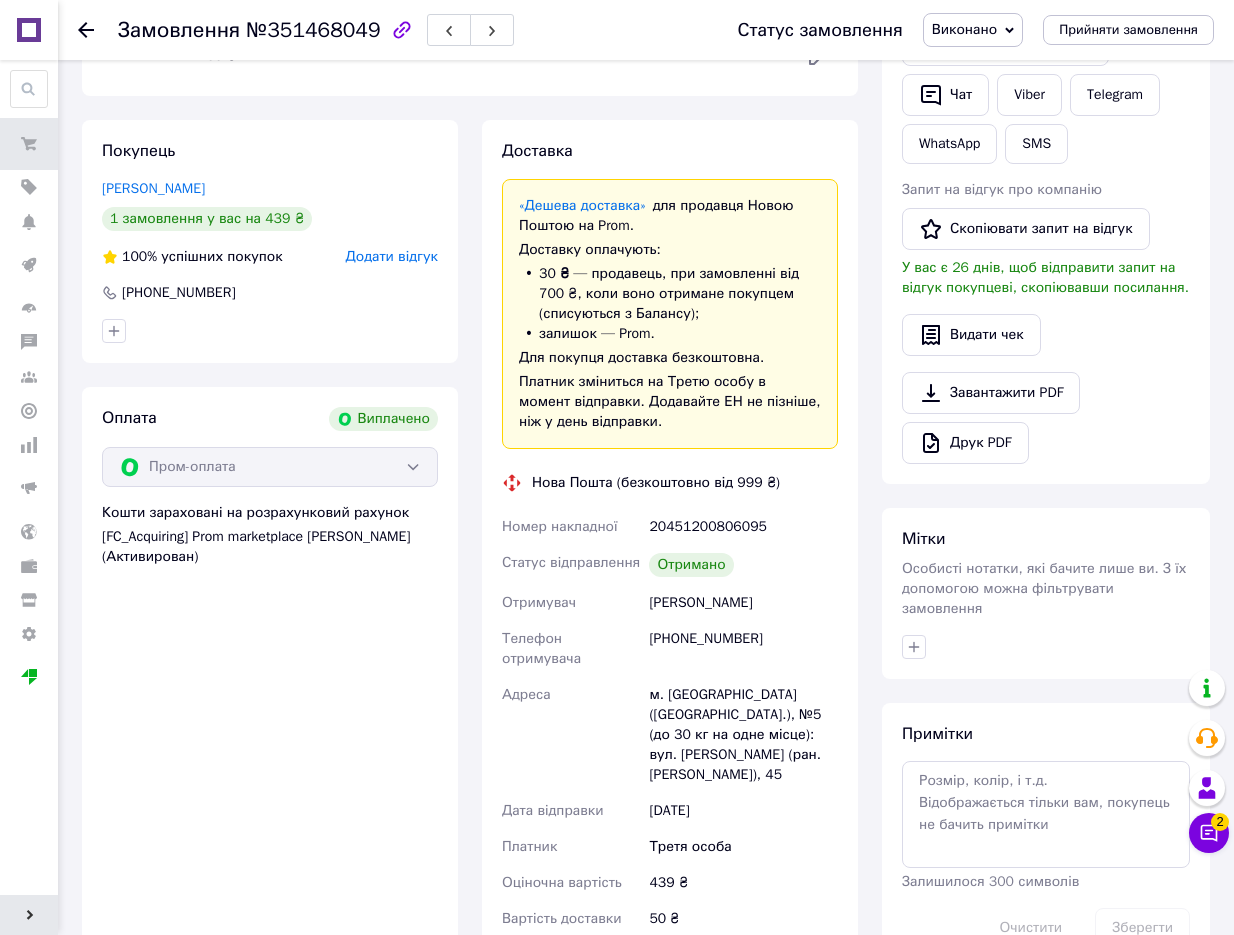 click on "Покупець [PERSON_NAME] 1 замовлення у вас на 439 ₴ 100%   успішних покупок Додати відгук [PHONE_NUMBER]" at bounding box center [270, 241] 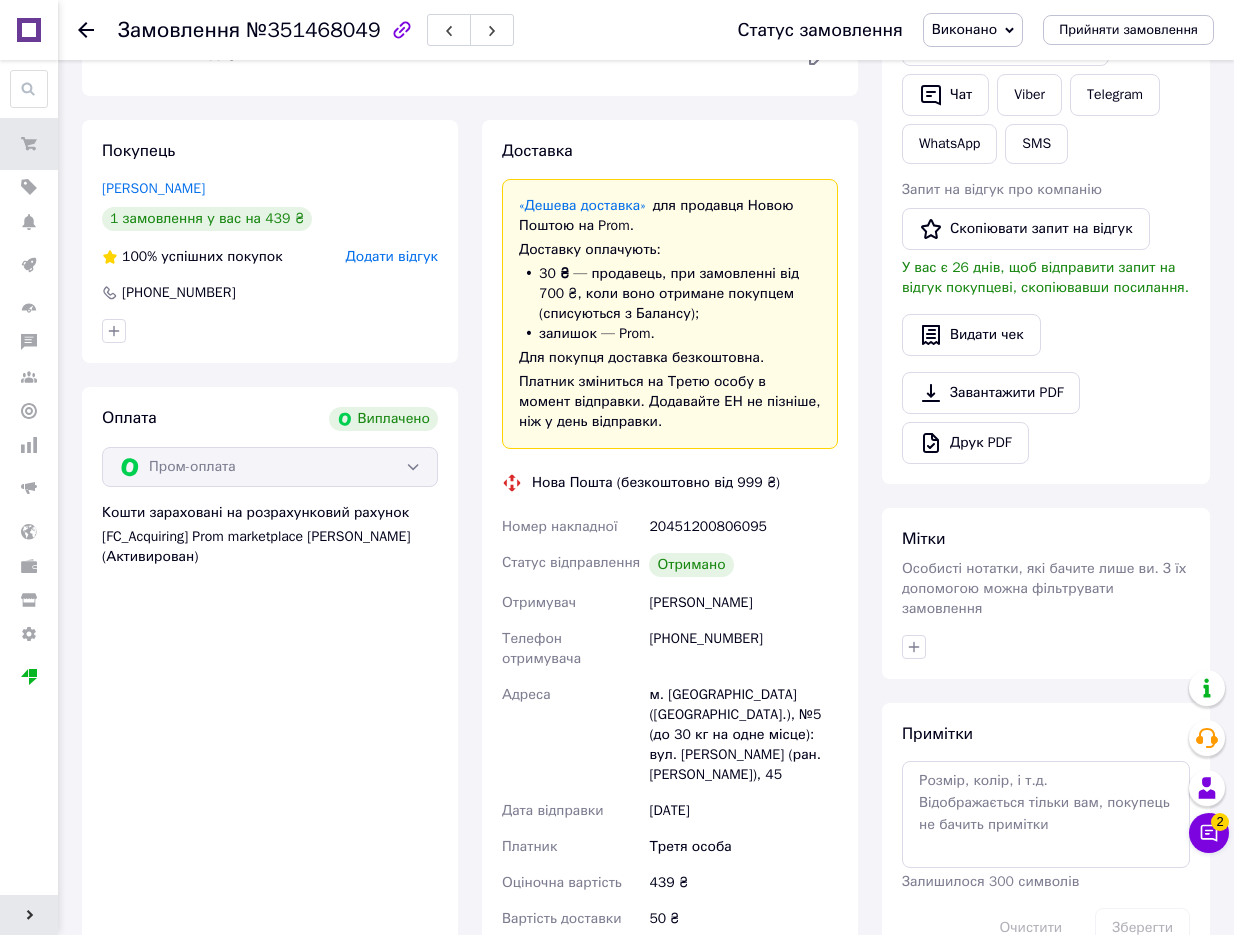 click on "Додати відгук" at bounding box center [392, 256] 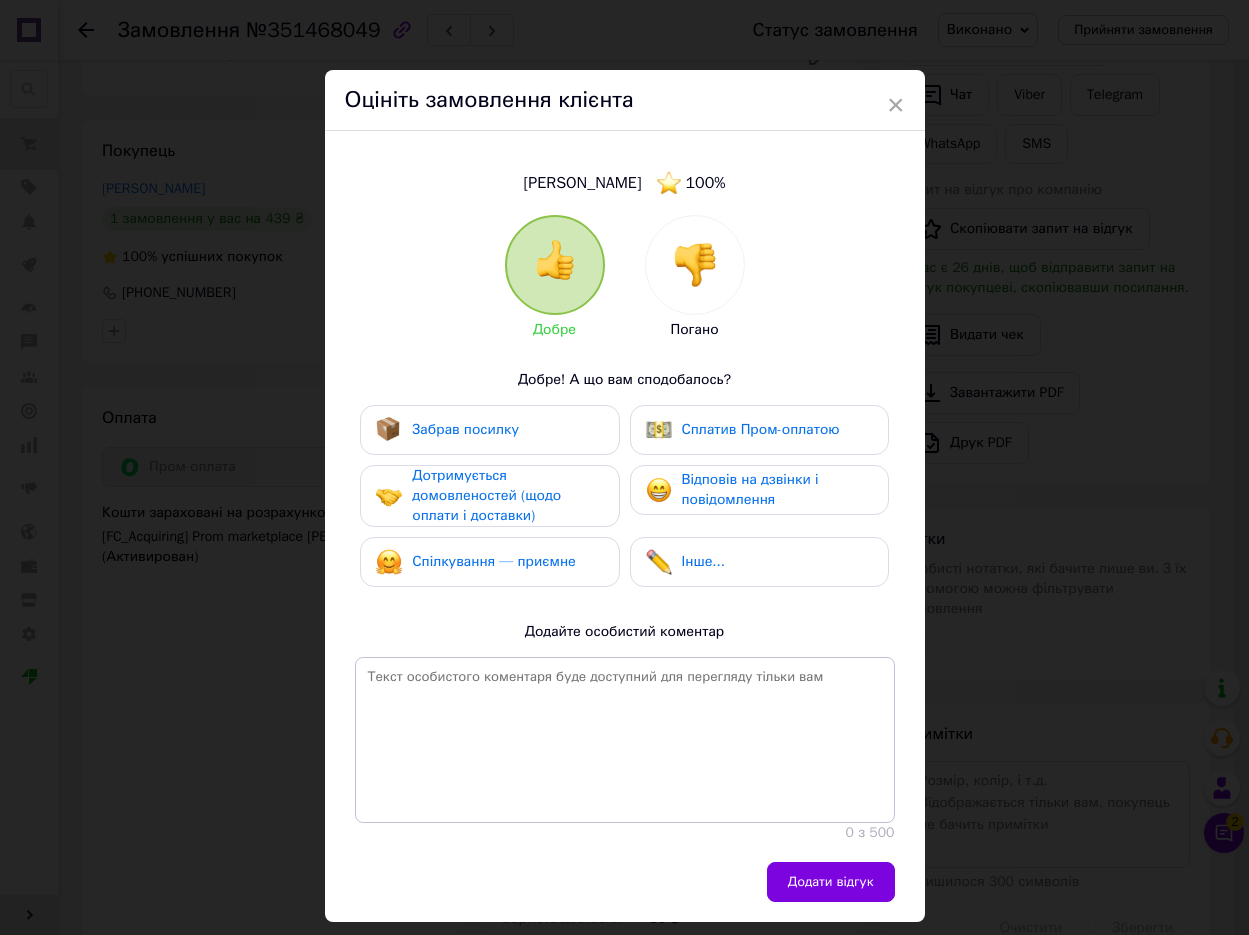drag, startPoint x: 560, startPoint y: 411, endPoint x: 560, endPoint y: 483, distance: 72 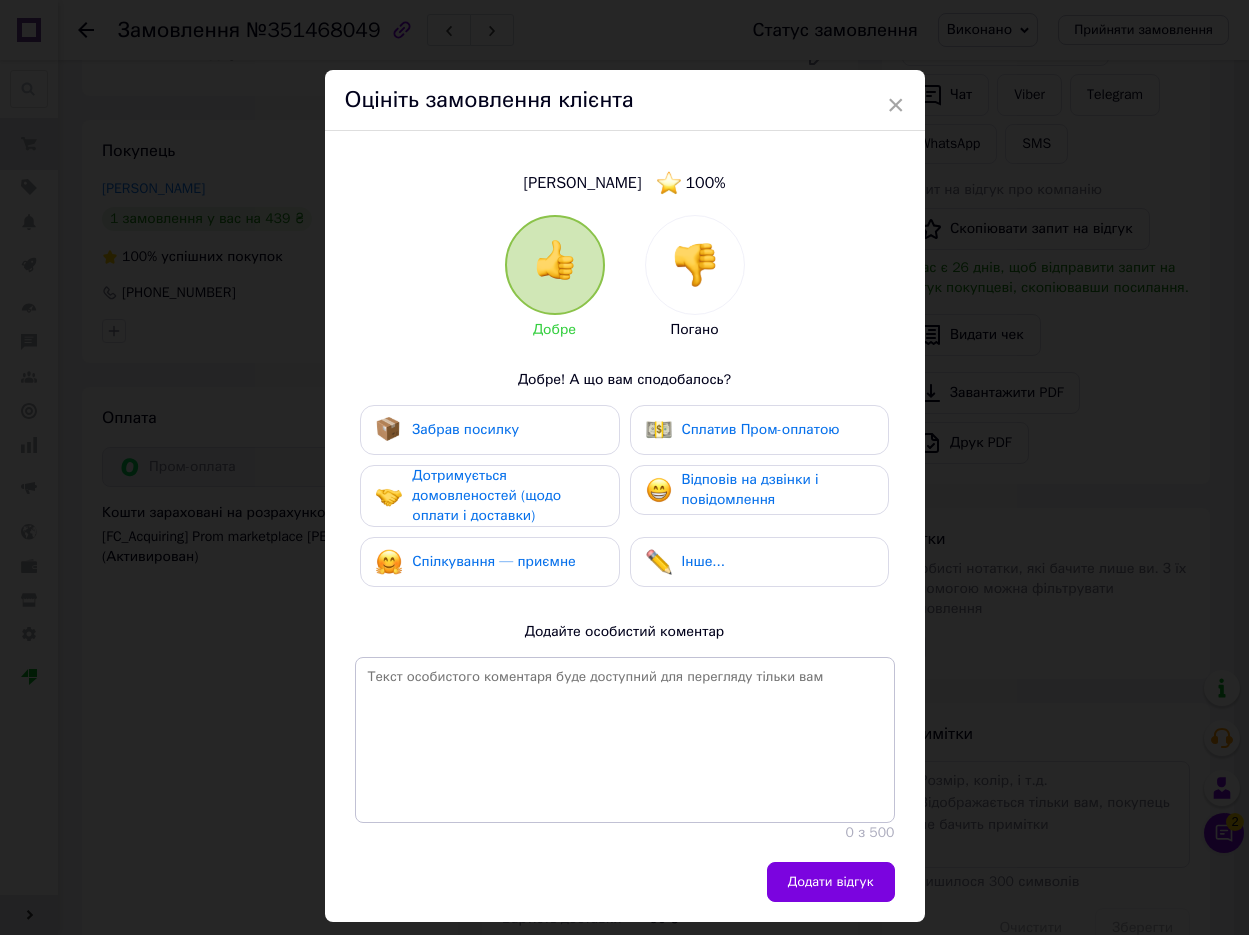 click on "Забрав посилку" at bounding box center [489, 430] 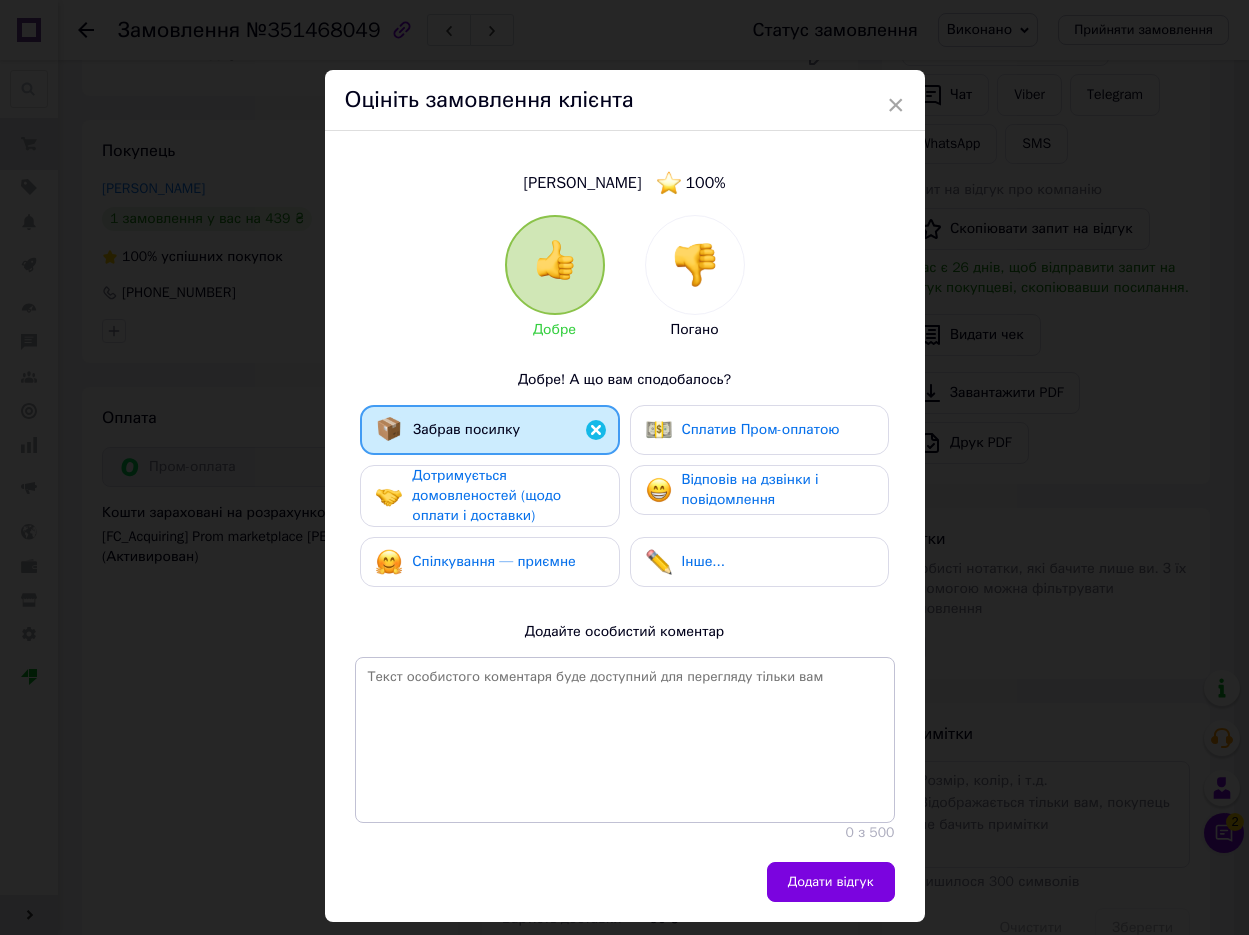 drag, startPoint x: 560, startPoint y: 484, endPoint x: 592, endPoint y: 555, distance: 77.87811 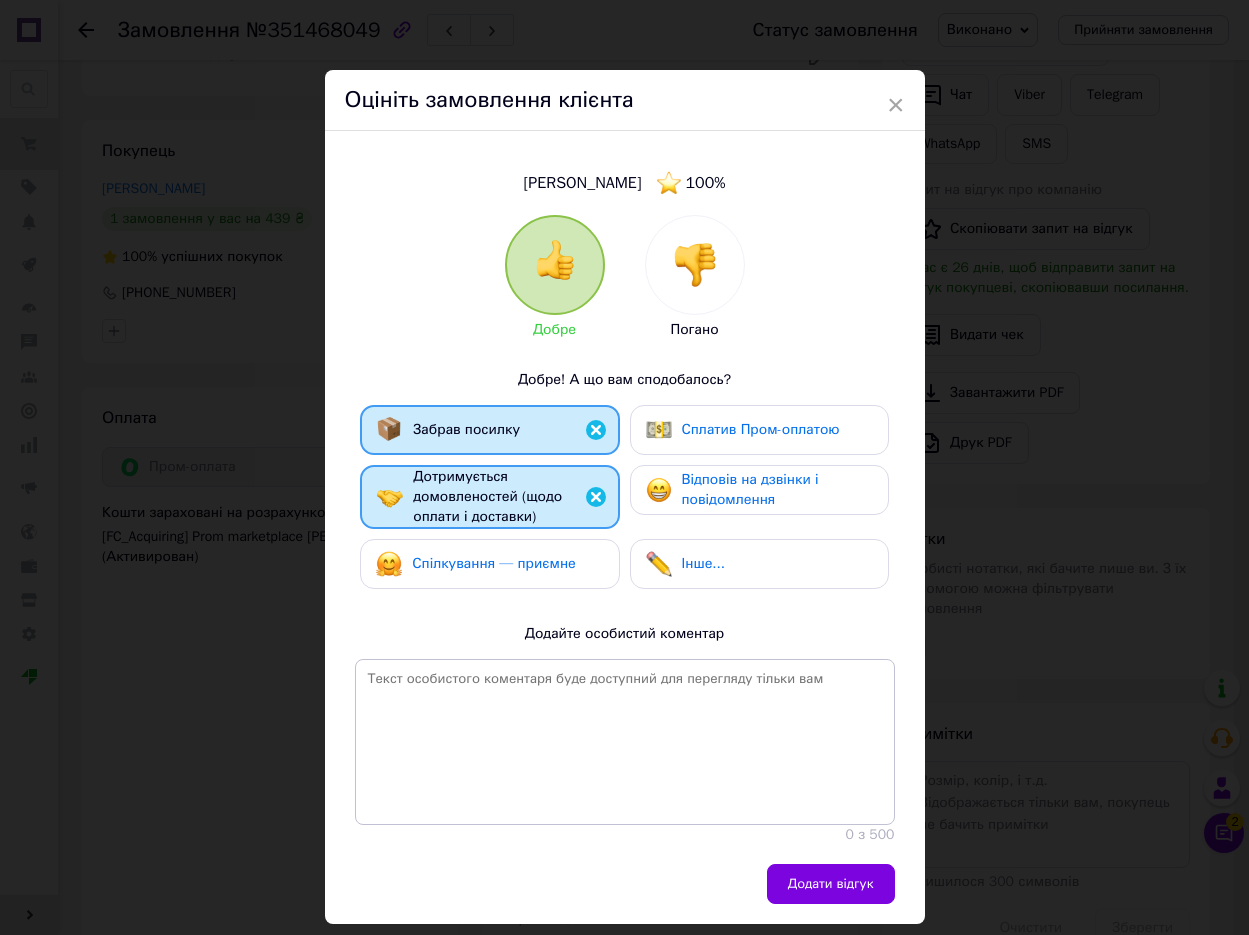 drag, startPoint x: 593, startPoint y: 563, endPoint x: 614, endPoint y: 551, distance: 24.186773 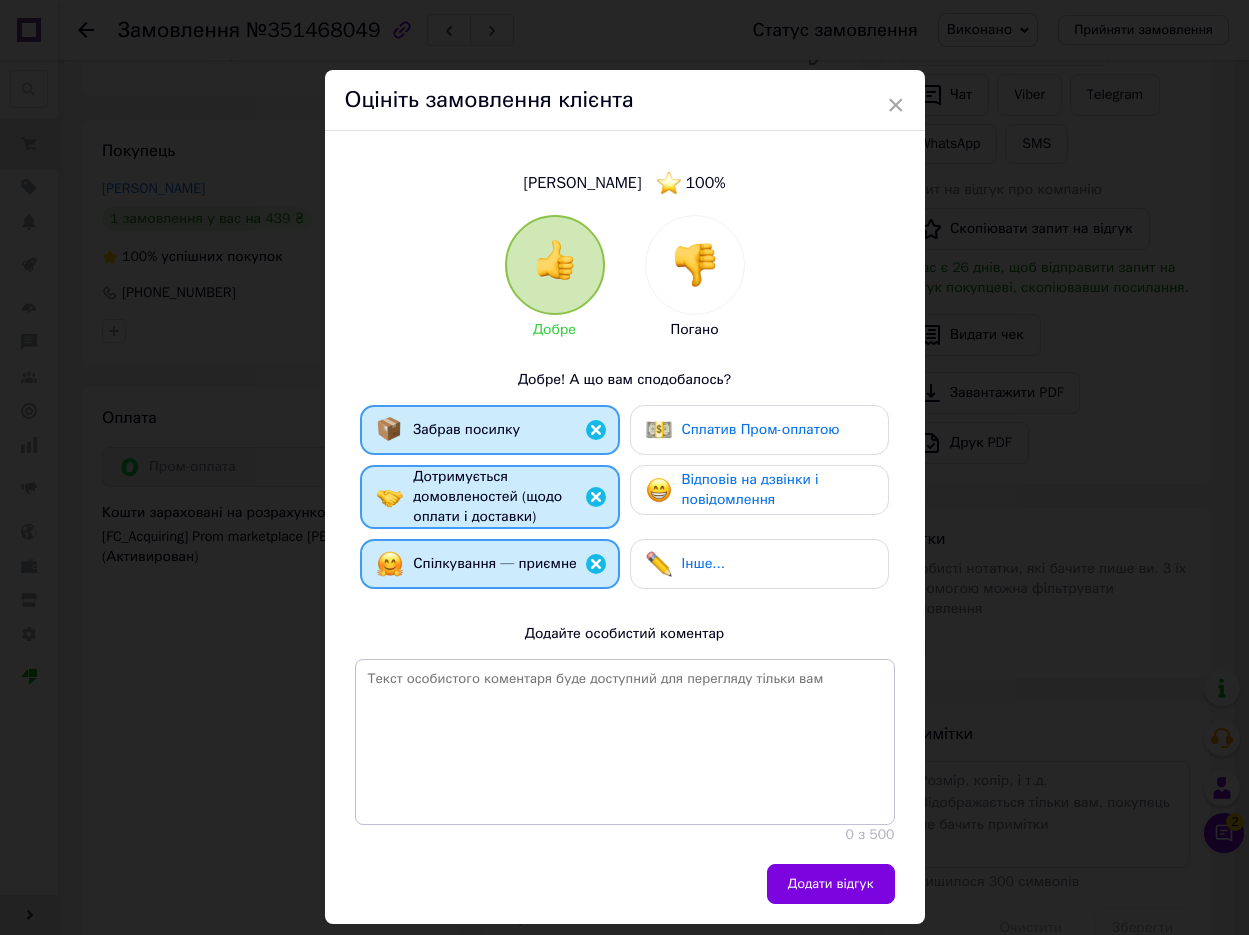 drag, startPoint x: 707, startPoint y: 495, endPoint x: 714, endPoint y: 448, distance: 47.518417 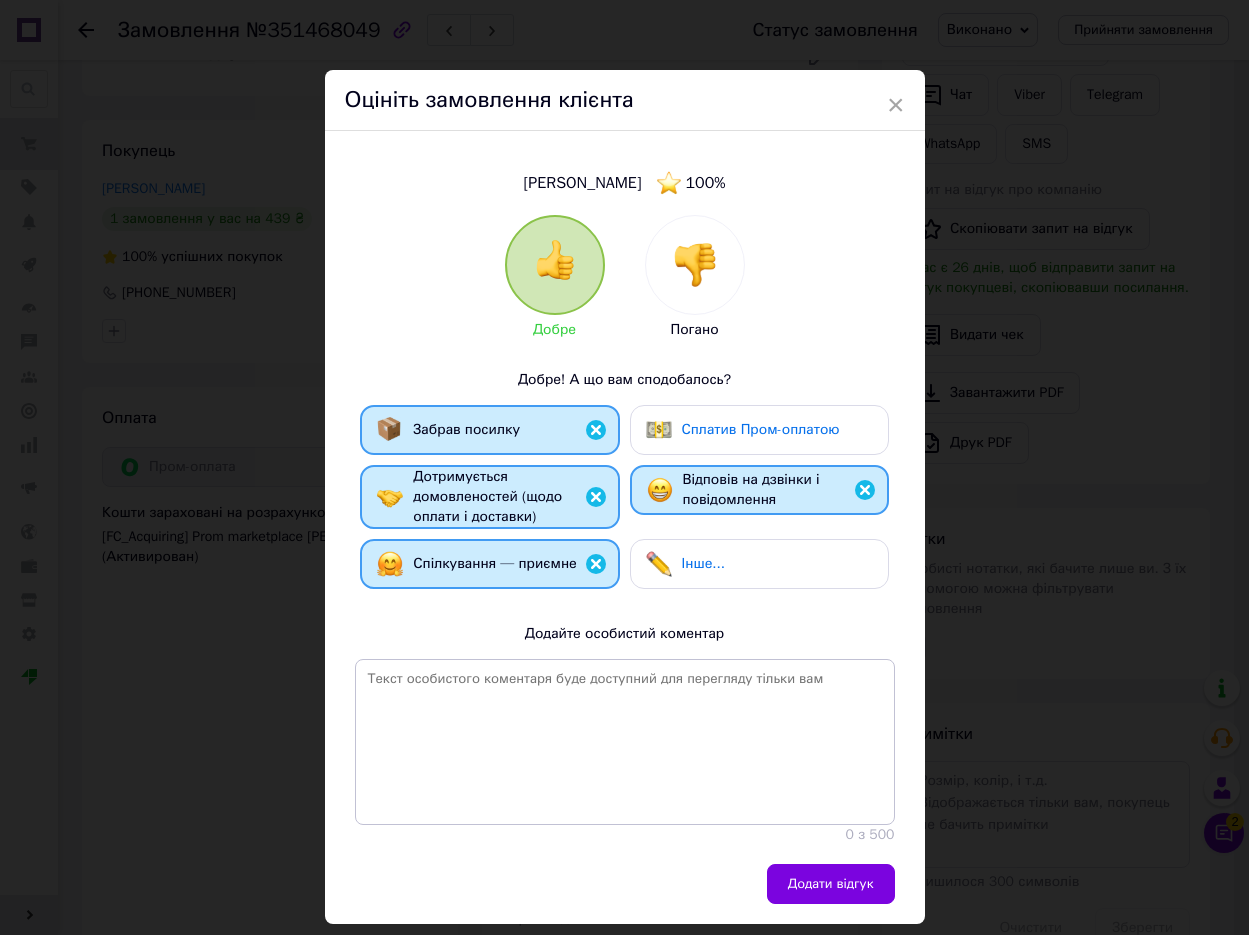 click on "Сплатив Пром-оплатою" at bounding box center [759, 430] 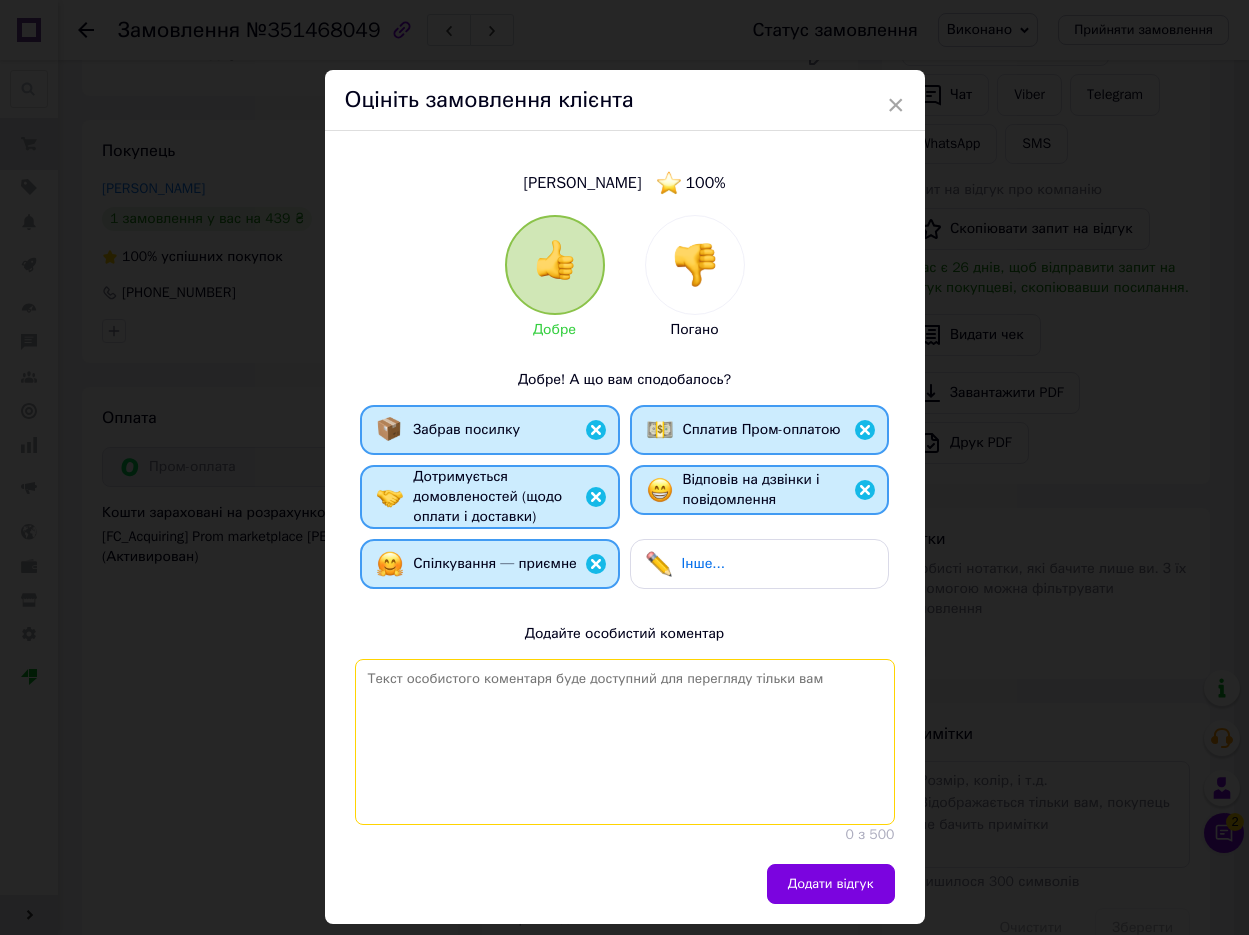 click at bounding box center (625, 742) 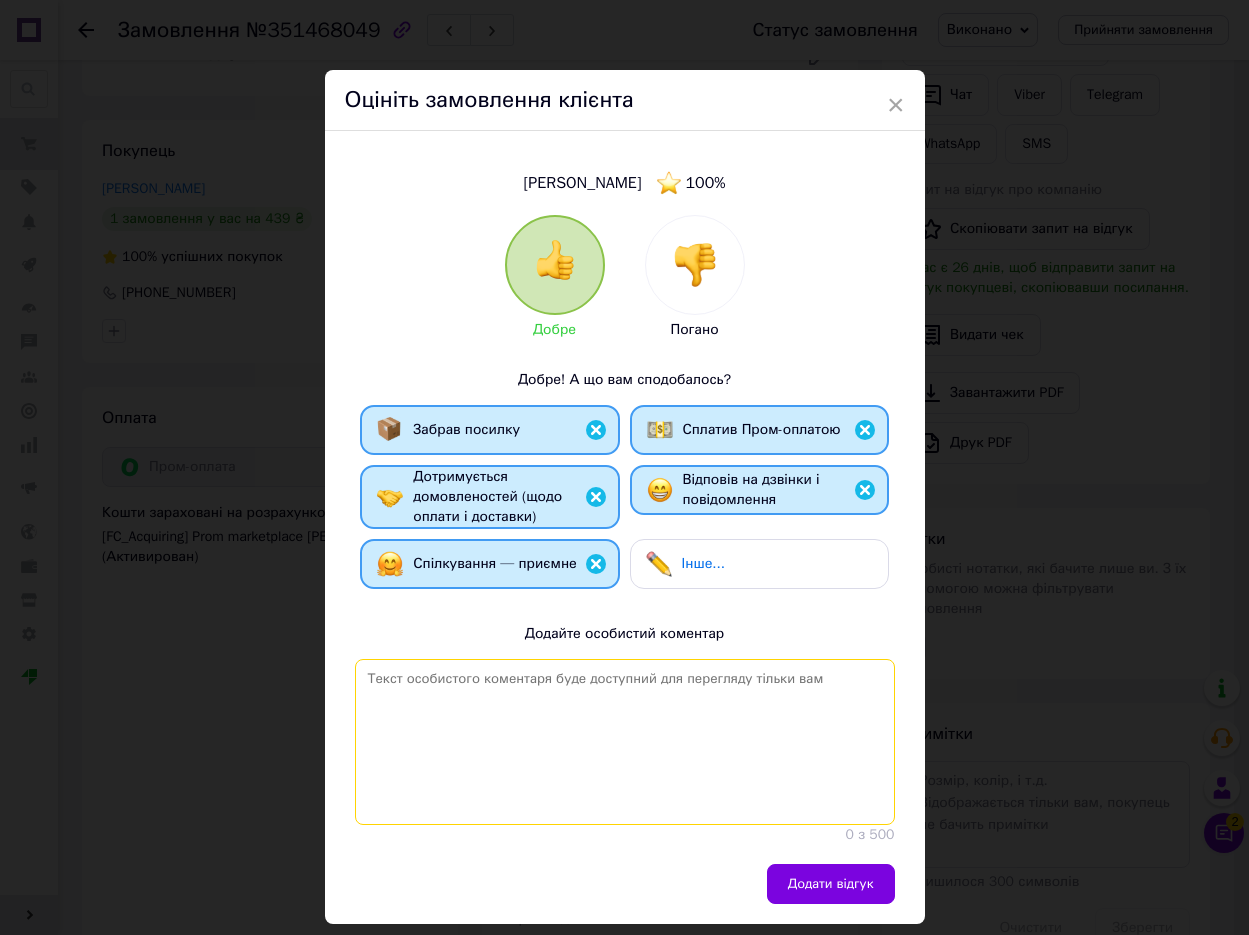 paste on "Дуже відповідальний клієнт, рекомендуємо до співпраці)" 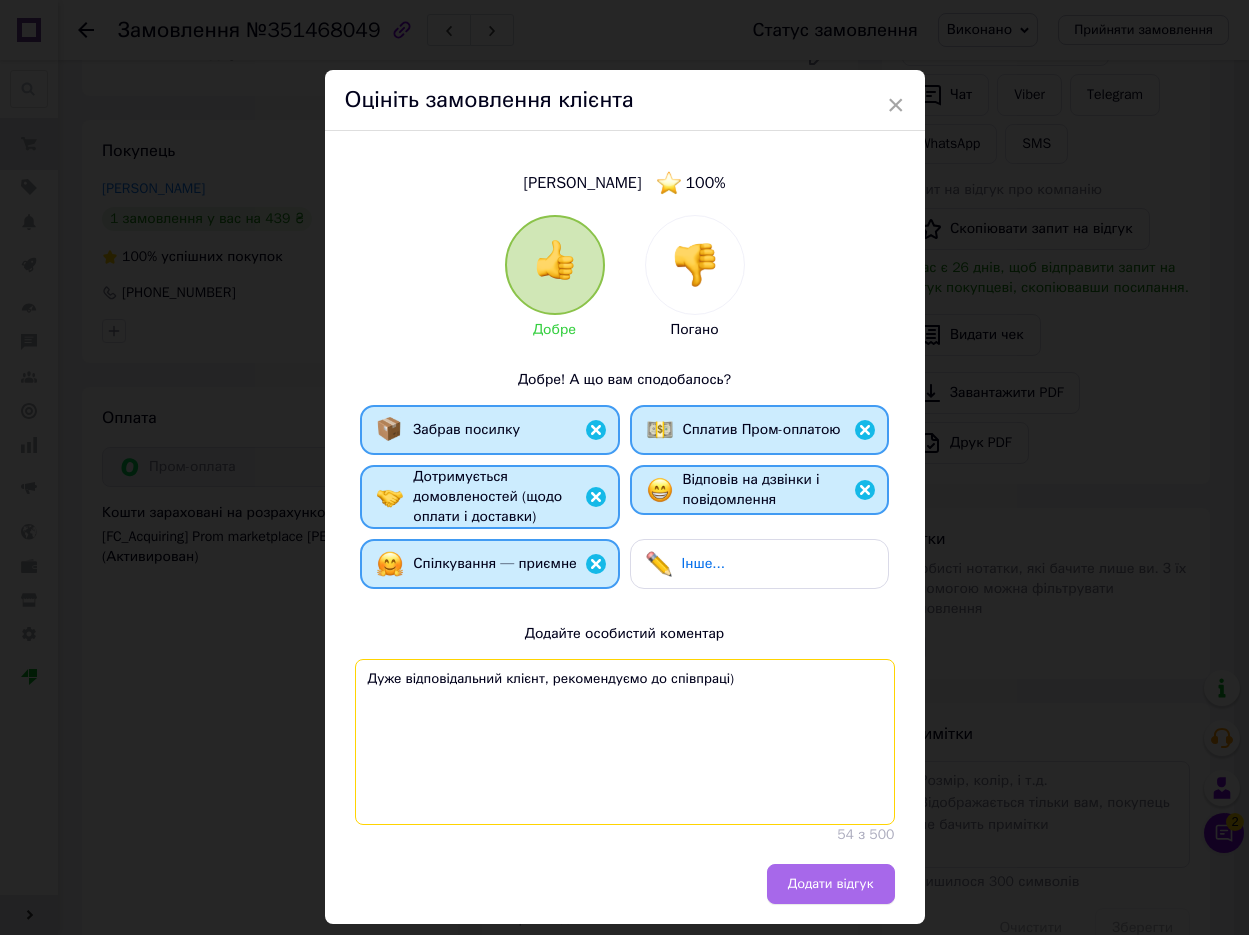 type on "Дуже відповідальний клієнт, рекомендуємо до співпраці)" 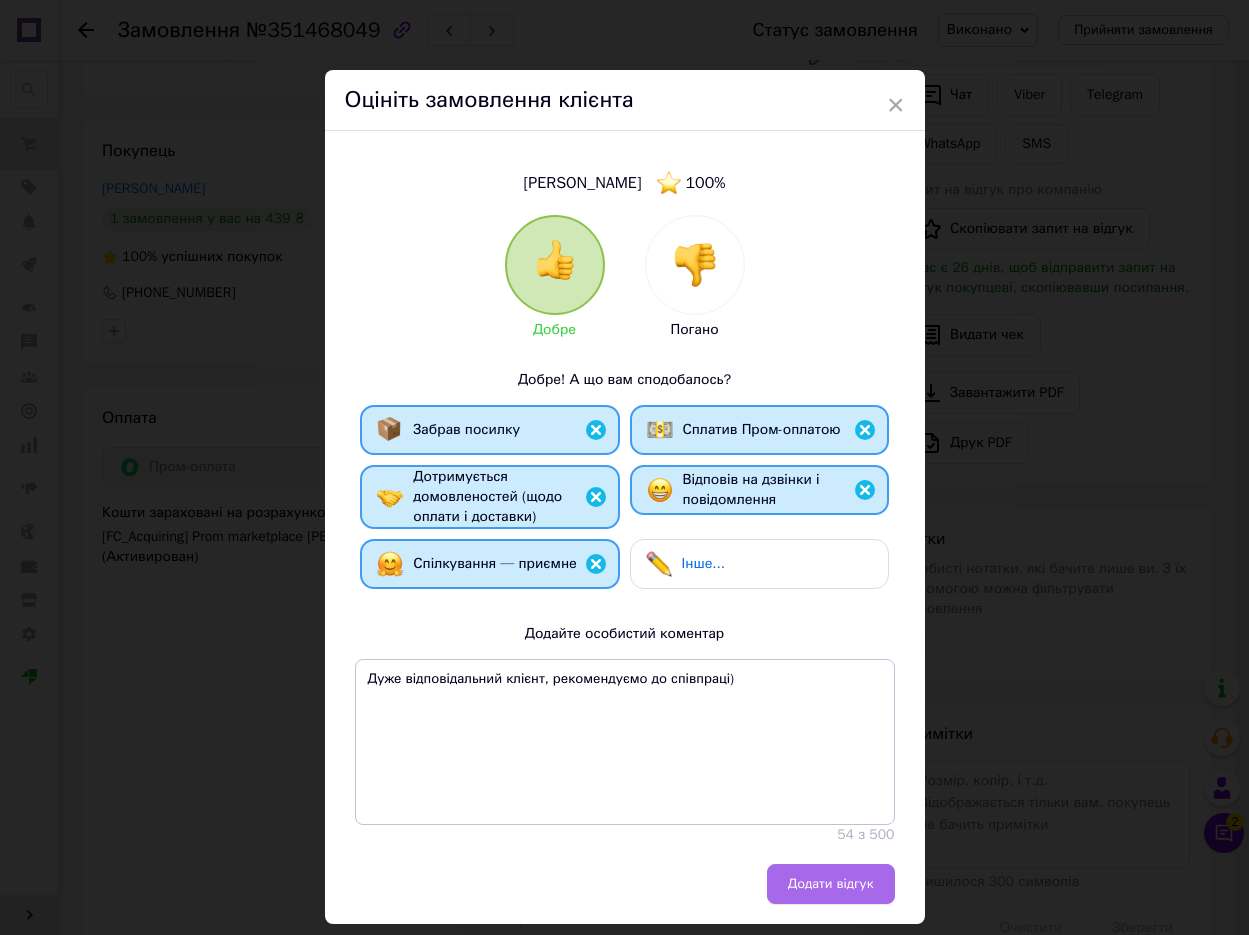 click on "Додати відгук" at bounding box center (831, 884) 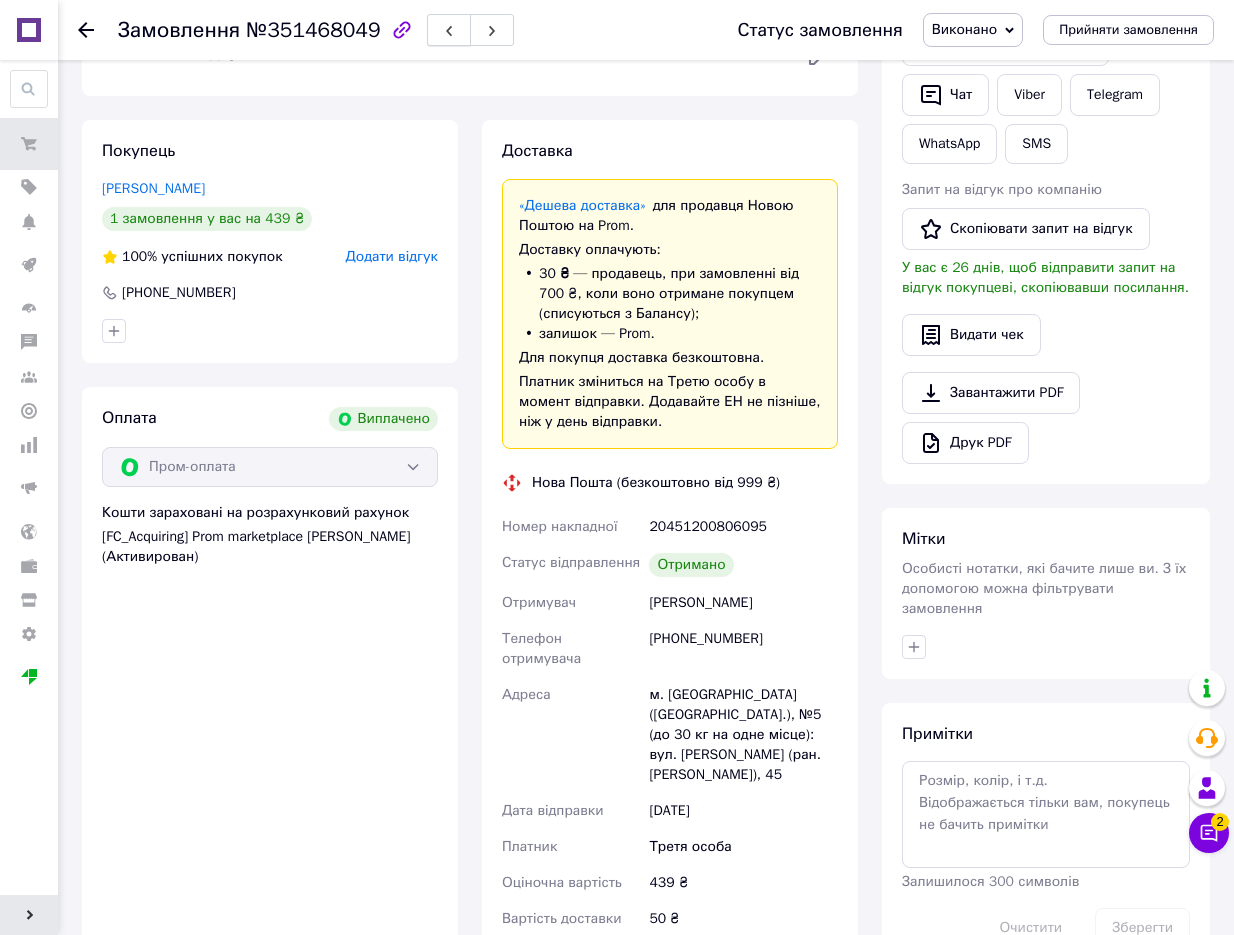 click at bounding box center (449, 30) 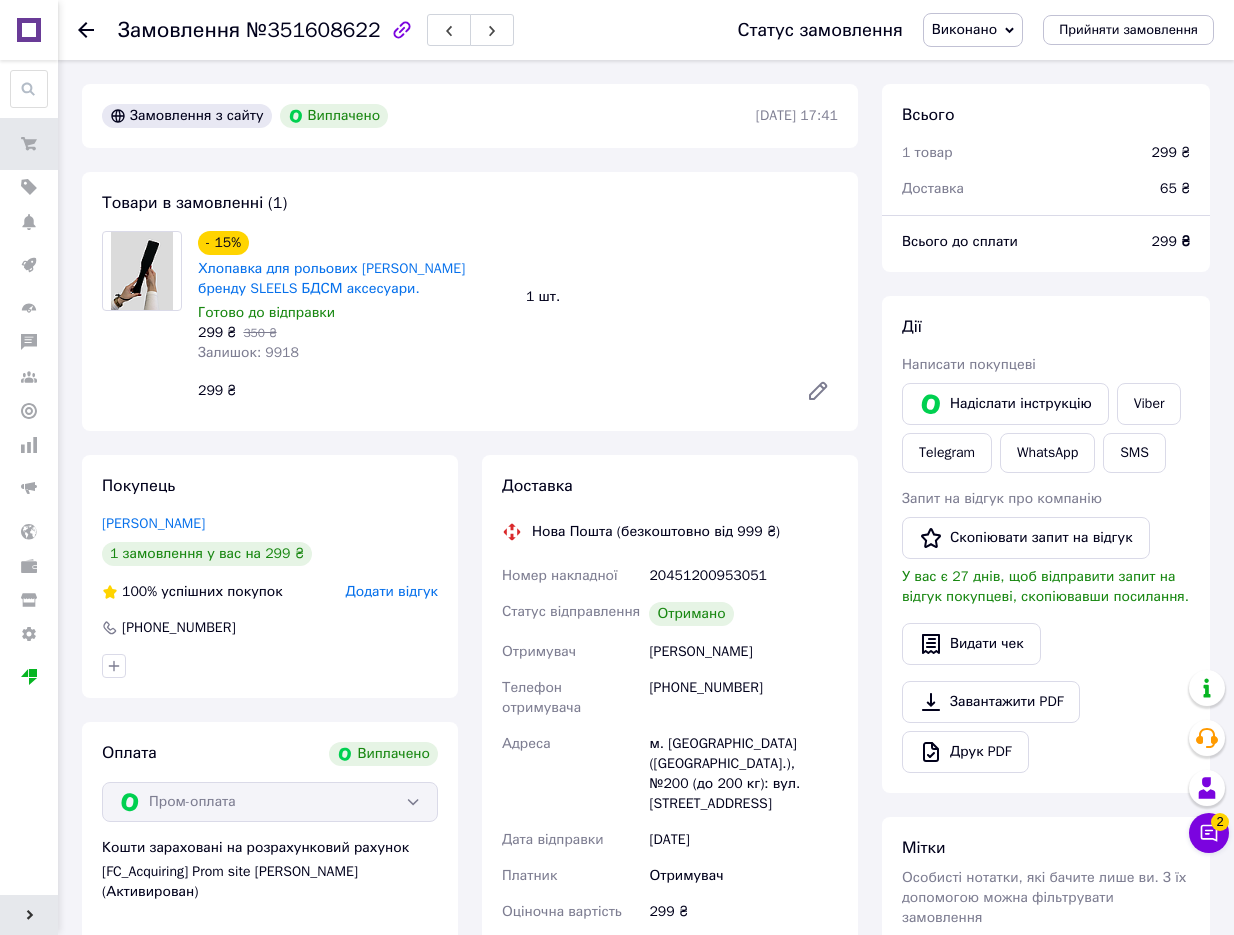 scroll, scrollTop: 88, scrollLeft: 0, axis: vertical 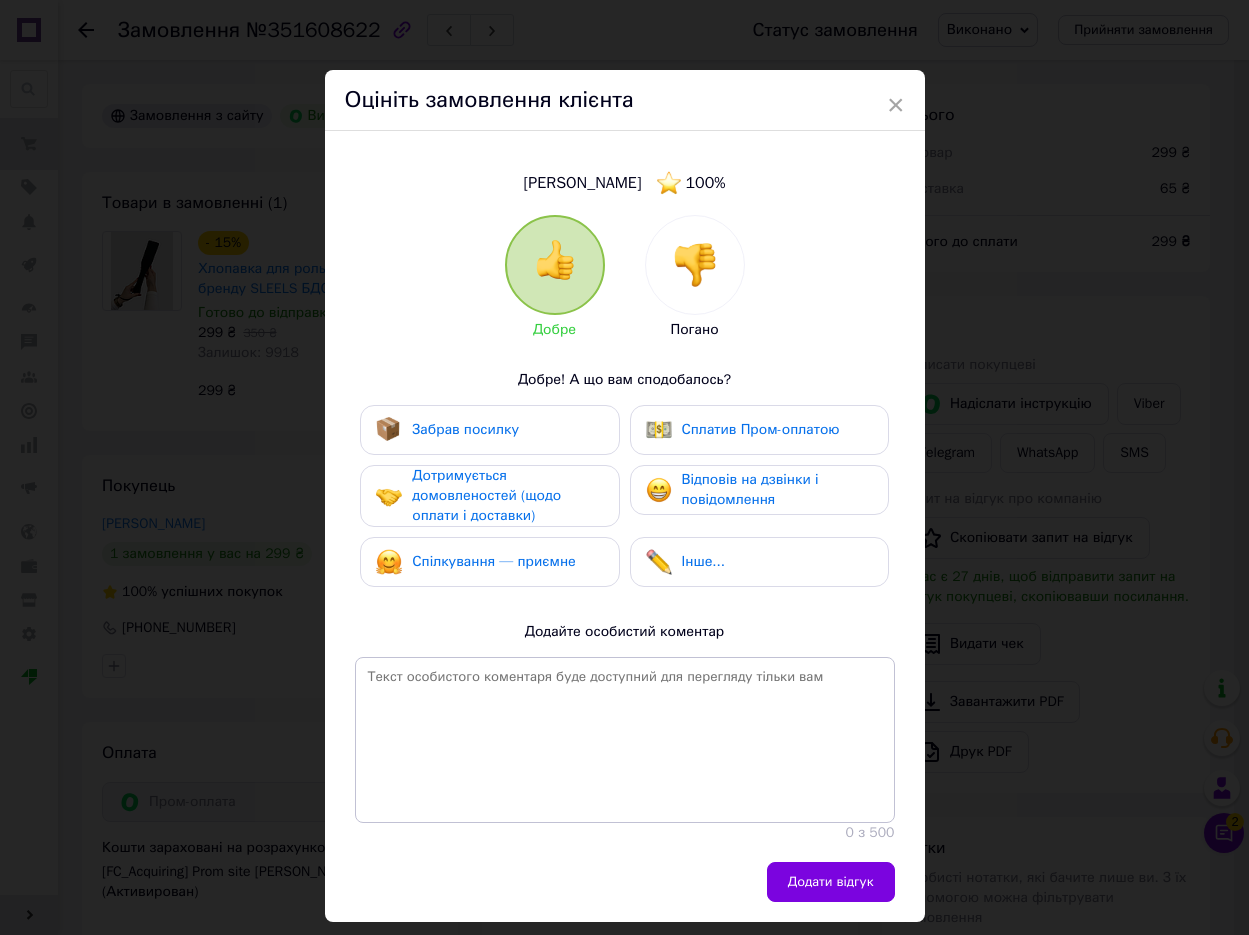 click on "Забрав посилку" at bounding box center [489, 430] 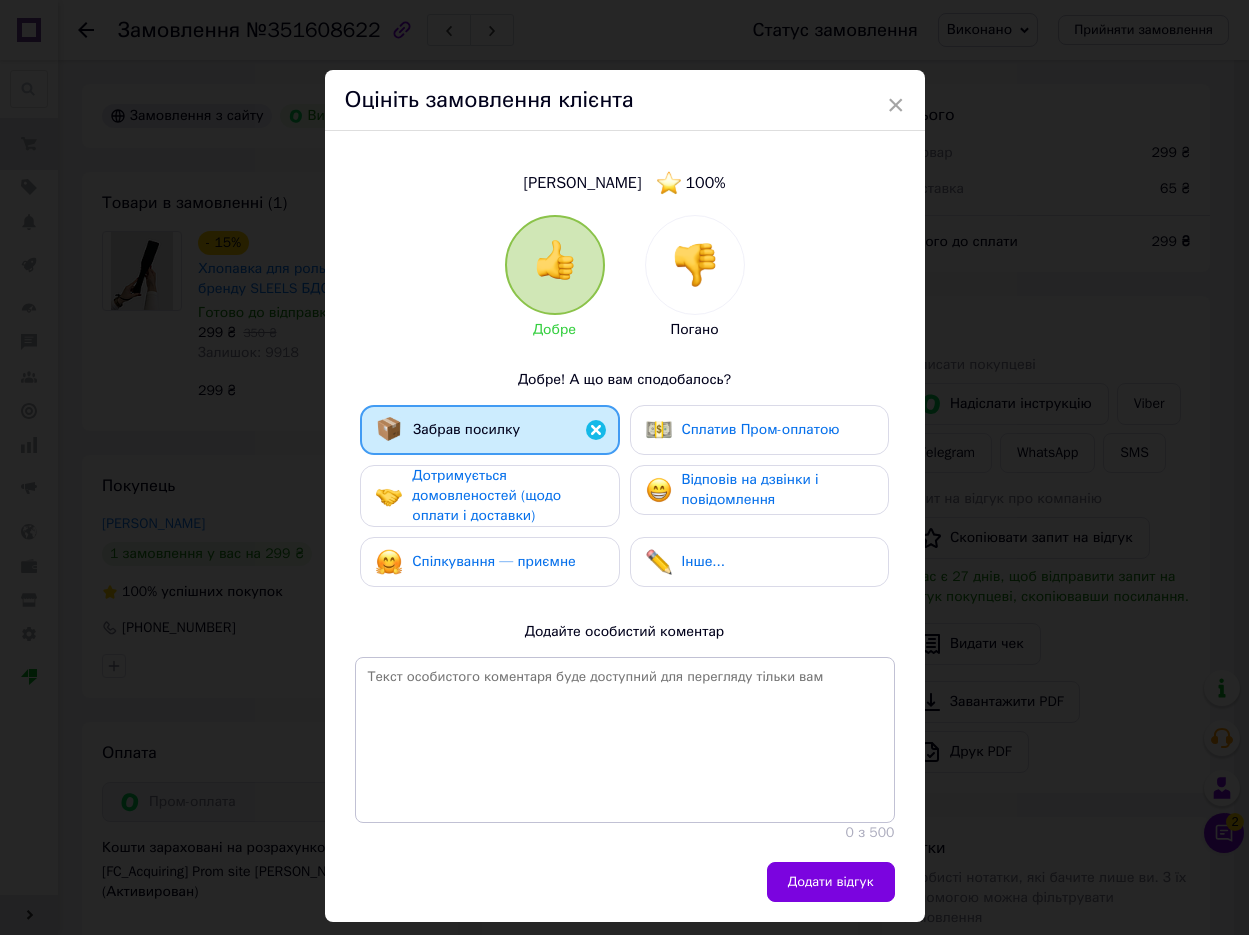 click on "Дотримується домовленостей (щодо оплати і доставки)" at bounding box center [486, 495] 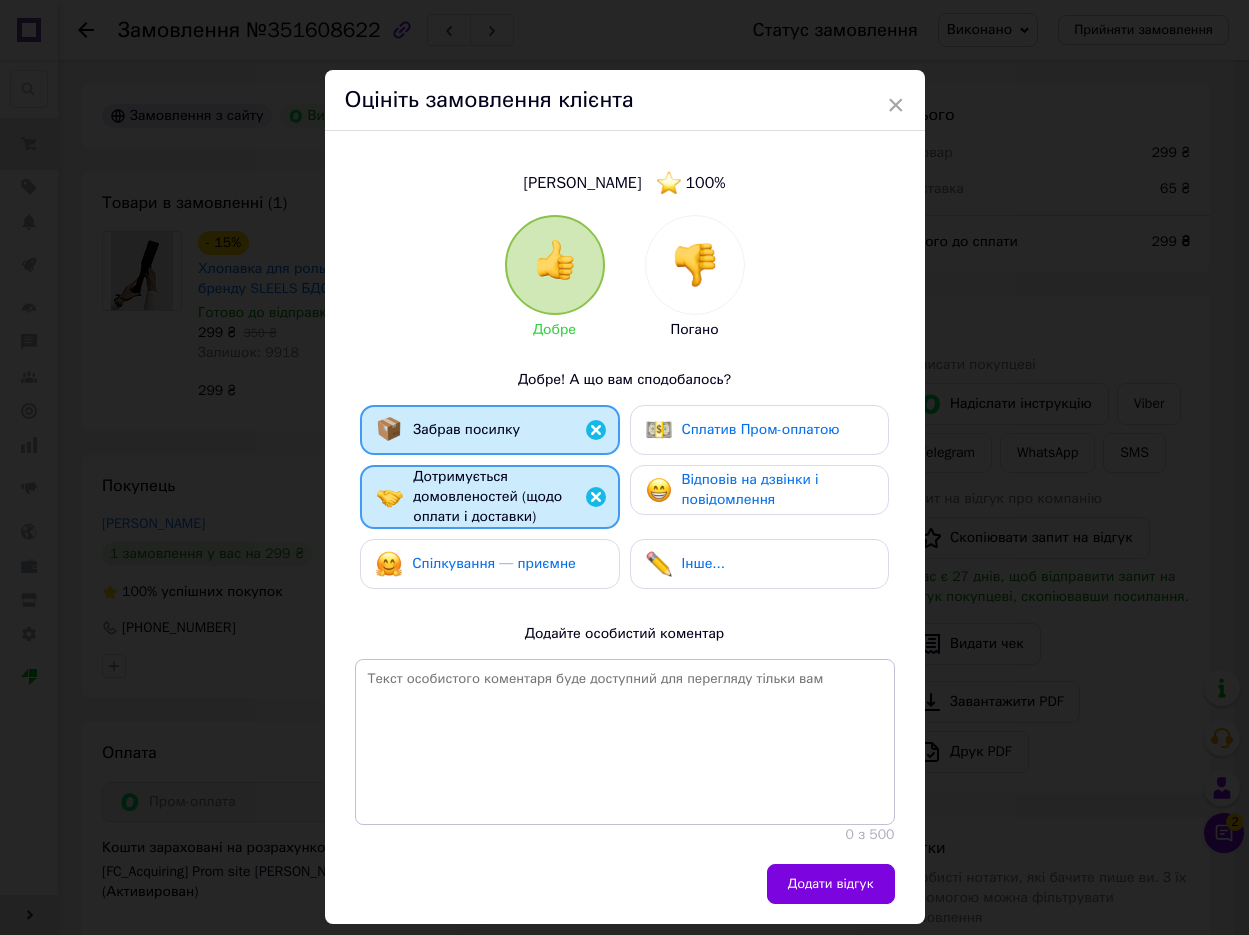 drag, startPoint x: 547, startPoint y: 548, endPoint x: 645, endPoint y: 491, distance: 113.37107 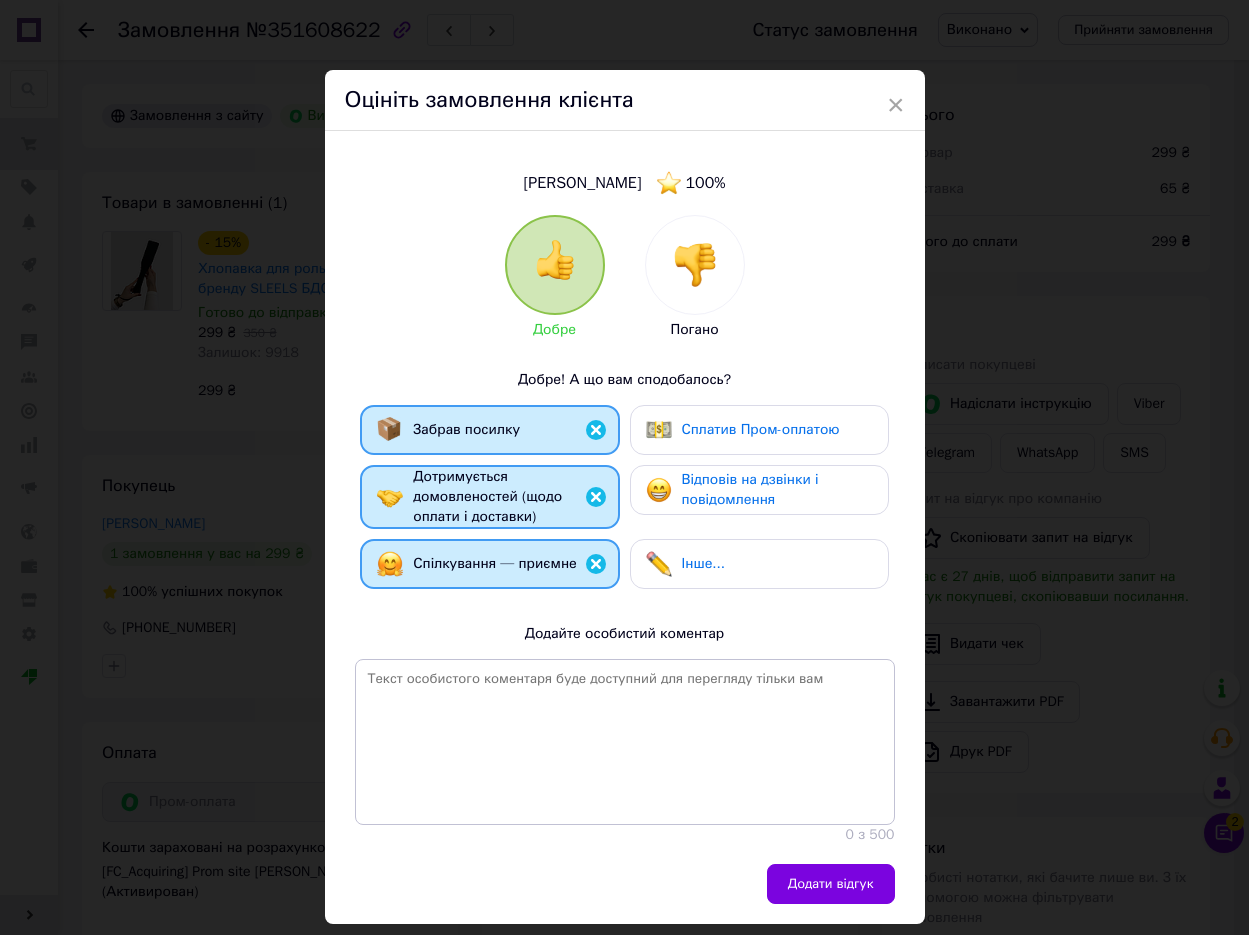 drag, startPoint x: 653, startPoint y: 486, endPoint x: 653, endPoint y: 428, distance: 58 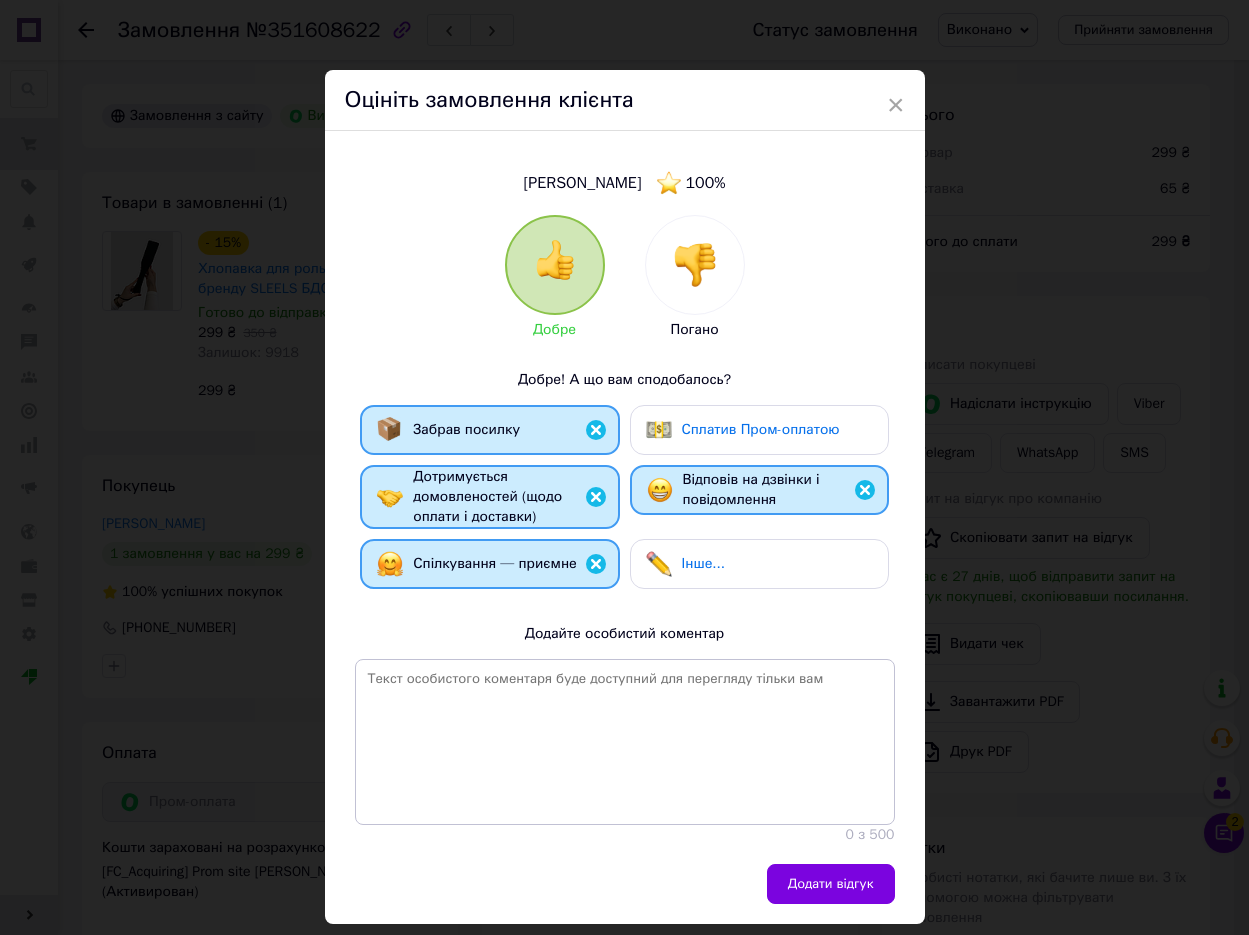 drag, startPoint x: 653, startPoint y: 424, endPoint x: 628, endPoint y: 596, distance: 173.80736 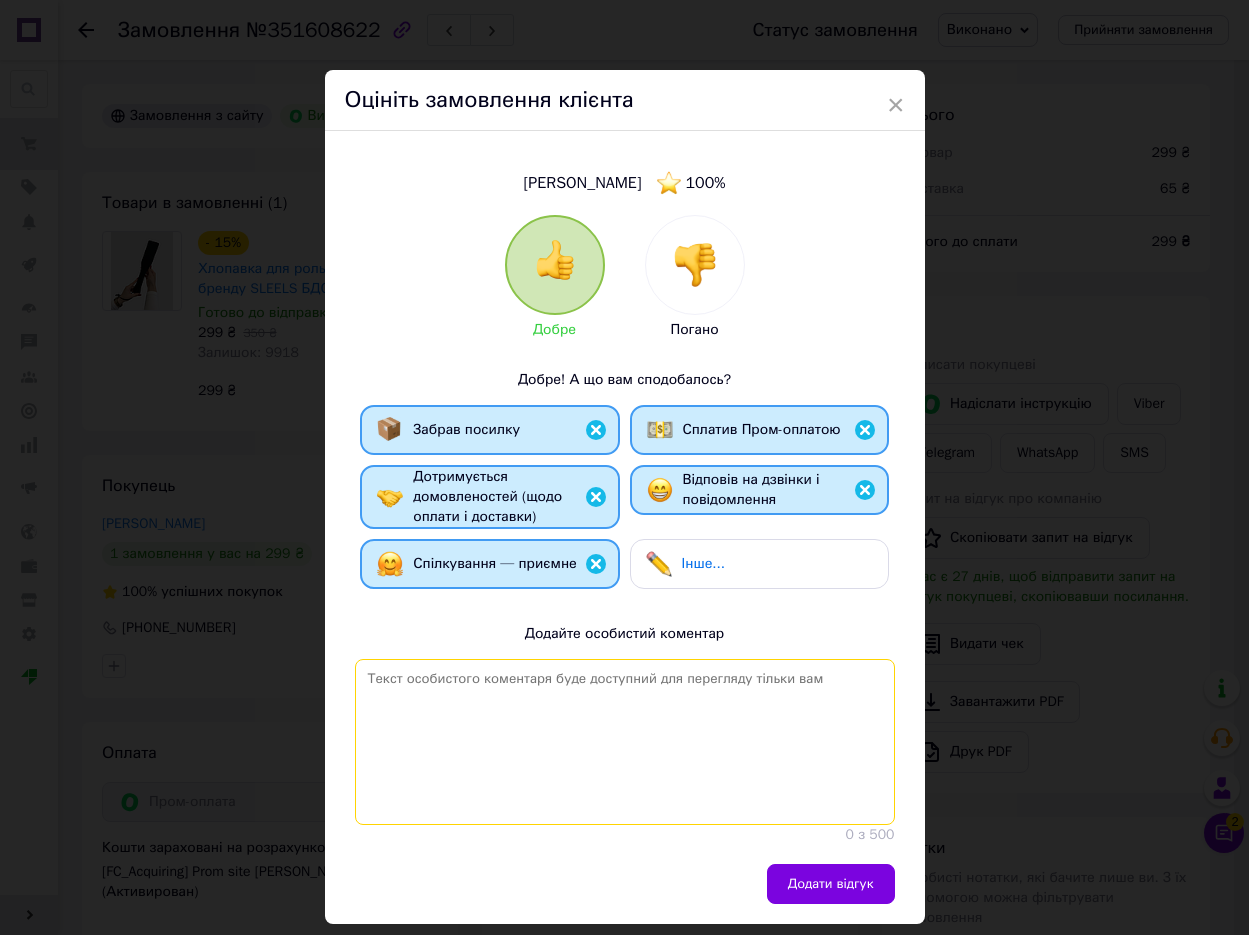 click at bounding box center [625, 742] 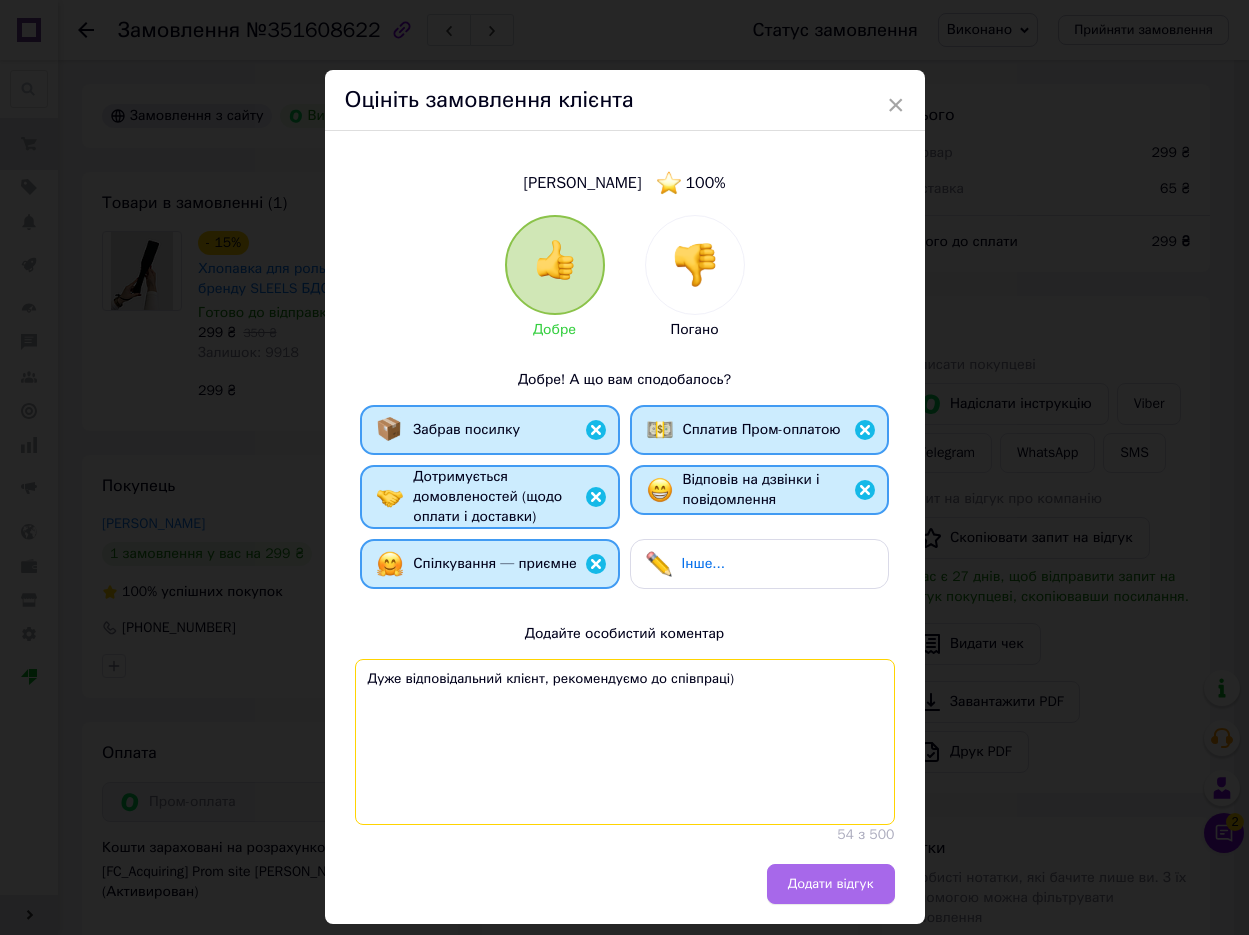 type on "Дуже відповідальний клієнт, рекомендуємо до співпраці)" 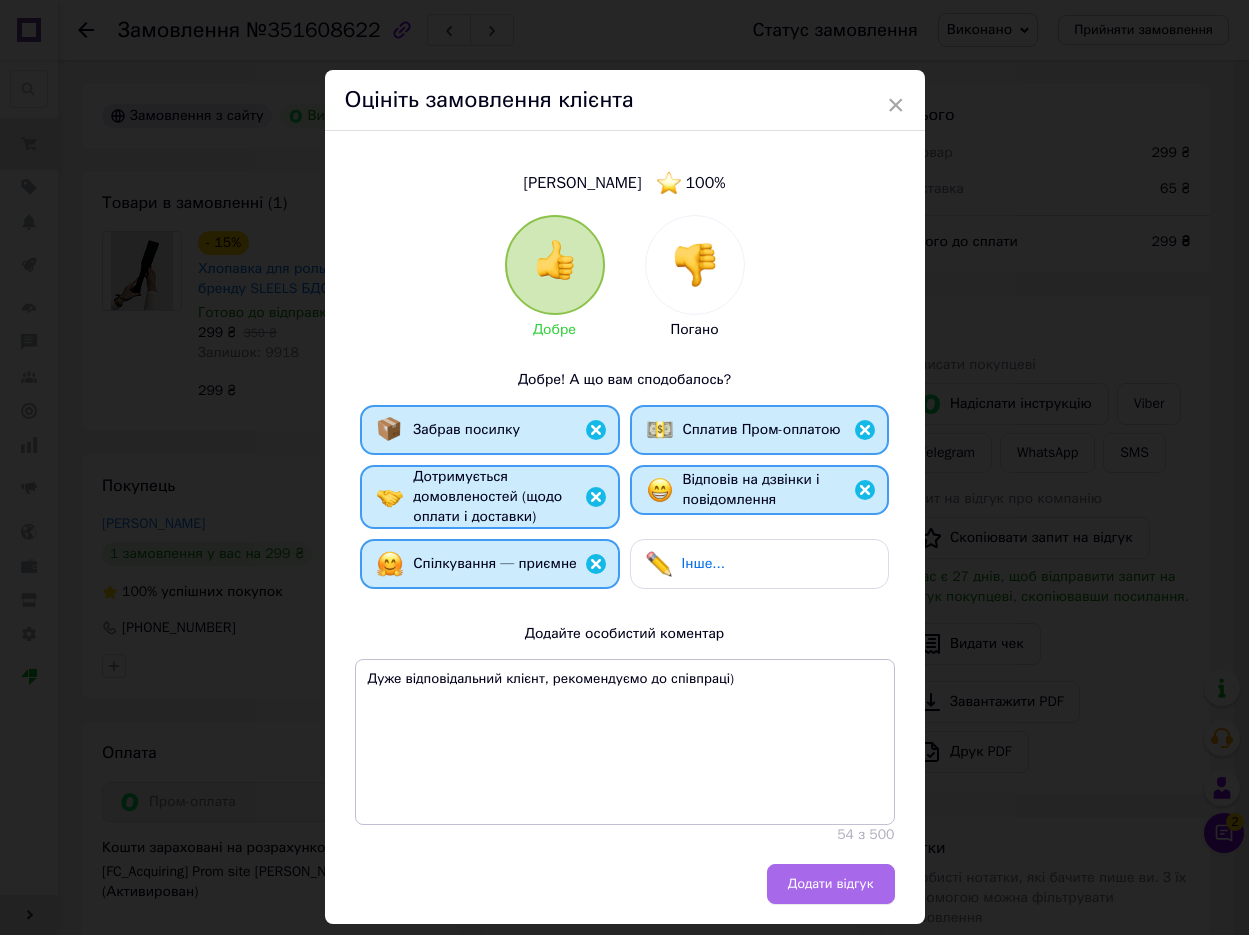click on "Додати відгук" at bounding box center (831, 884) 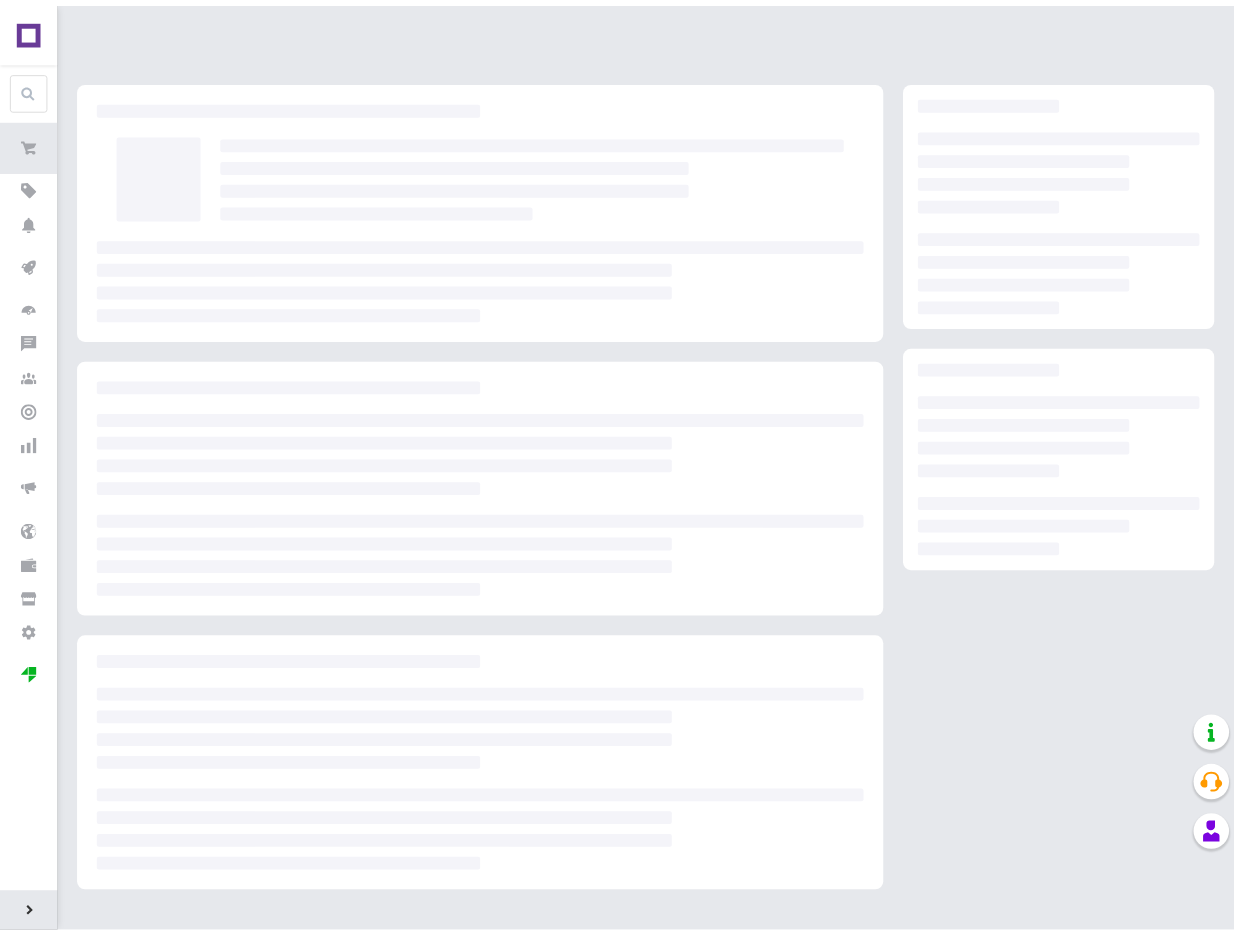 scroll, scrollTop: 0, scrollLeft: 0, axis: both 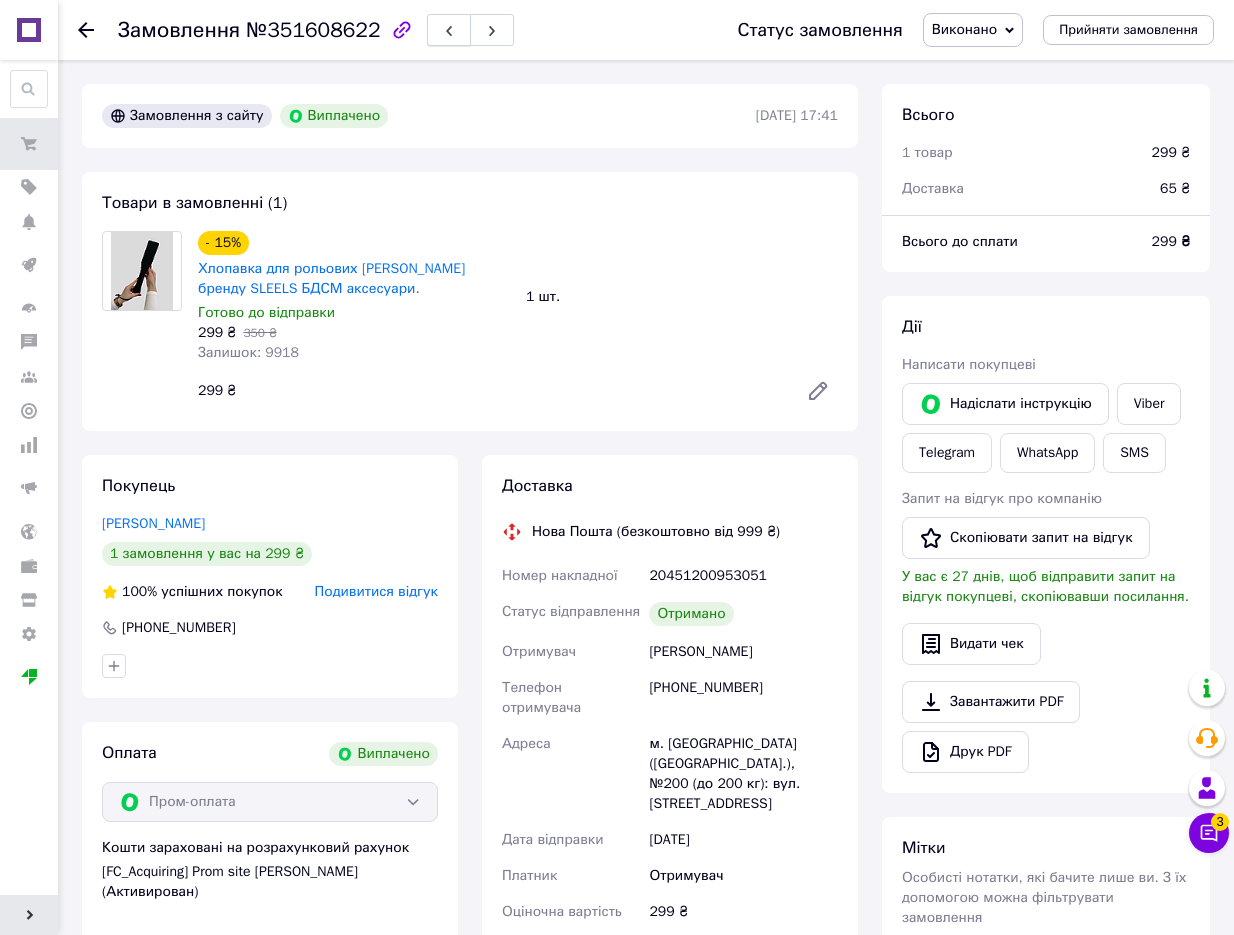 click at bounding box center [449, 30] 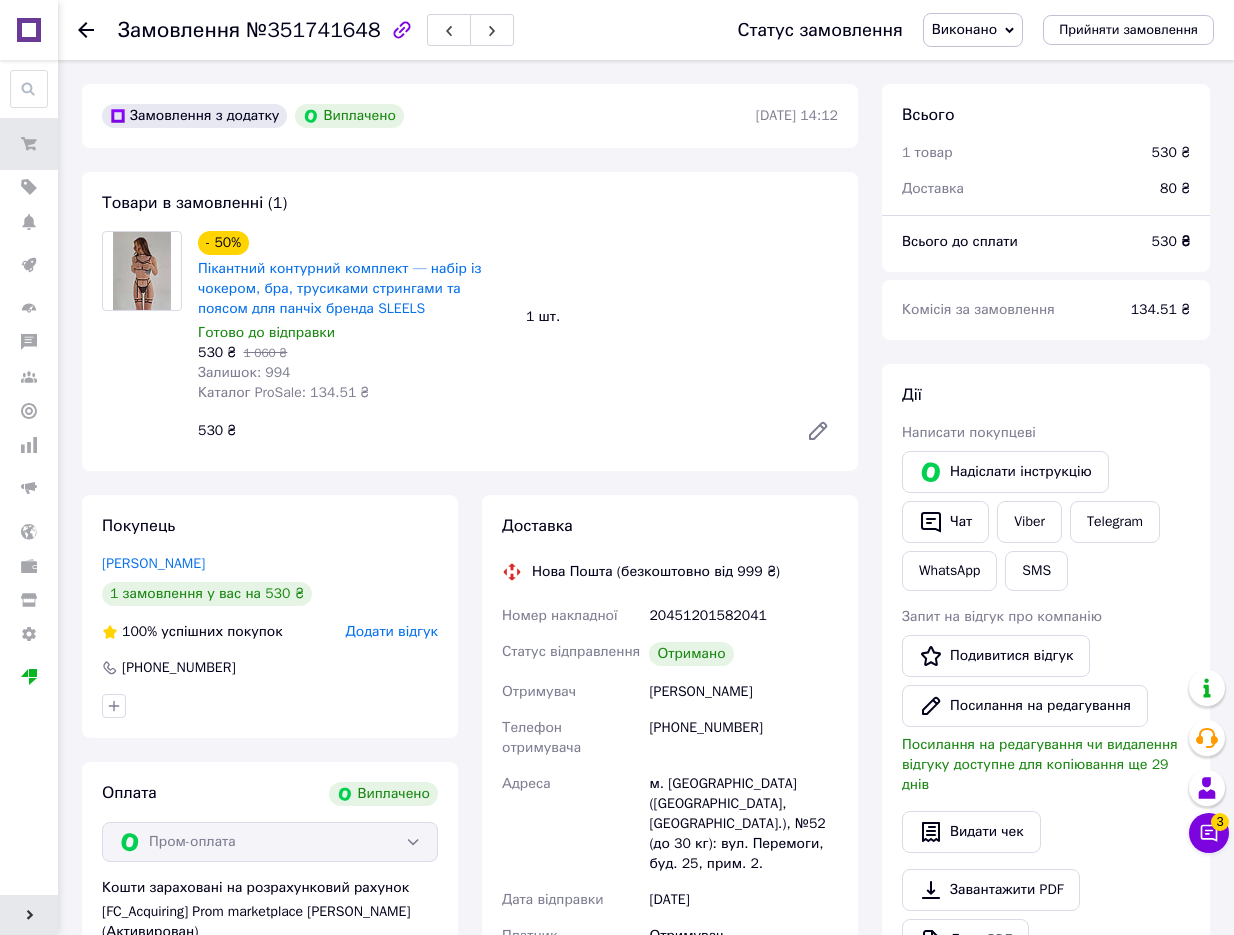 scroll, scrollTop: 68, scrollLeft: 0, axis: vertical 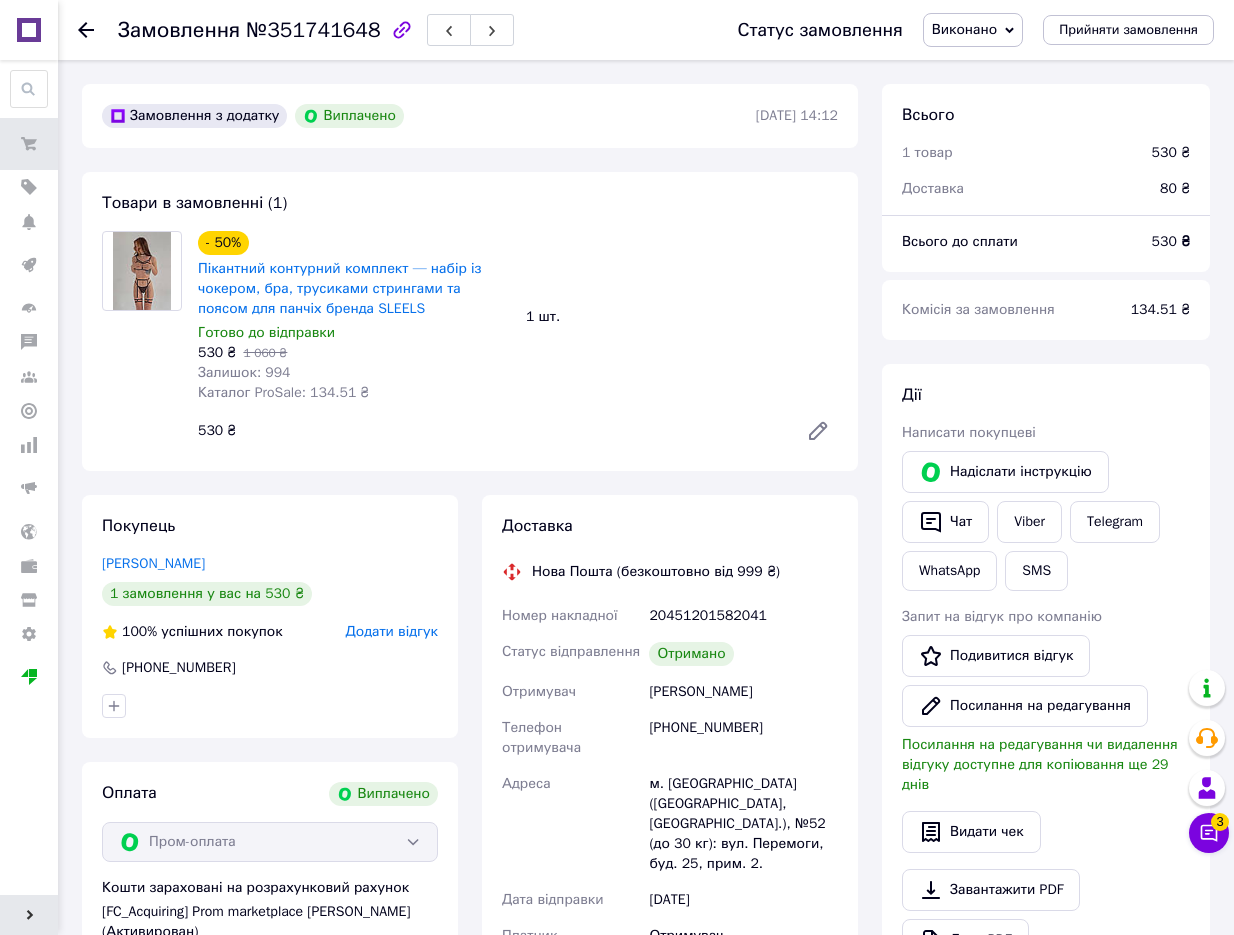 click on "Додати відгук" at bounding box center [392, 631] 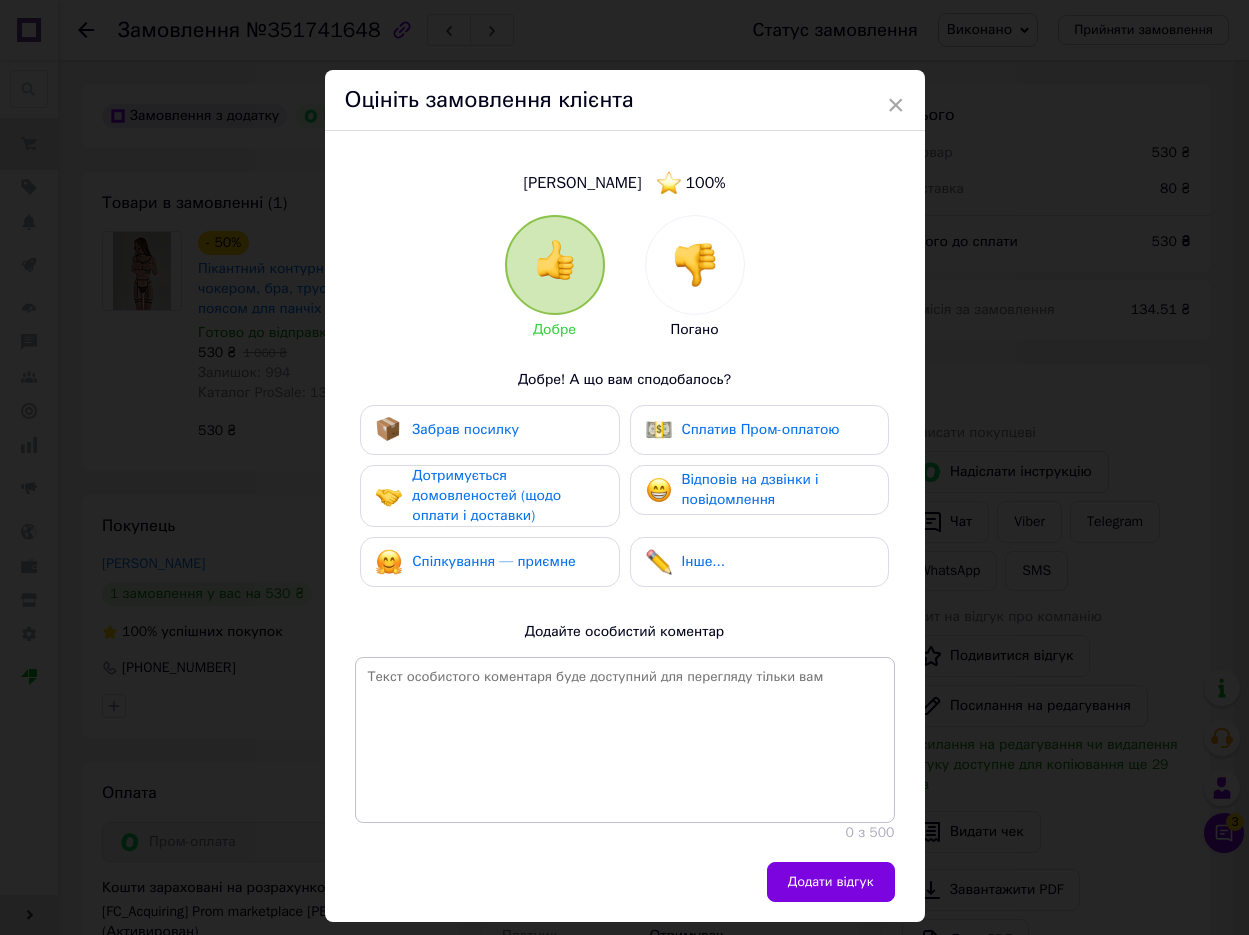 click on "Спілкування — приємне" at bounding box center (489, 562) 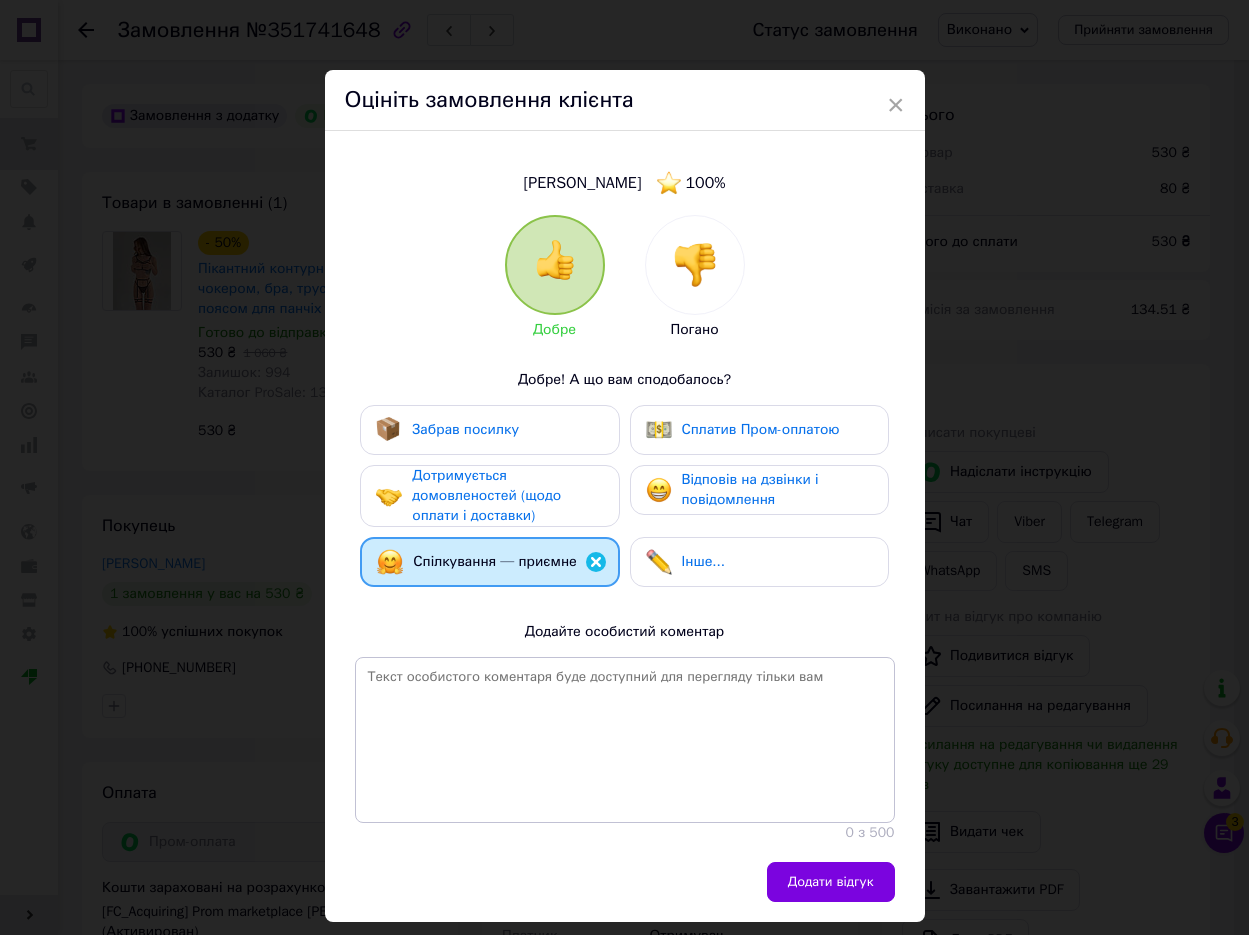 click on "Забрав посилку Сплатив Пром-оплатою Дотримується домовленостей (щодо оплати і доставки) Відповів на дзвінки і повідомлення Спілкування — приємне Інше..." at bounding box center (625, 501) 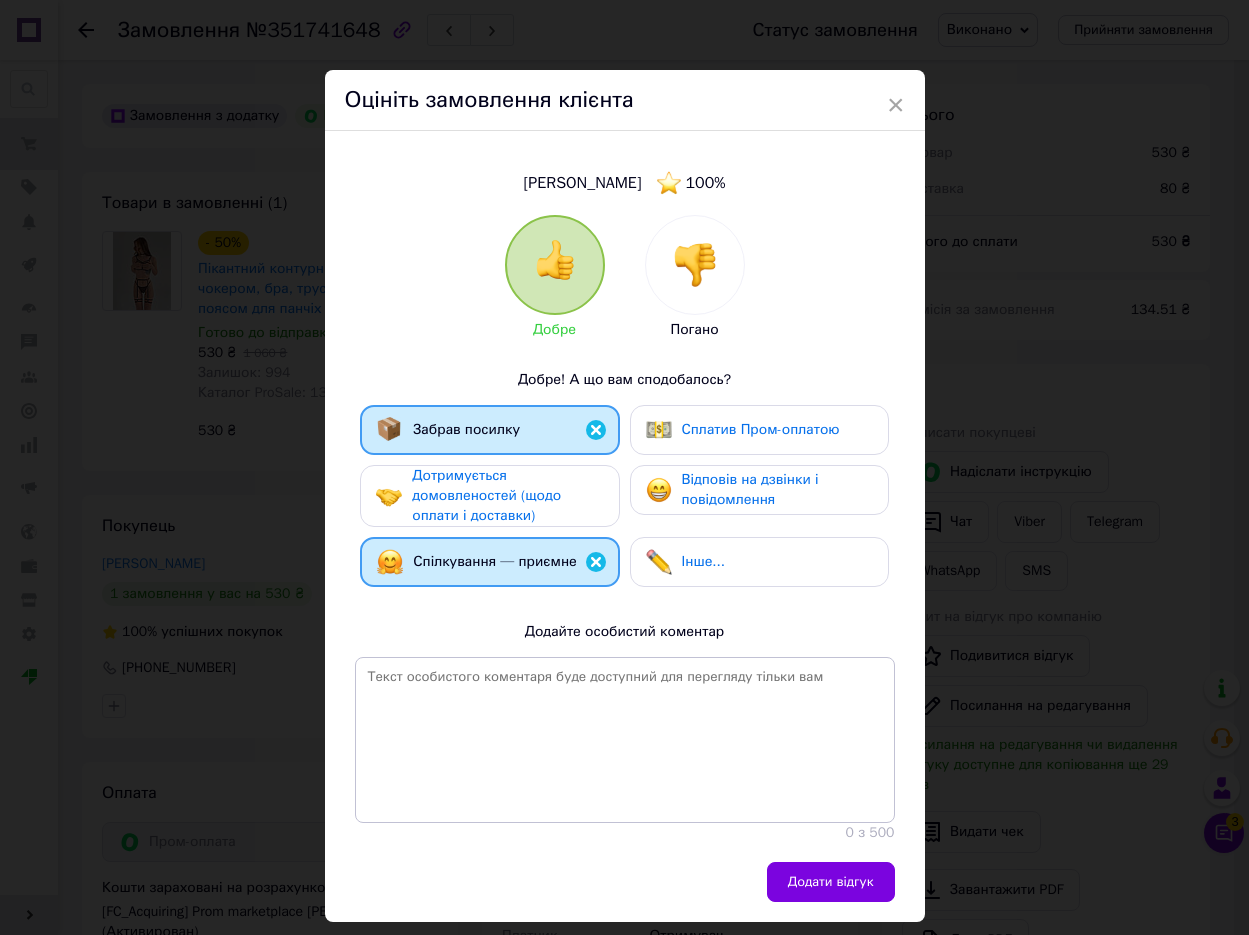 click on "Сплатив Пром-оплатою" at bounding box center [761, 429] 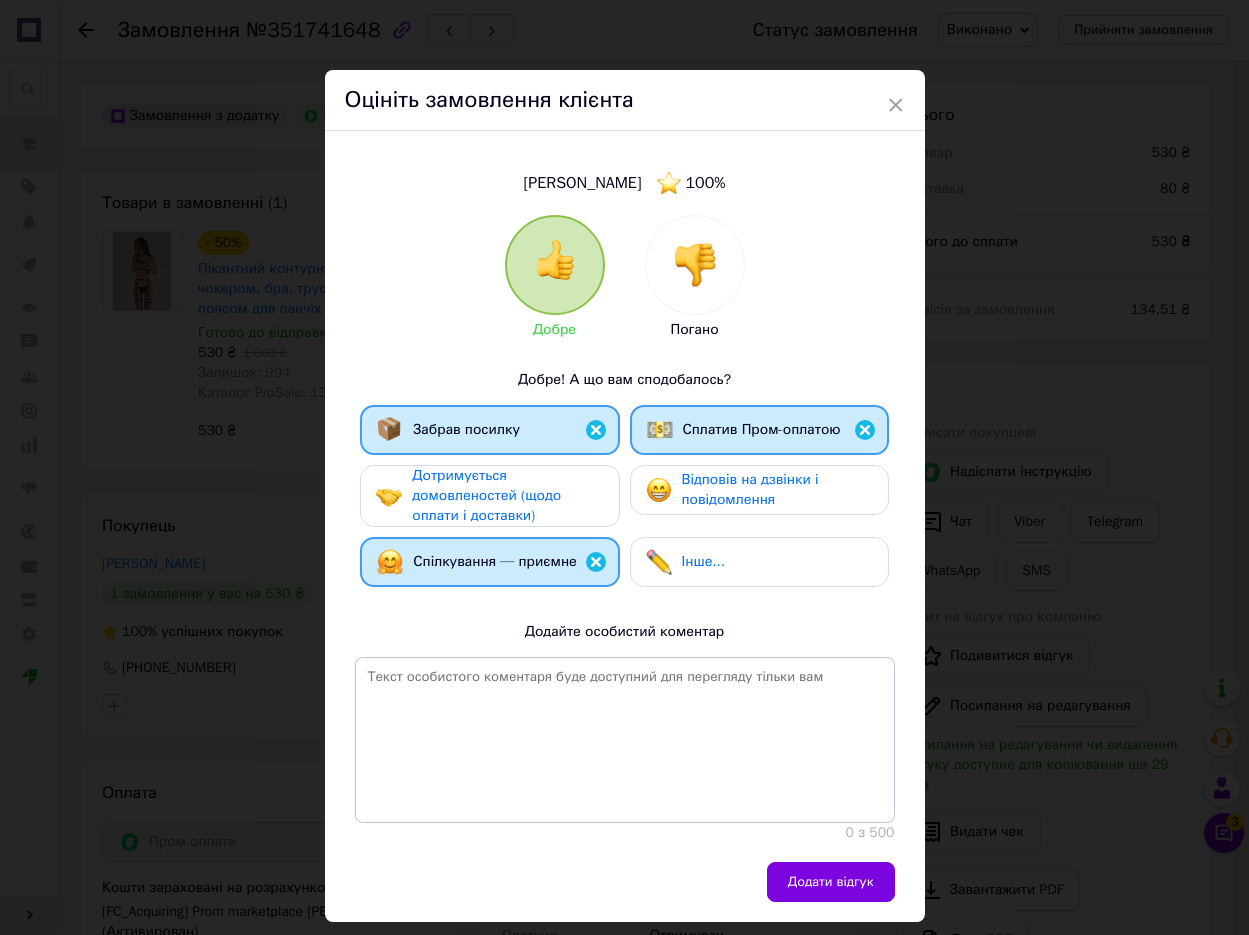 click on "Відповів на дзвінки і повідомлення" at bounding box center [750, 489] 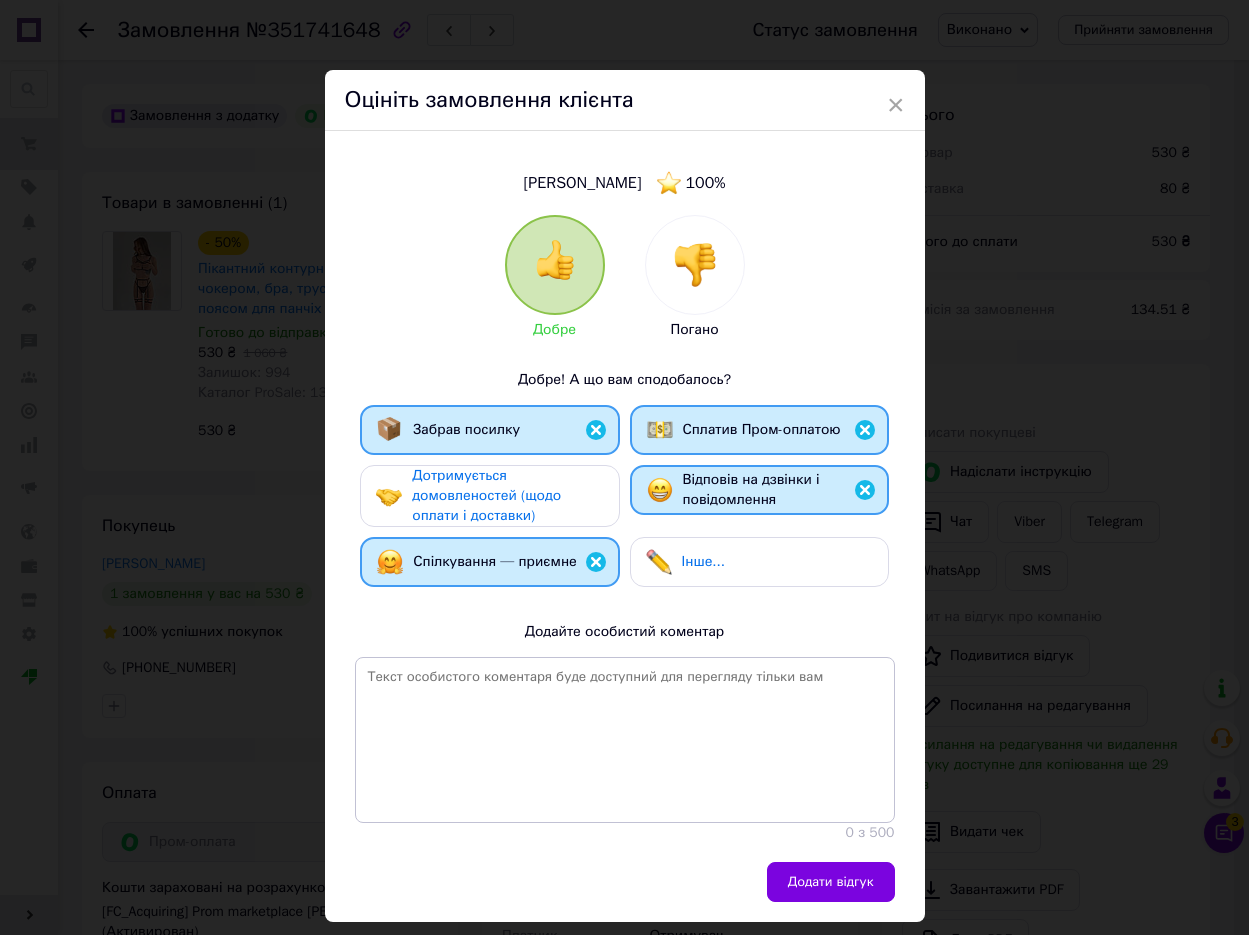 click on "Дотримується домовленостей (щодо оплати і доставки)" at bounding box center [507, 496] 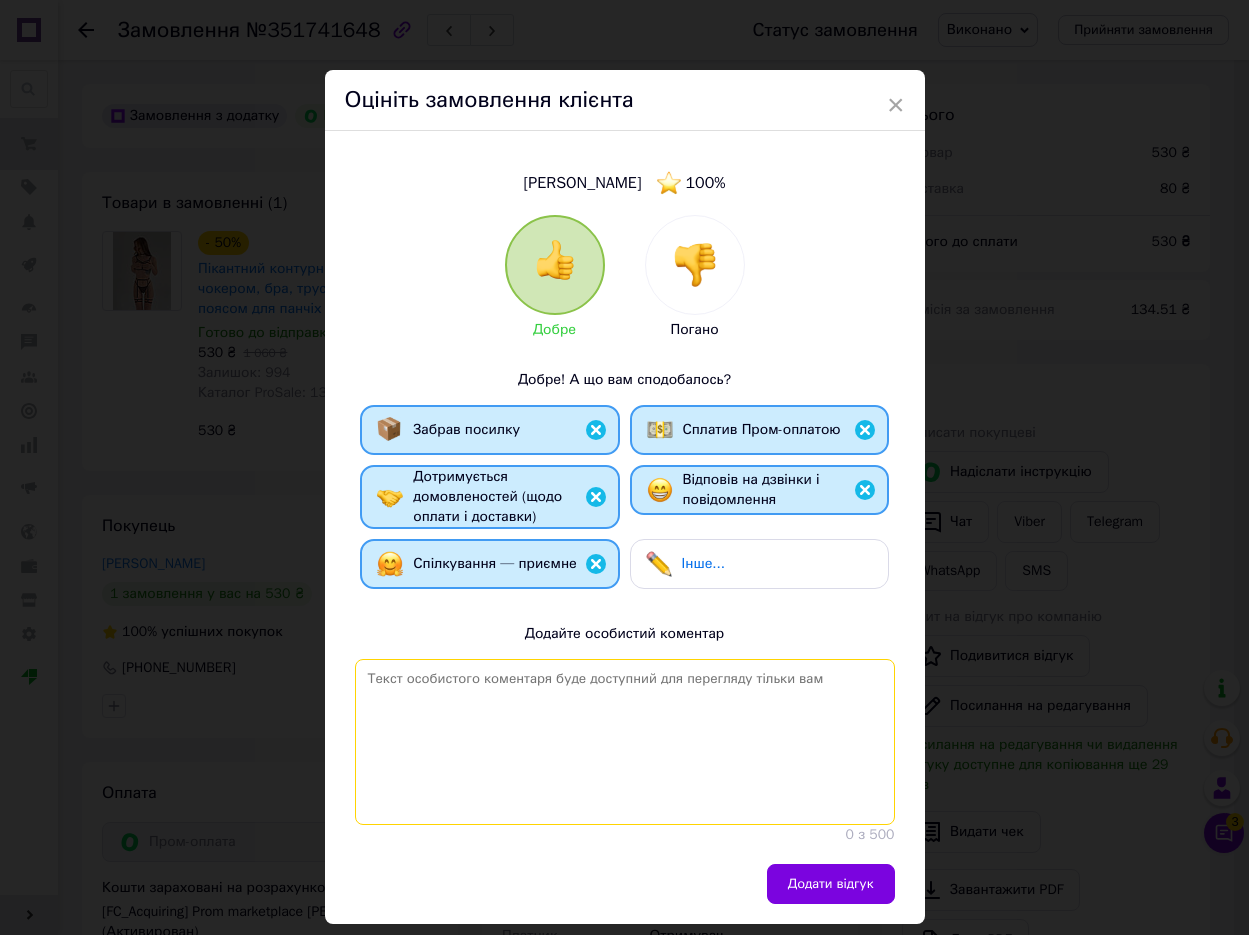 click at bounding box center [625, 742] 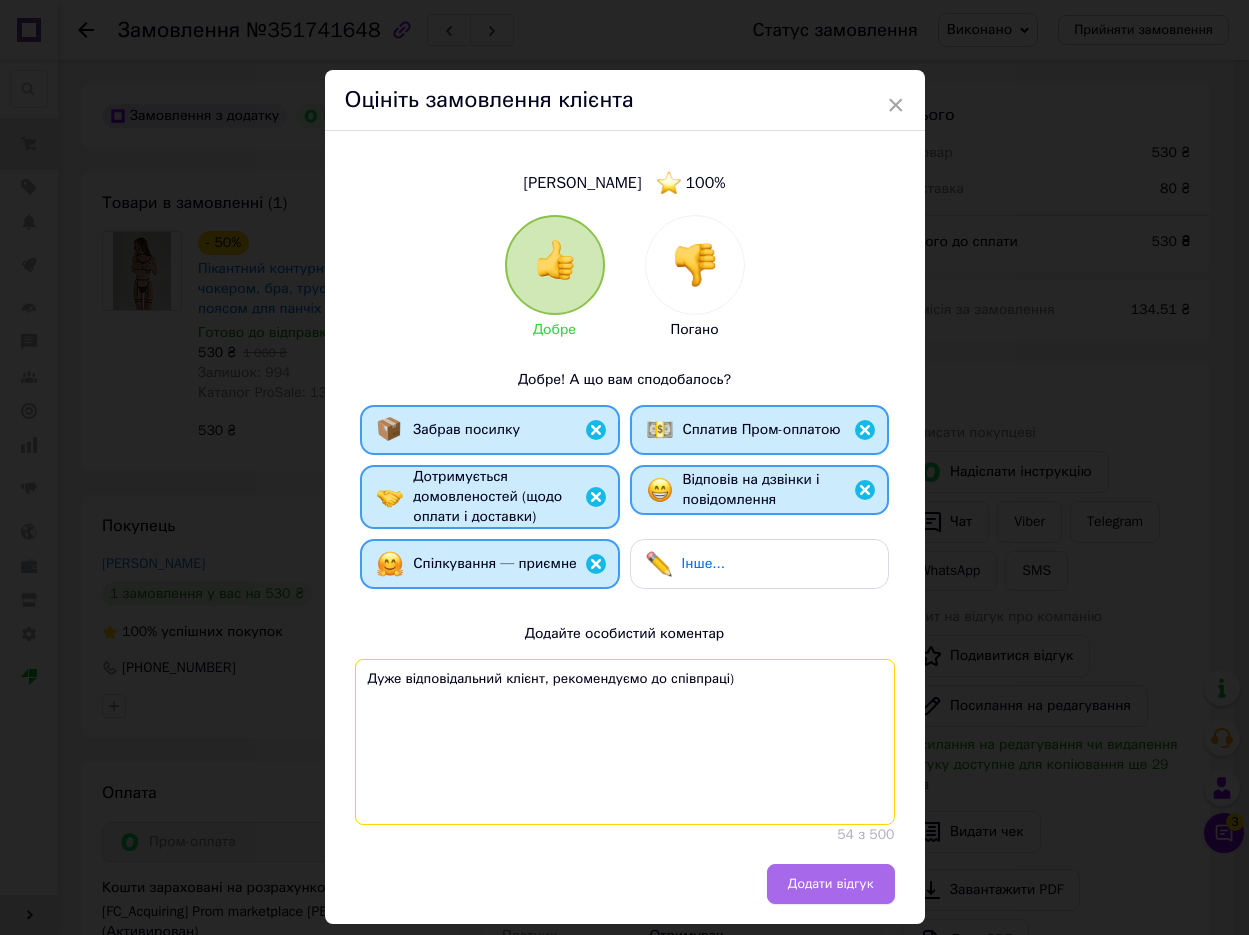 type on "Дуже відповідальний клієнт, рекомендуємо до співпраці)" 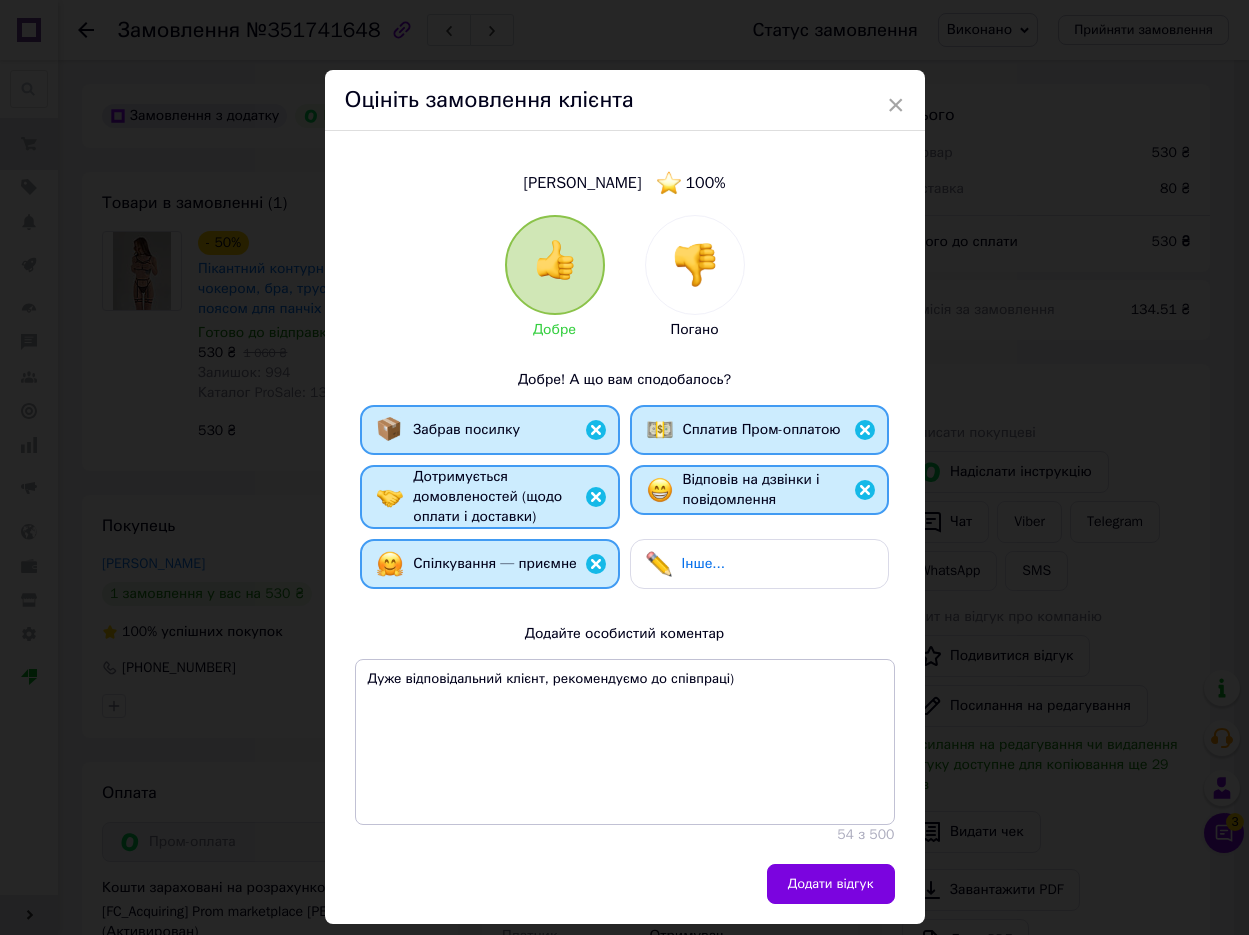 click on "Додати відгук" at bounding box center [831, 884] 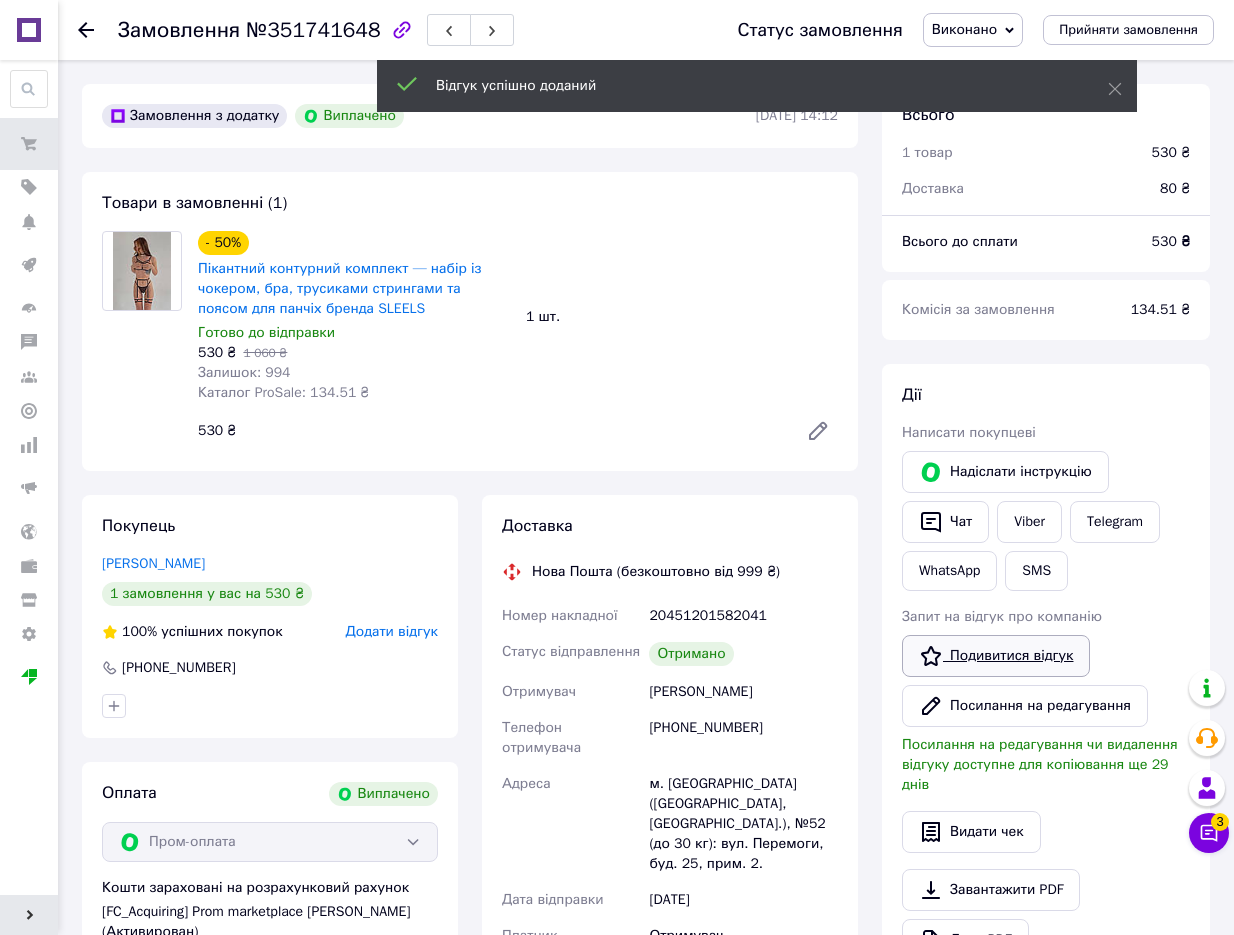click on "Подивитися відгук" at bounding box center [996, 656] 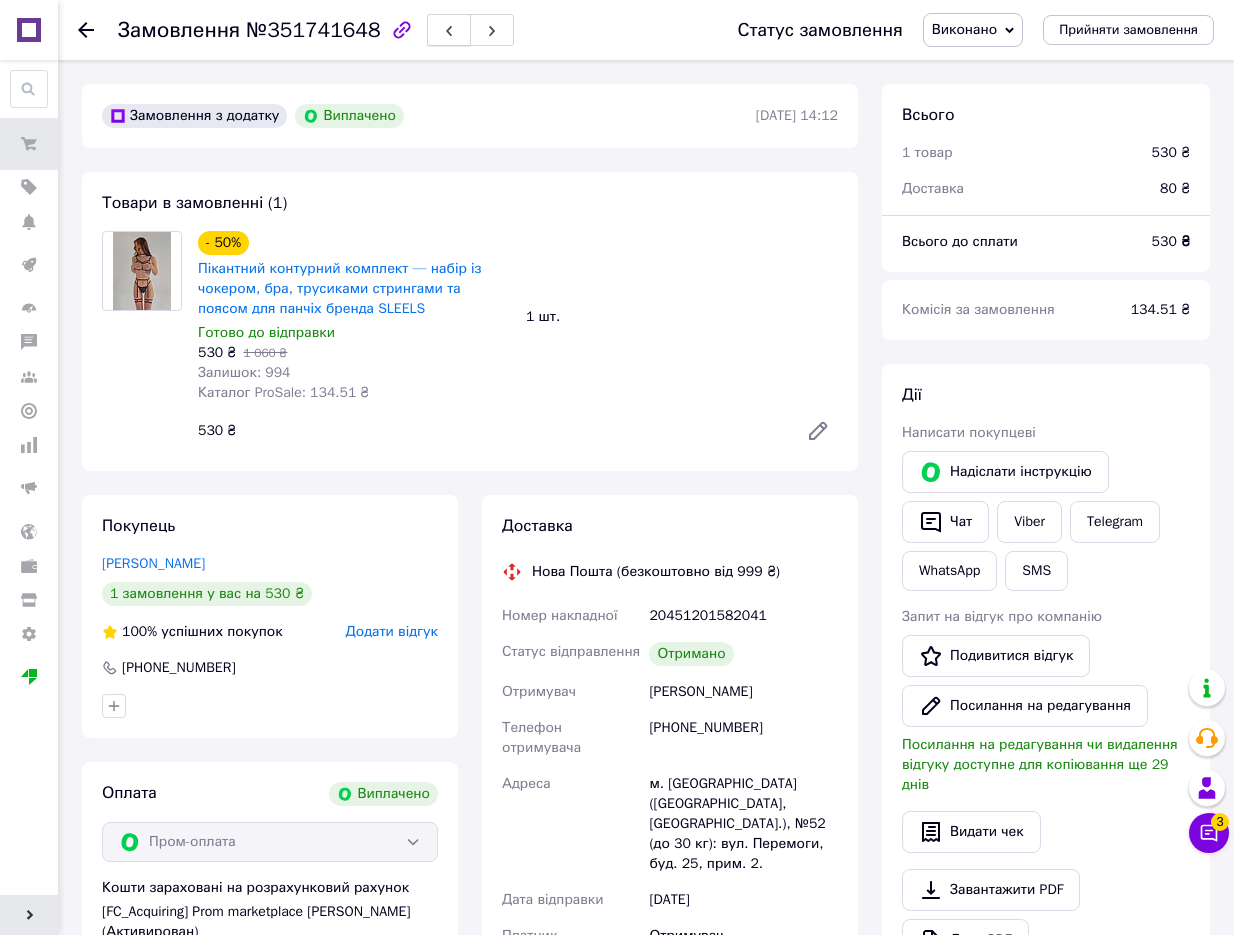 click at bounding box center (449, 30) 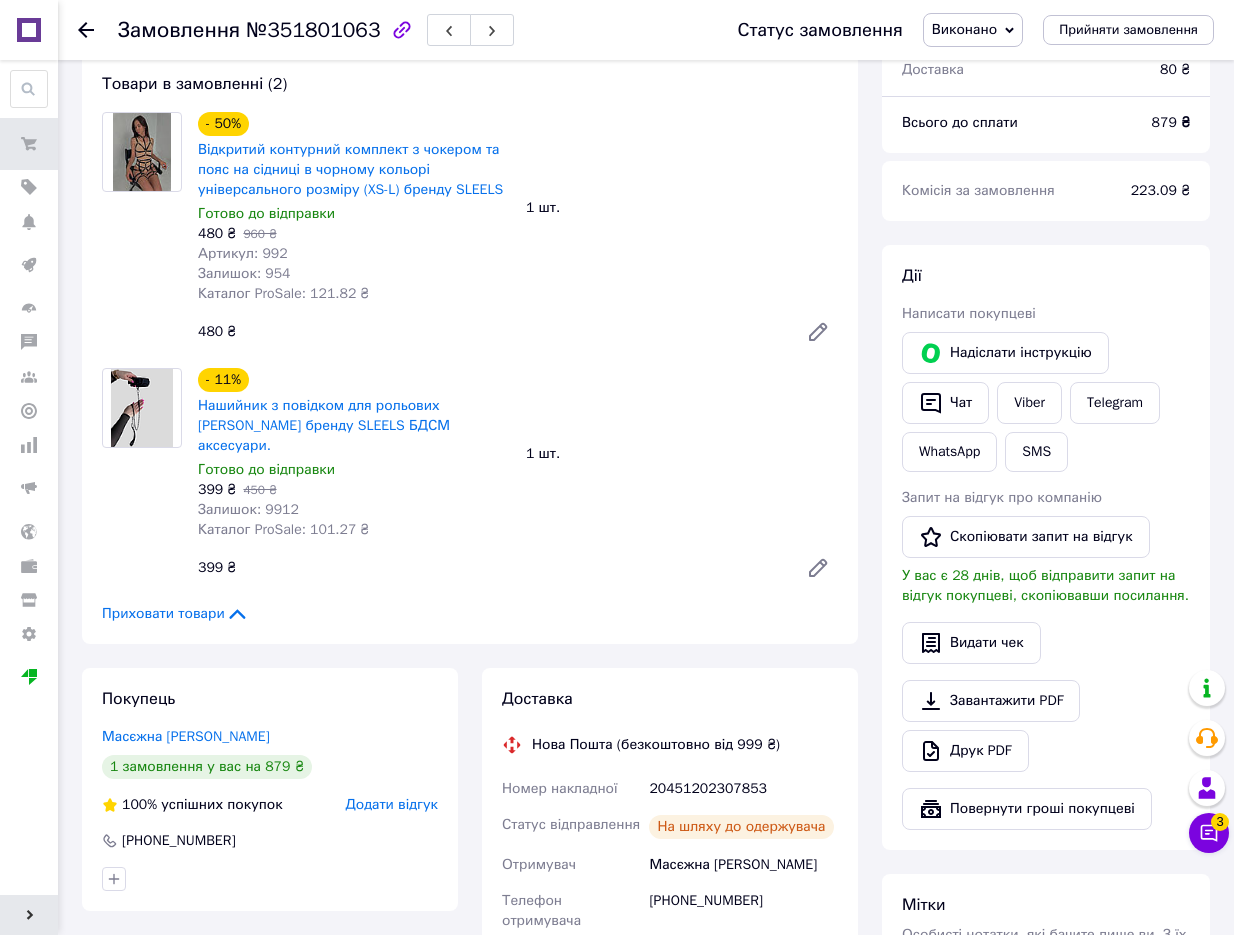 scroll, scrollTop: 219, scrollLeft: 0, axis: vertical 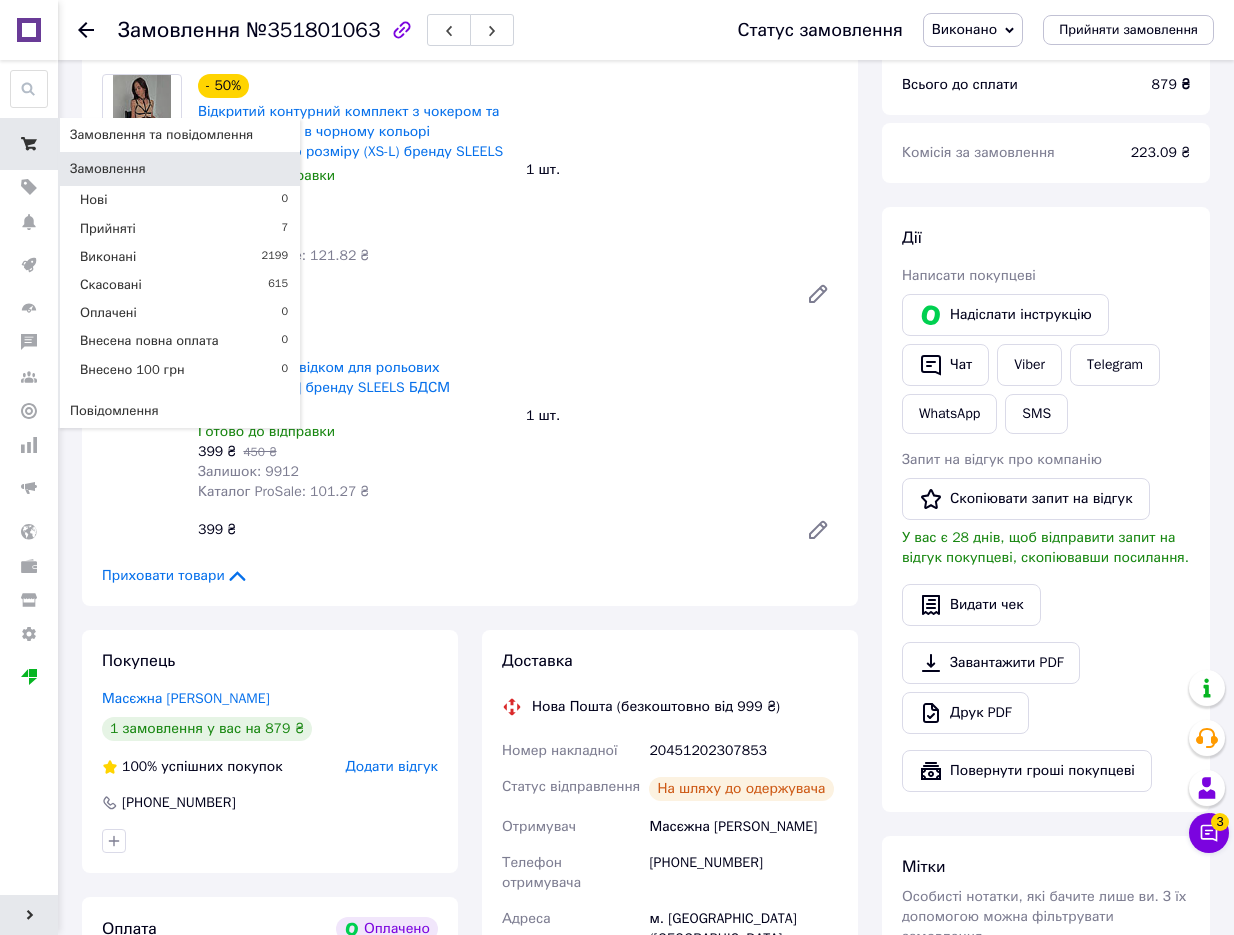 click at bounding box center (29, 144) 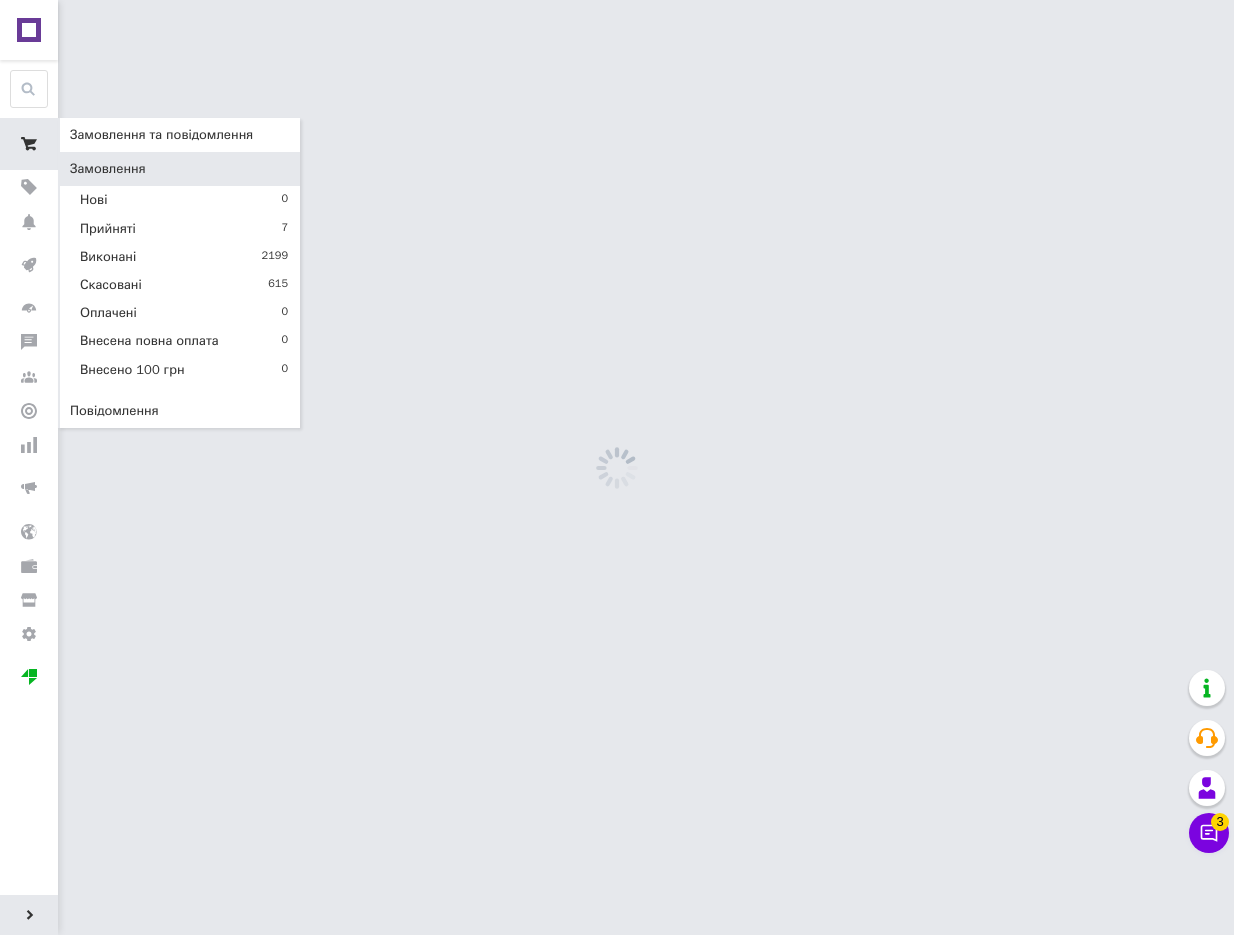 scroll, scrollTop: 0, scrollLeft: 0, axis: both 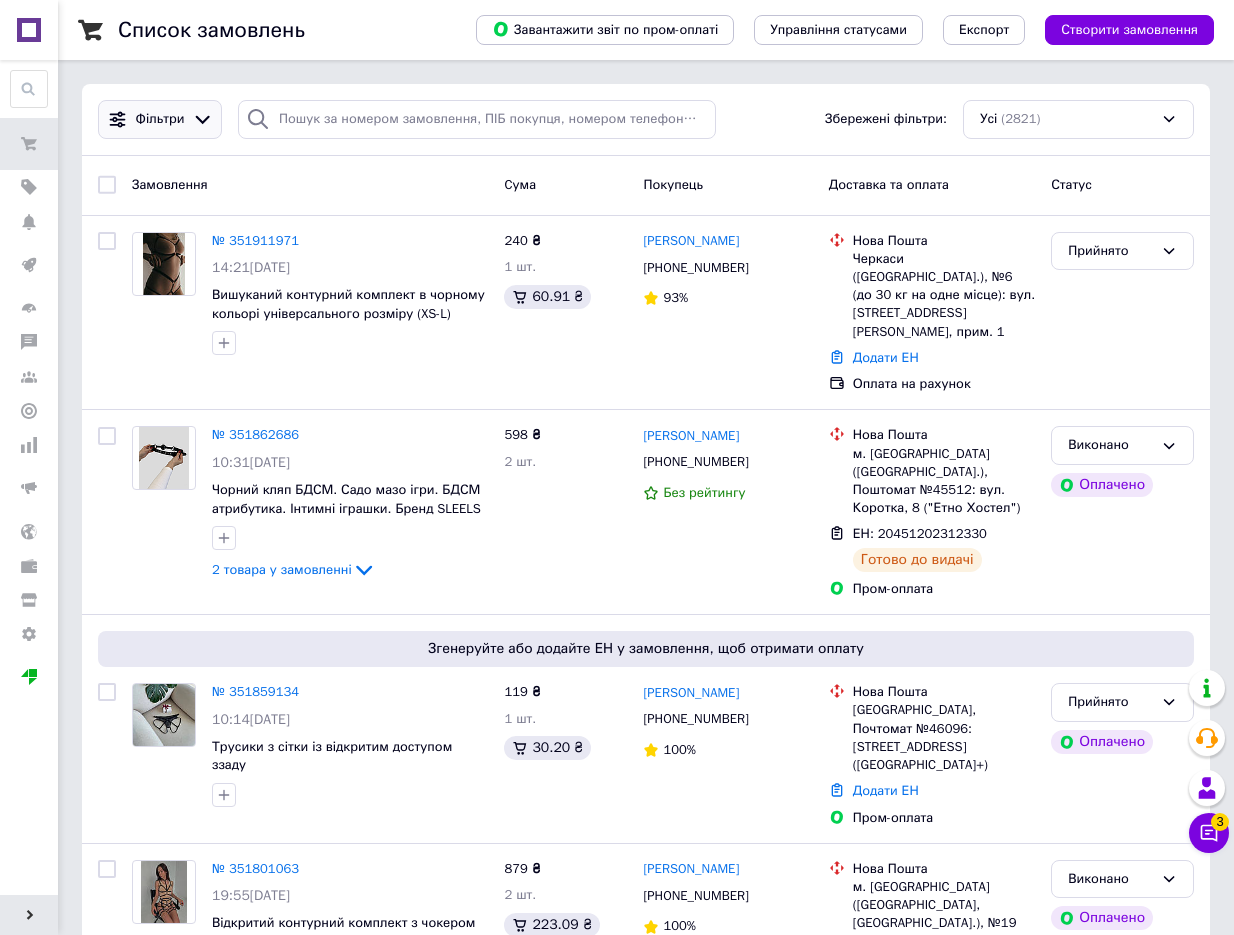 click on "Фільтри" at bounding box center (160, 119) 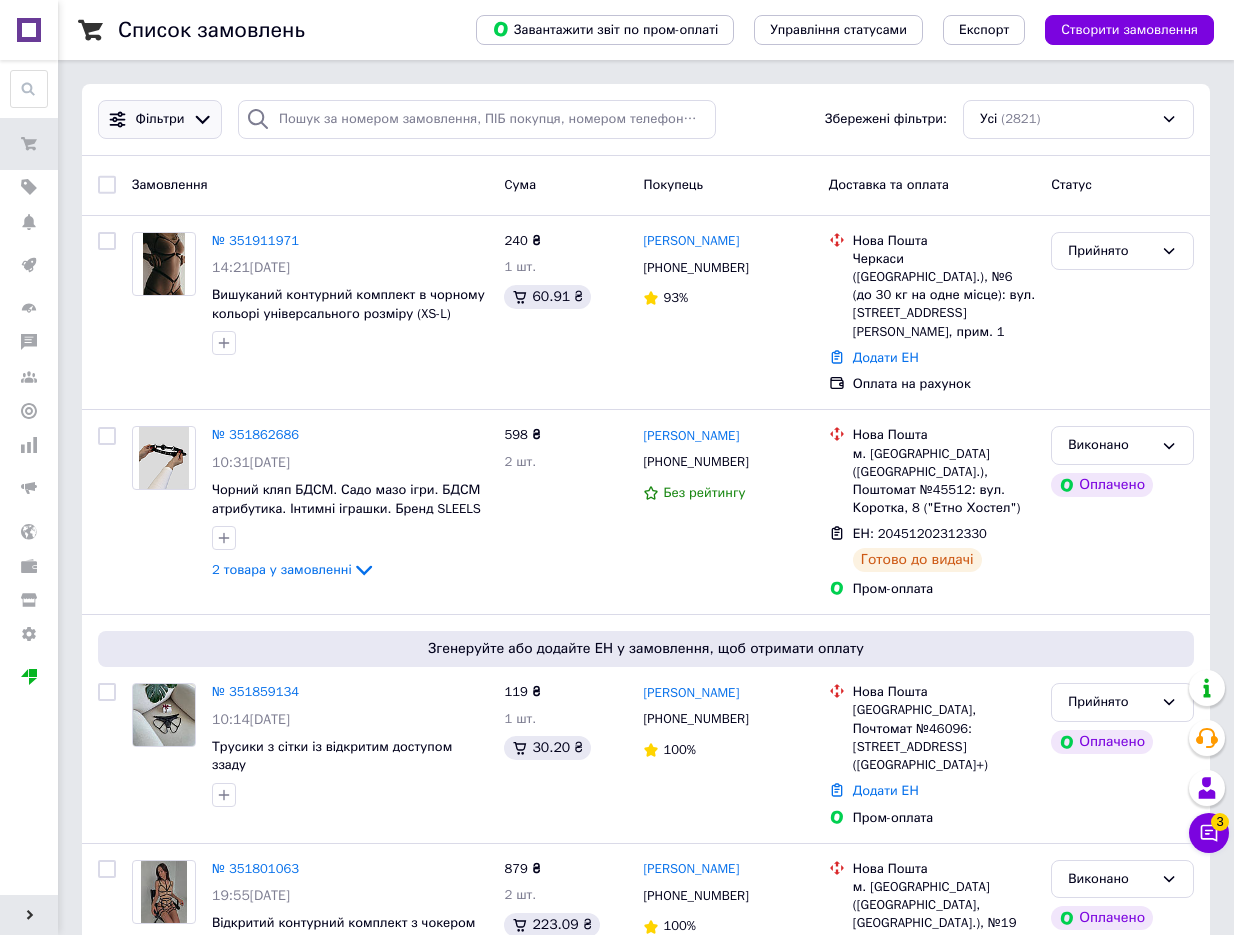 click on "Фільтри" at bounding box center [160, 119] 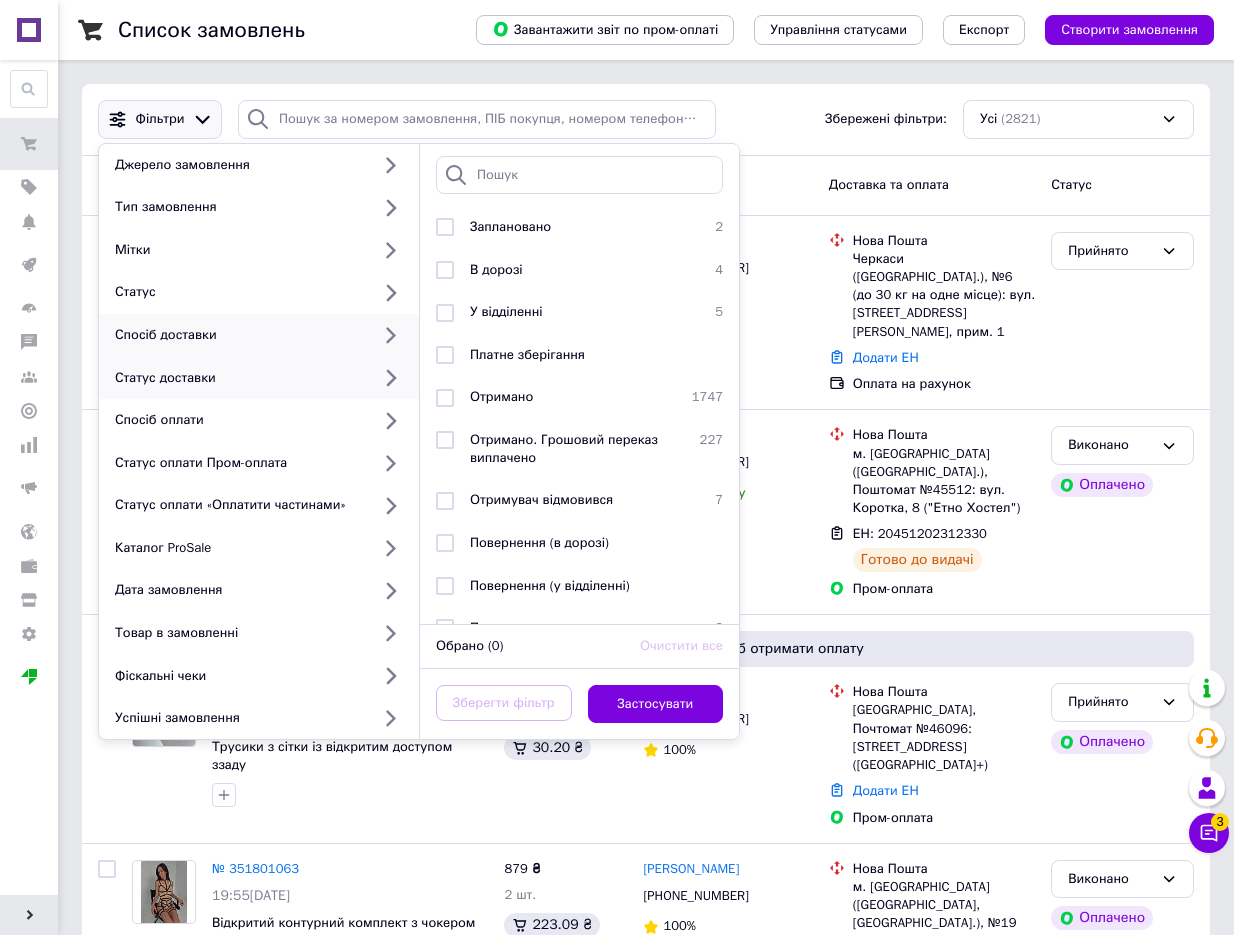 click on "Спосіб доставки" at bounding box center [259, 335] 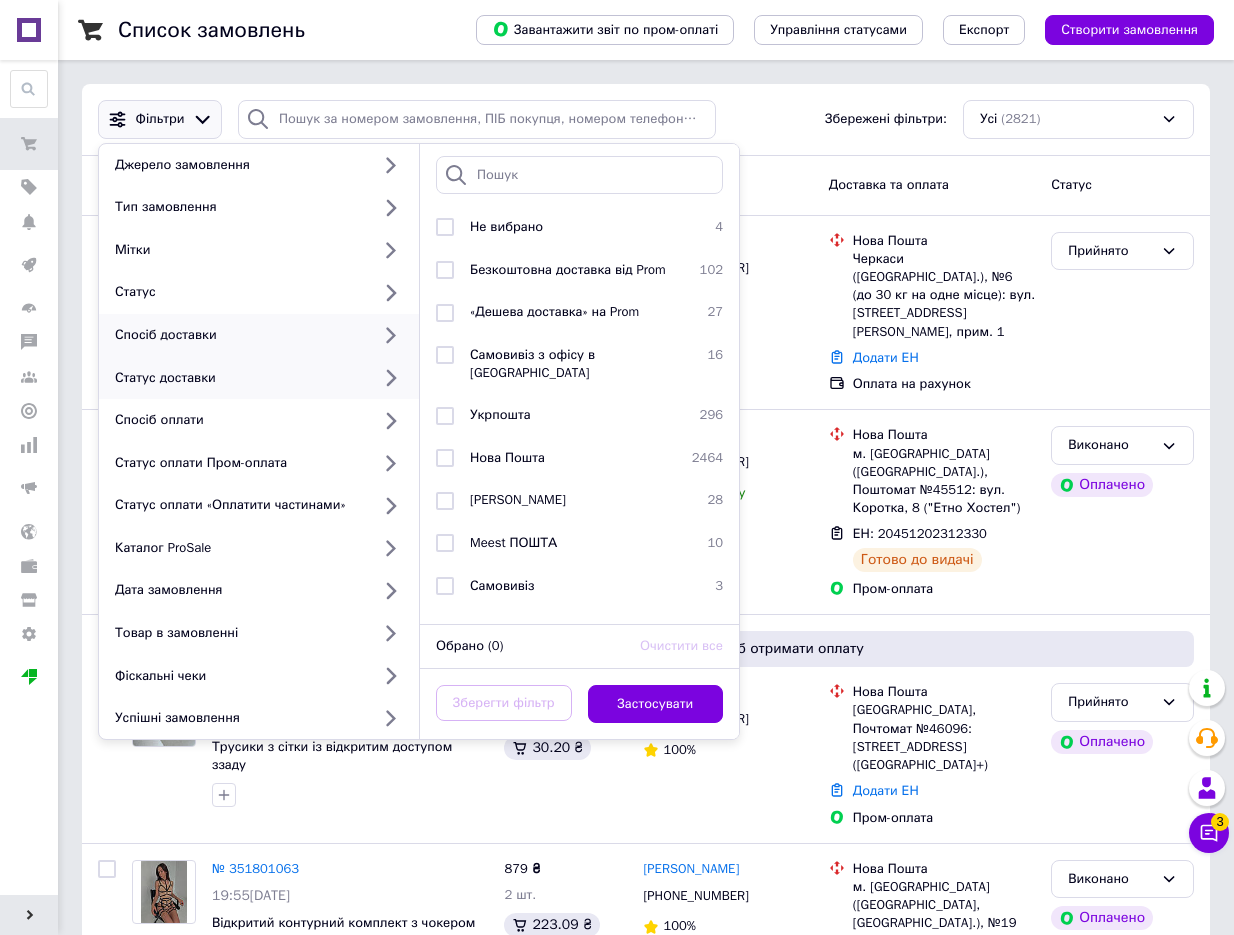 click on "Статус доставки" at bounding box center [238, 378] 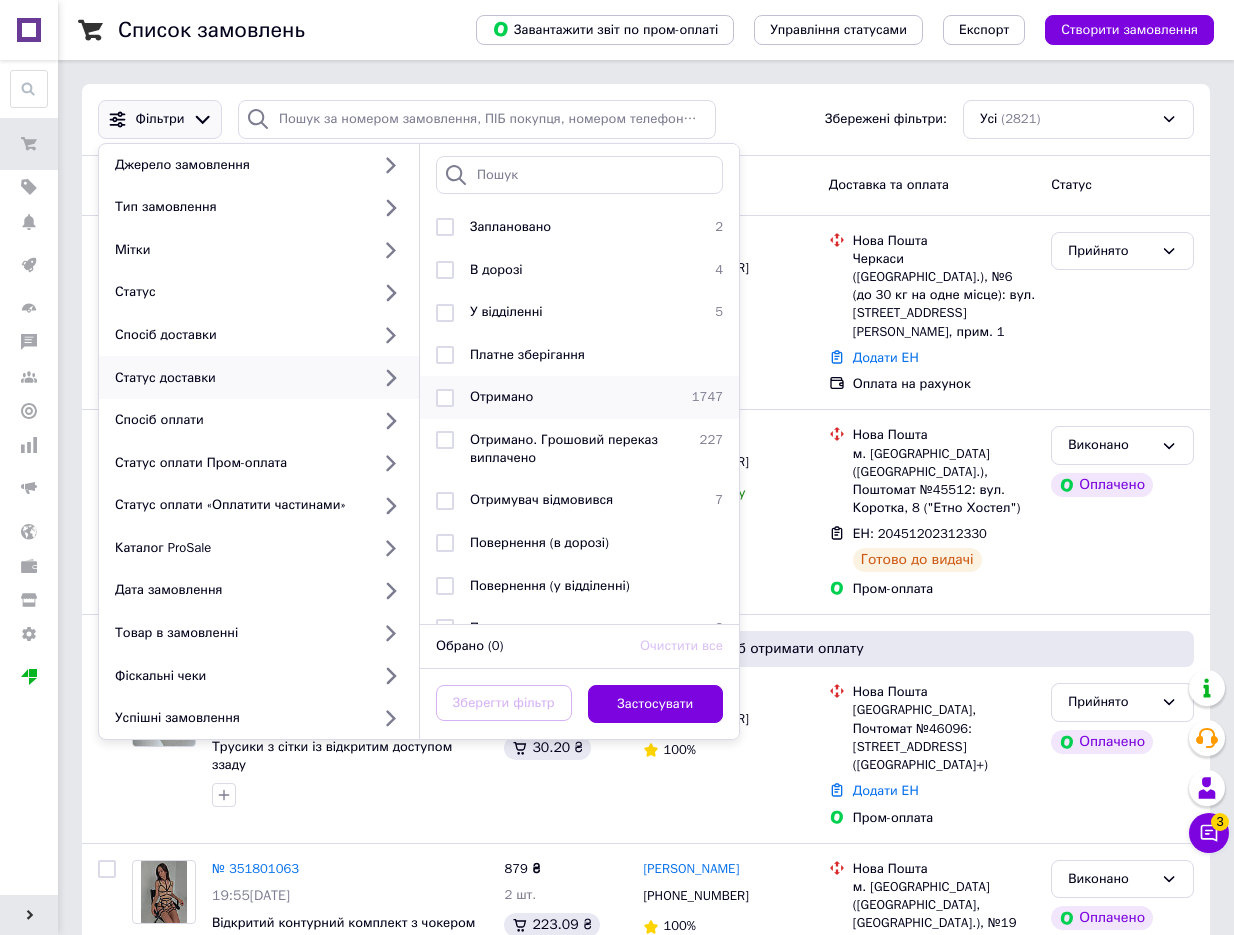 click on "Отримано" at bounding box center [573, 397] 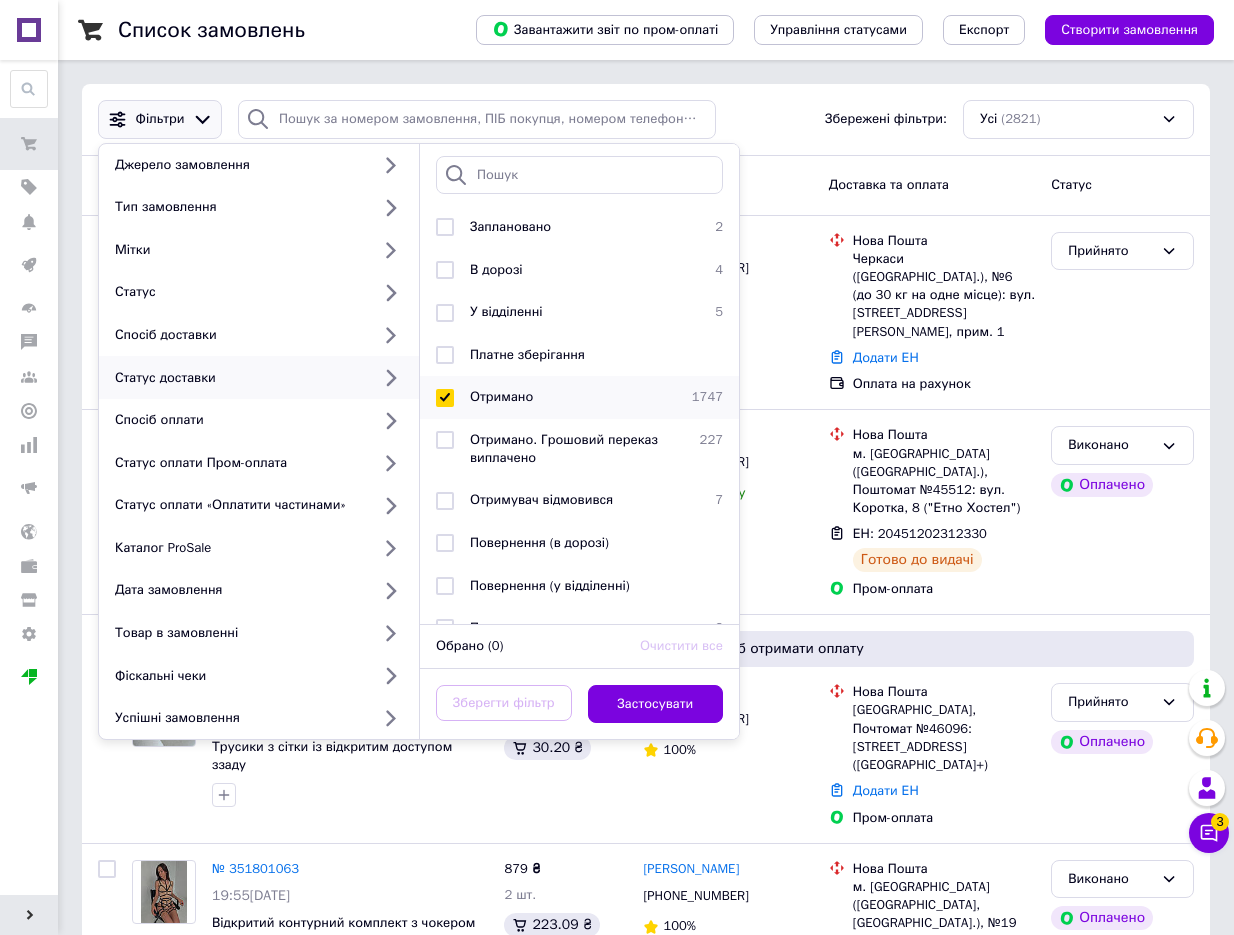 checkbox on "true" 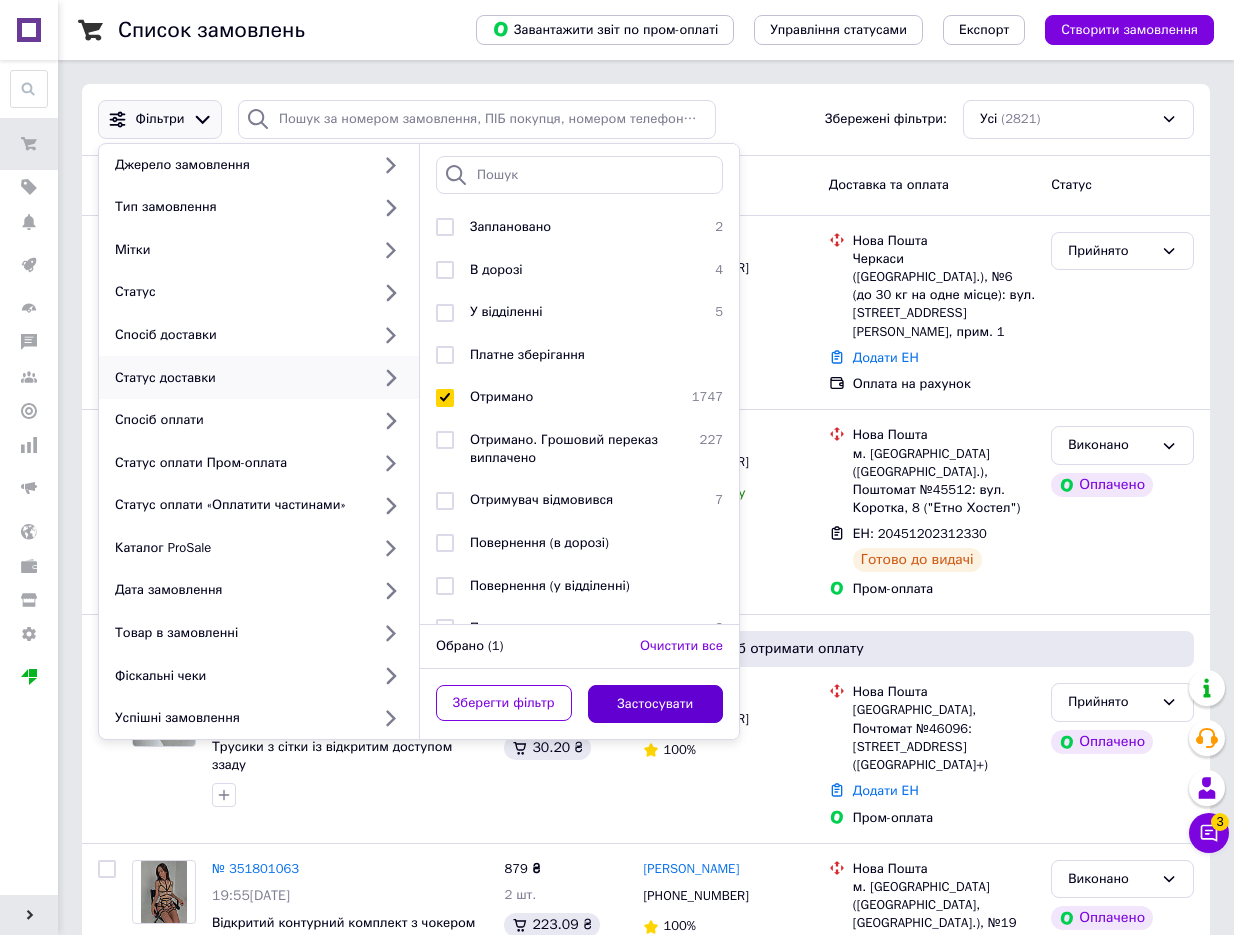 click on "Застосувати" at bounding box center (656, 704) 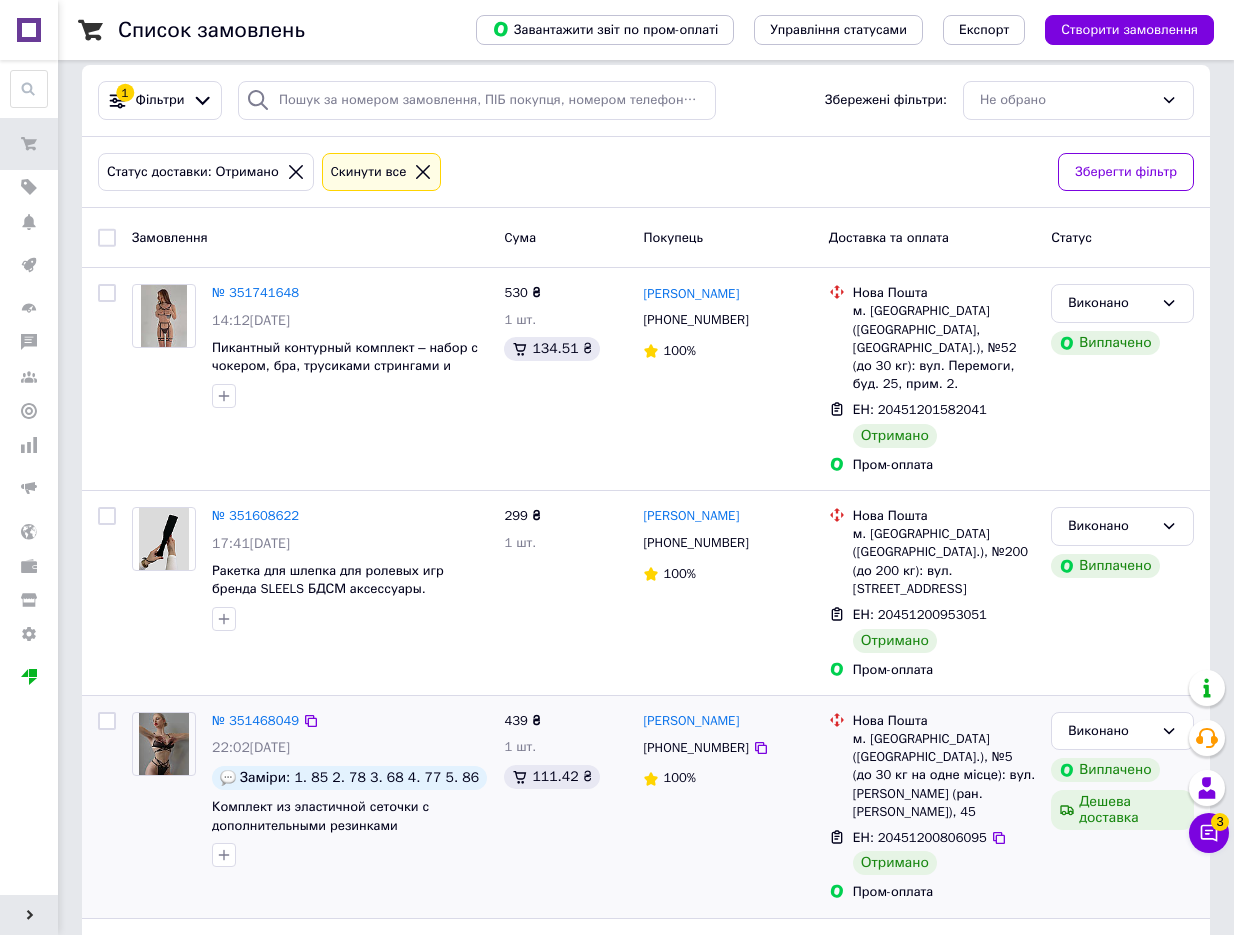 scroll, scrollTop: 0, scrollLeft: 0, axis: both 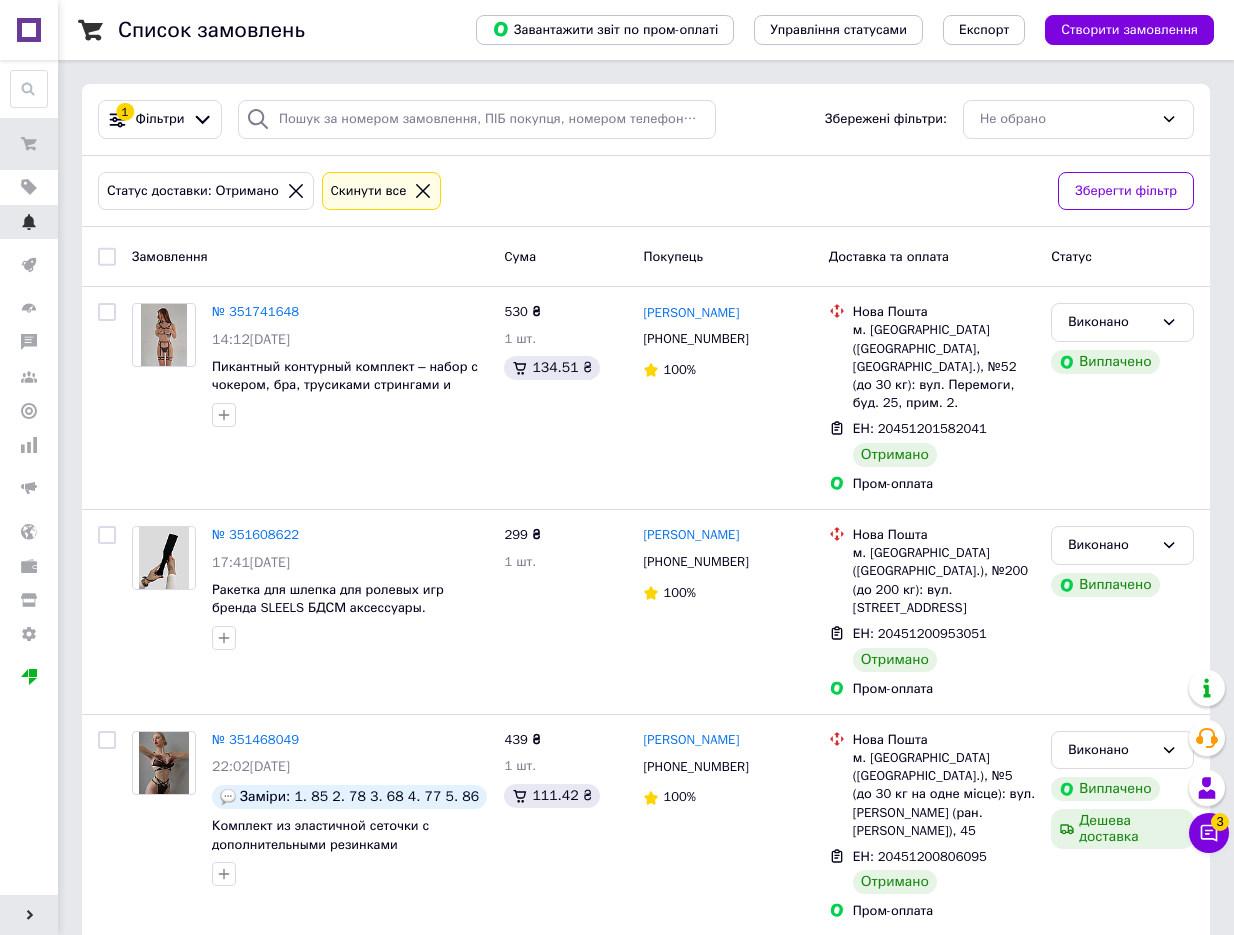 click 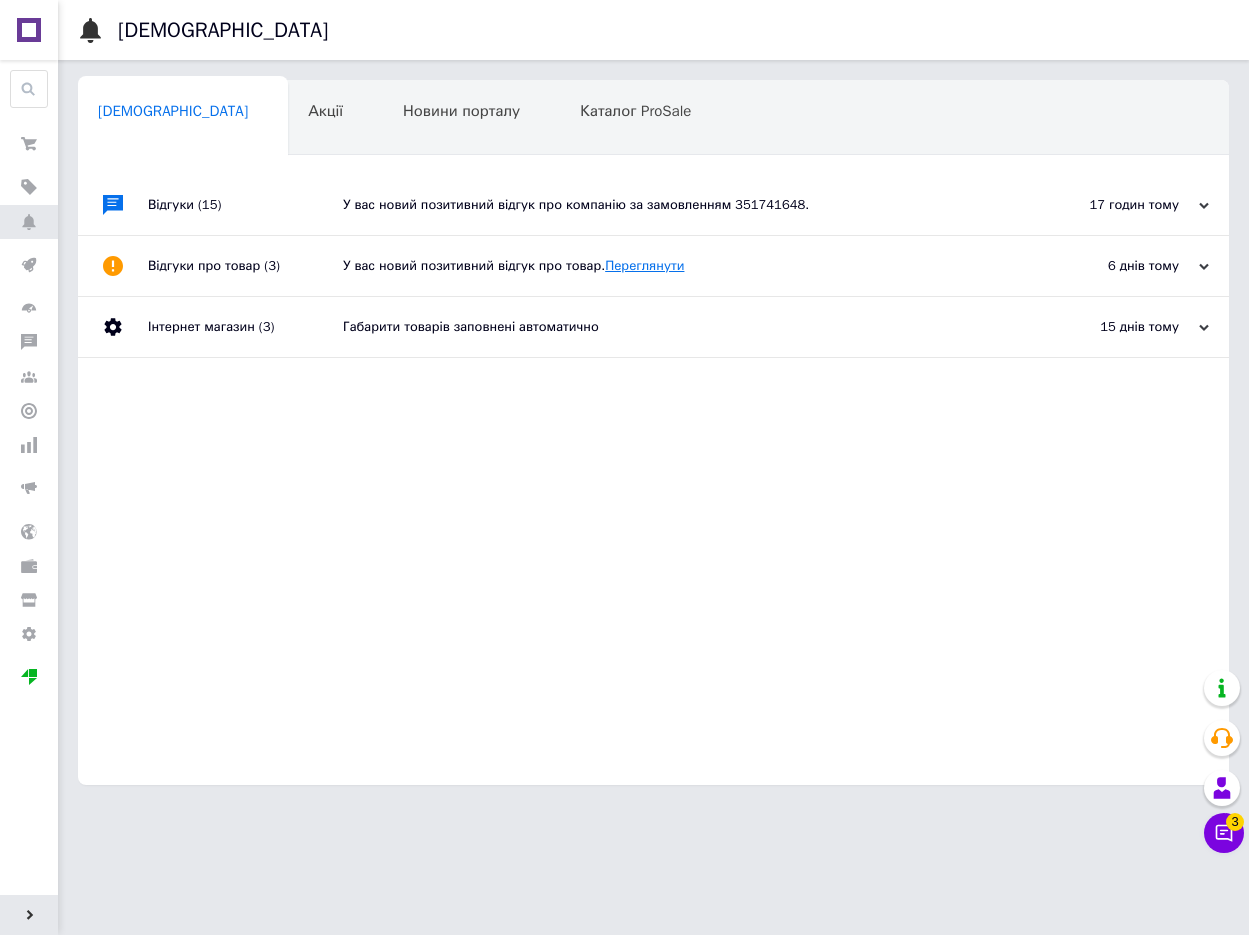 click on "Переглянути" at bounding box center (644, 265) 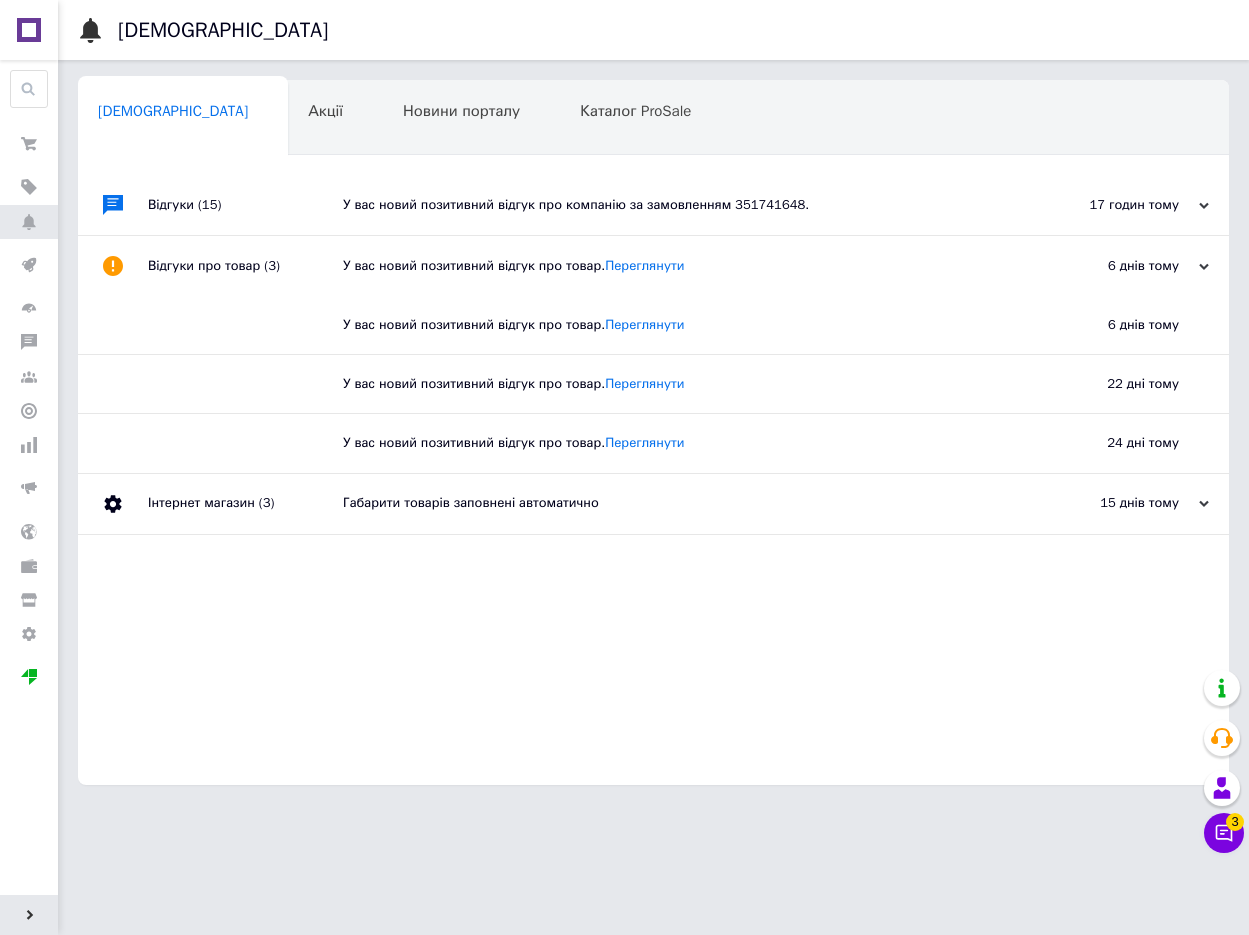 click on "У вас новий позитивний відгук про компанію за замовленням 351741648." at bounding box center [676, 205] 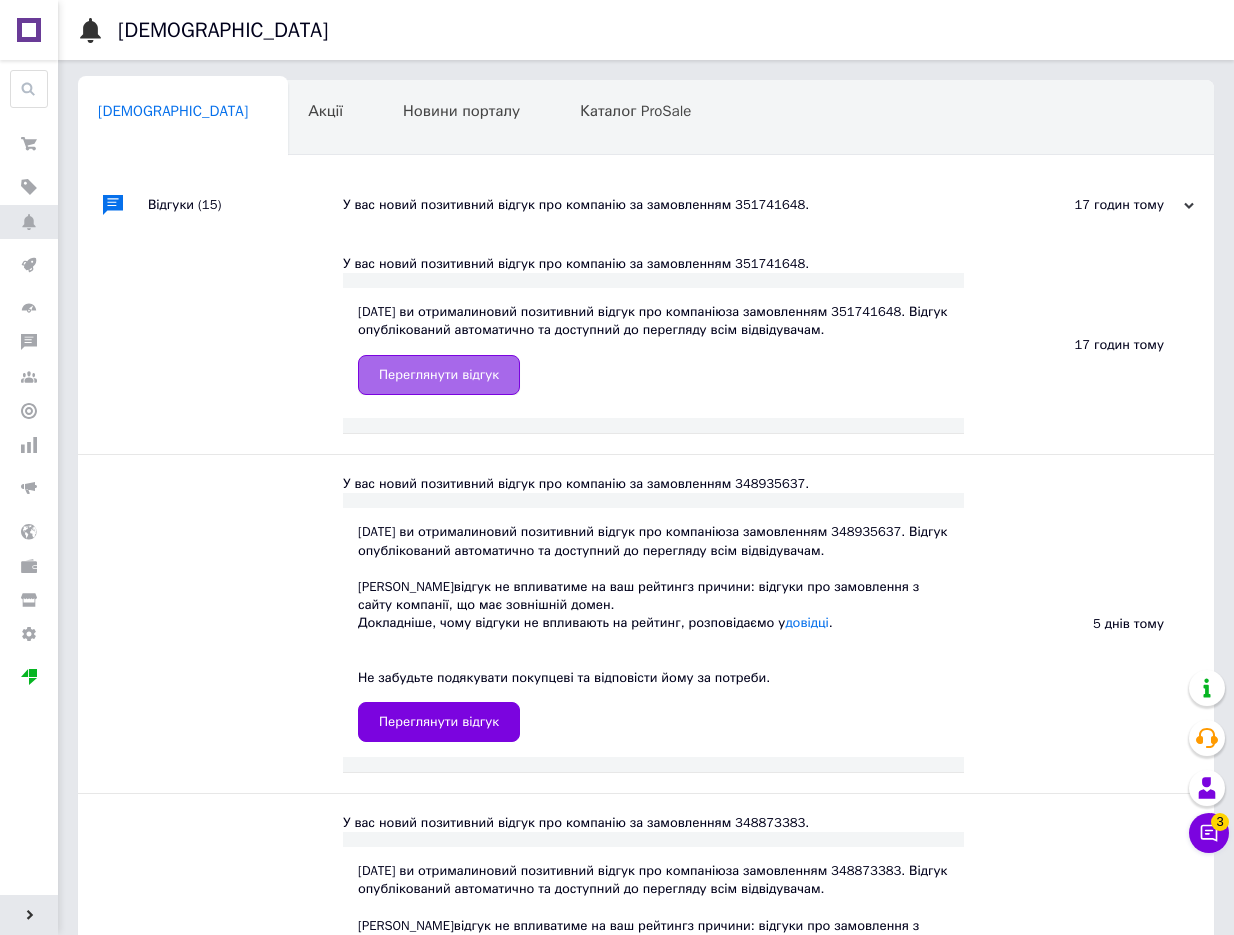 click on "Переглянути відгук" at bounding box center (439, 375) 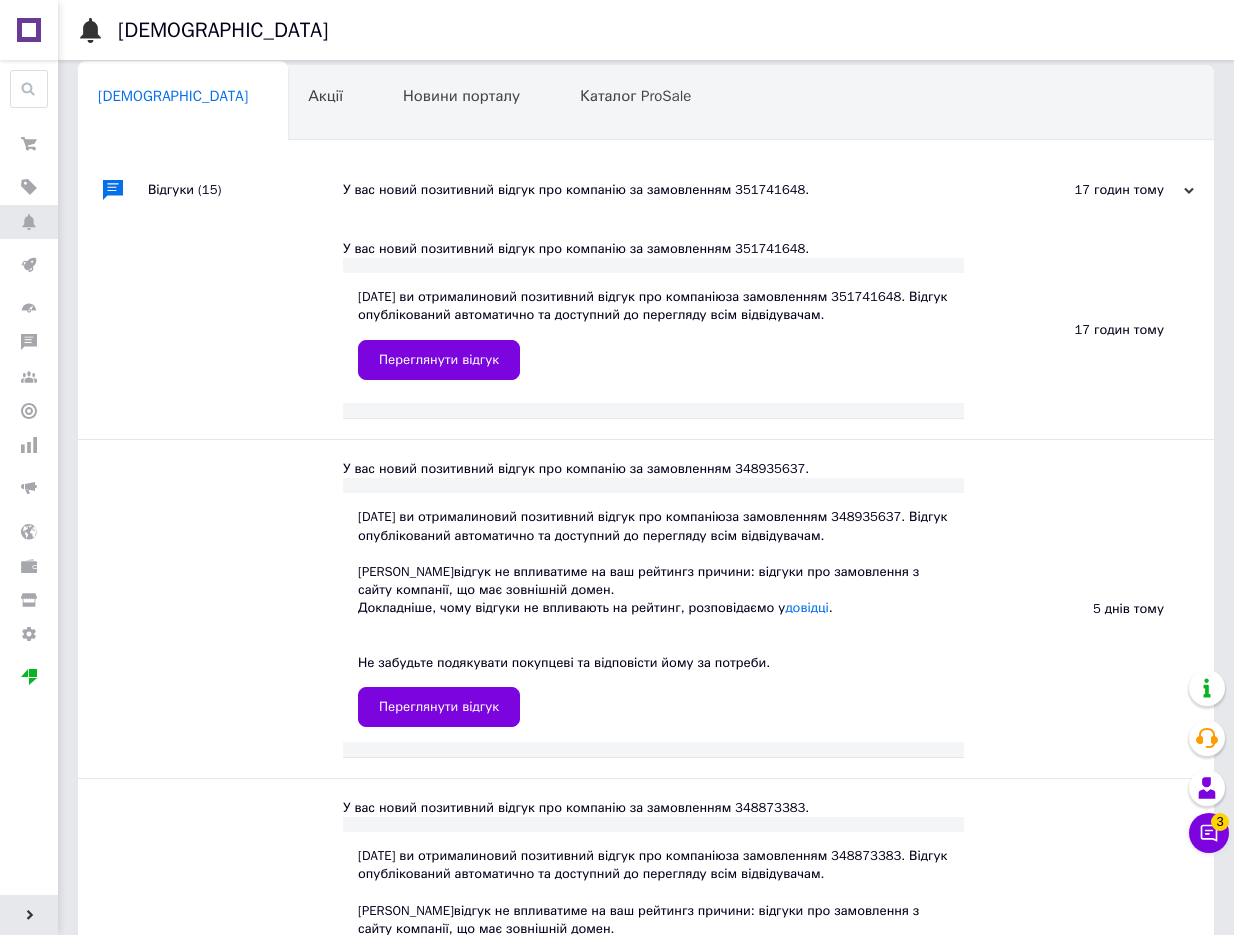 scroll, scrollTop: 35, scrollLeft: 0, axis: vertical 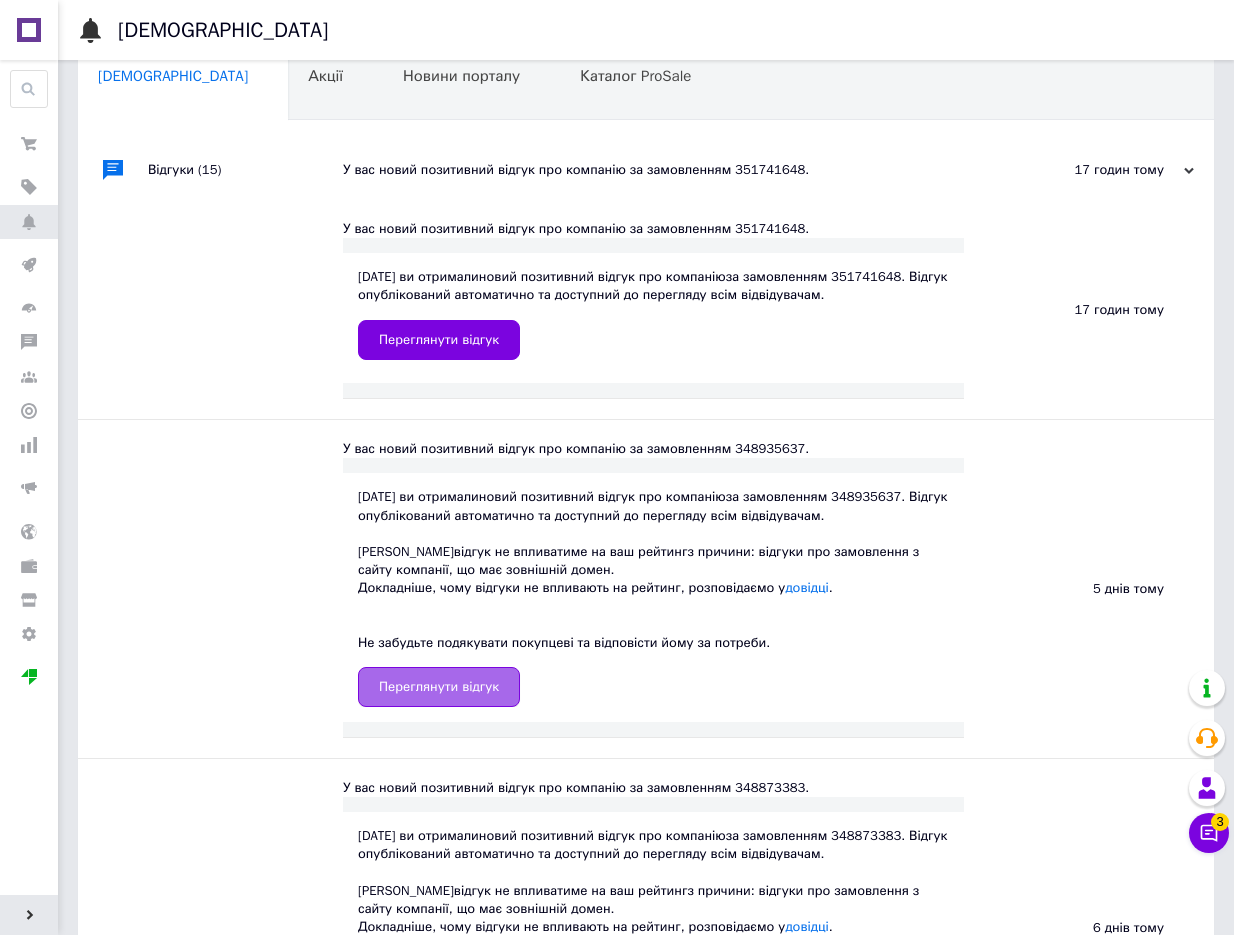 click on "Переглянути відгук" at bounding box center (439, 687) 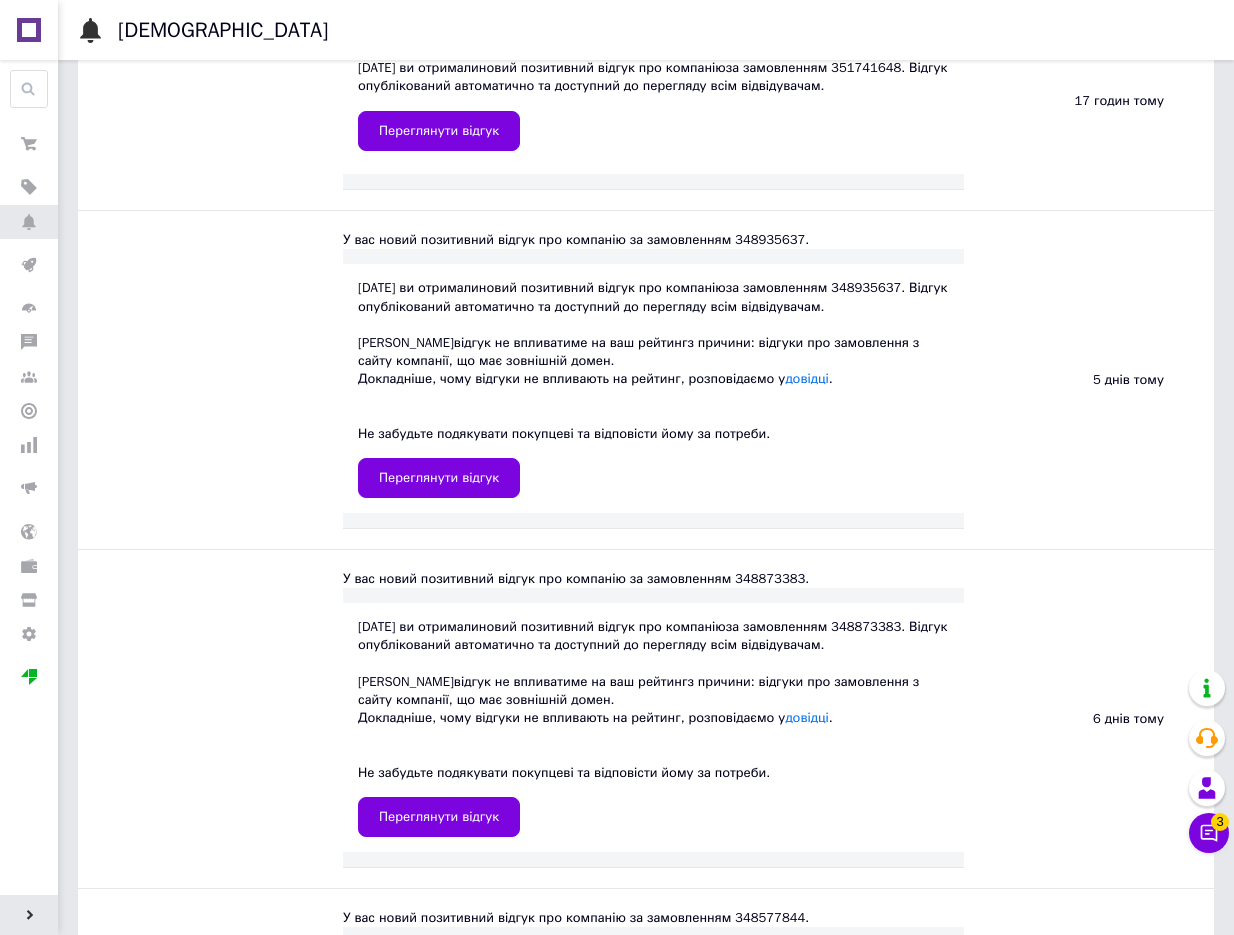 scroll, scrollTop: 474, scrollLeft: 0, axis: vertical 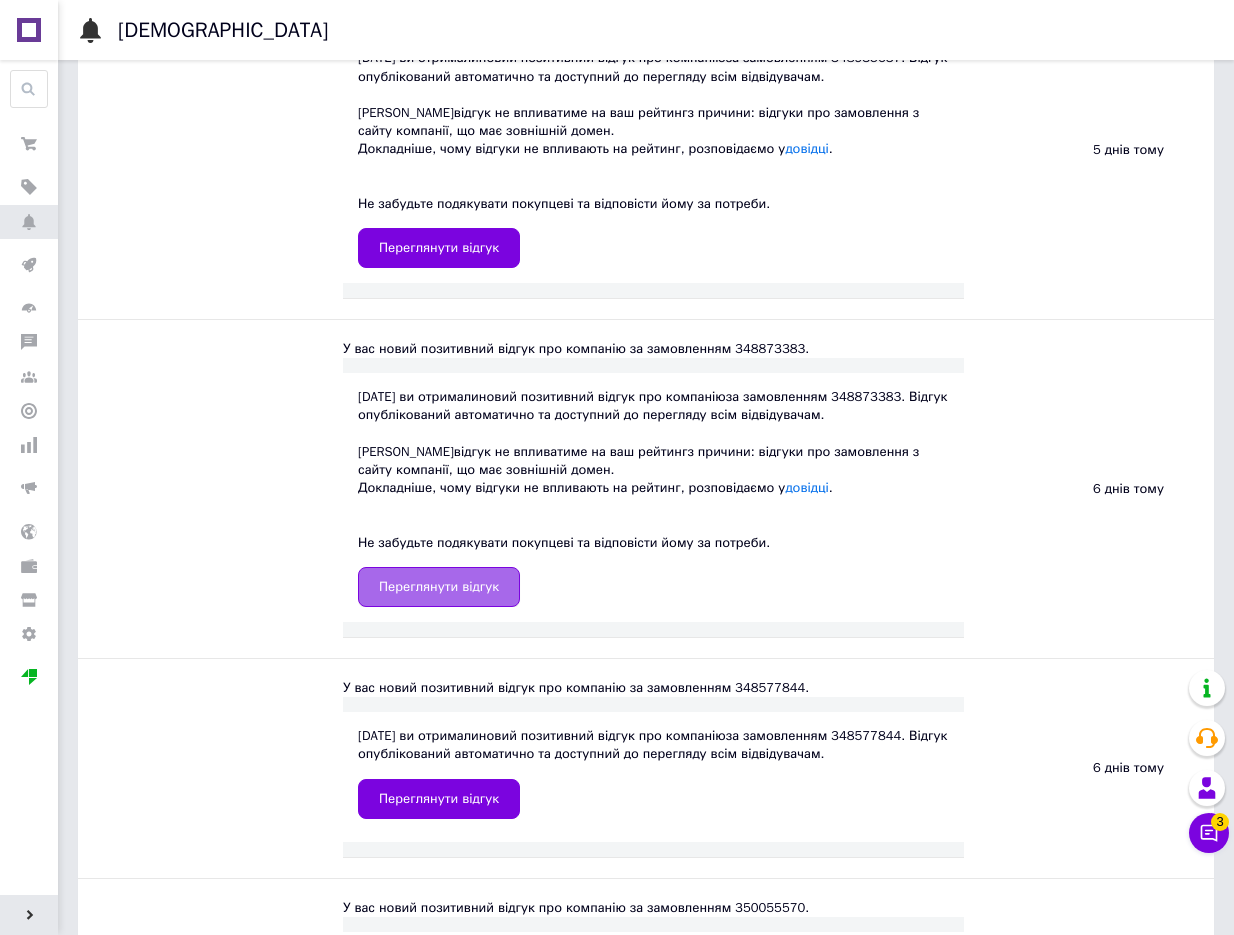 click on "Переглянути відгук" at bounding box center (439, 587) 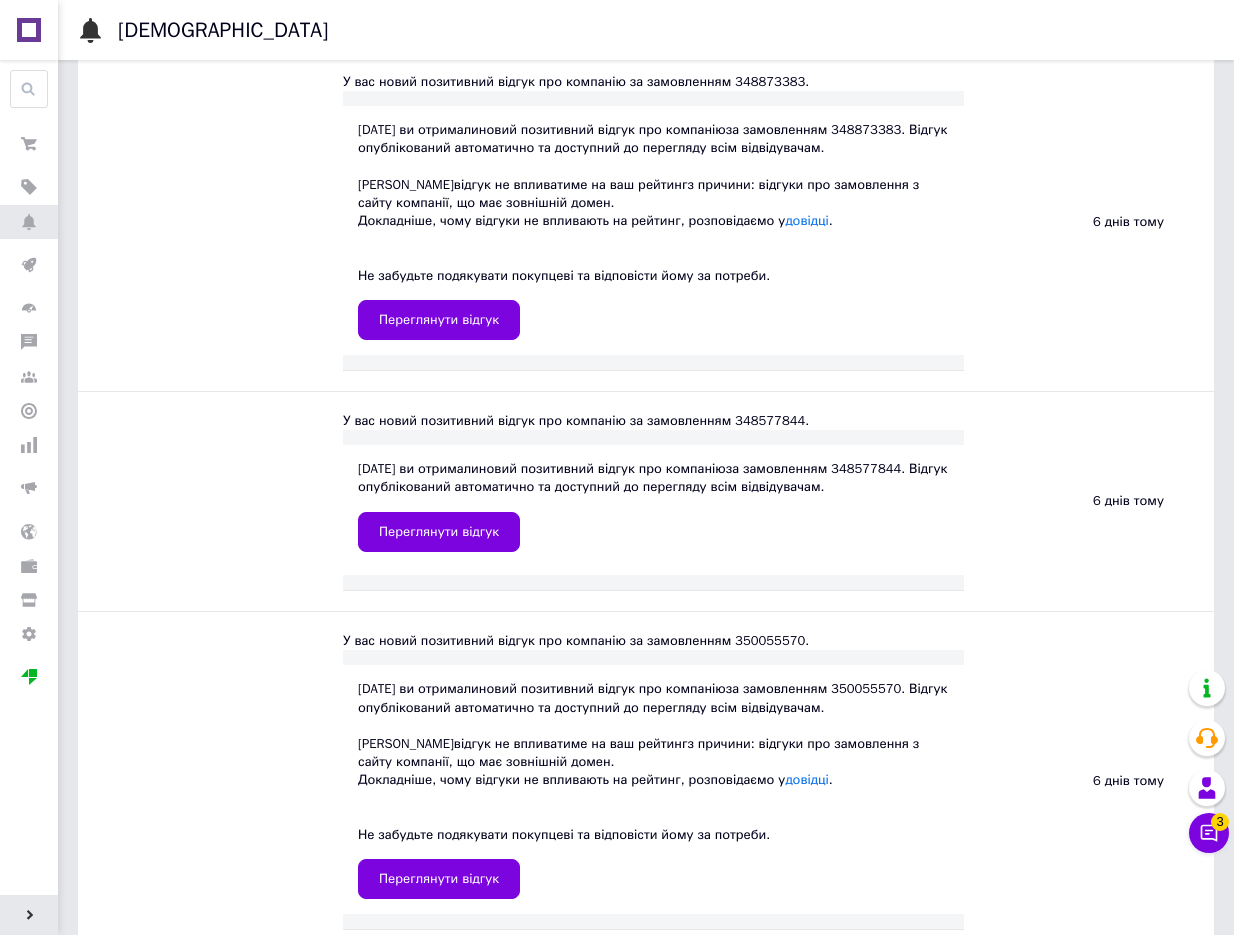scroll, scrollTop: 737, scrollLeft: 0, axis: vertical 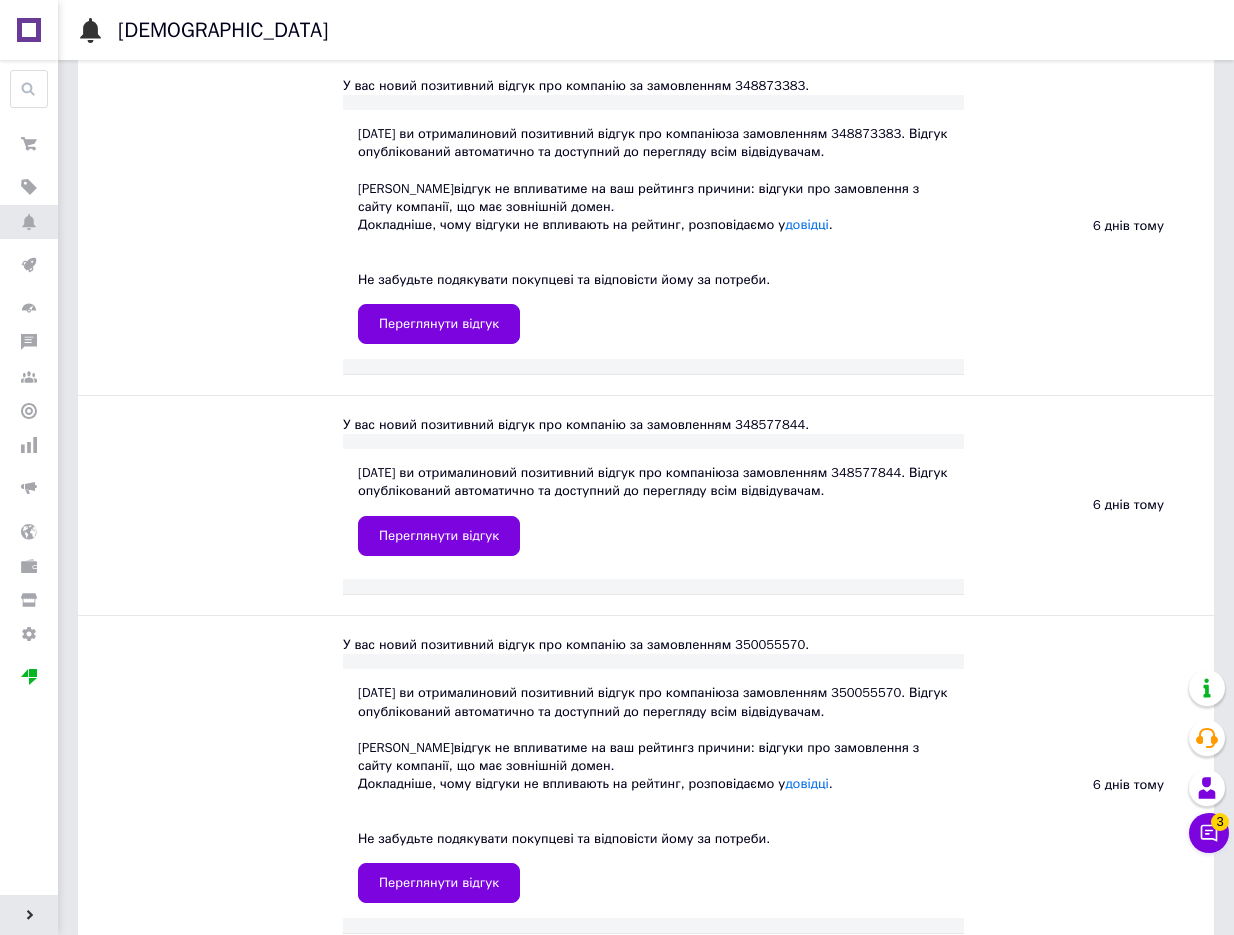 click on "04.07.2025 ви отримали  новий позитивний відгук про компанію  за замовленням 348577844. Відгук опублікований автоматично та доступний до перегляду всім відвідувачам. Переглянути відгук" at bounding box center (653, 509) 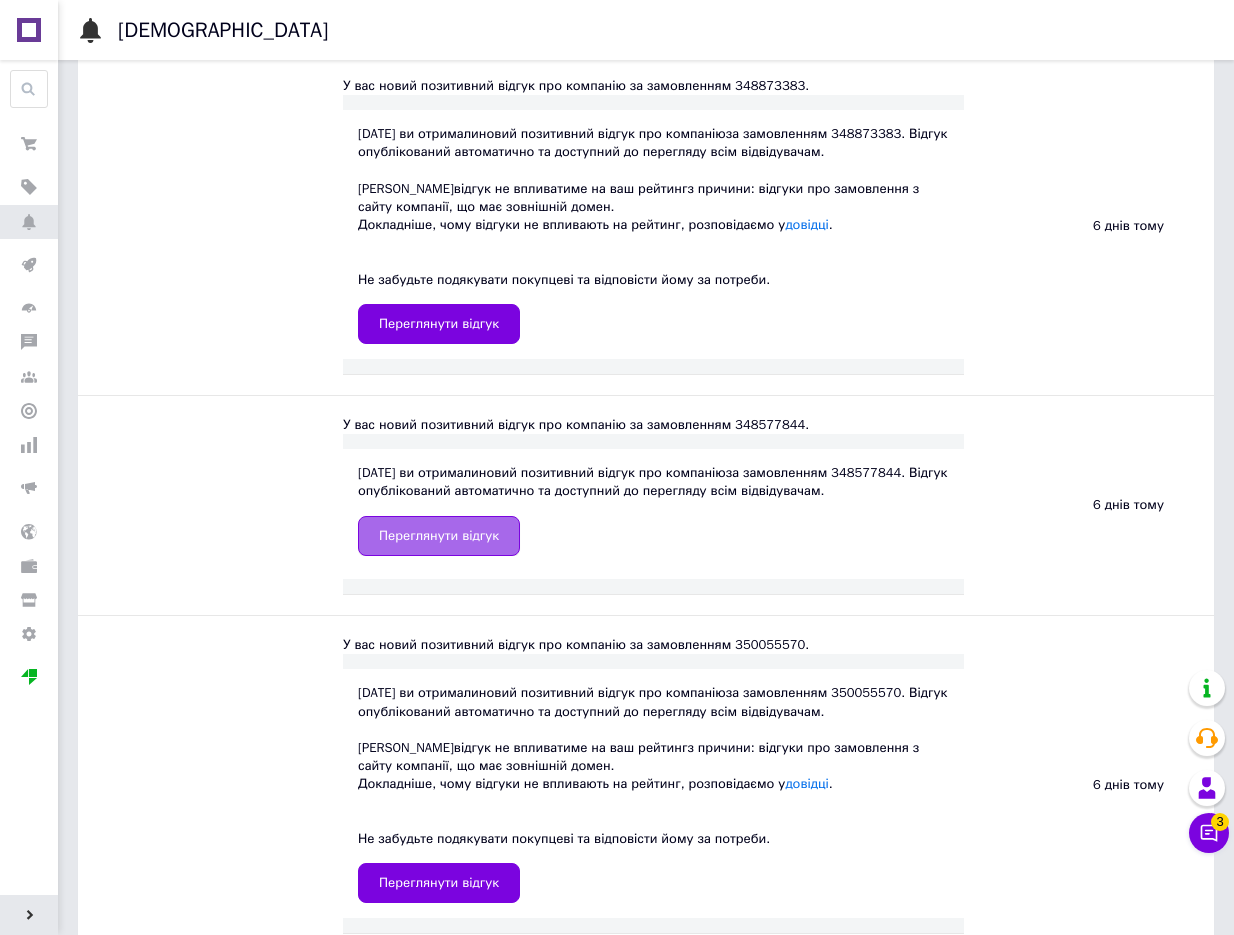 click on "Переглянути відгук" at bounding box center [439, 536] 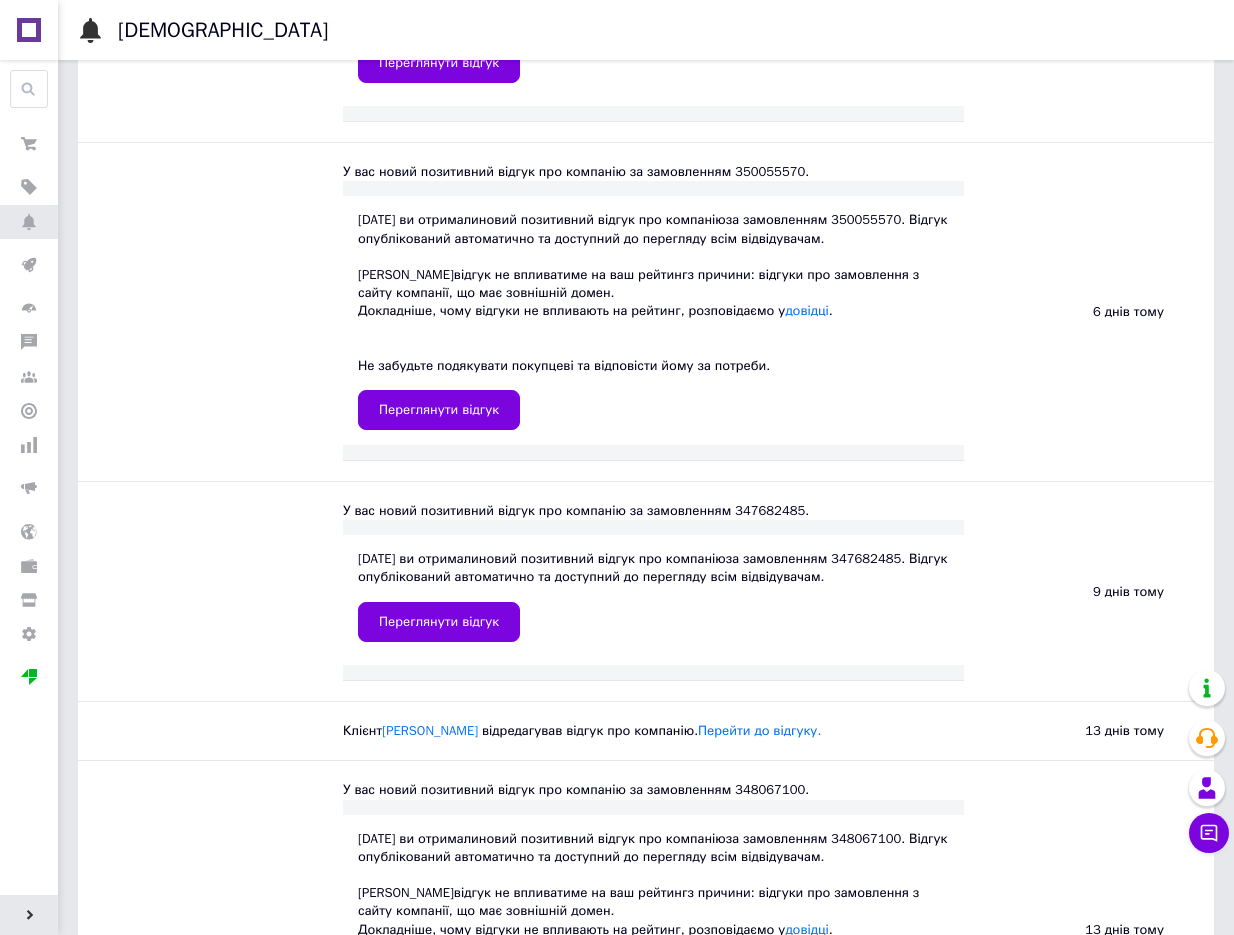 scroll, scrollTop: 1349, scrollLeft: 0, axis: vertical 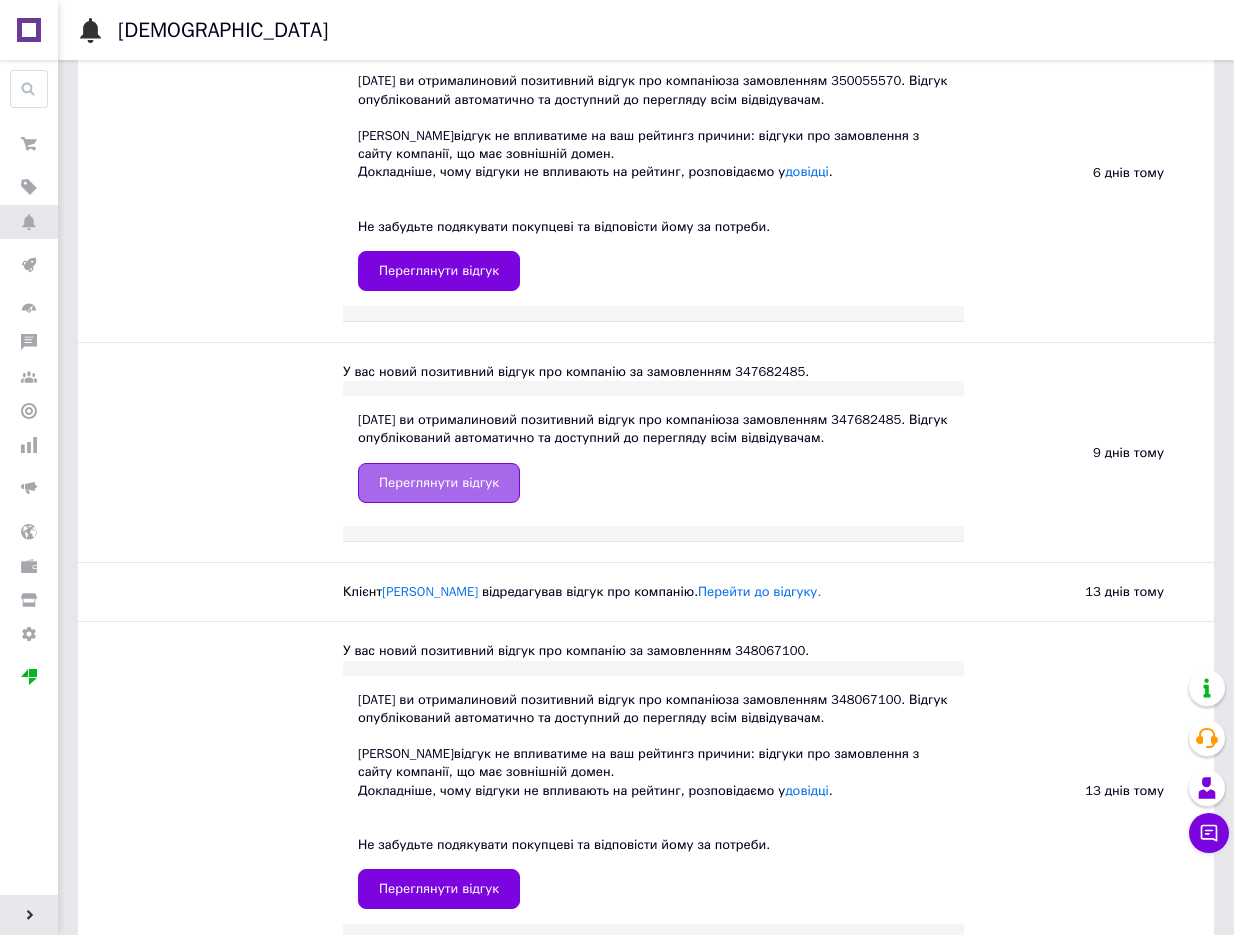 click on "Переглянути відгук" at bounding box center [439, 483] 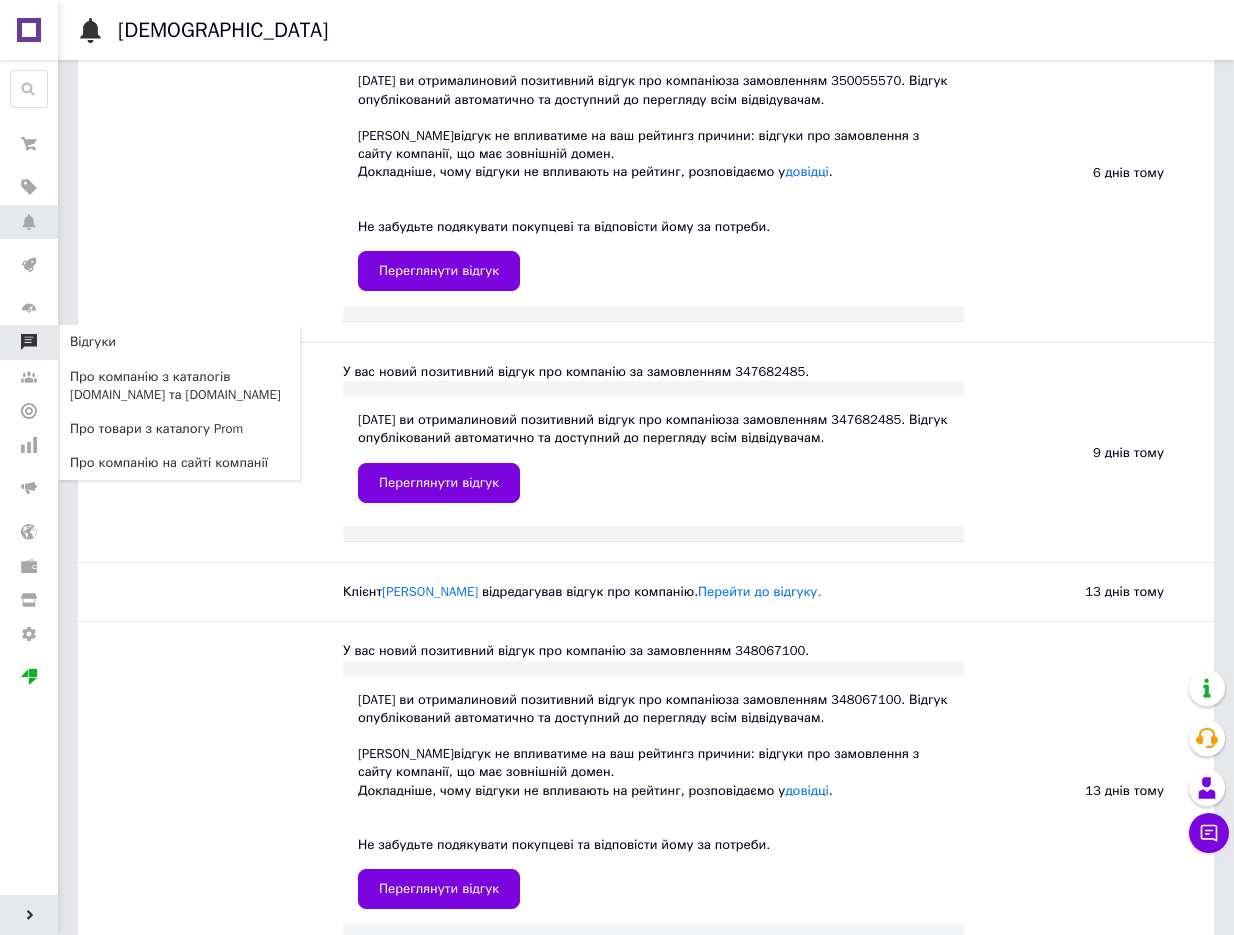 click 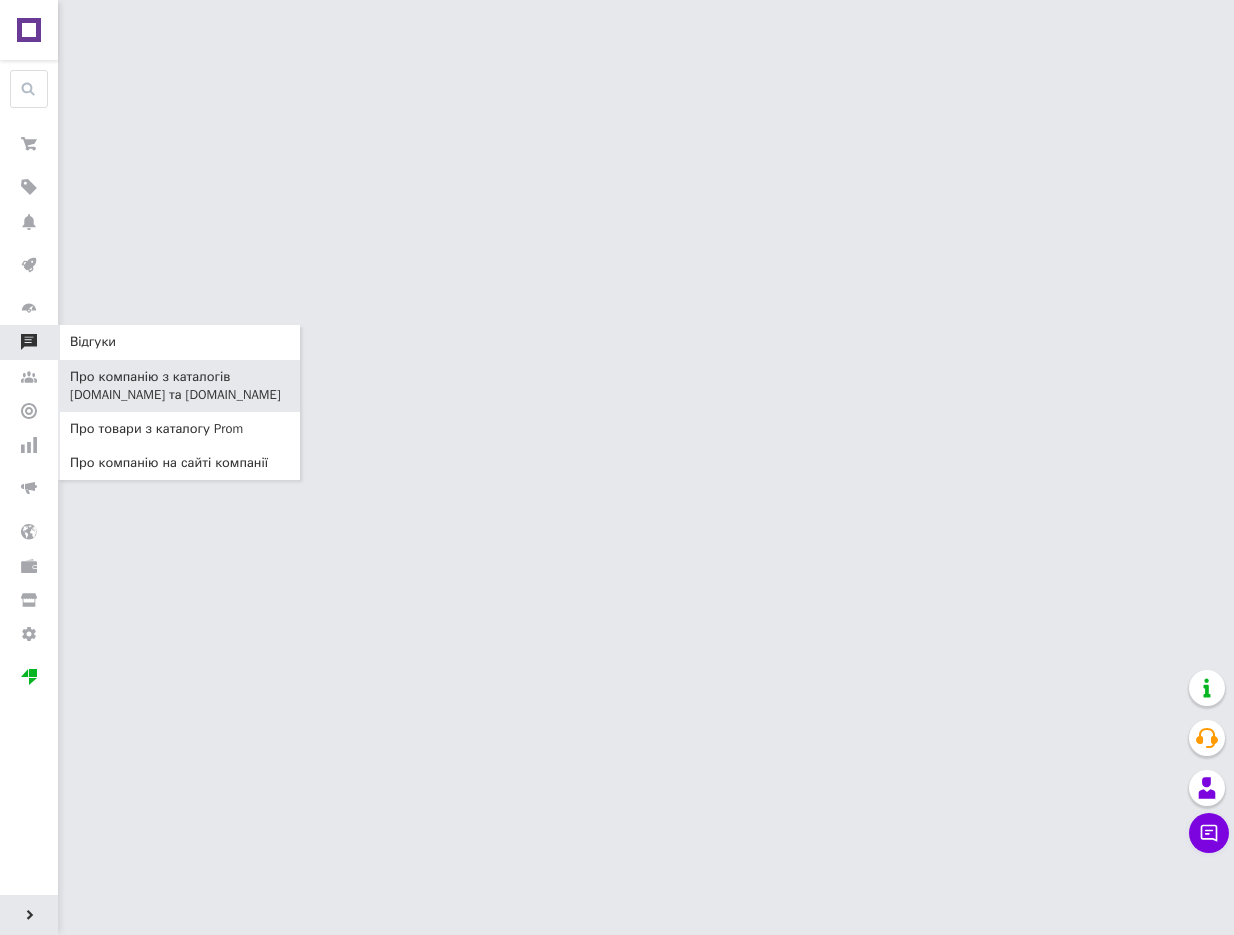 scroll, scrollTop: 0, scrollLeft: 0, axis: both 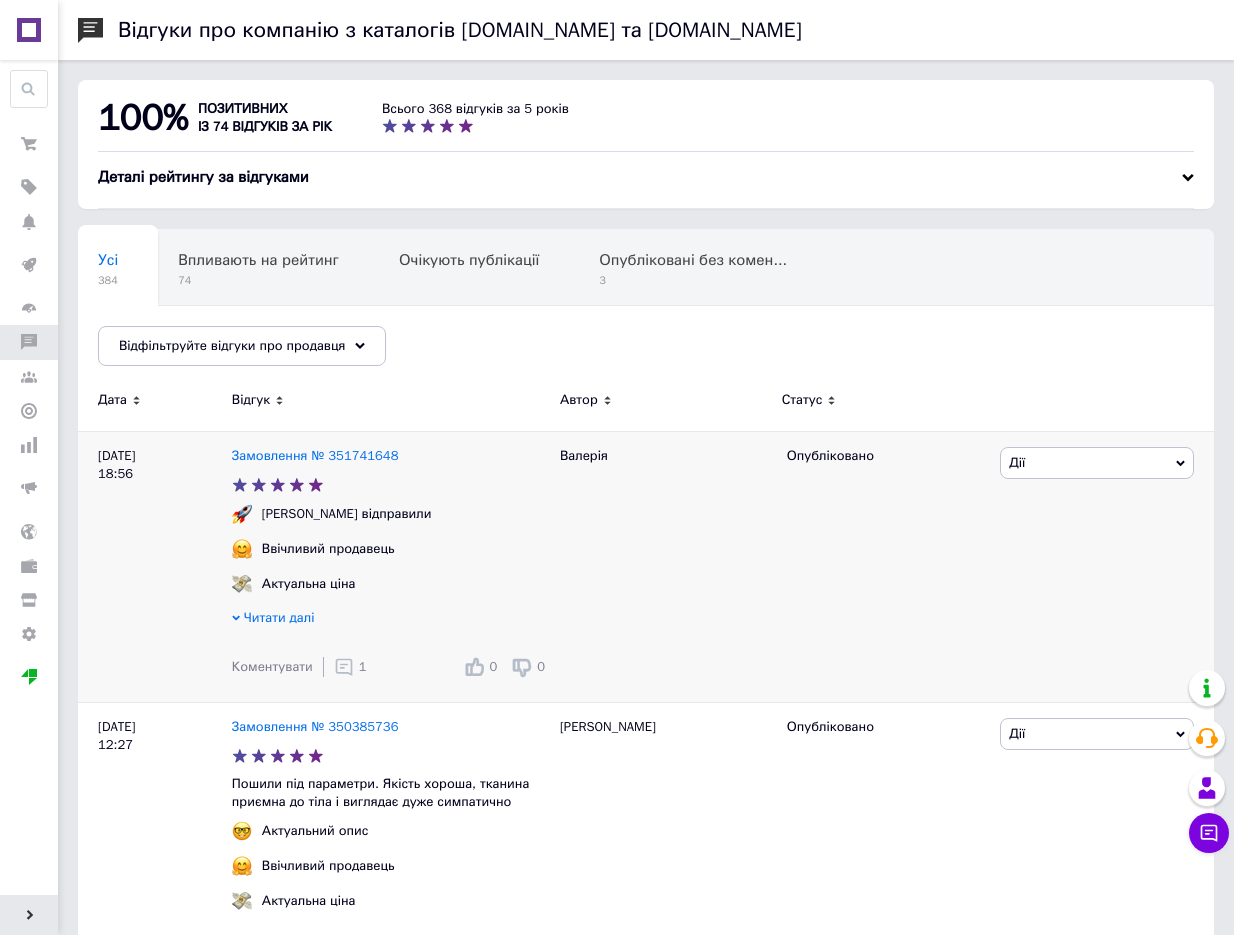 click on "Коментувати 1 0 0" at bounding box center (391, 667) 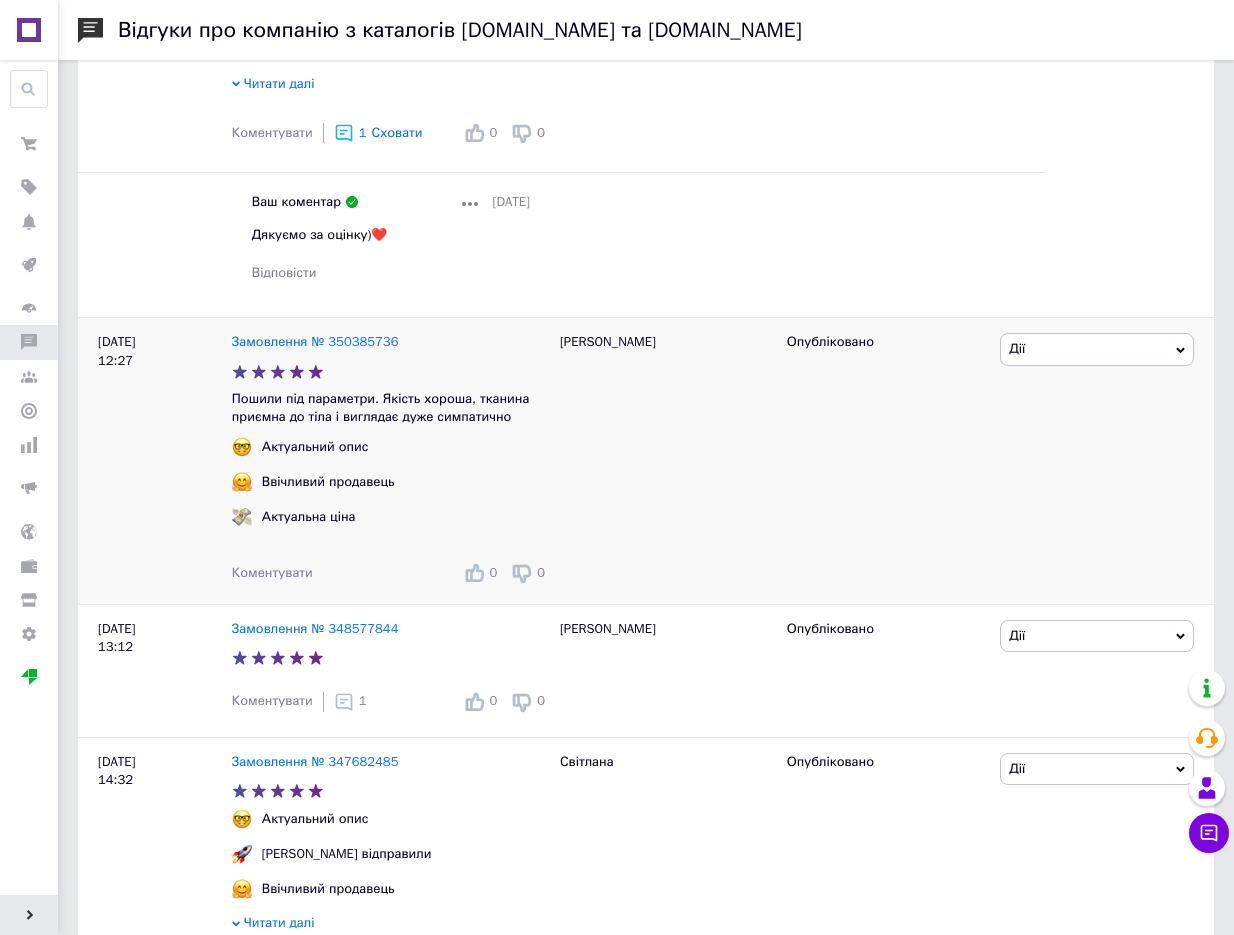 scroll, scrollTop: 535, scrollLeft: 0, axis: vertical 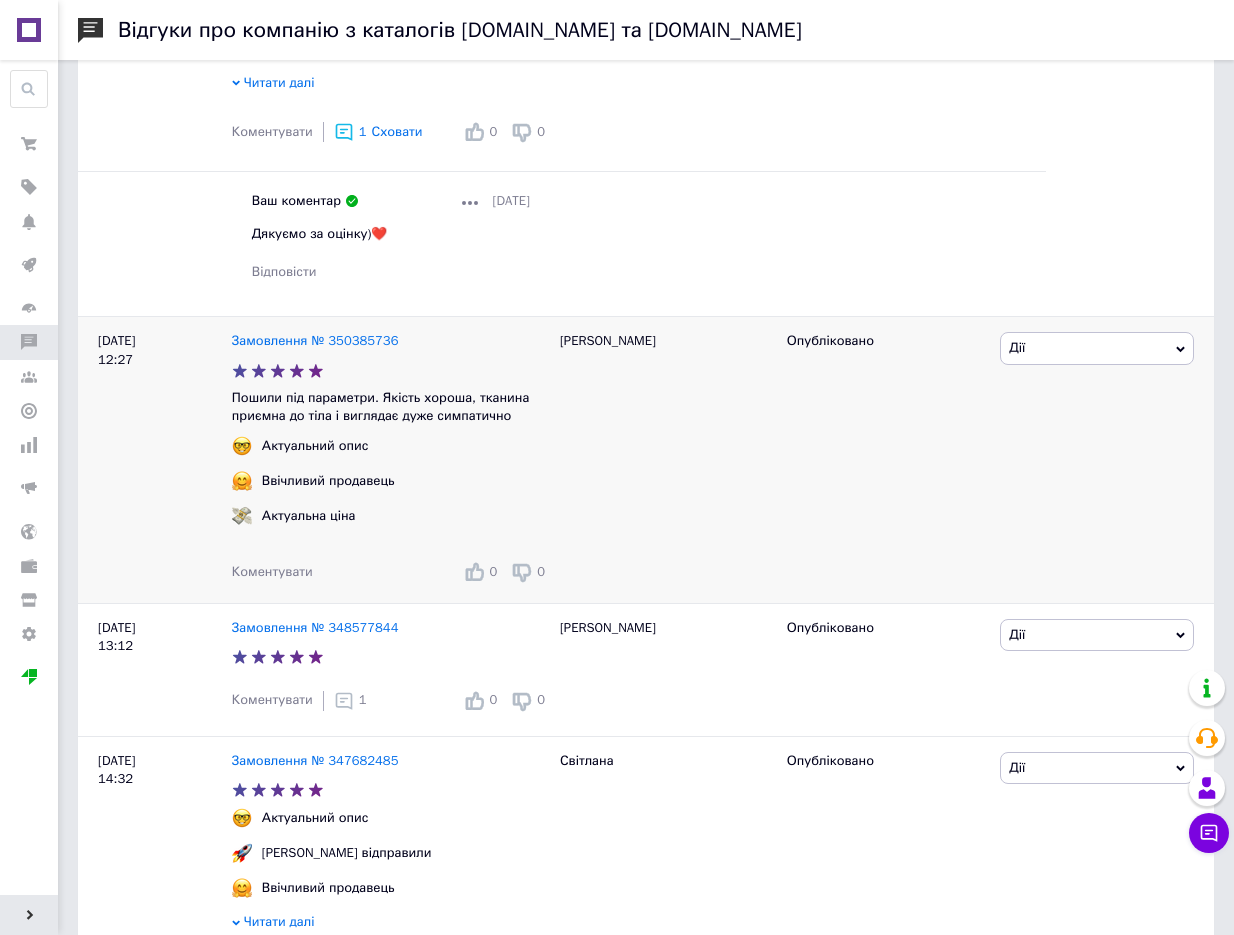 click on "Коментувати" at bounding box center [272, 571] 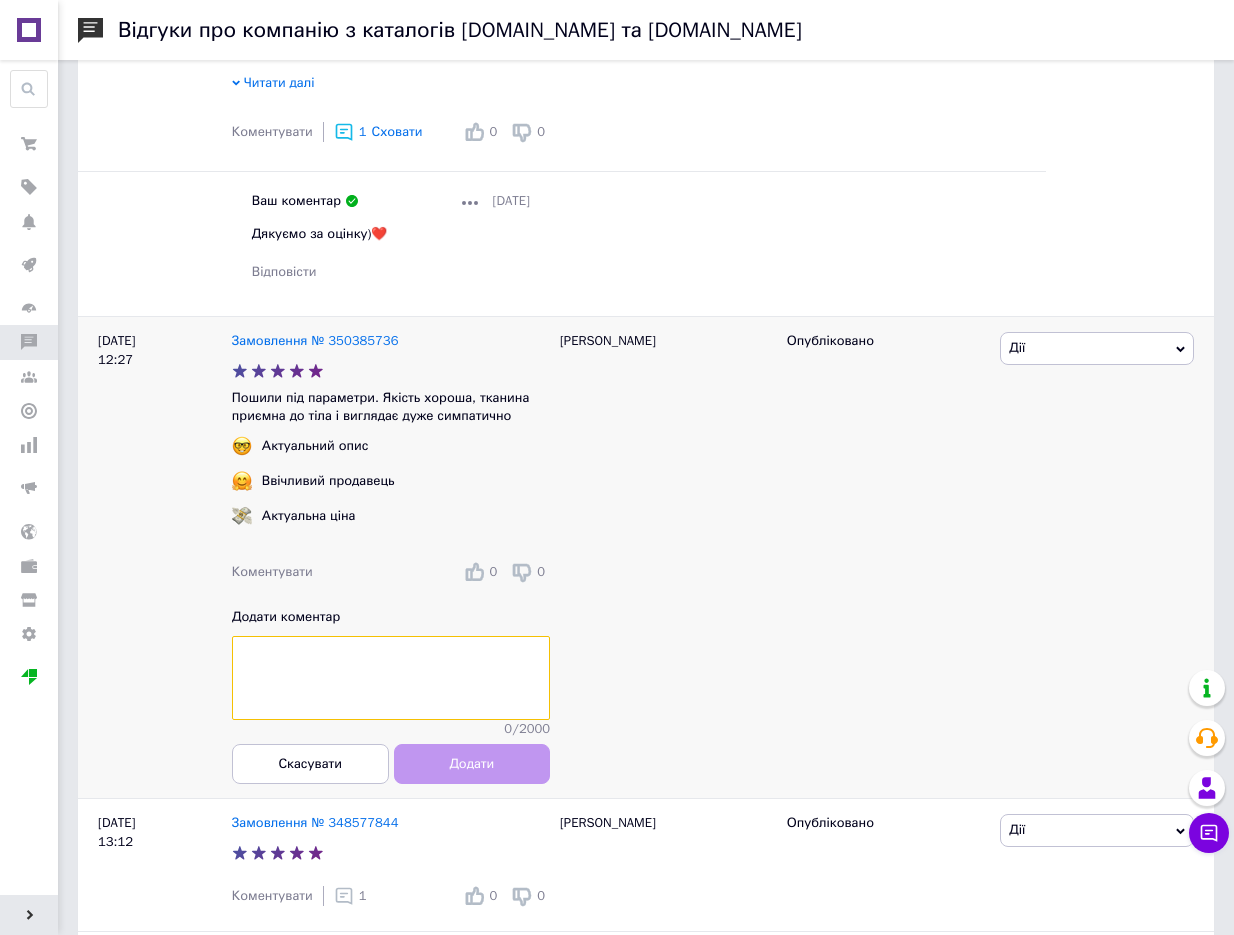 click at bounding box center [391, 678] 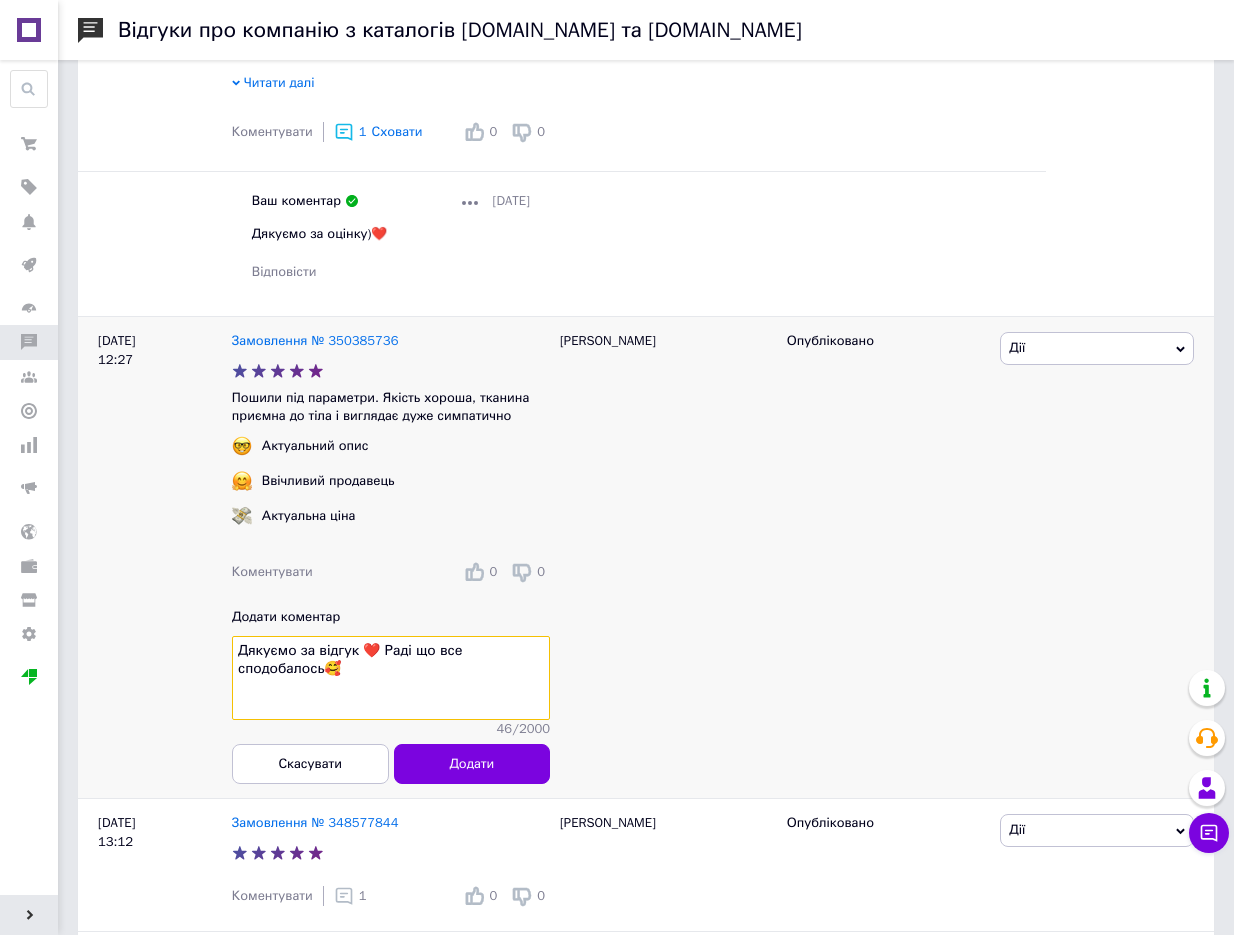 type on "Дякуємо за відгук ❤️ Раді що все сподобалось🥰" 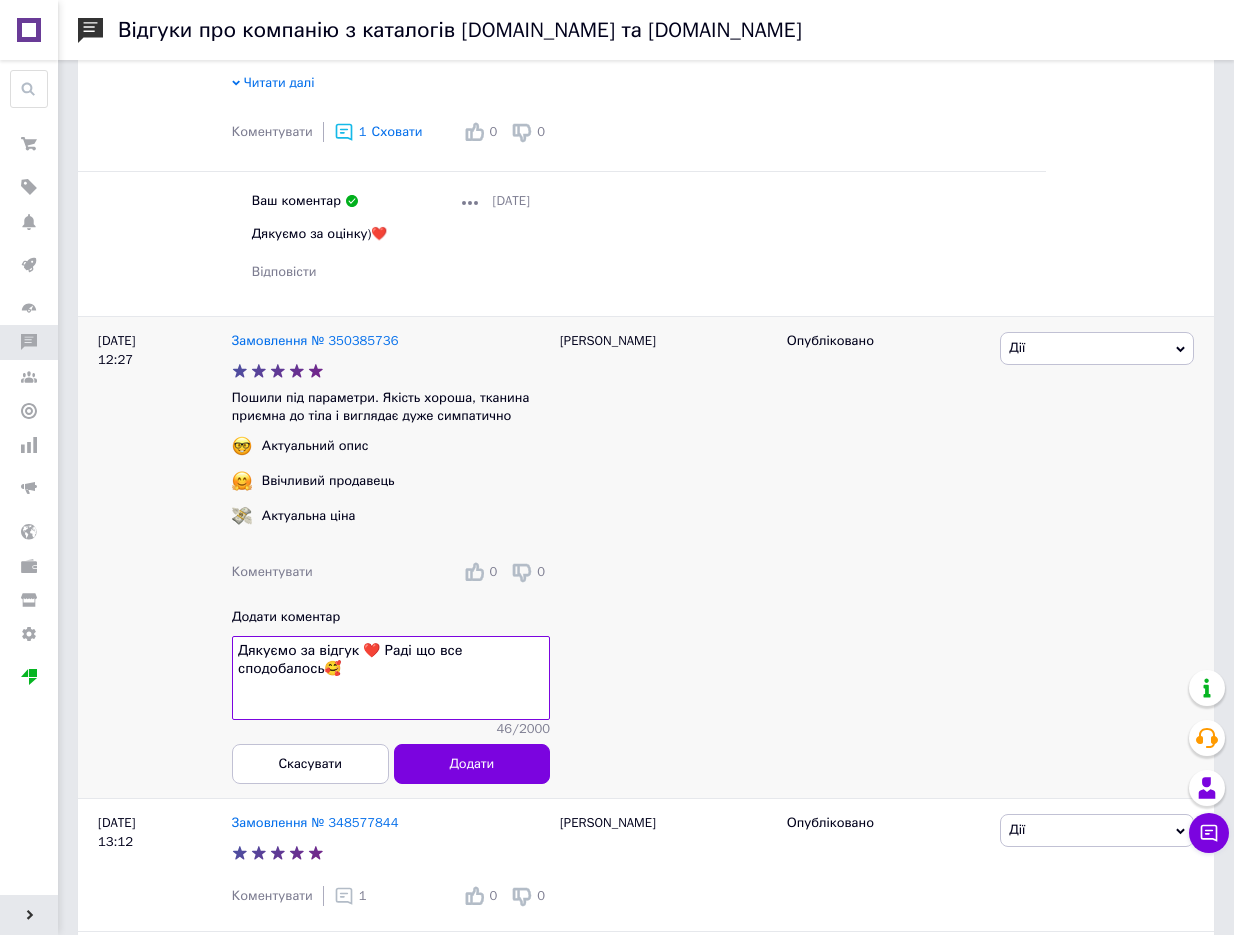 click on "Додати коментар Дякуємо за відгук ❤️ Раді що все сподобалось🥰 46 / 2000 Скасувати Додати" at bounding box center [391, 696] 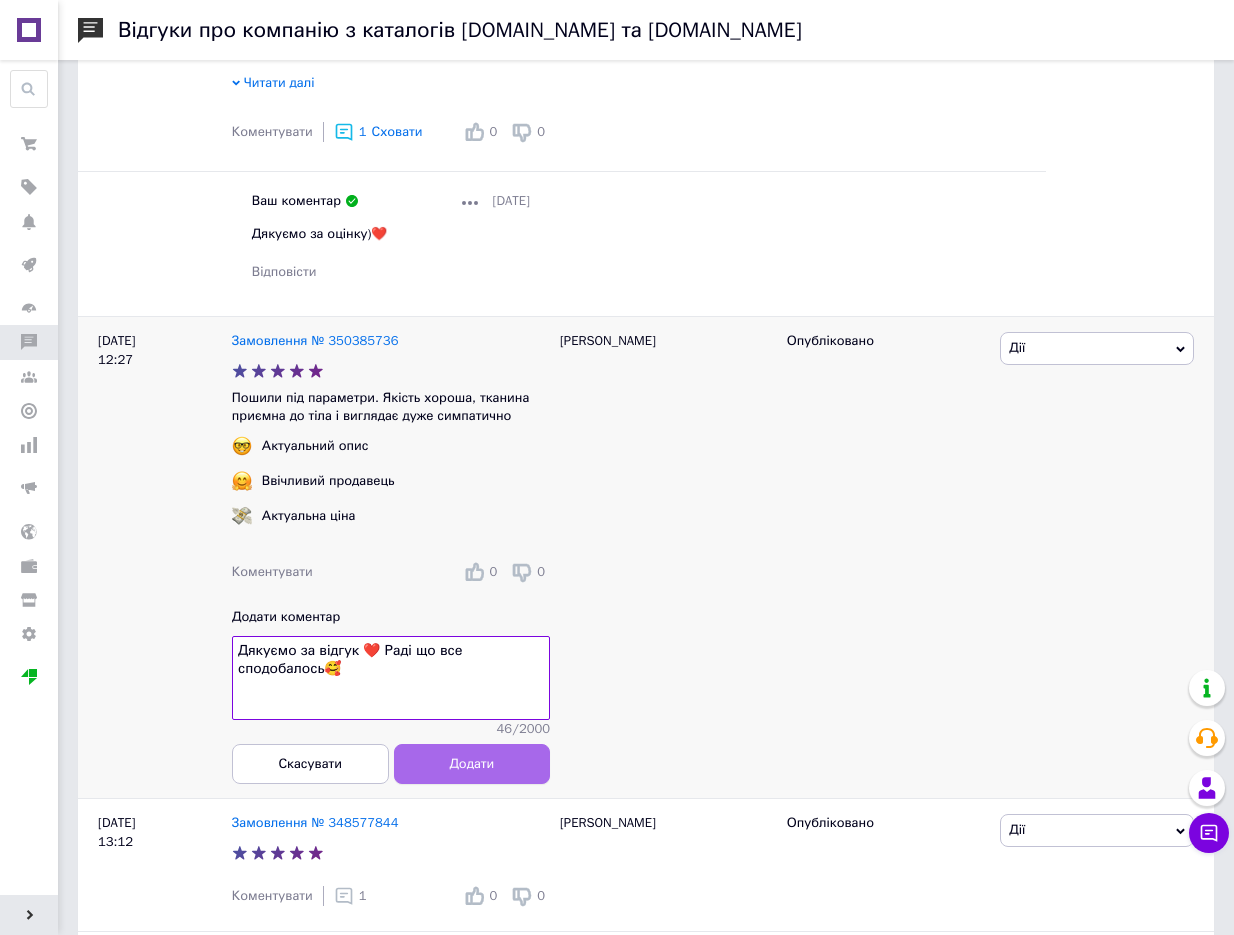 click on "Додати" at bounding box center (471, 763) 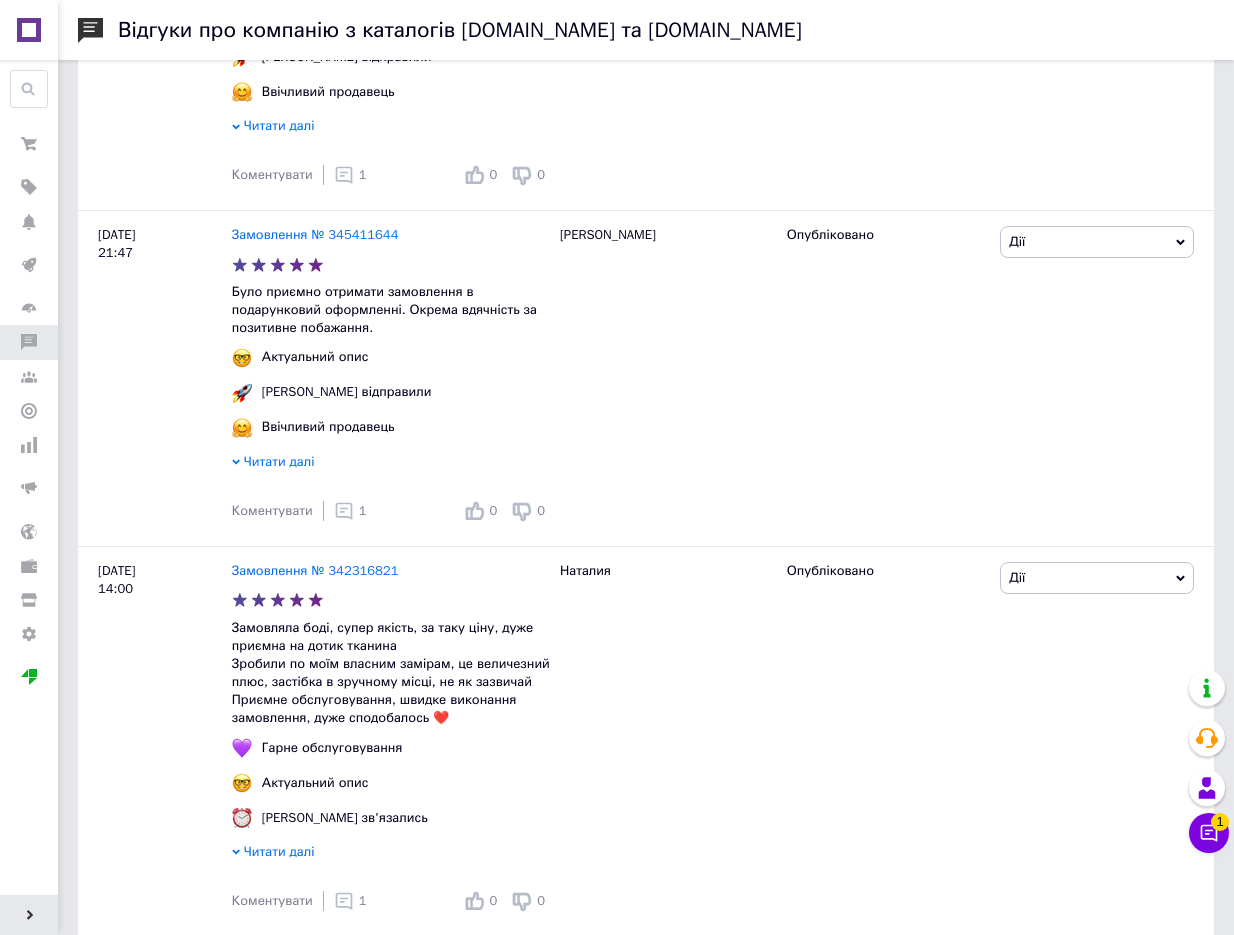 scroll, scrollTop: 2620, scrollLeft: 0, axis: vertical 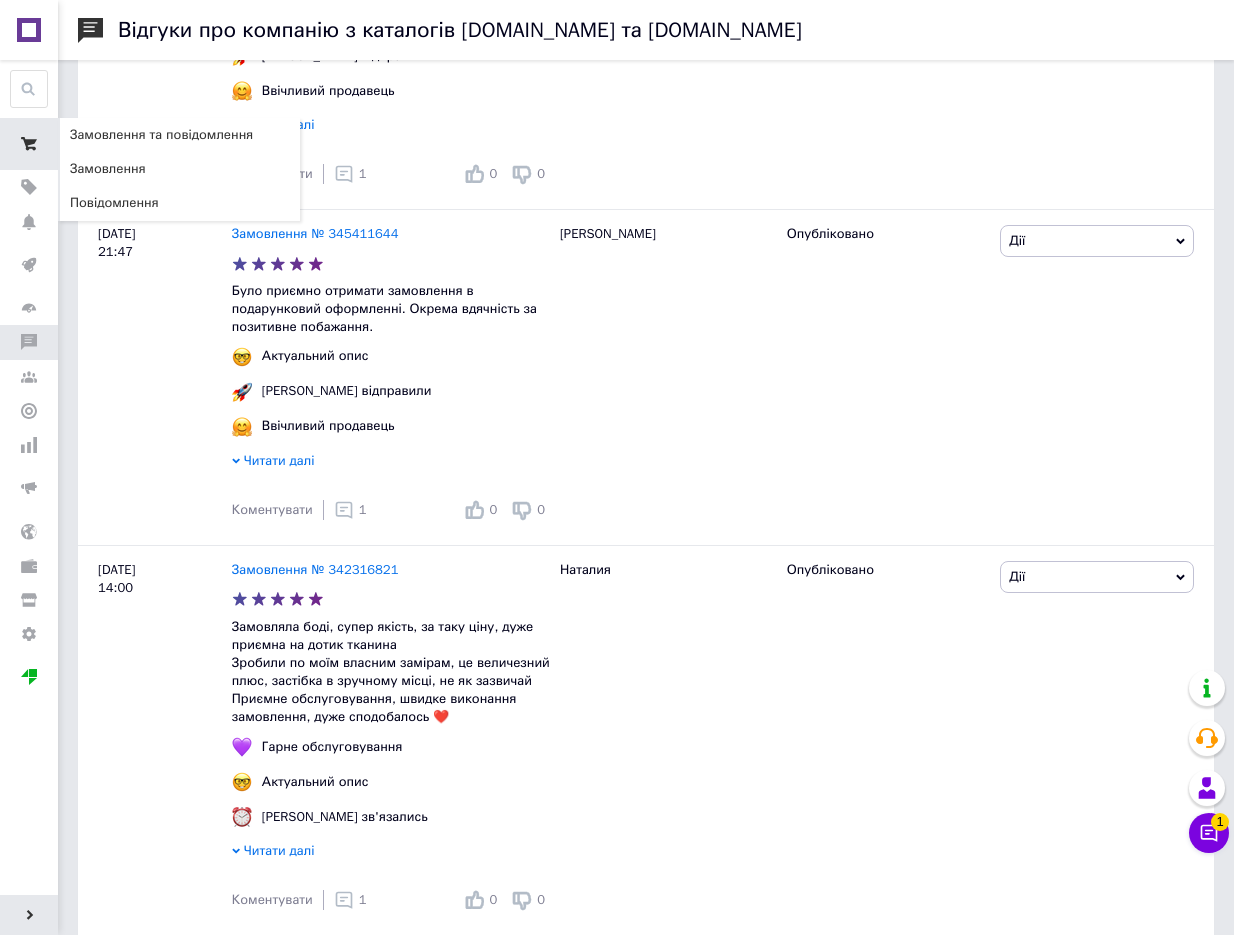 click 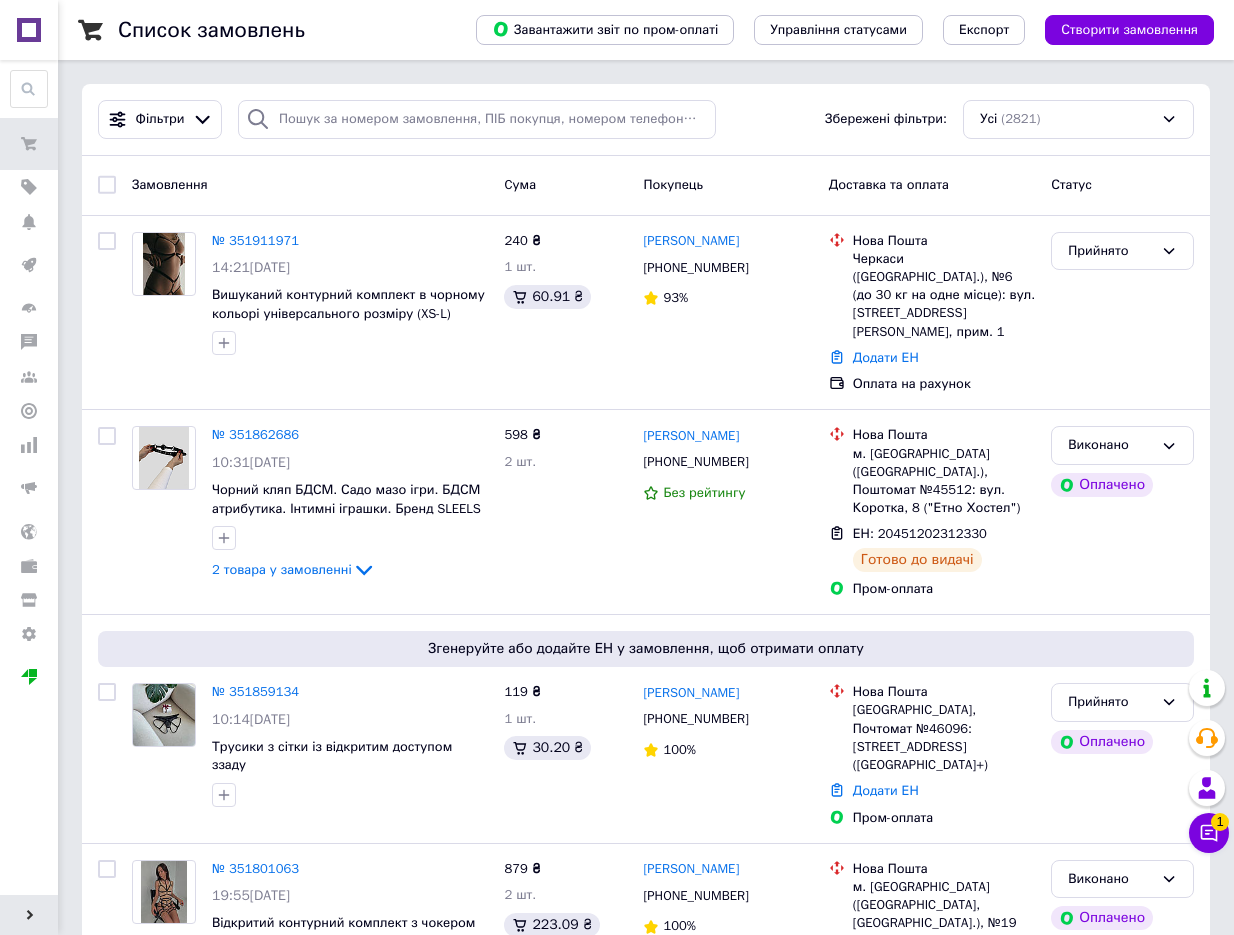 click on "Замовлення" at bounding box center [310, 185] 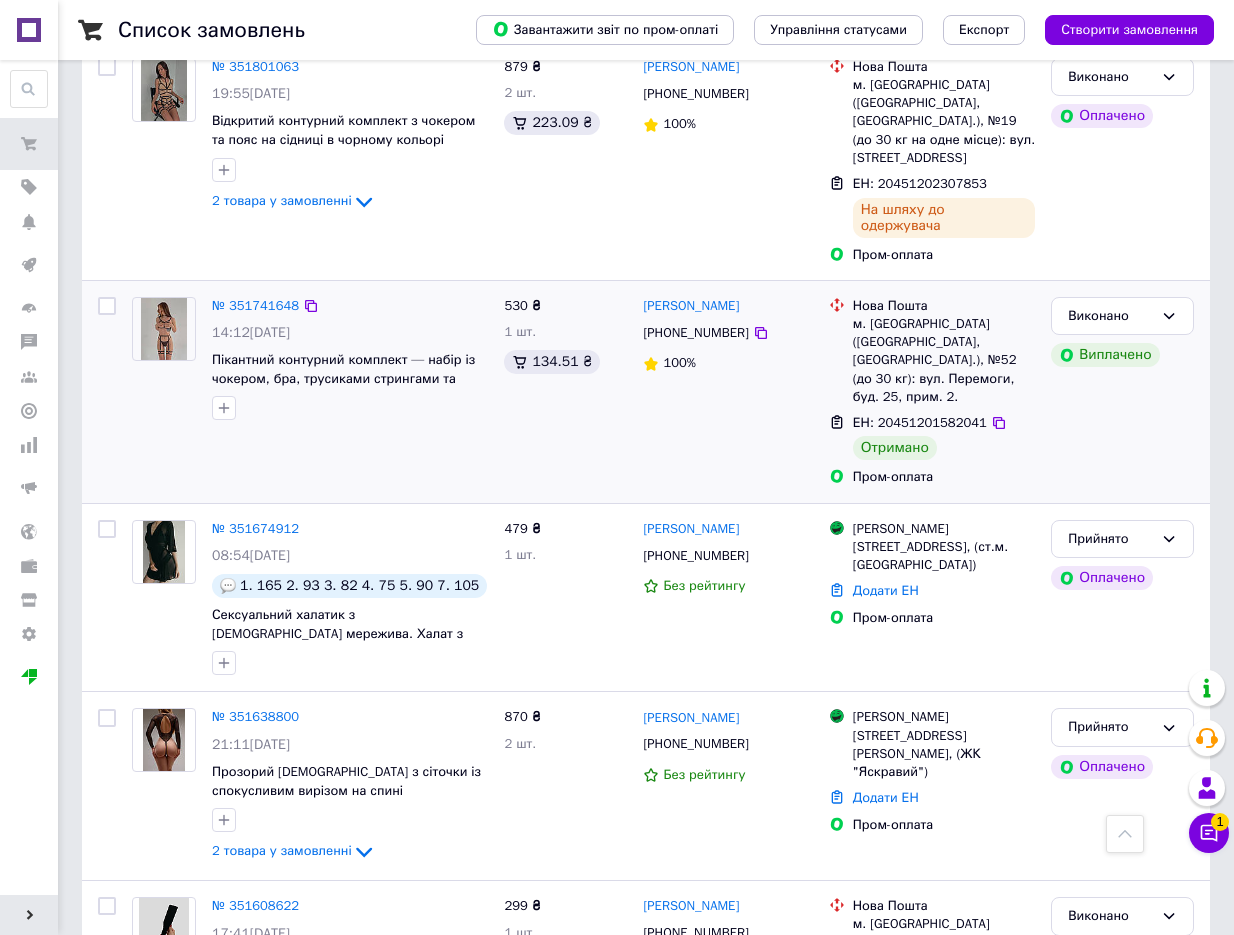 scroll, scrollTop: 804, scrollLeft: 0, axis: vertical 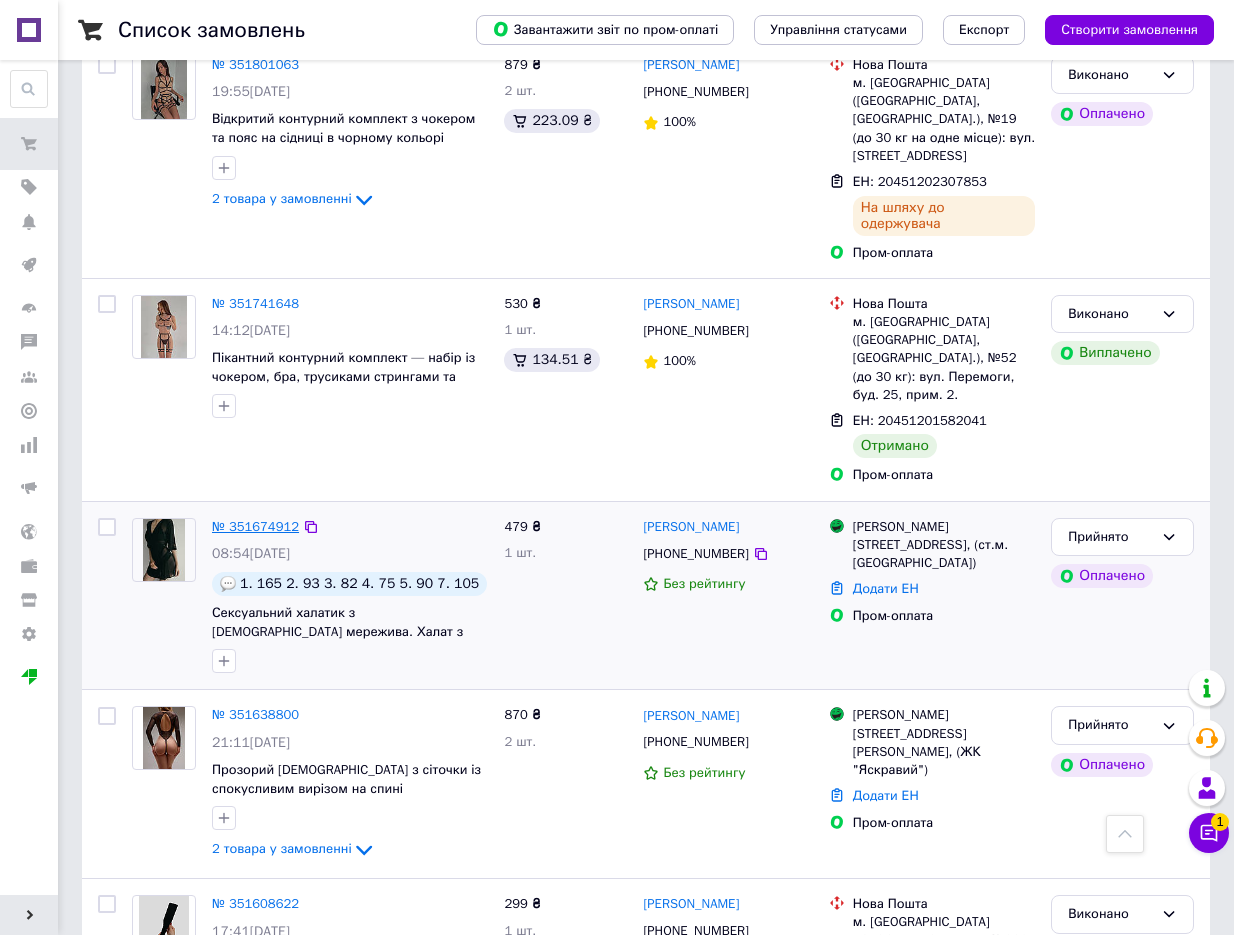click on "№ 351674912" at bounding box center [255, 526] 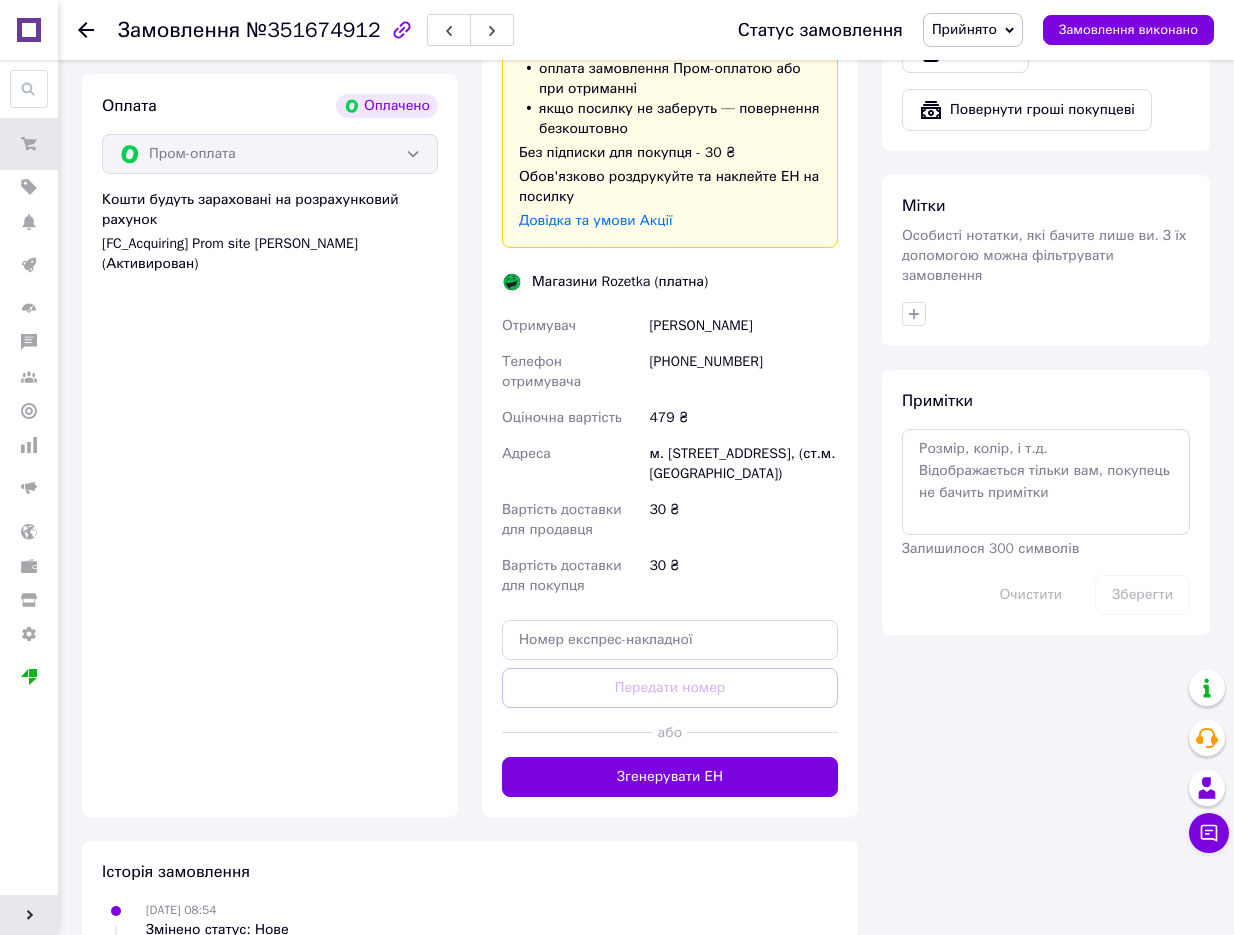 scroll, scrollTop: 0, scrollLeft: 0, axis: both 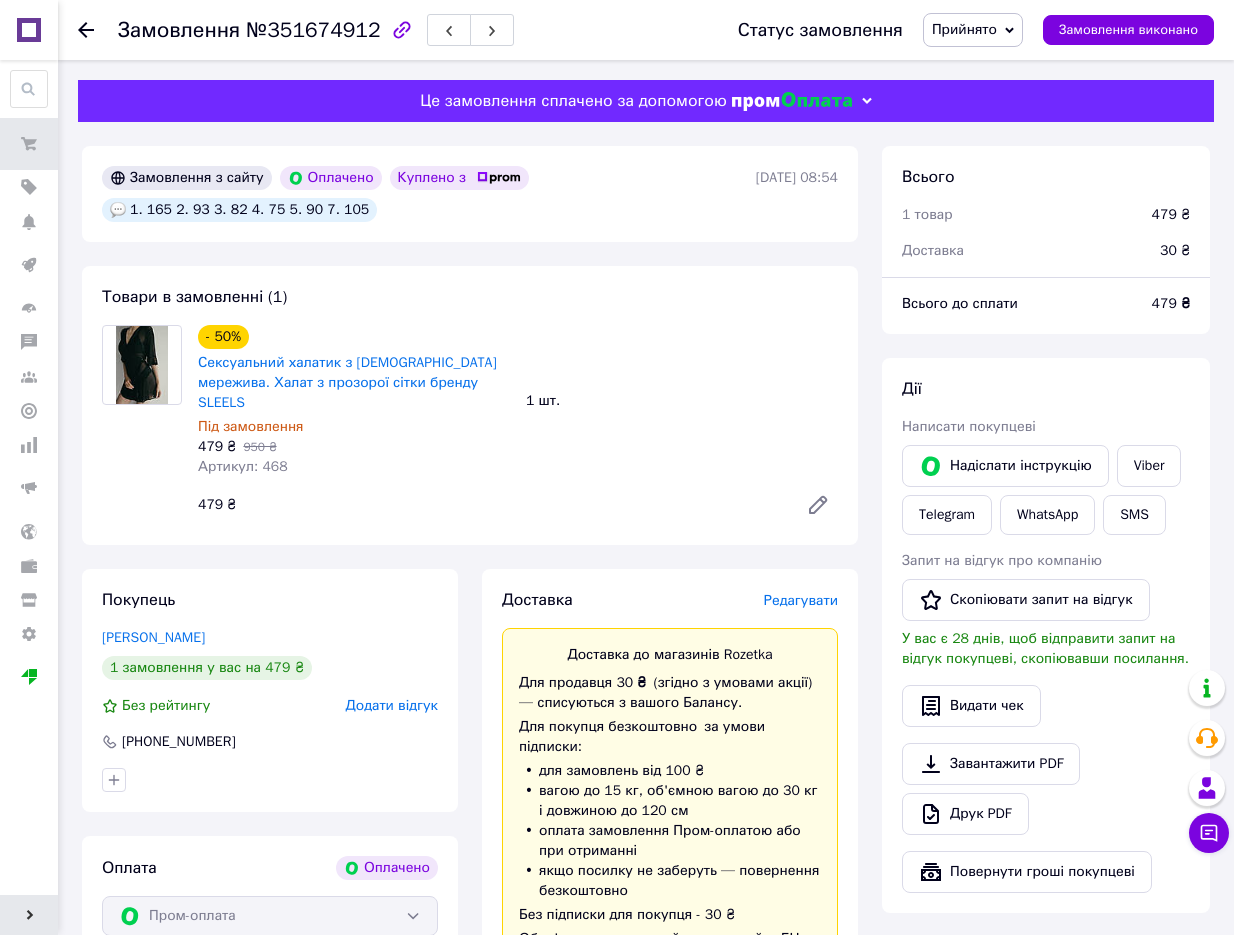 click 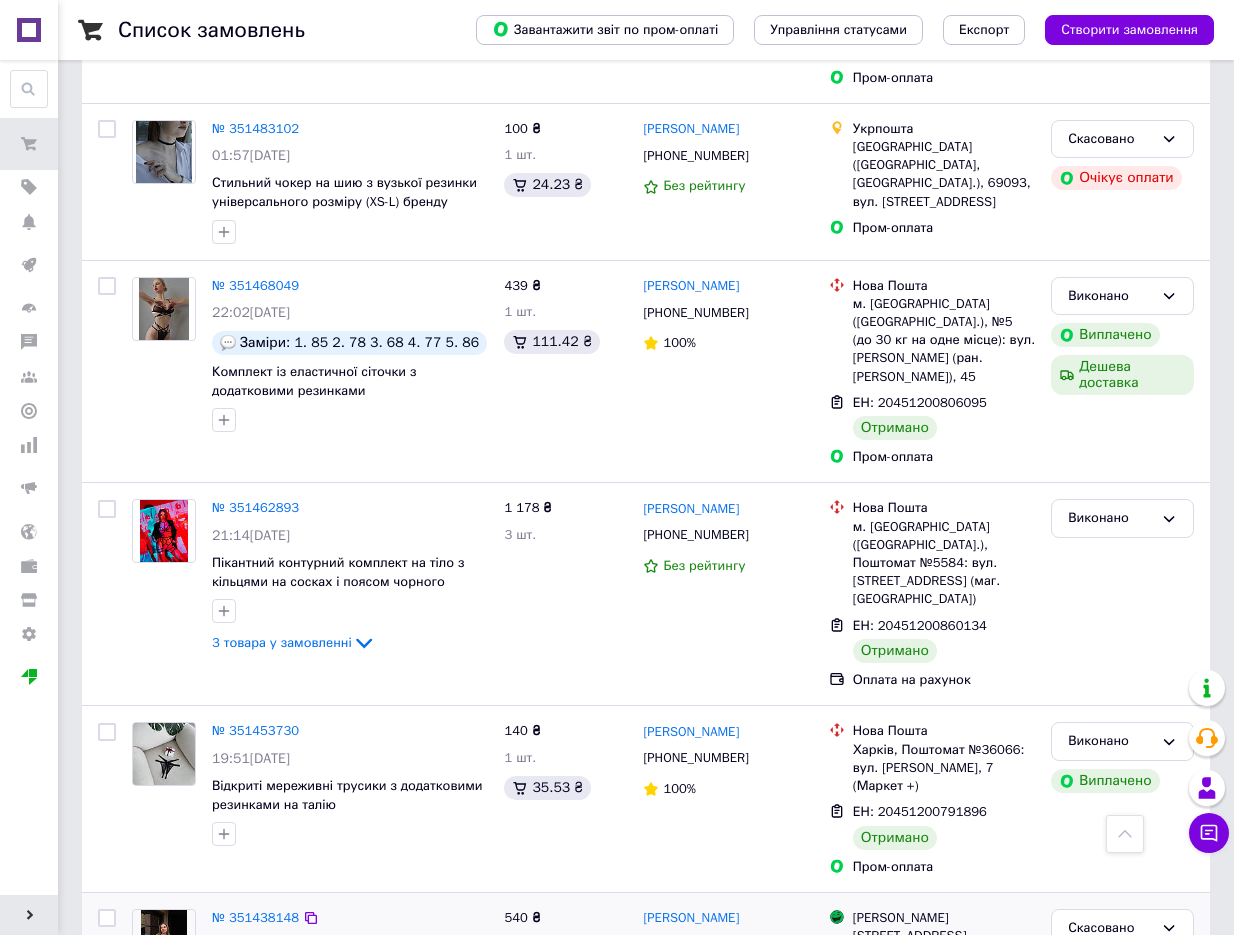 scroll, scrollTop: 2050, scrollLeft: 0, axis: vertical 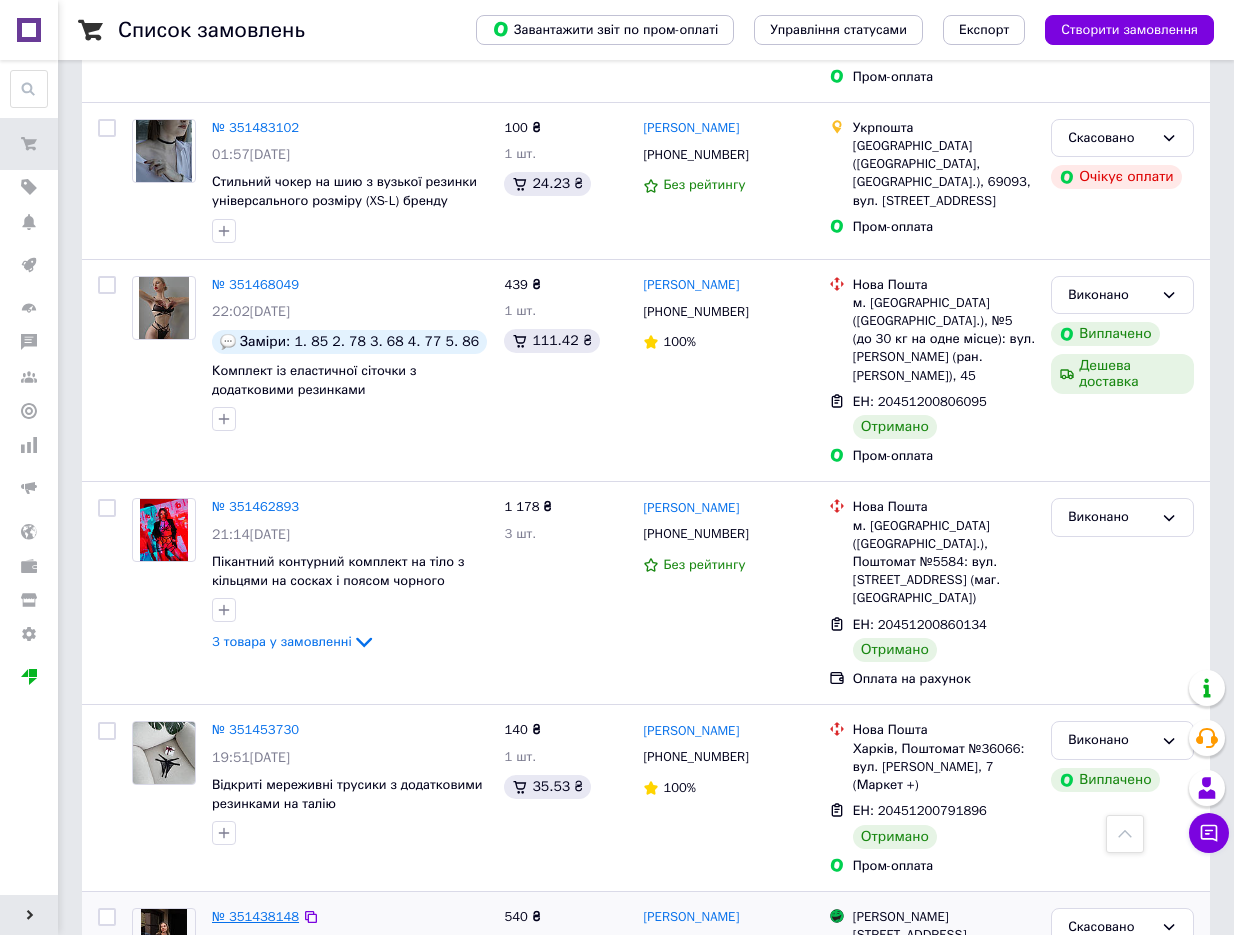 click on "№ 351438148" at bounding box center (255, 916) 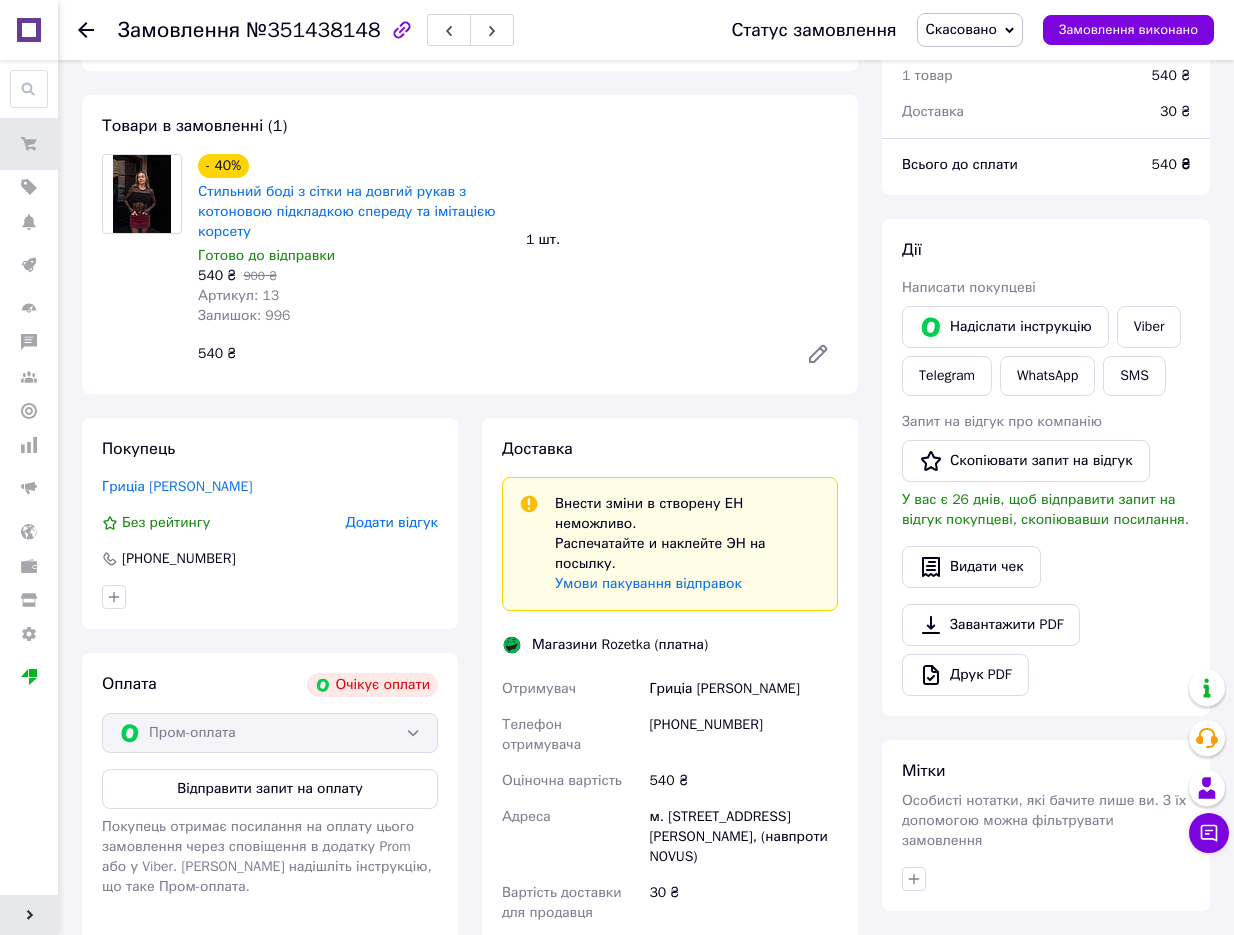 scroll, scrollTop: 73, scrollLeft: 0, axis: vertical 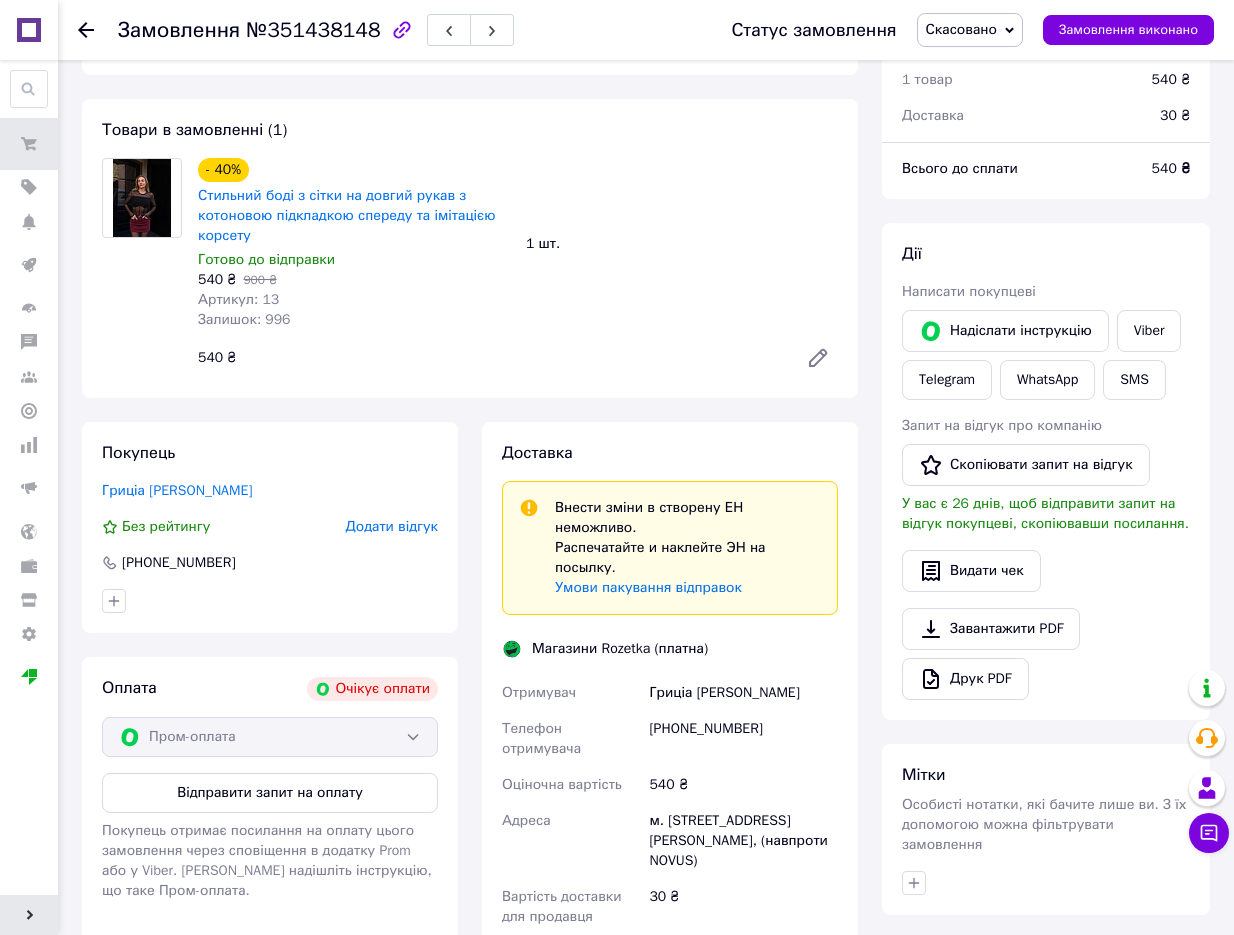 click at bounding box center [98, 30] 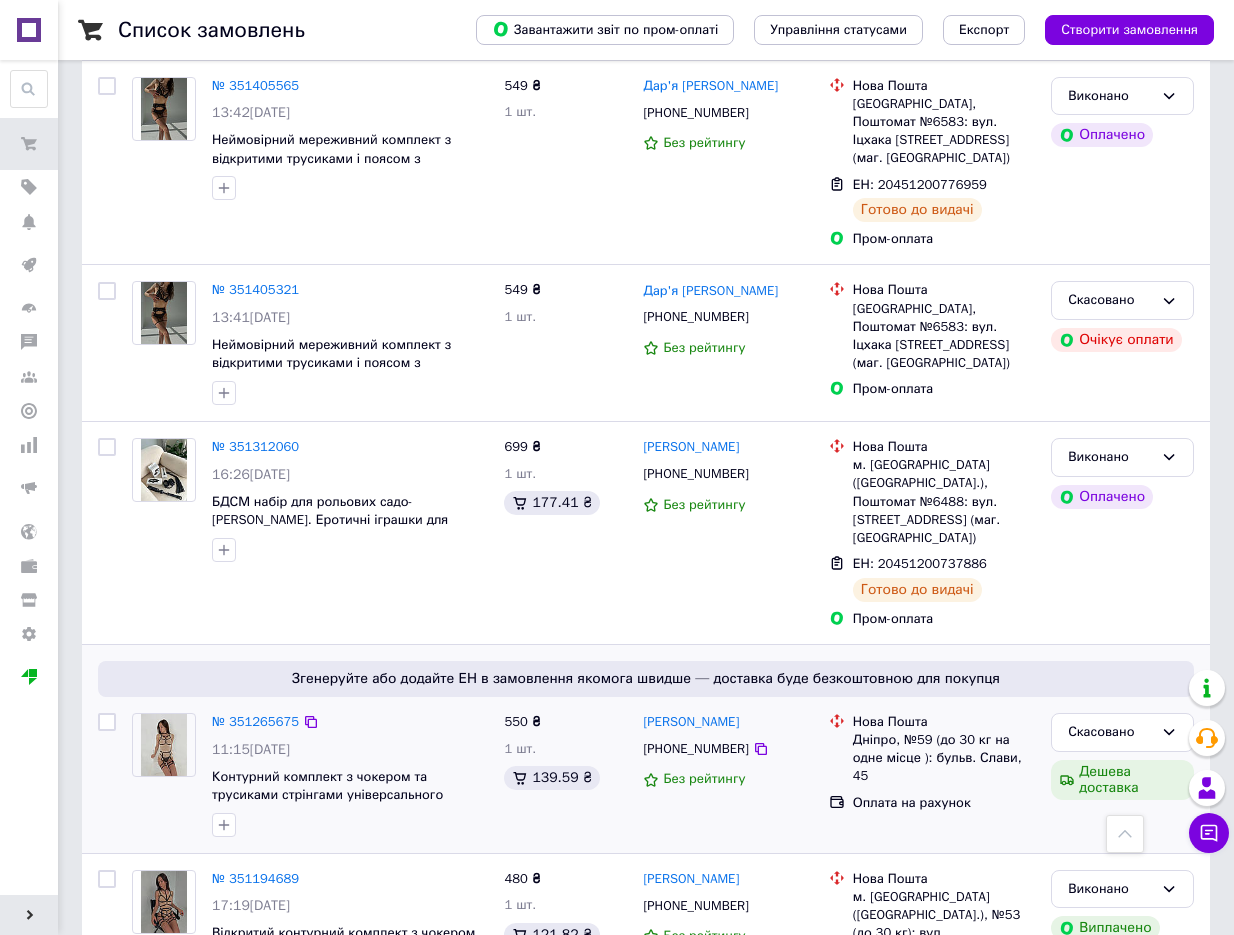 scroll, scrollTop: 3201, scrollLeft: 0, axis: vertical 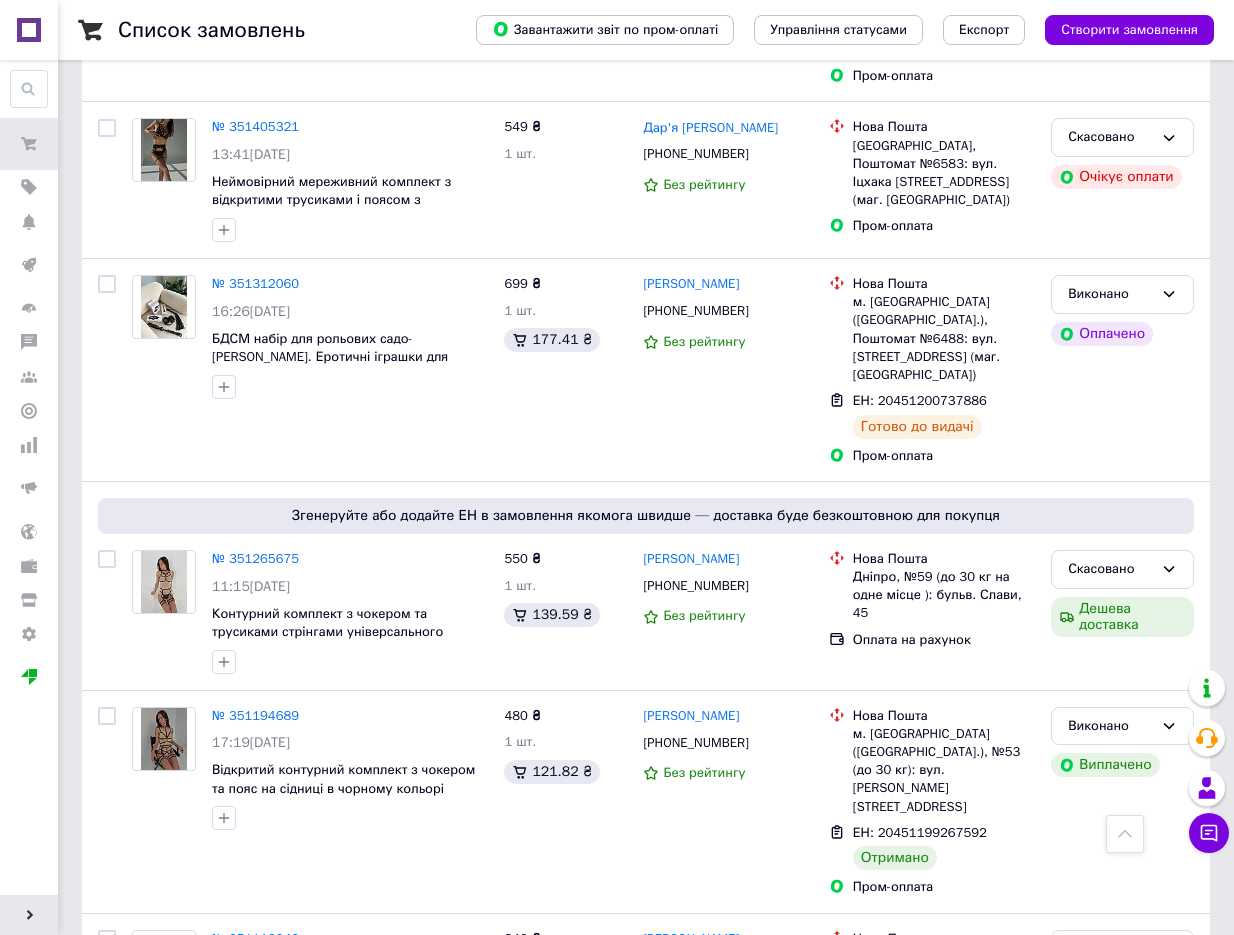 click on "2" at bounding box center [145, 1180] 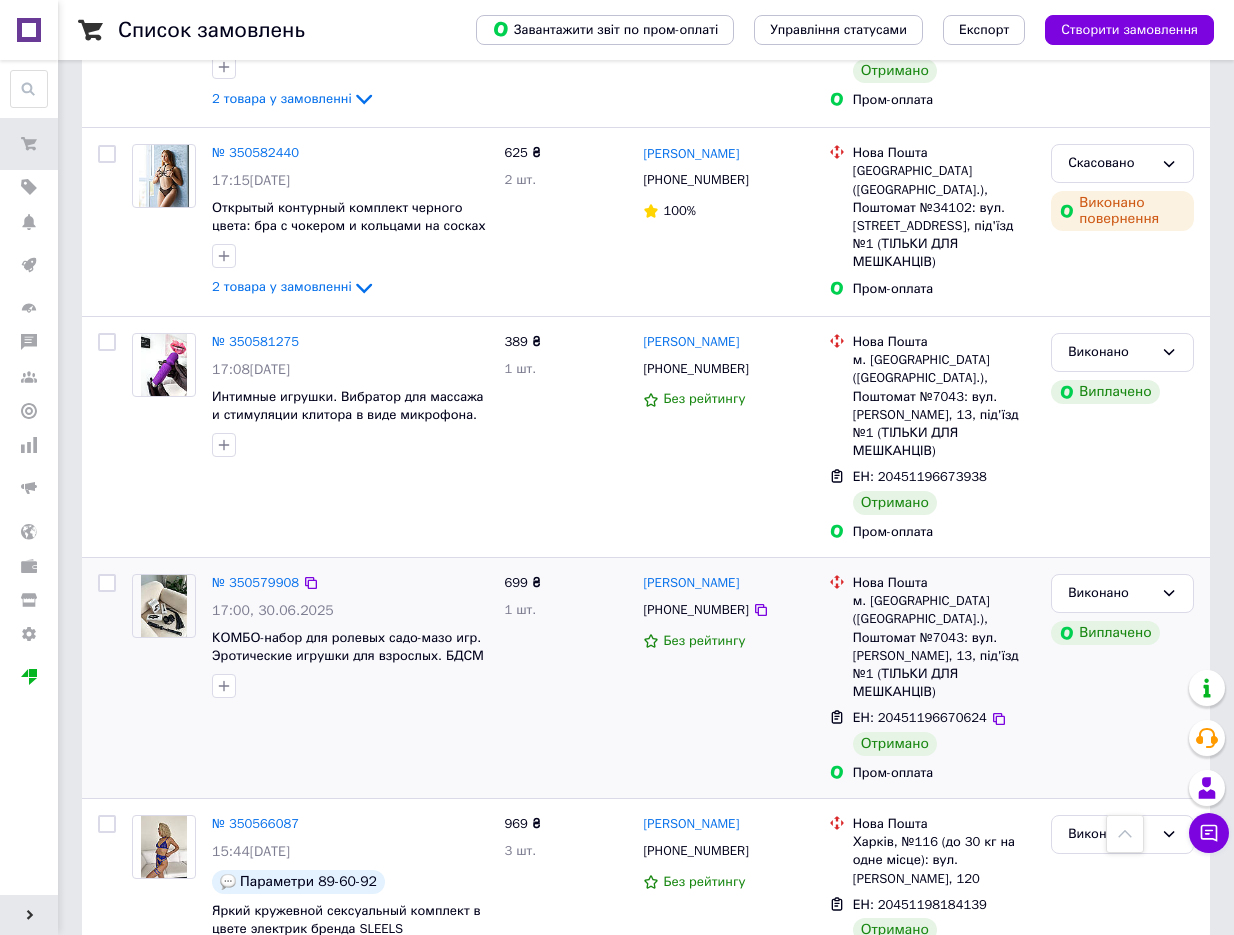 scroll, scrollTop: 3305, scrollLeft: 0, axis: vertical 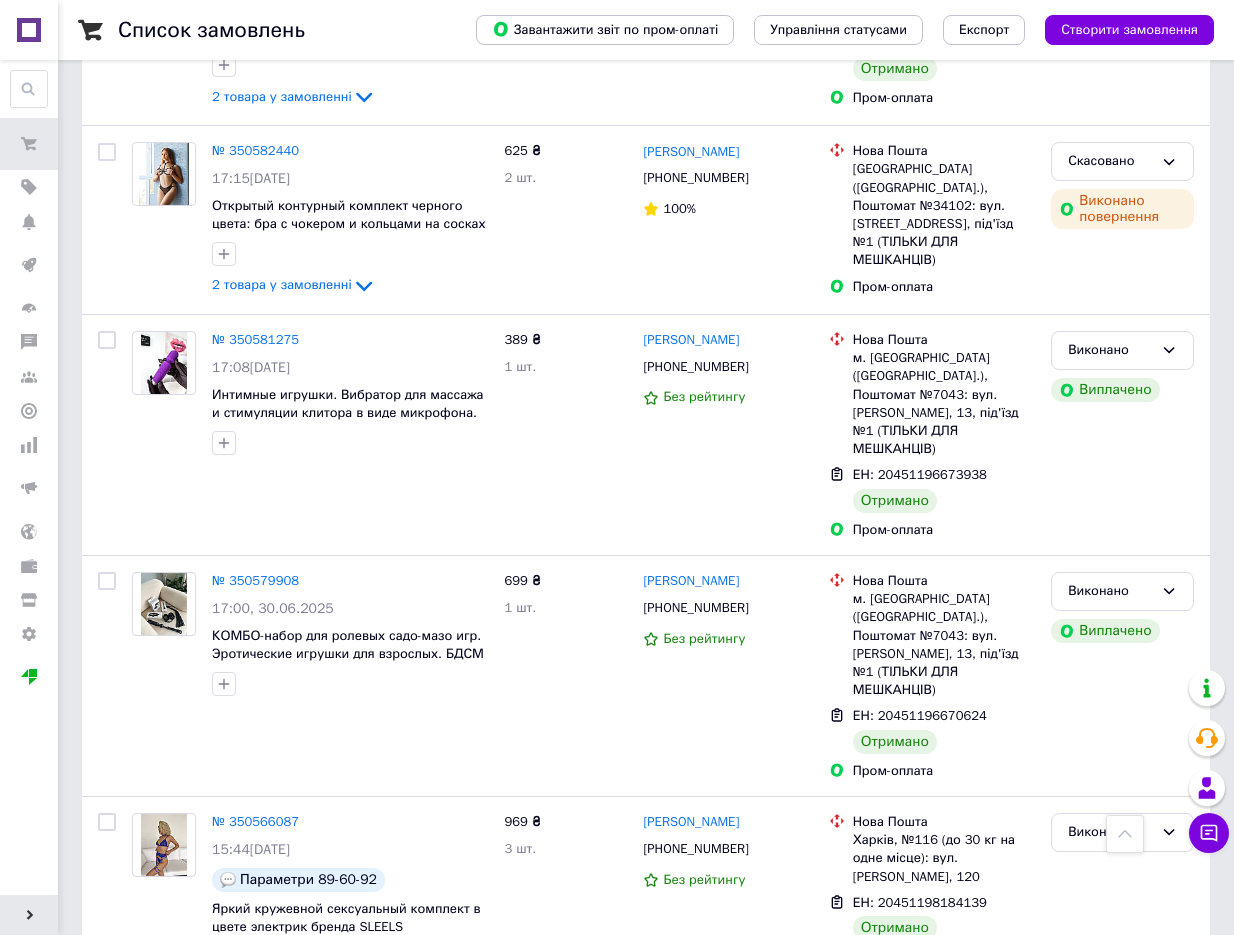 click on "3" at bounding box center [312, 1082] 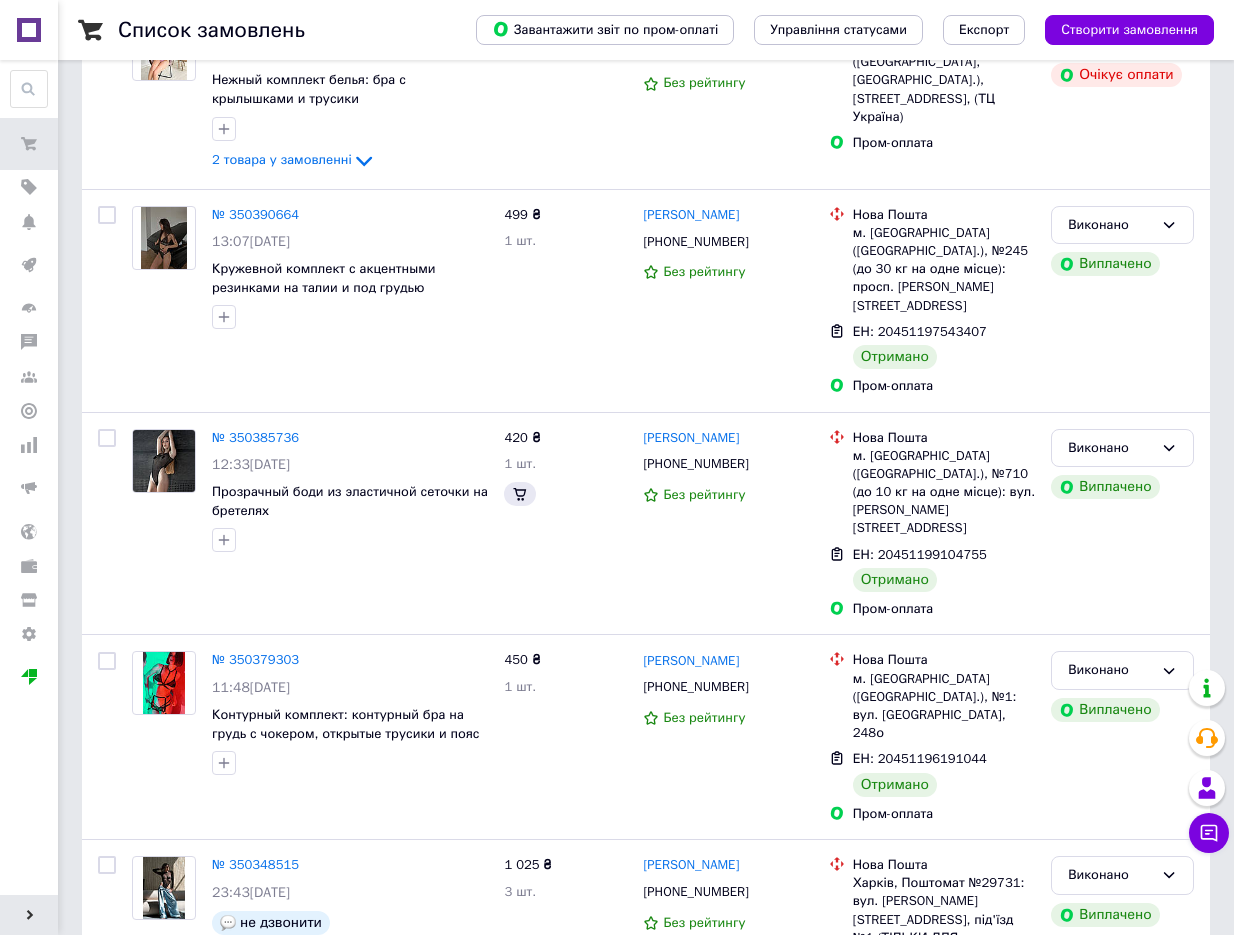 scroll, scrollTop: 0, scrollLeft: 0, axis: both 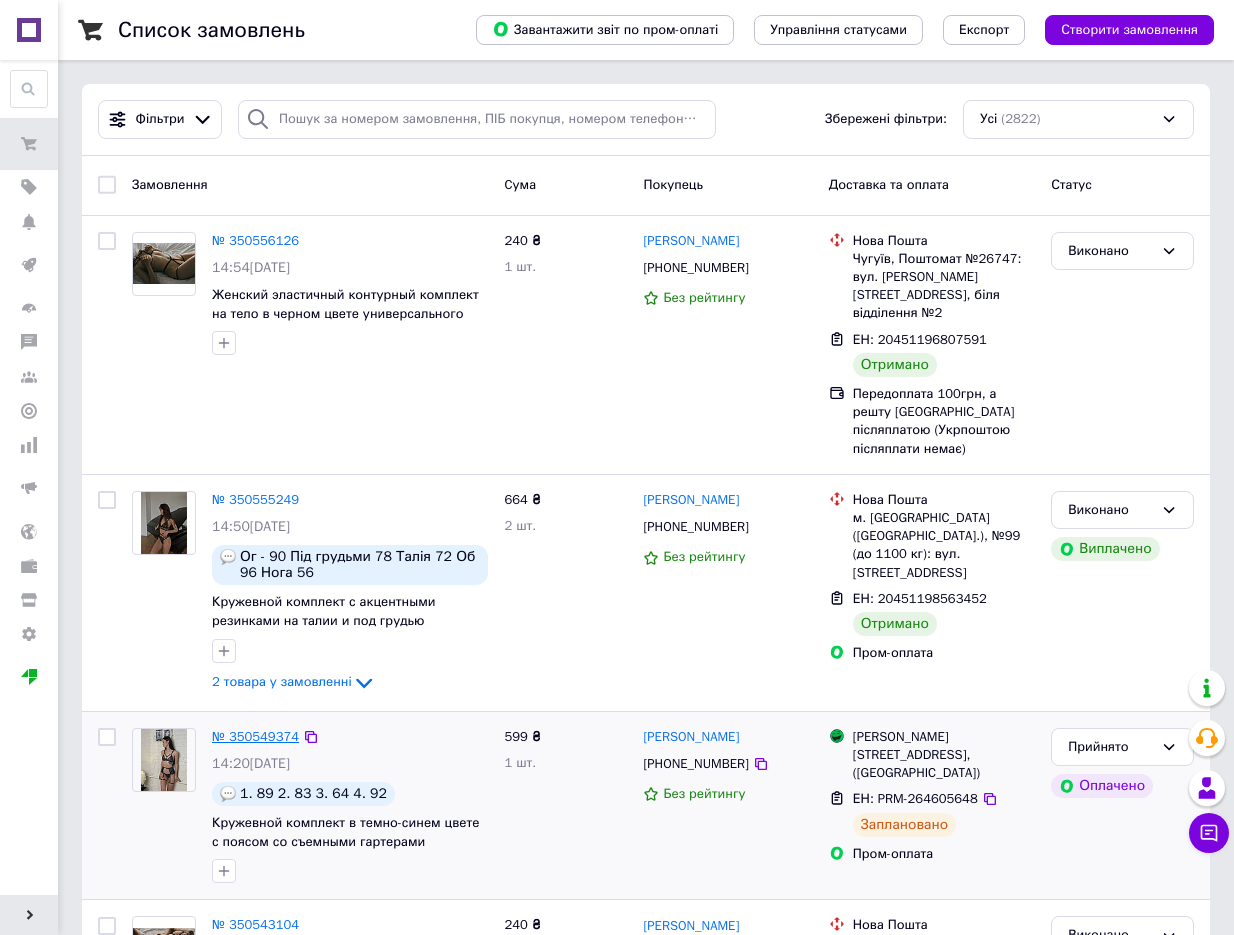 click on "№ 350549374" at bounding box center [255, 736] 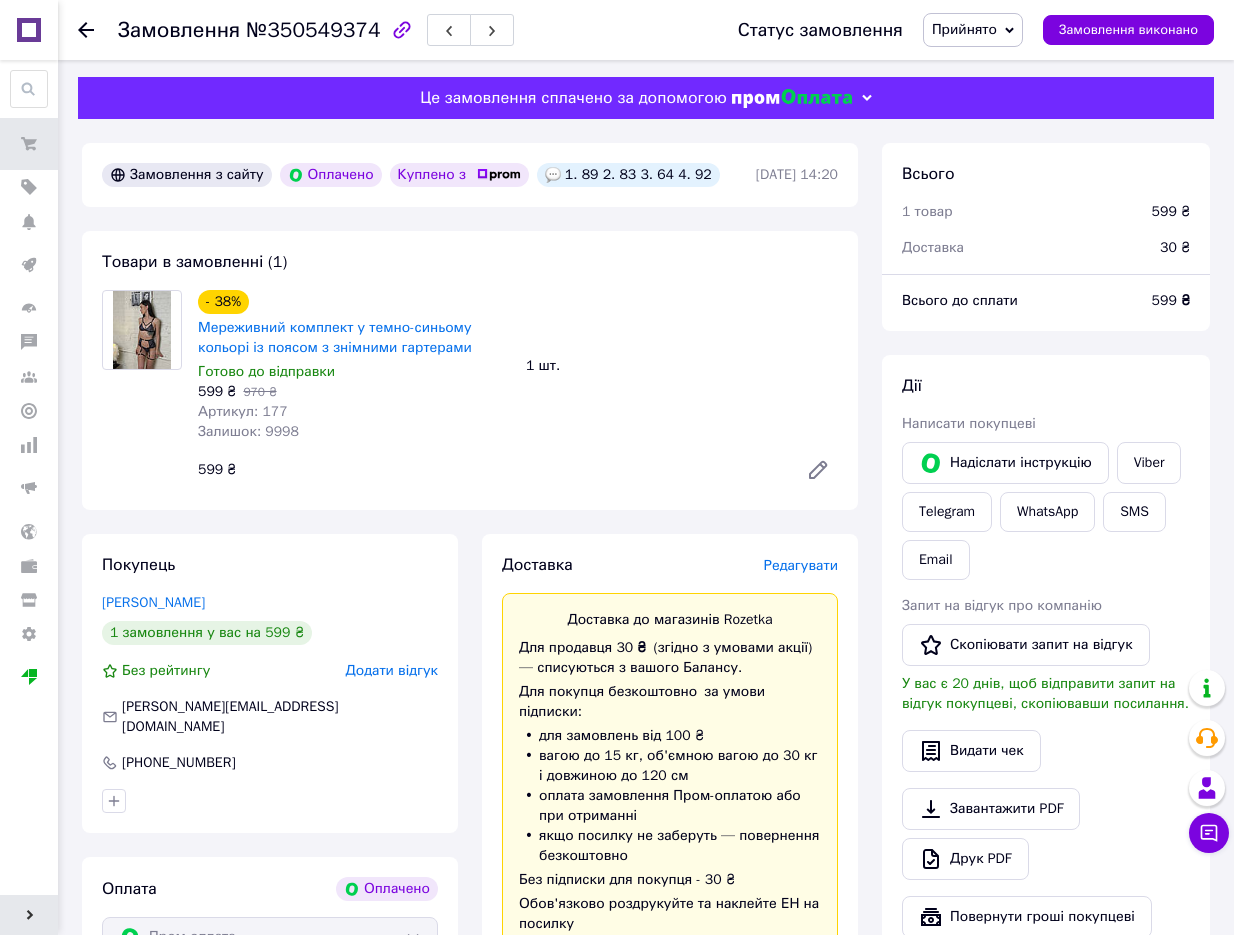 scroll, scrollTop: 0, scrollLeft: 0, axis: both 